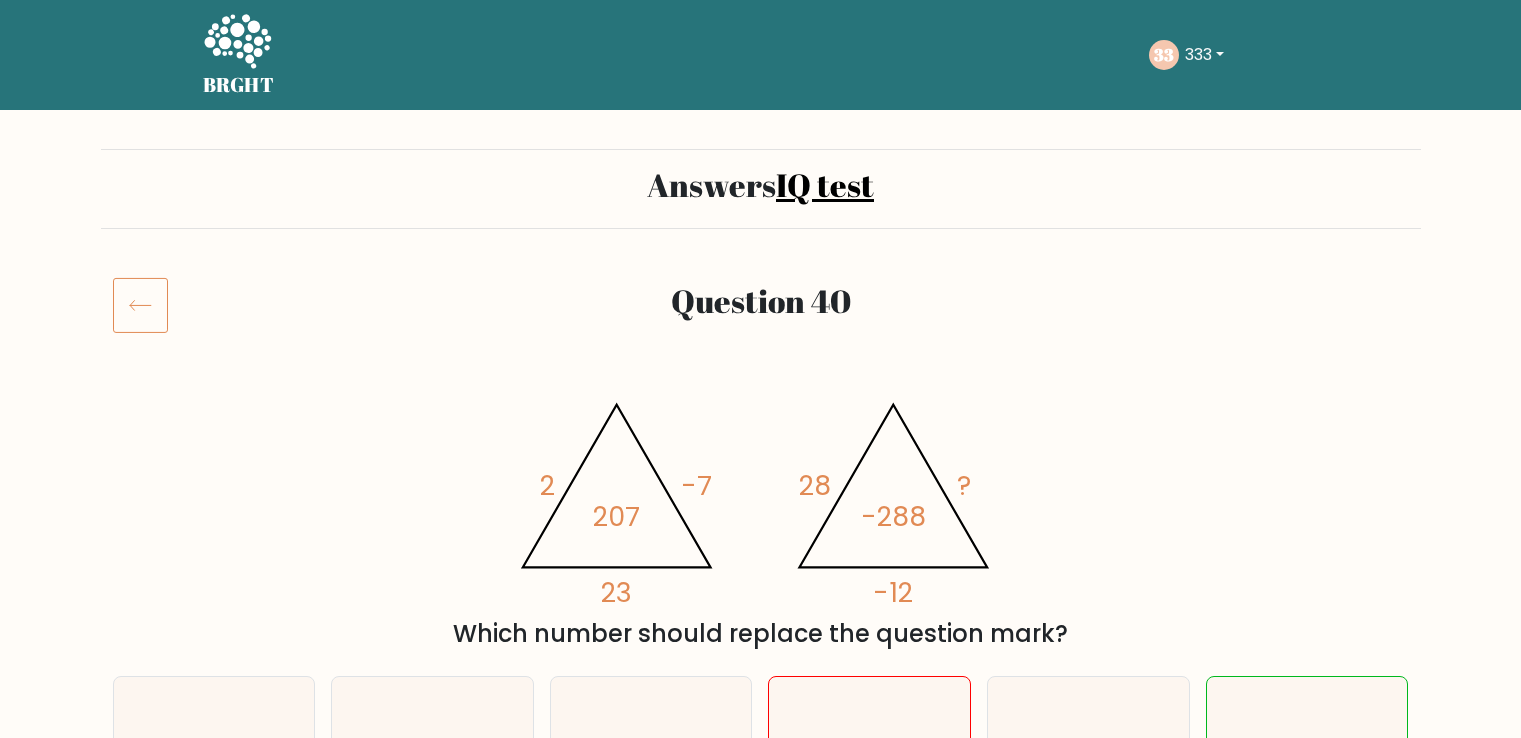 scroll, scrollTop: 300, scrollLeft: 0, axis: vertical 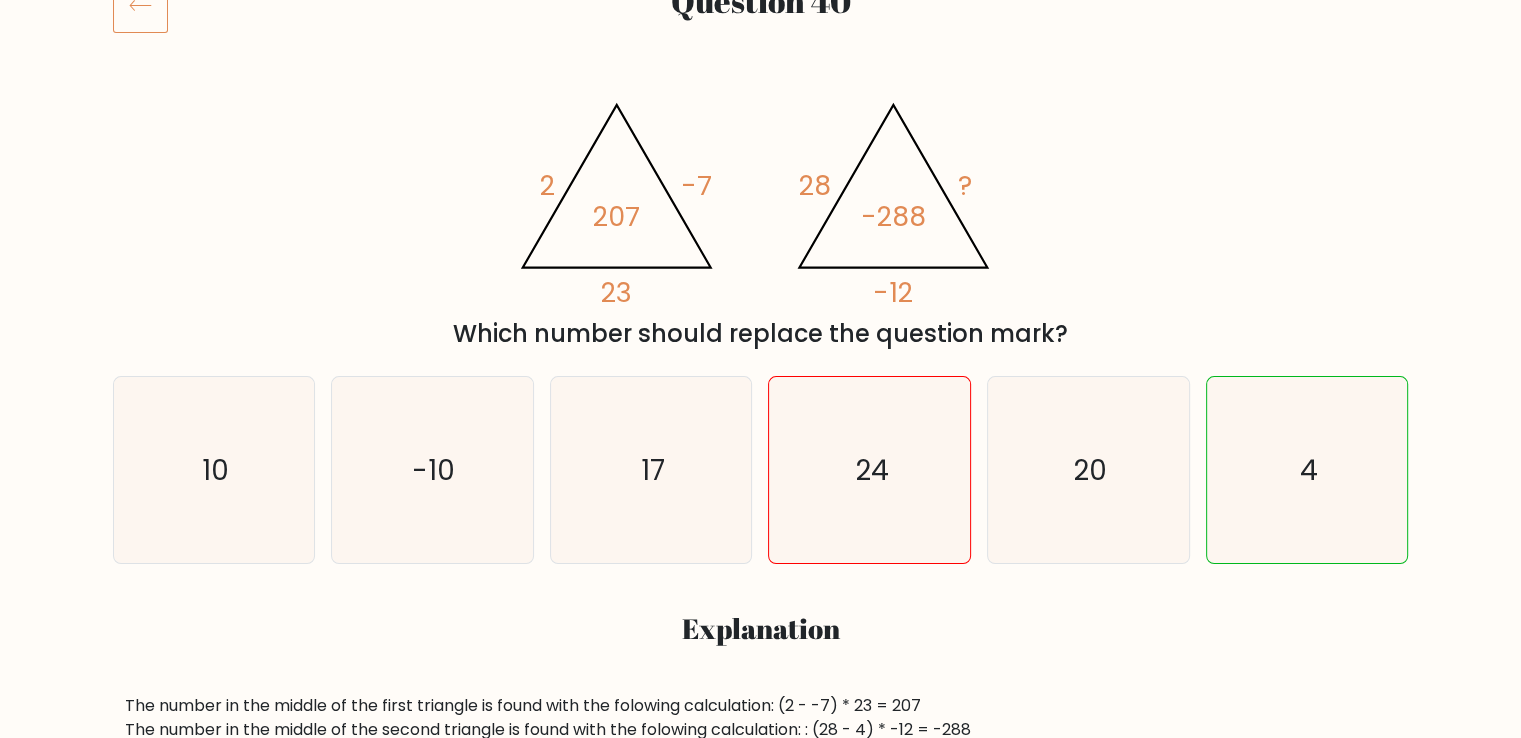 click on "@import url('https://fonts.googleapis.com/css?family=Abril+Fatface:400,100,100italic,300,300italic,400italic,500,500italic,700,700italic,900,900italic');                        2       -7       23       207                                       @import url('https://fonts.googleapis.com/css?family=Abril+Fatface:400,100,100italic,300,300italic,400italic,500,500italic,700,700italic,900,900italic');                        28       [NUMBER]       -12       -288
Which number should replace the question mark?" at bounding box center [761, 218] 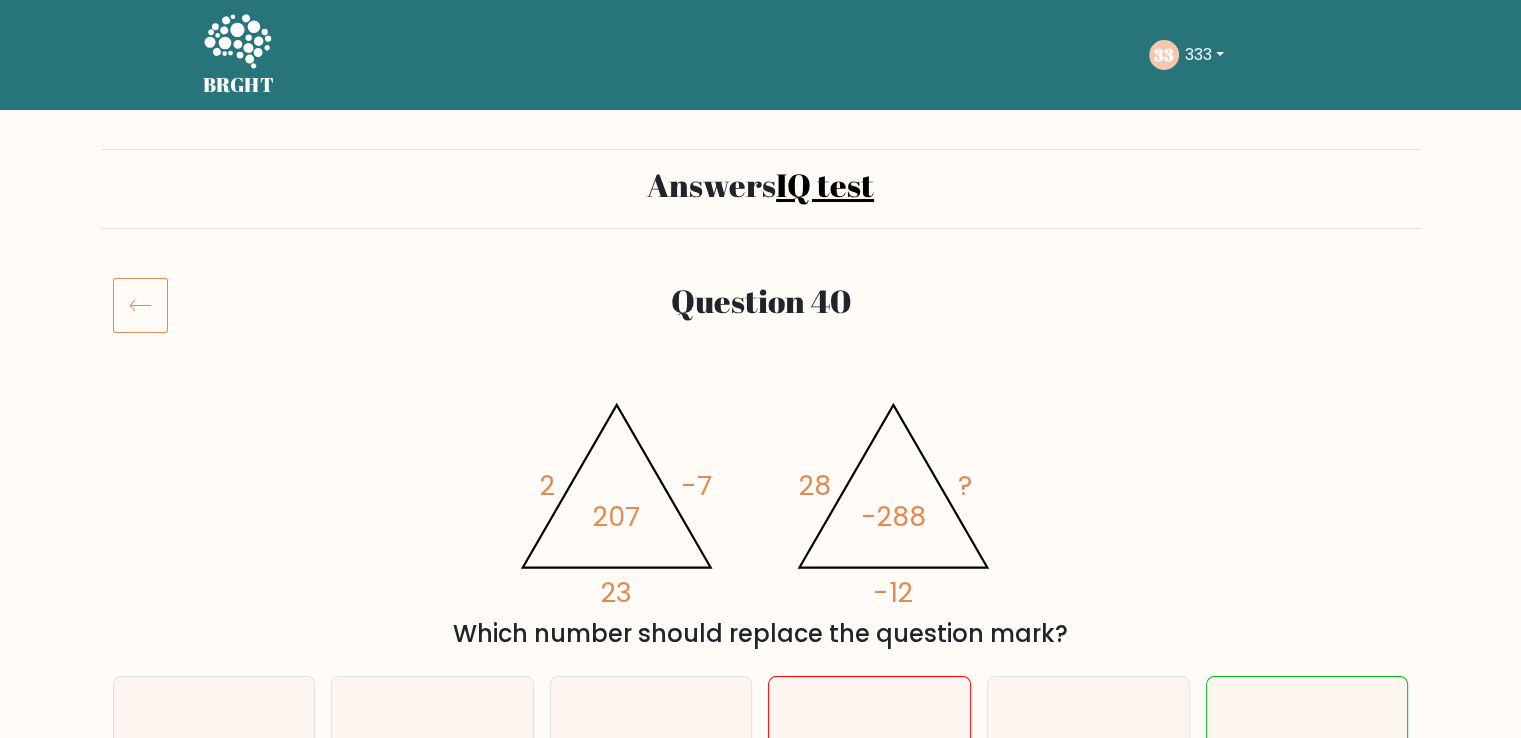 click 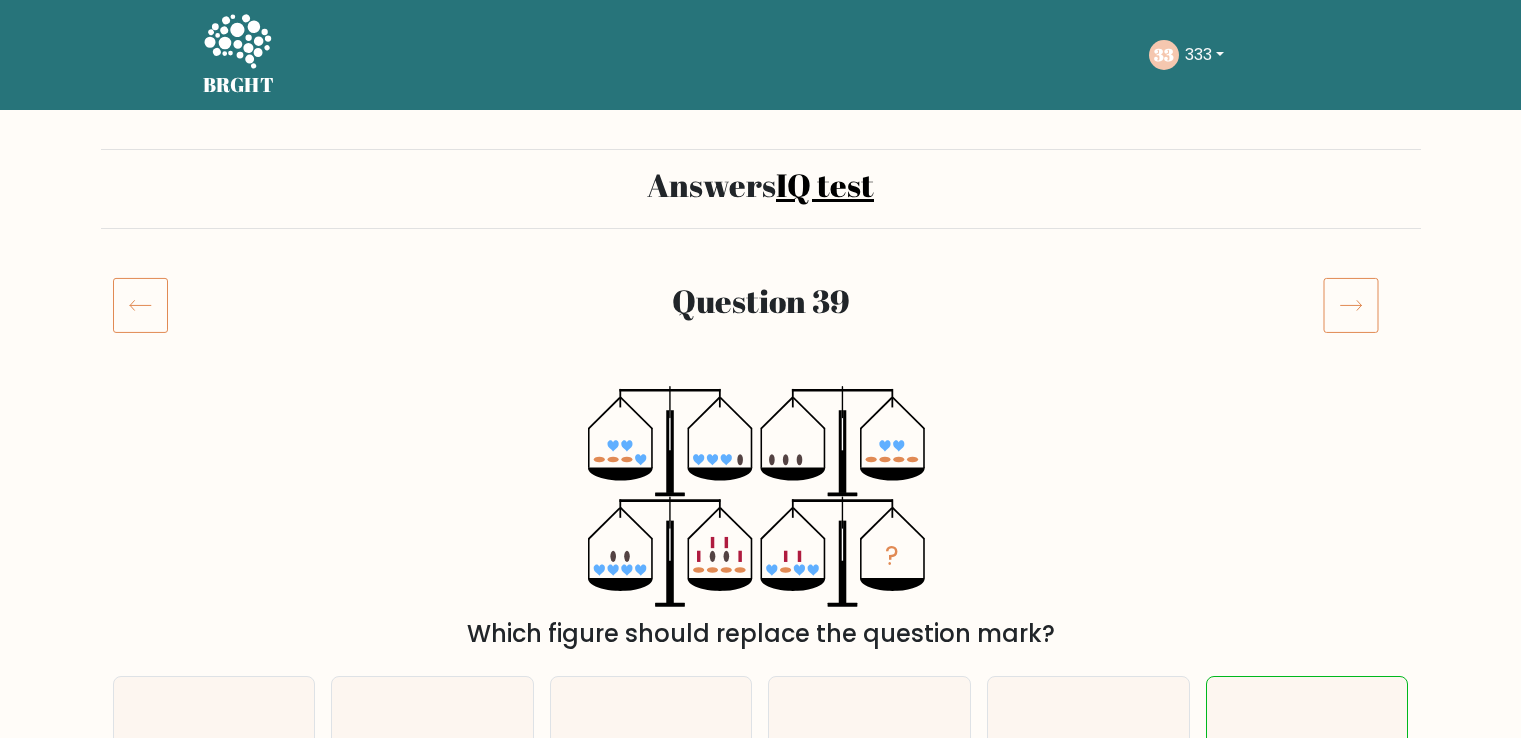 scroll, scrollTop: 0, scrollLeft: 0, axis: both 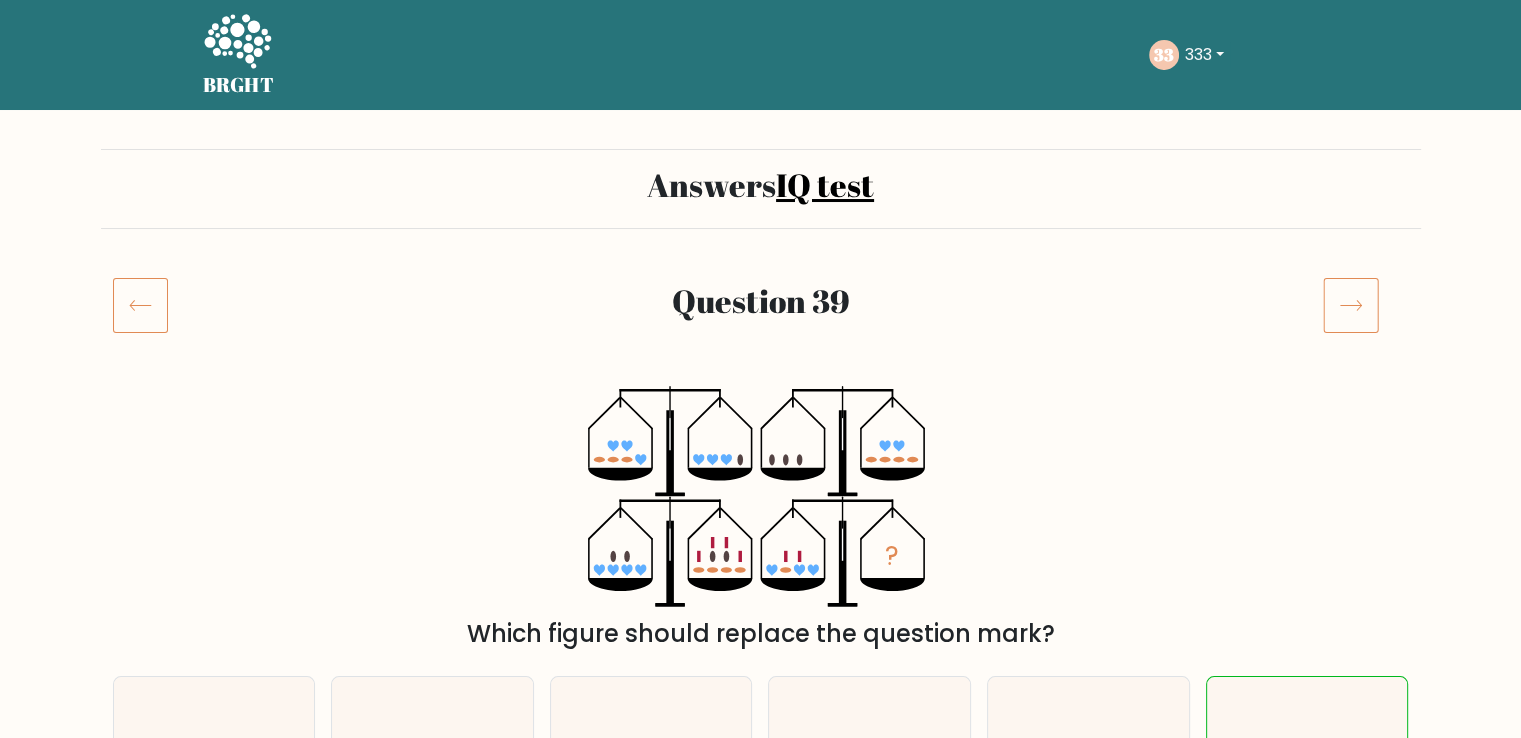 click on "BRGHT" at bounding box center [239, 85] 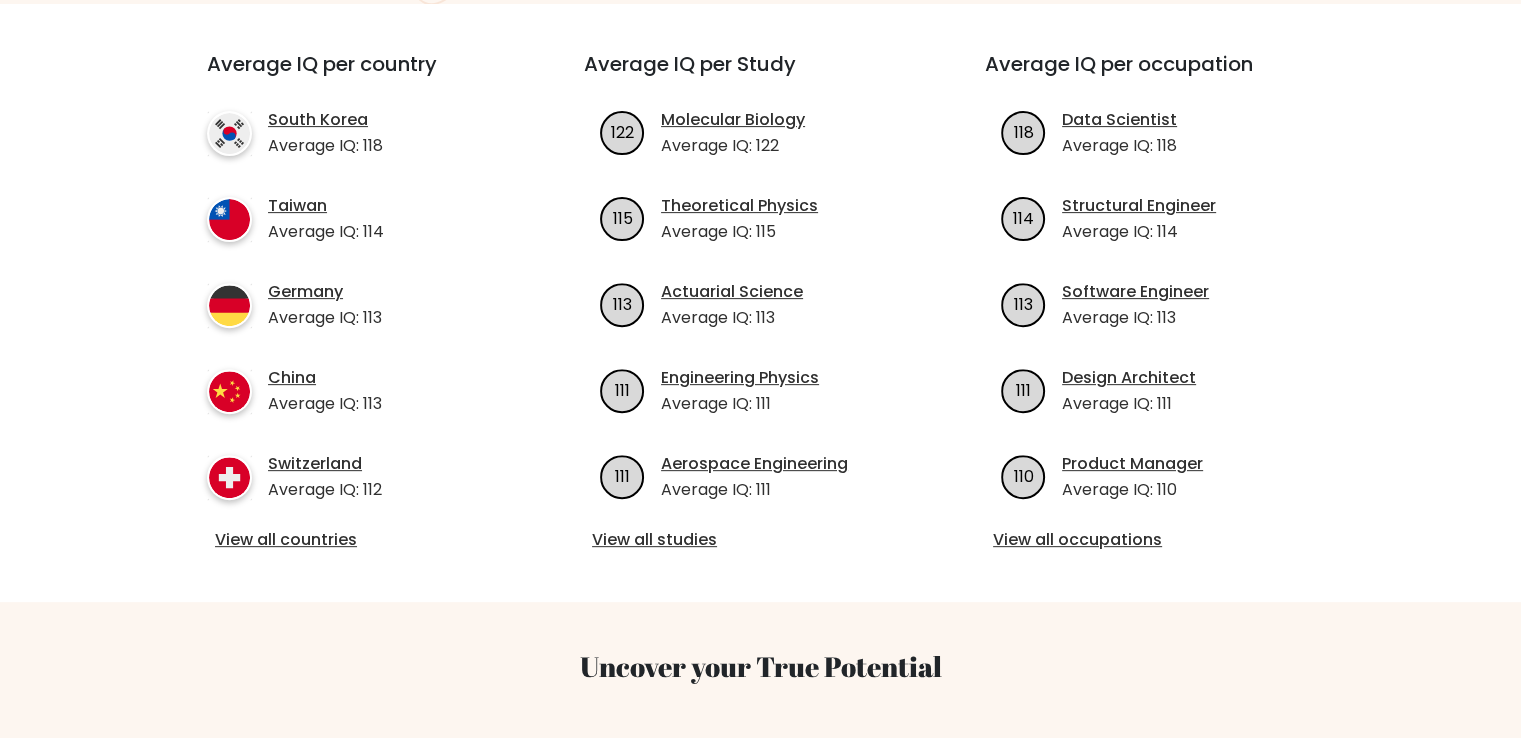scroll, scrollTop: 300, scrollLeft: 0, axis: vertical 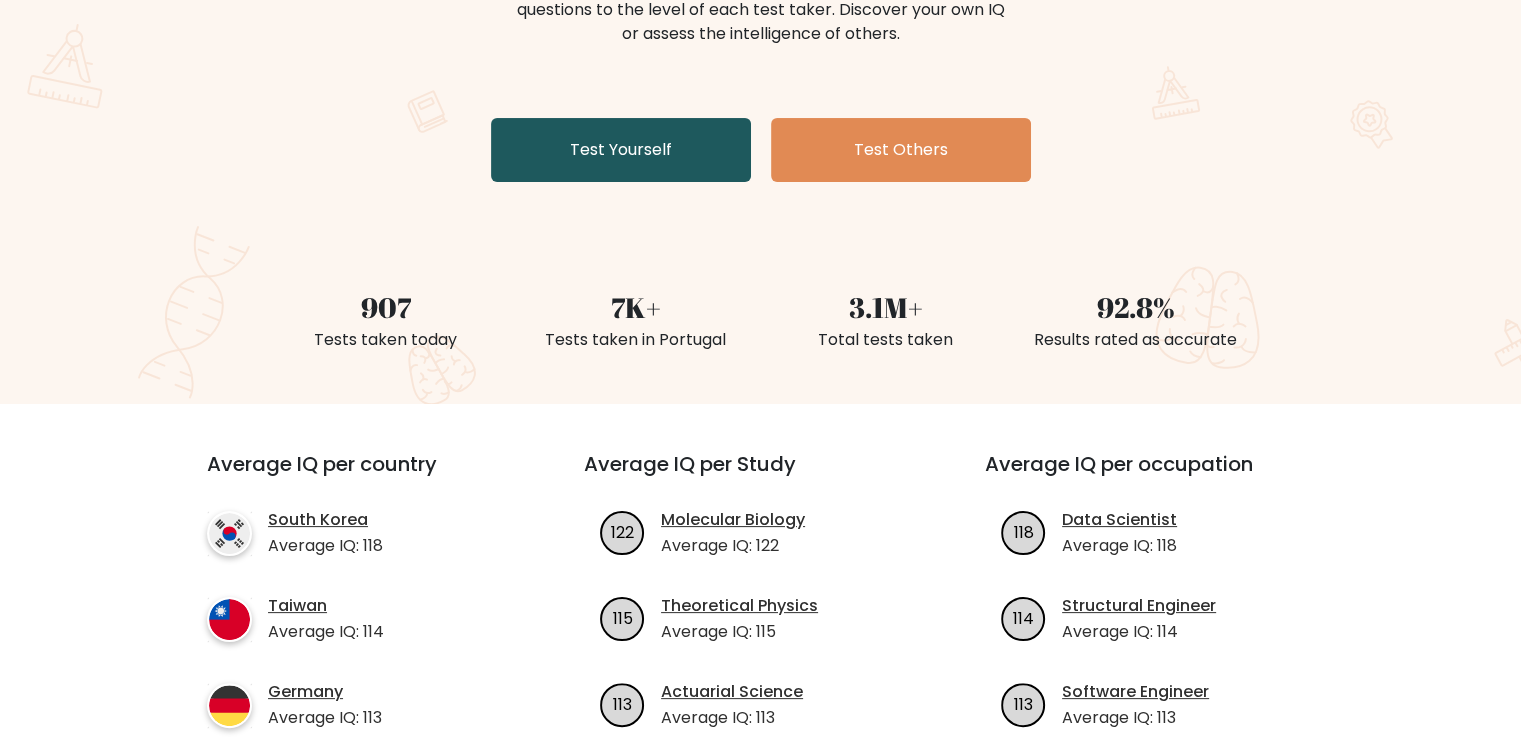 click on "Test Yourself" at bounding box center [621, 150] 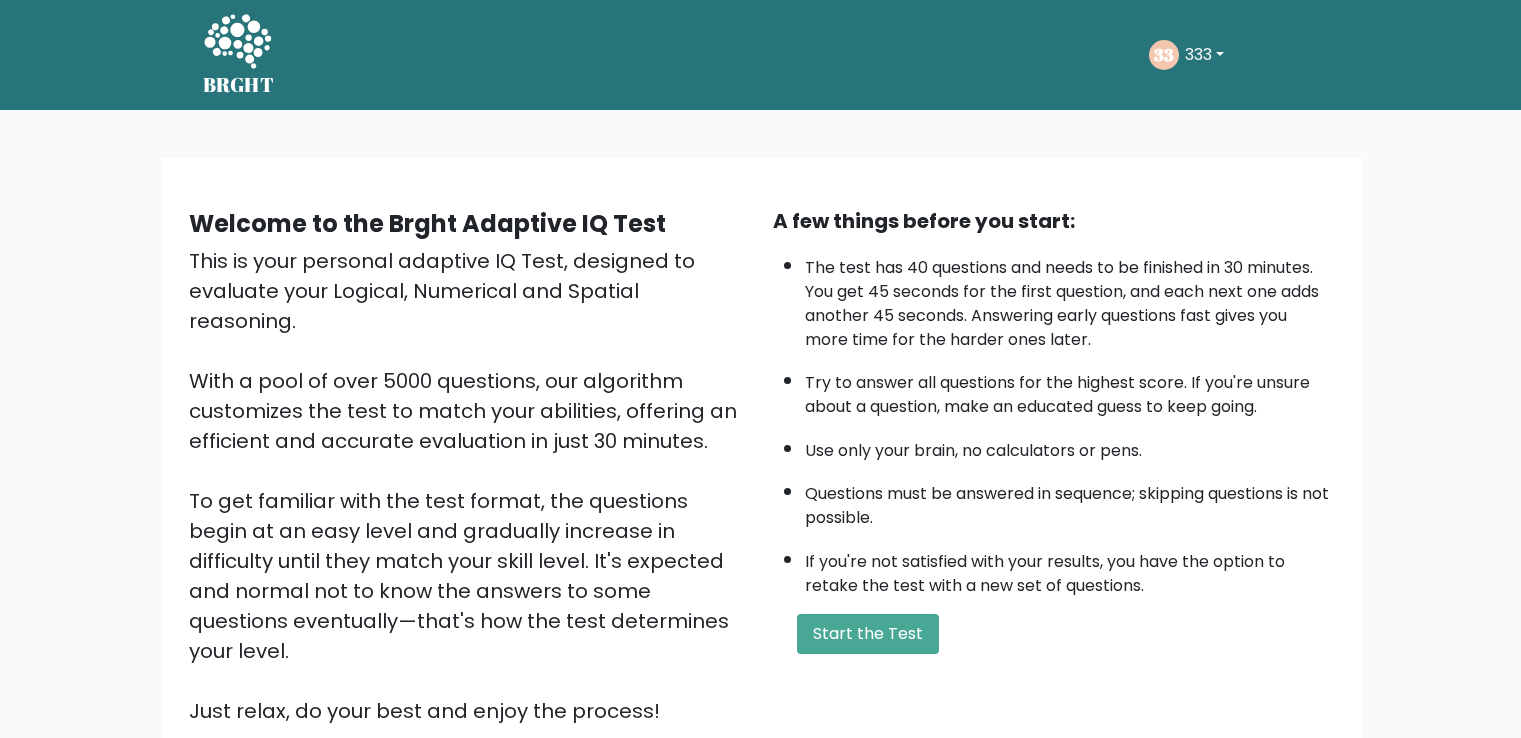 scroll, scrollTop: 0, scrollLeft: 0, axis: both 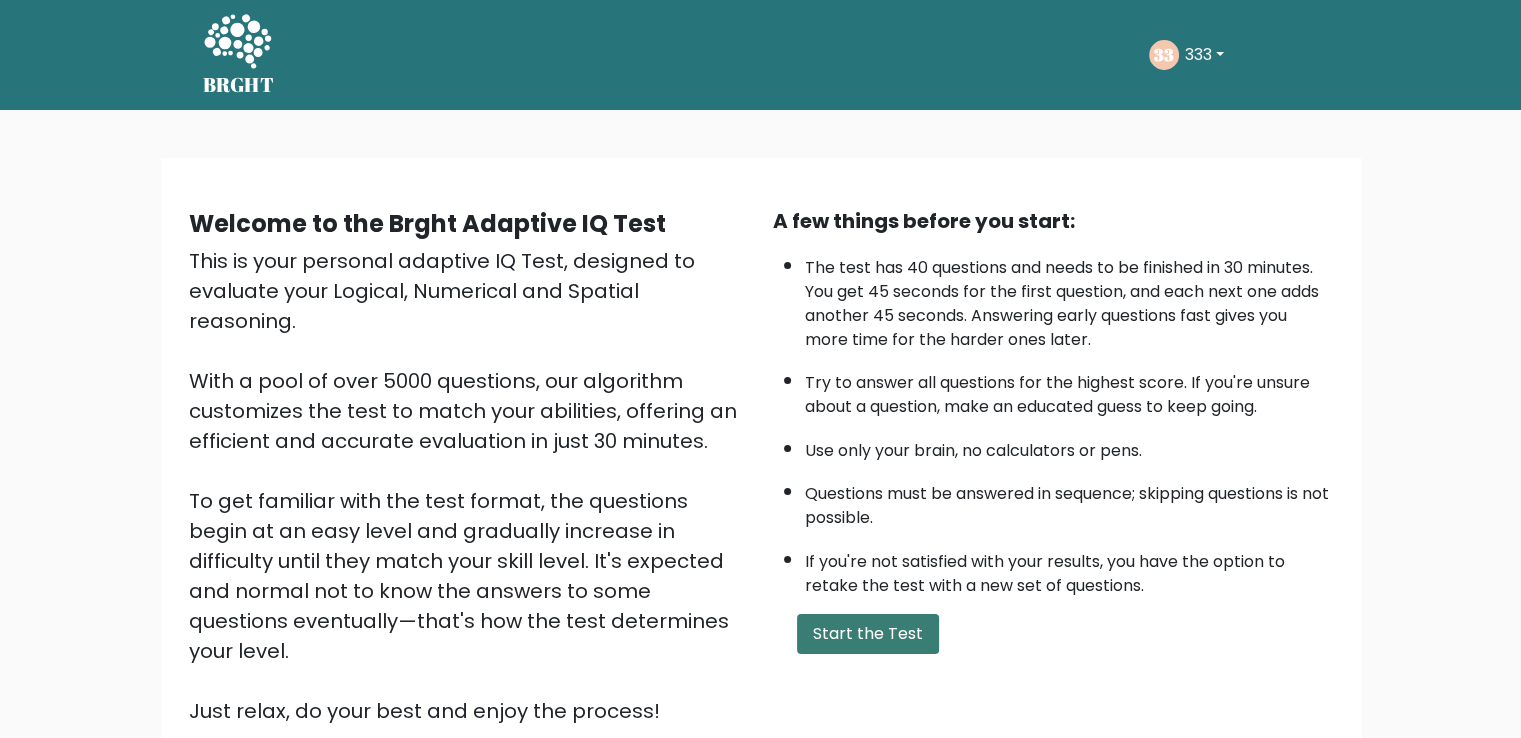 click on "Start the Test" at bounding box center (868, 634) 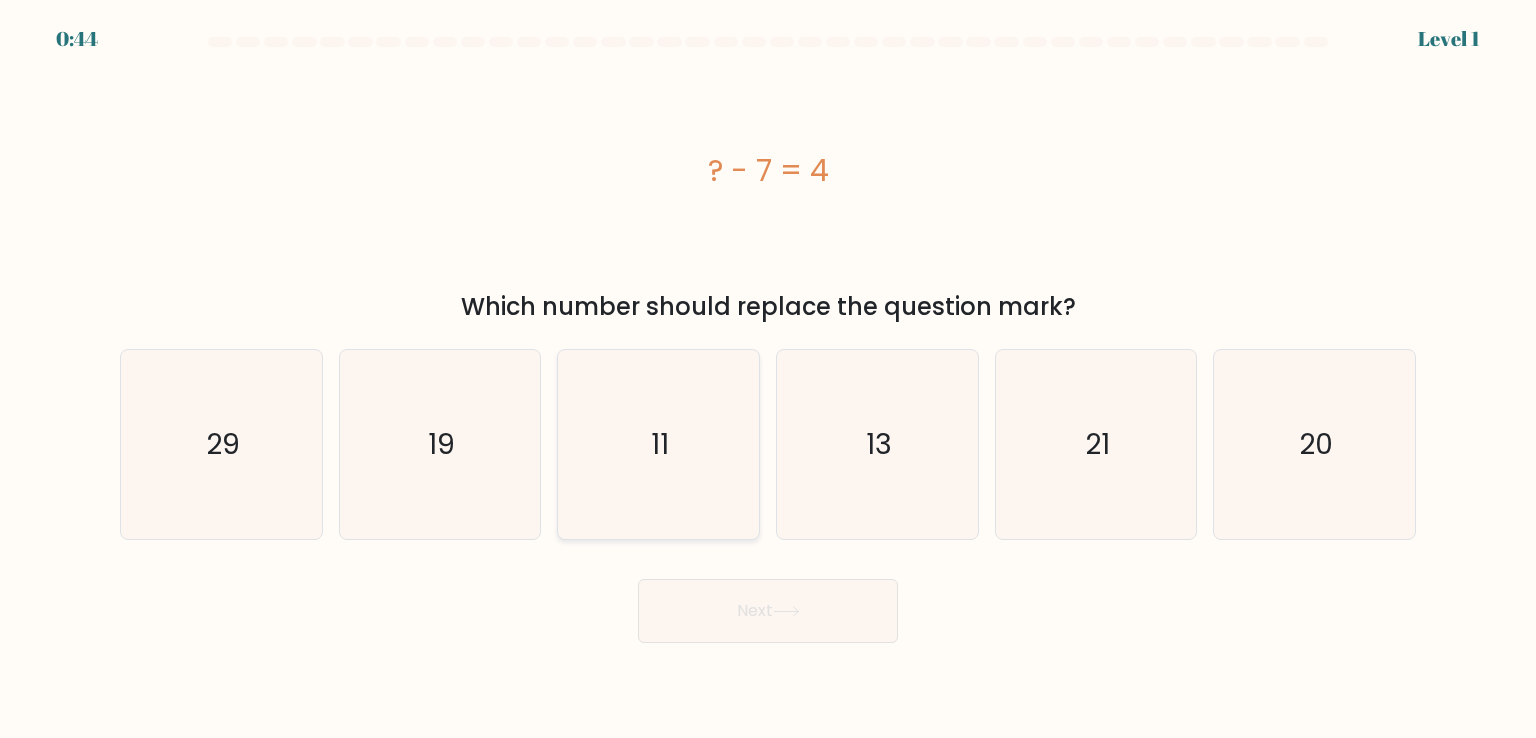 scroll, scrollTop: 0, scrollLeft: 0, axis: both 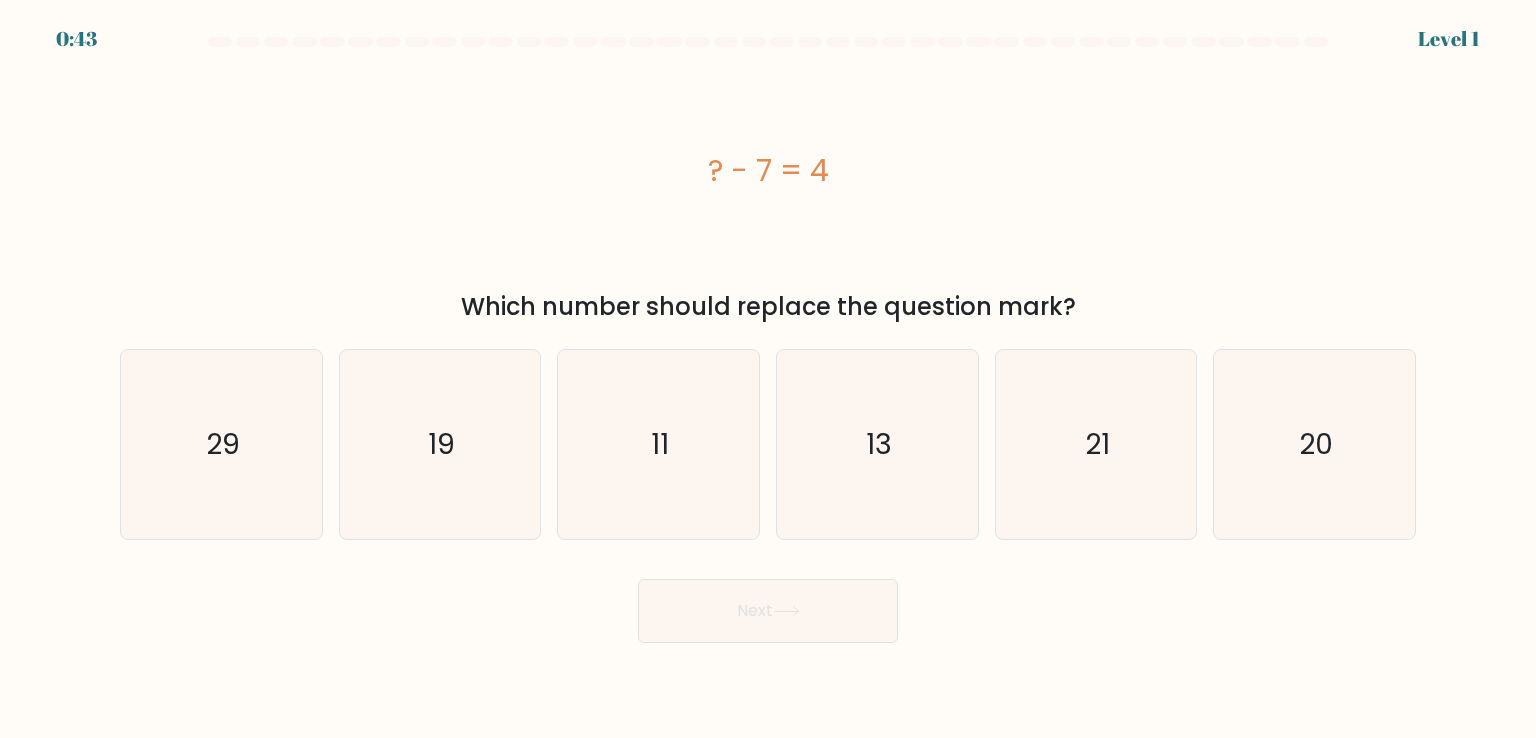 click on "? - 7 = 4" at bounding box center (768, 170) 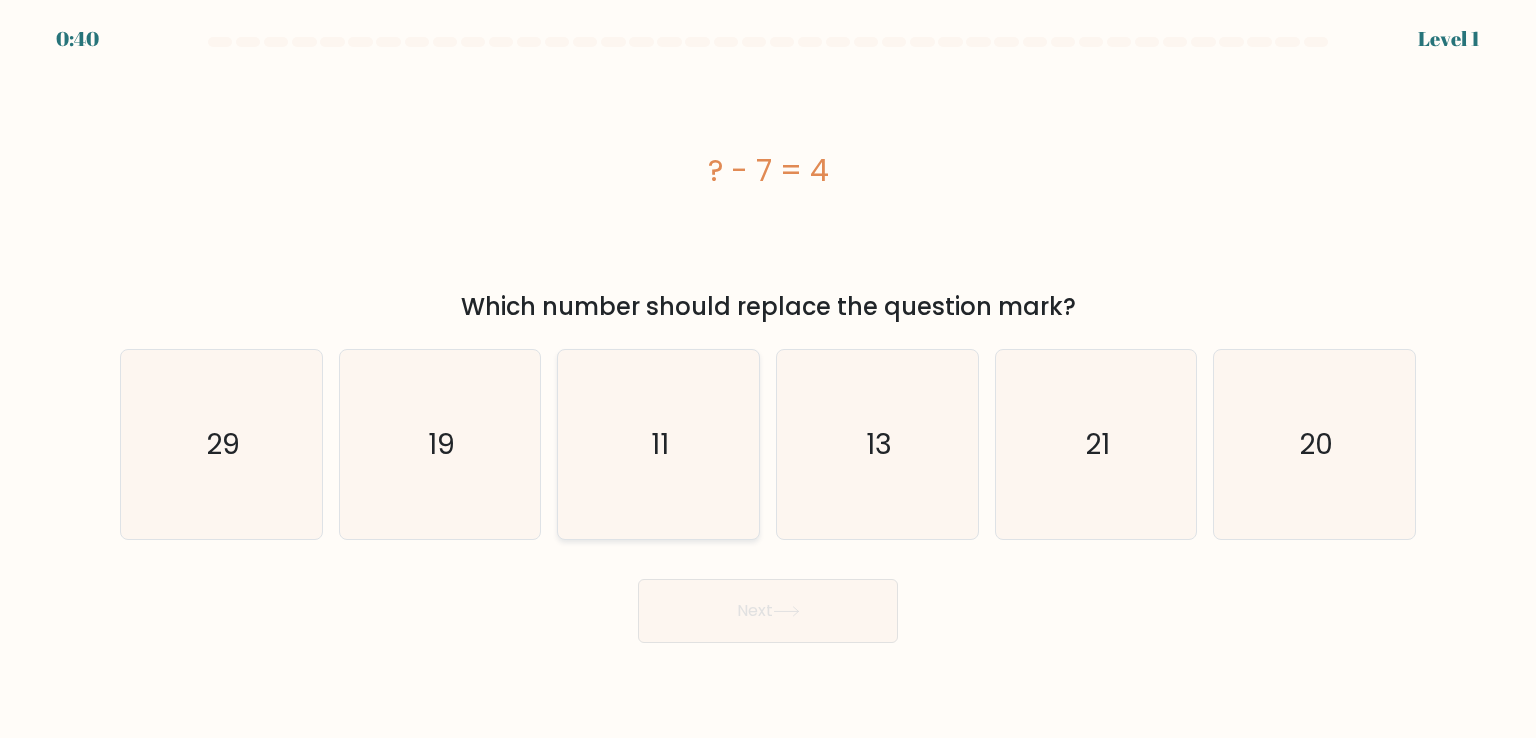 click on "11" 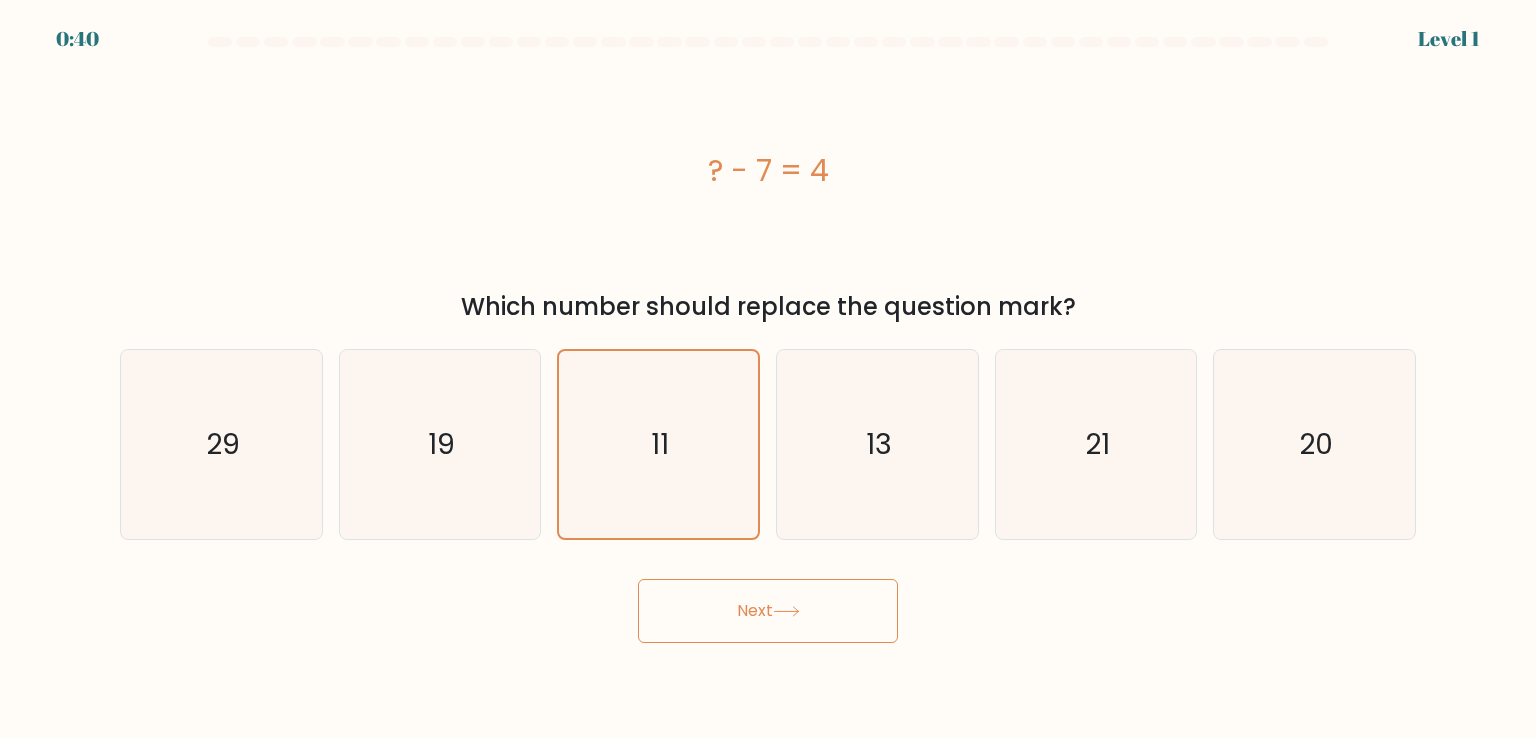 click 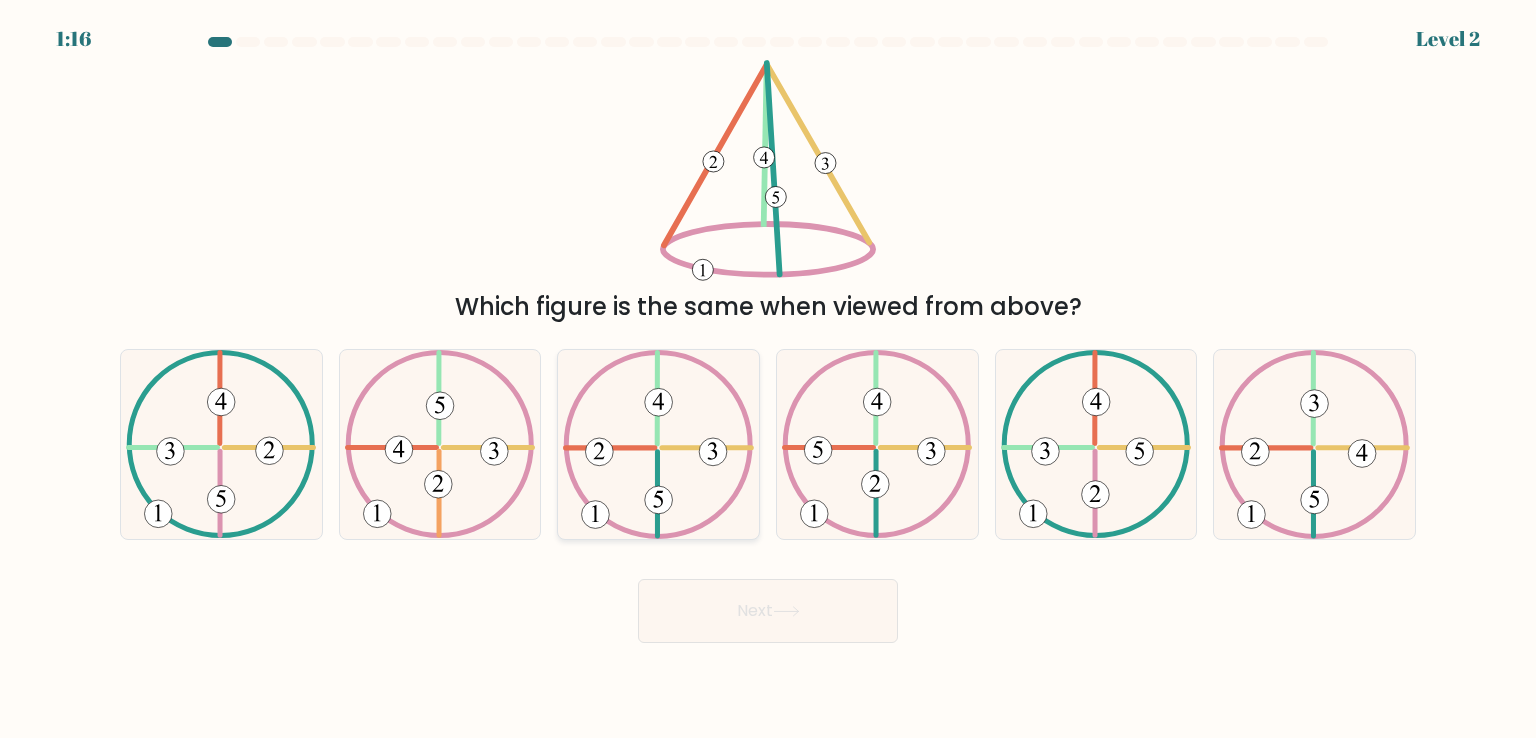 click 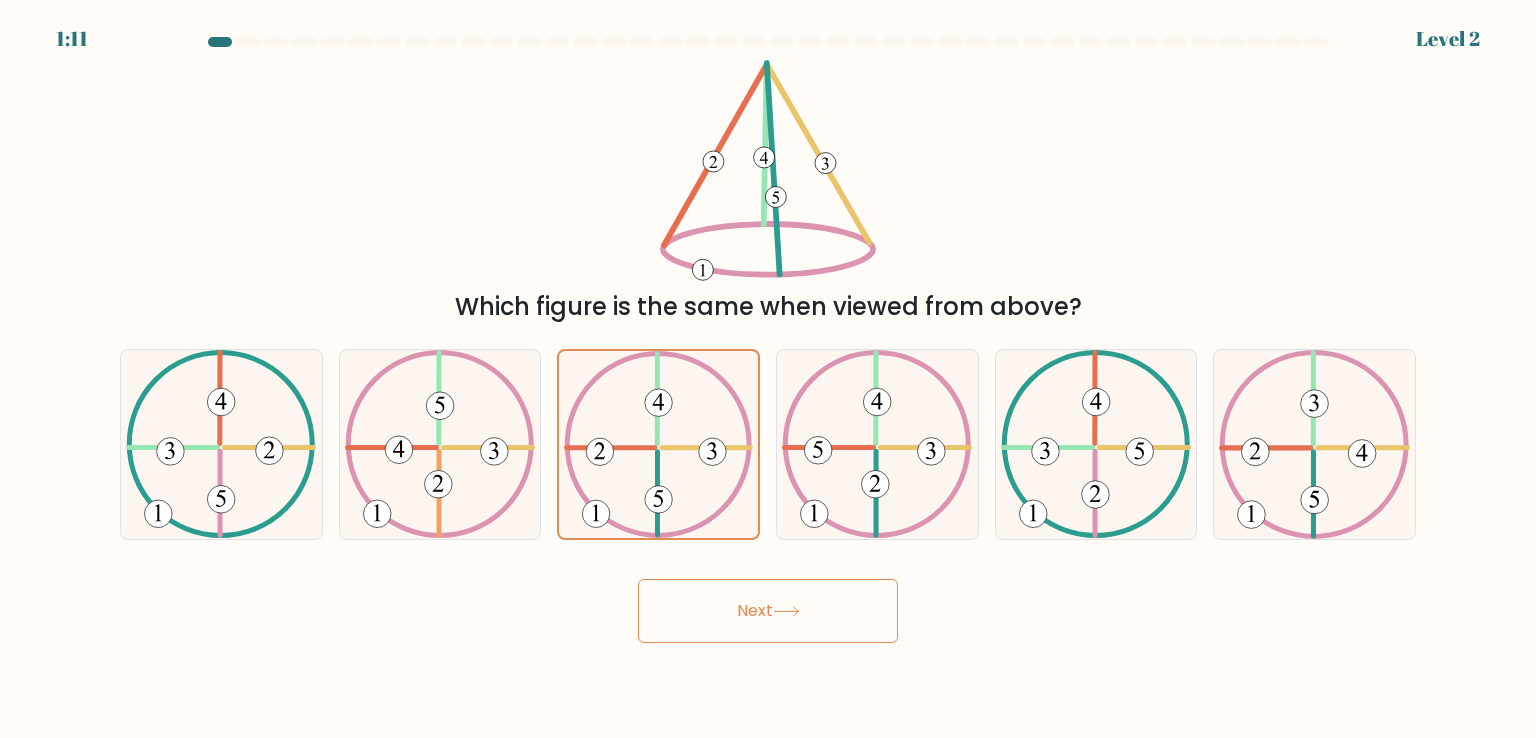 click on "Next" at bounding box center (768, 611) 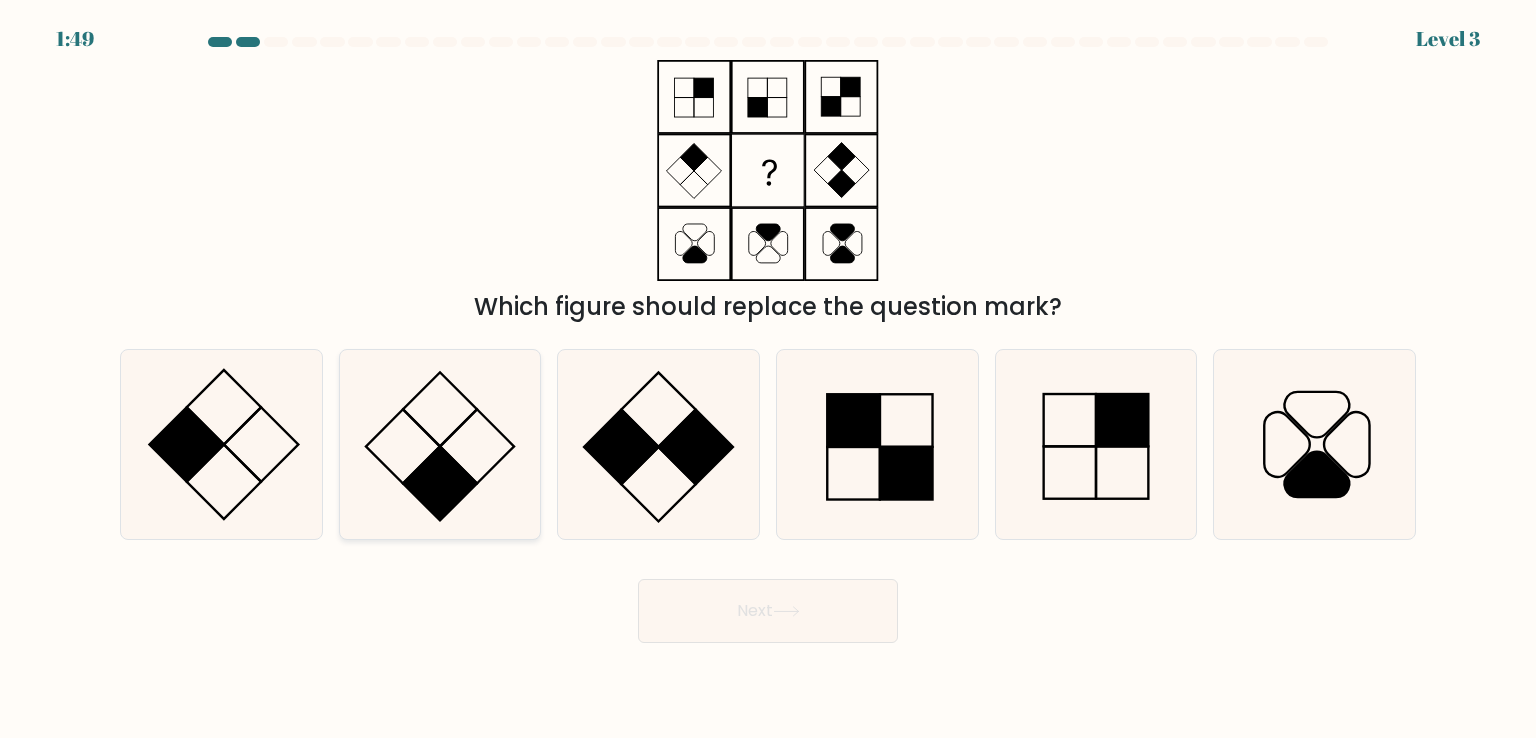 click 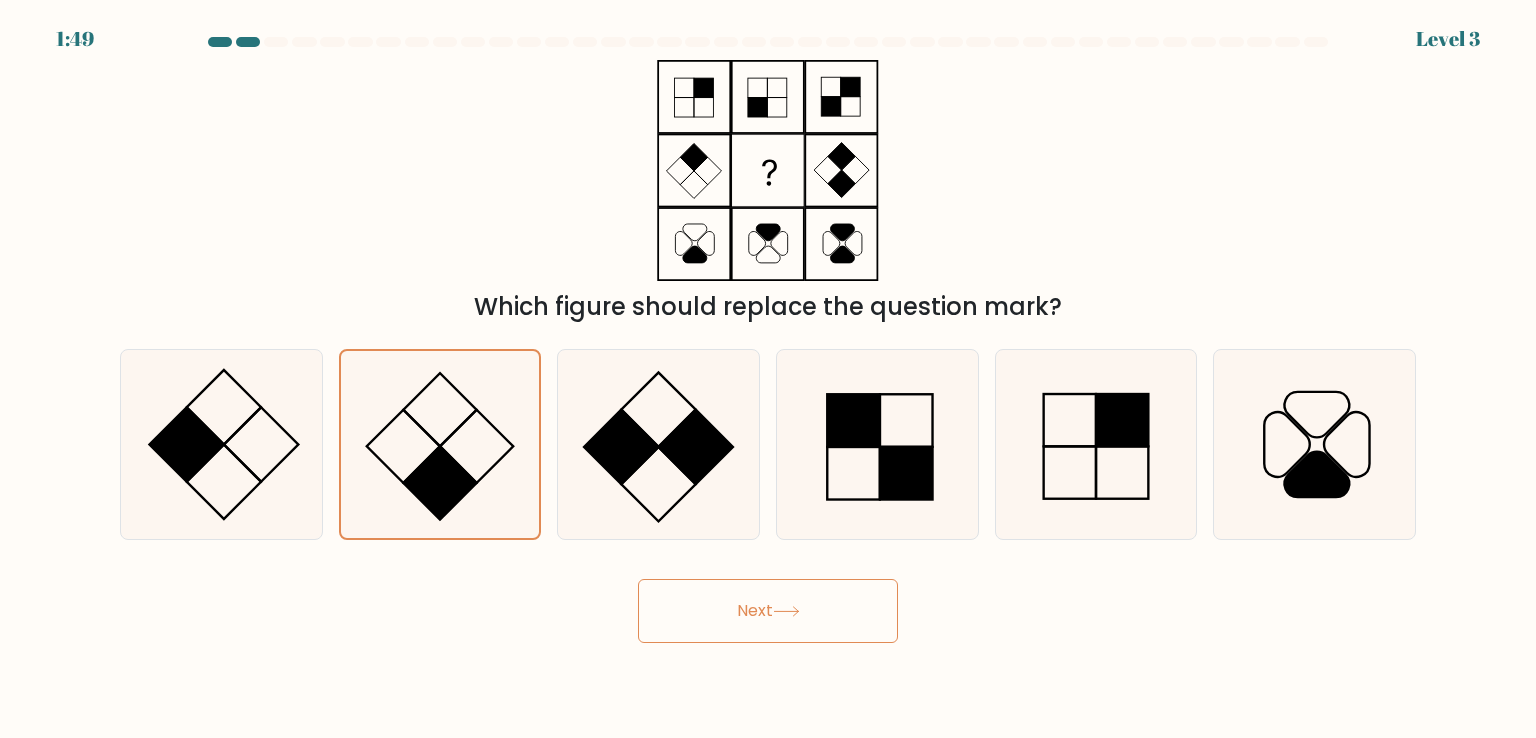 click on "Next" at bounding box center (768, 611) 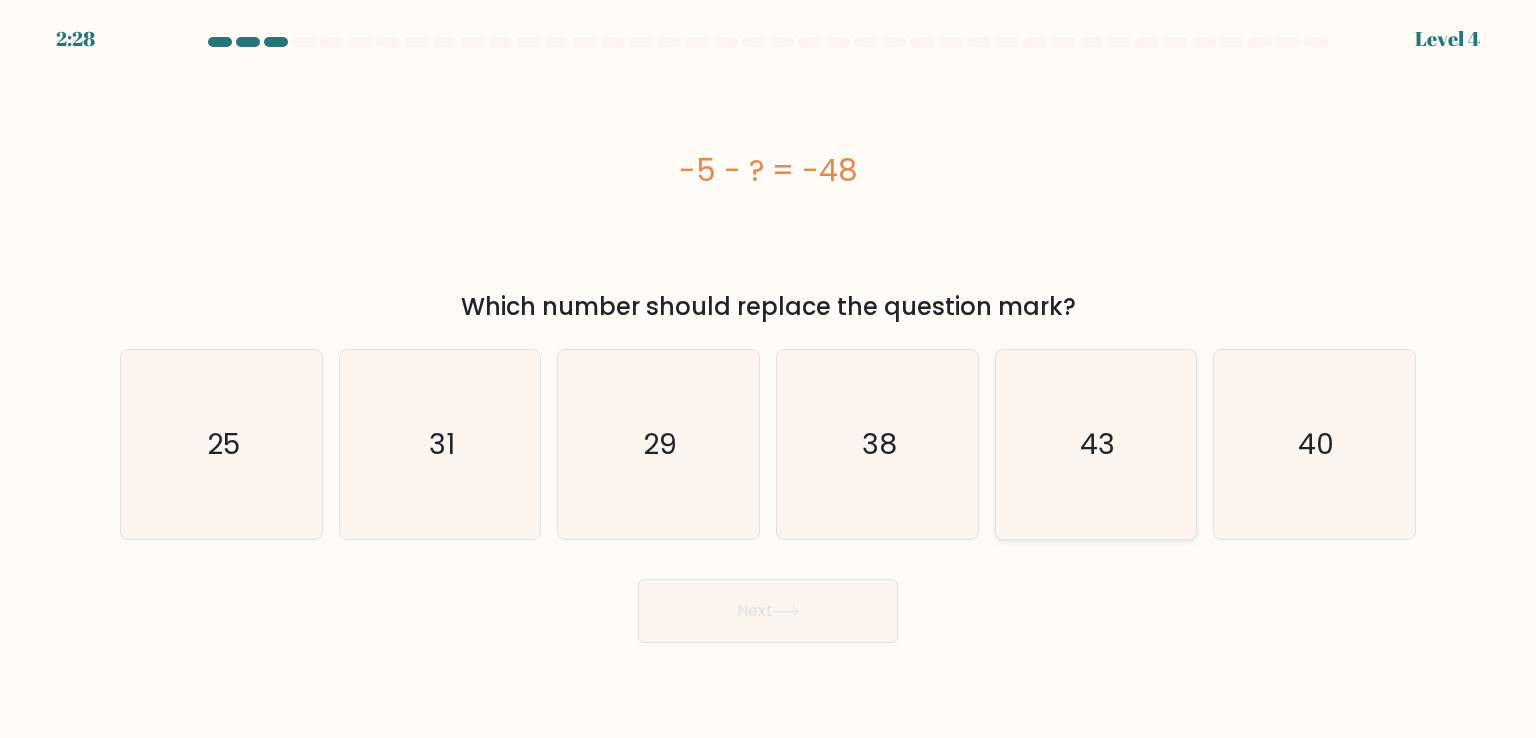 click on "43" 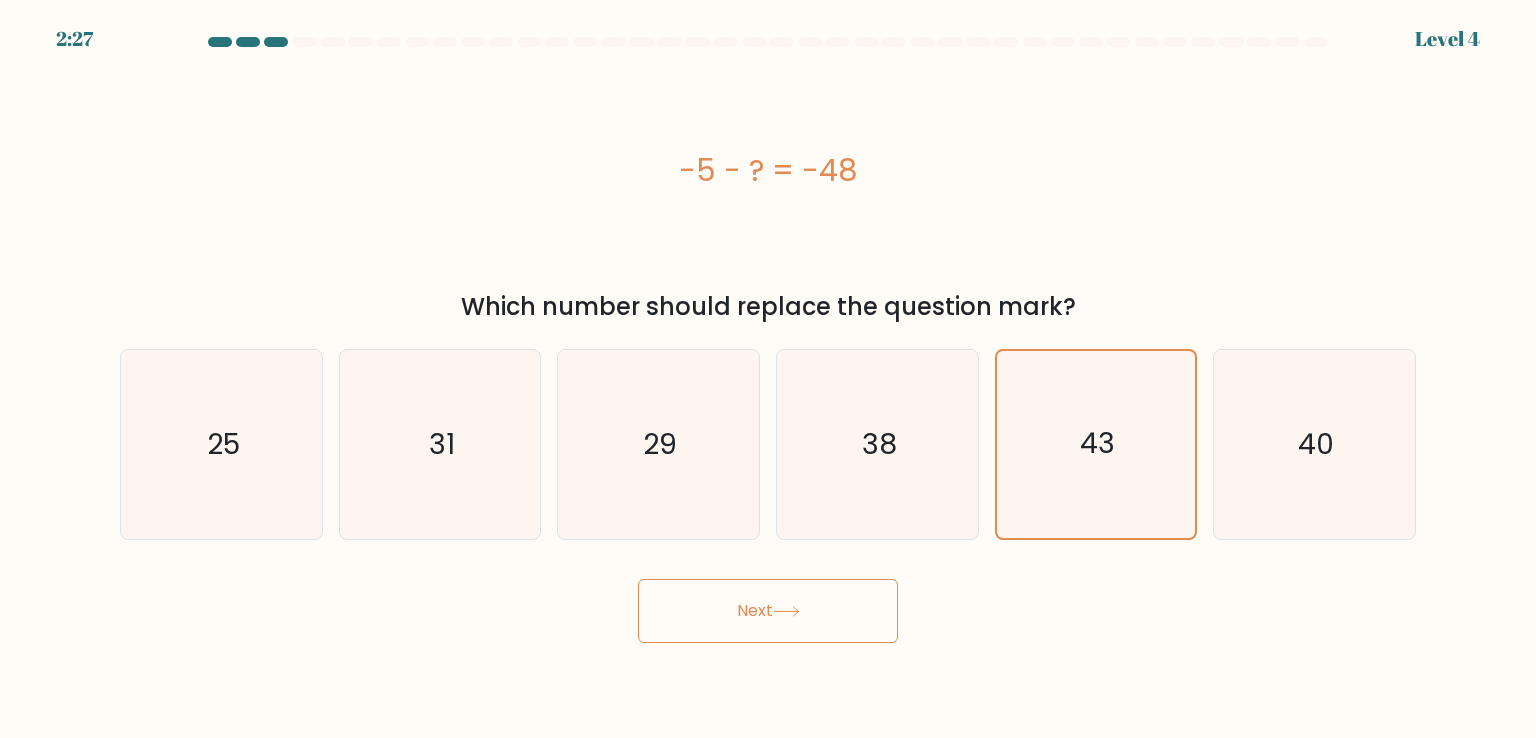 click on "Next" at bounding box center (768, 611) 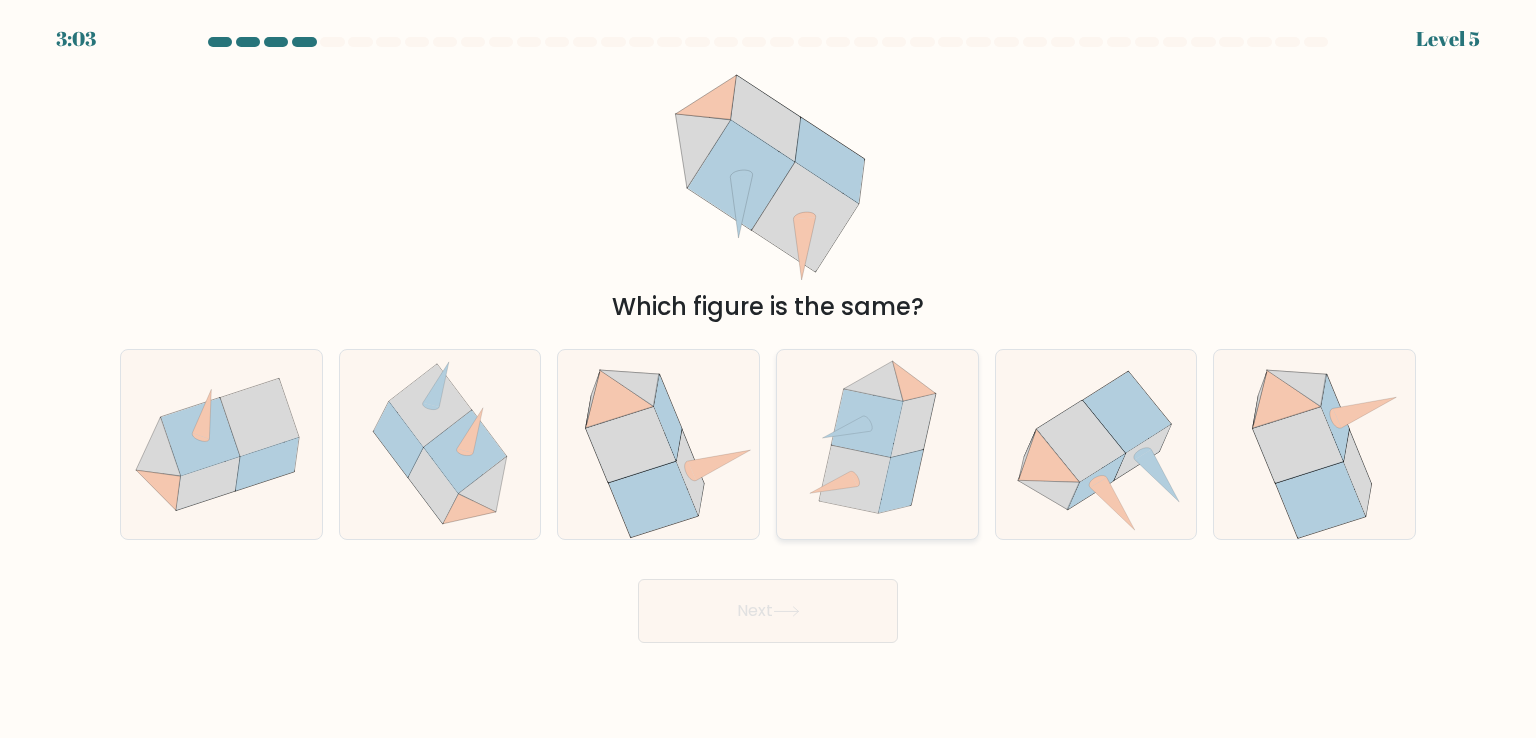 click 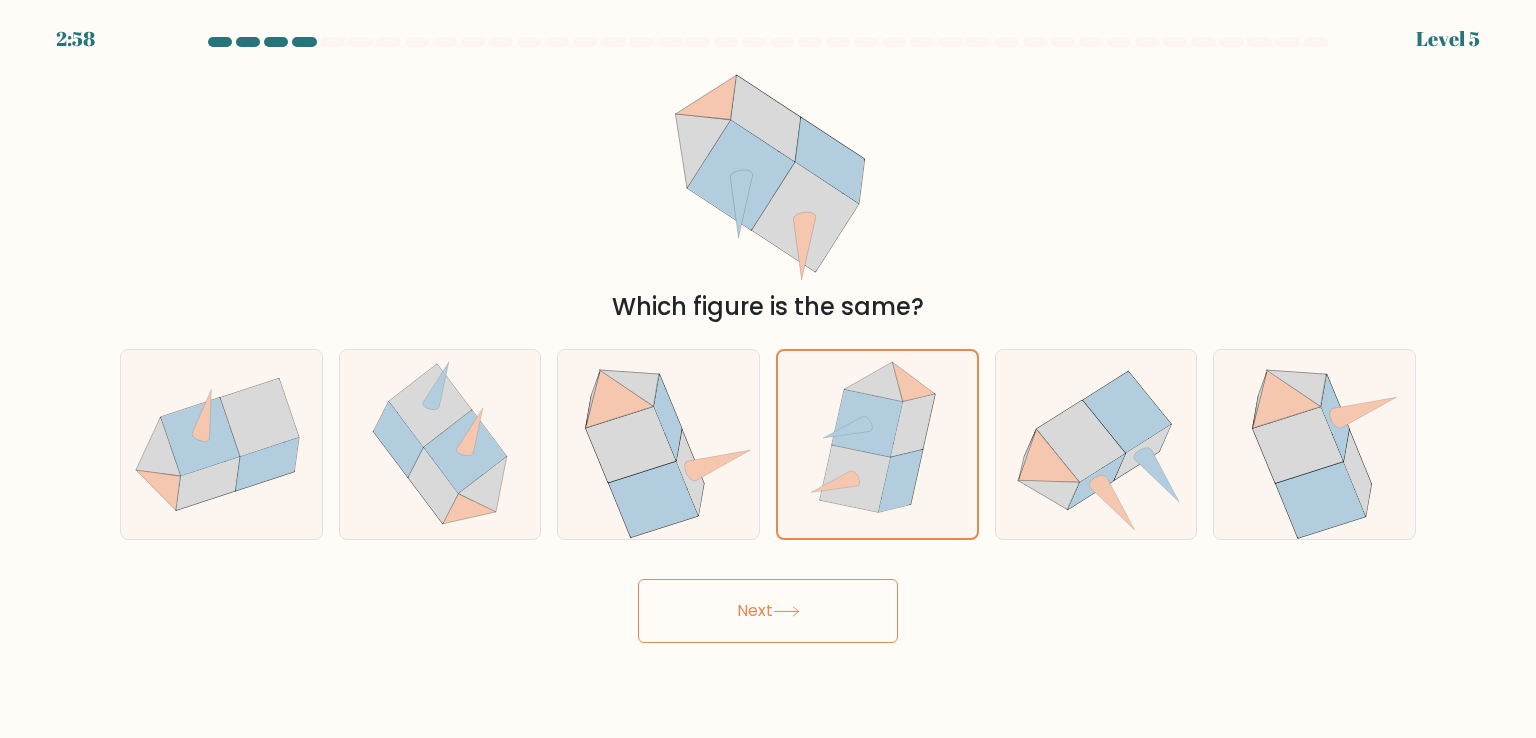 click on "Next" at bounding box center [768, 611] 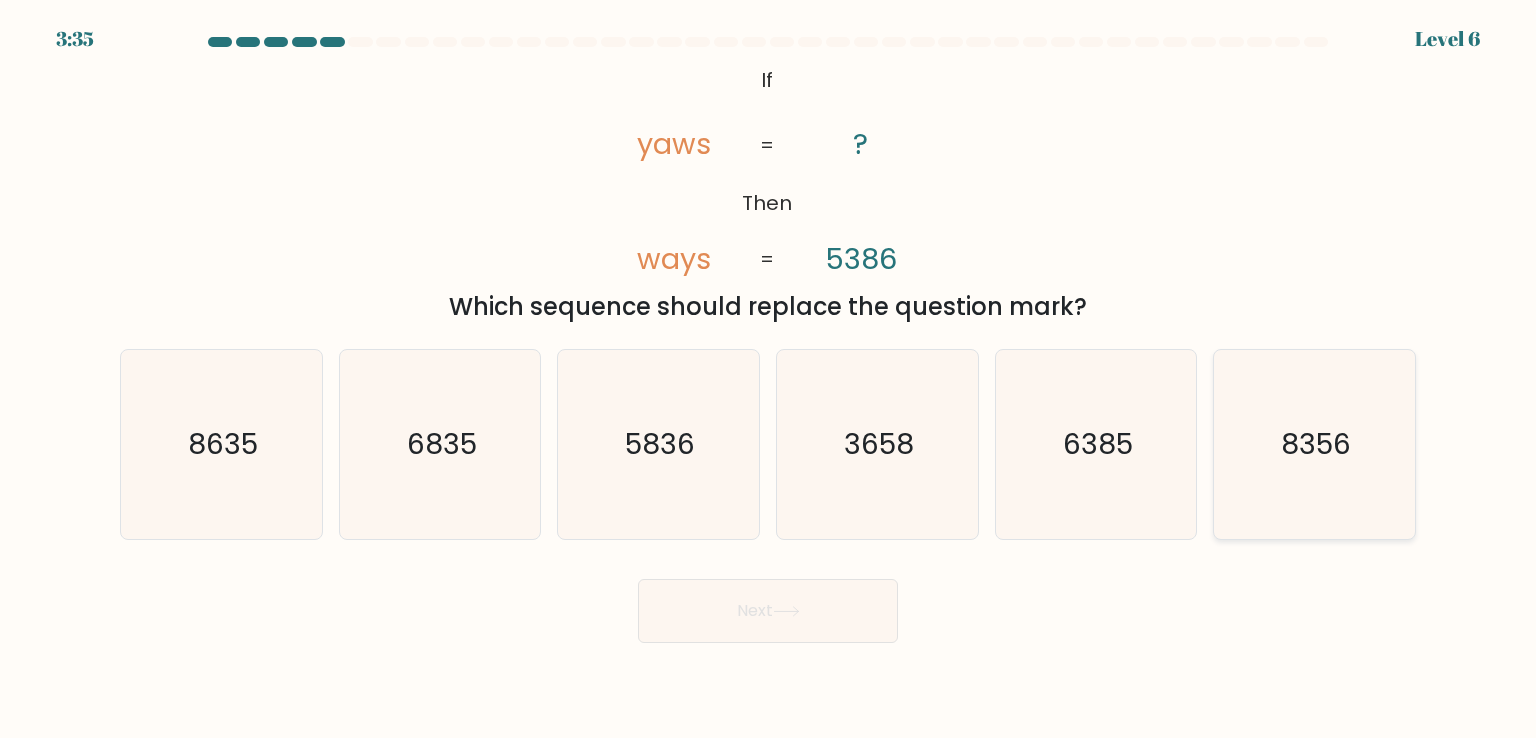 click on "8356" 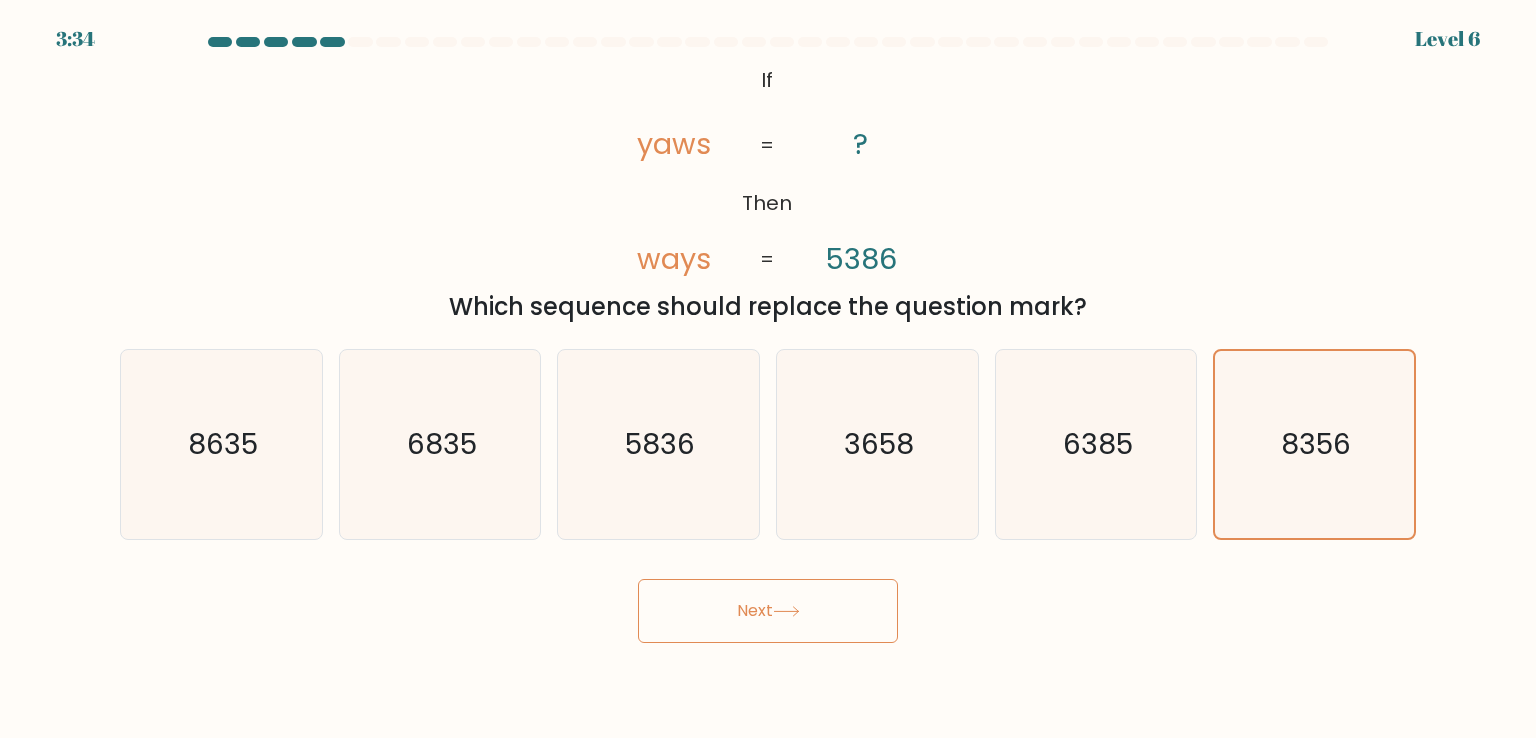 click on "Next" at bounding box center [768, 611] 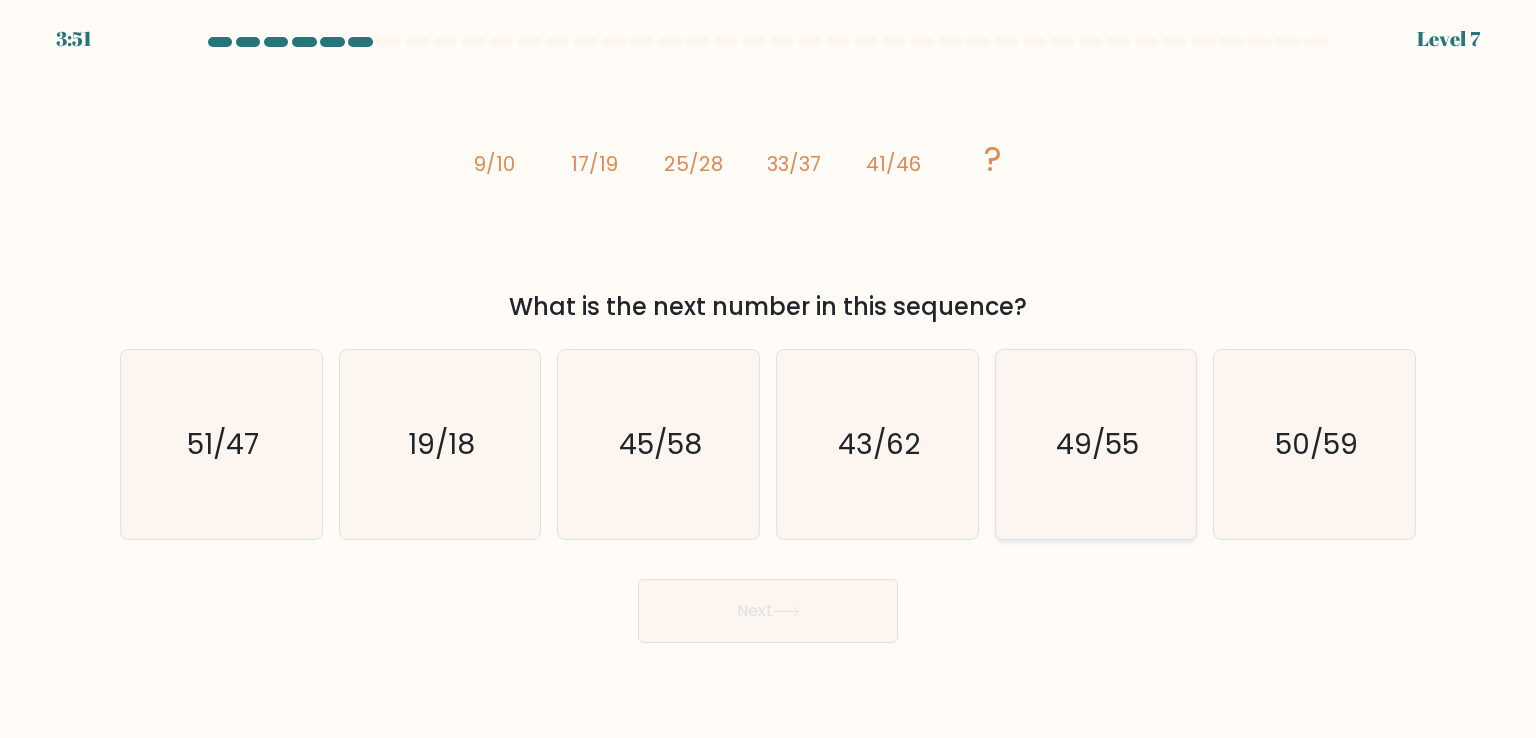 click on "49/55" 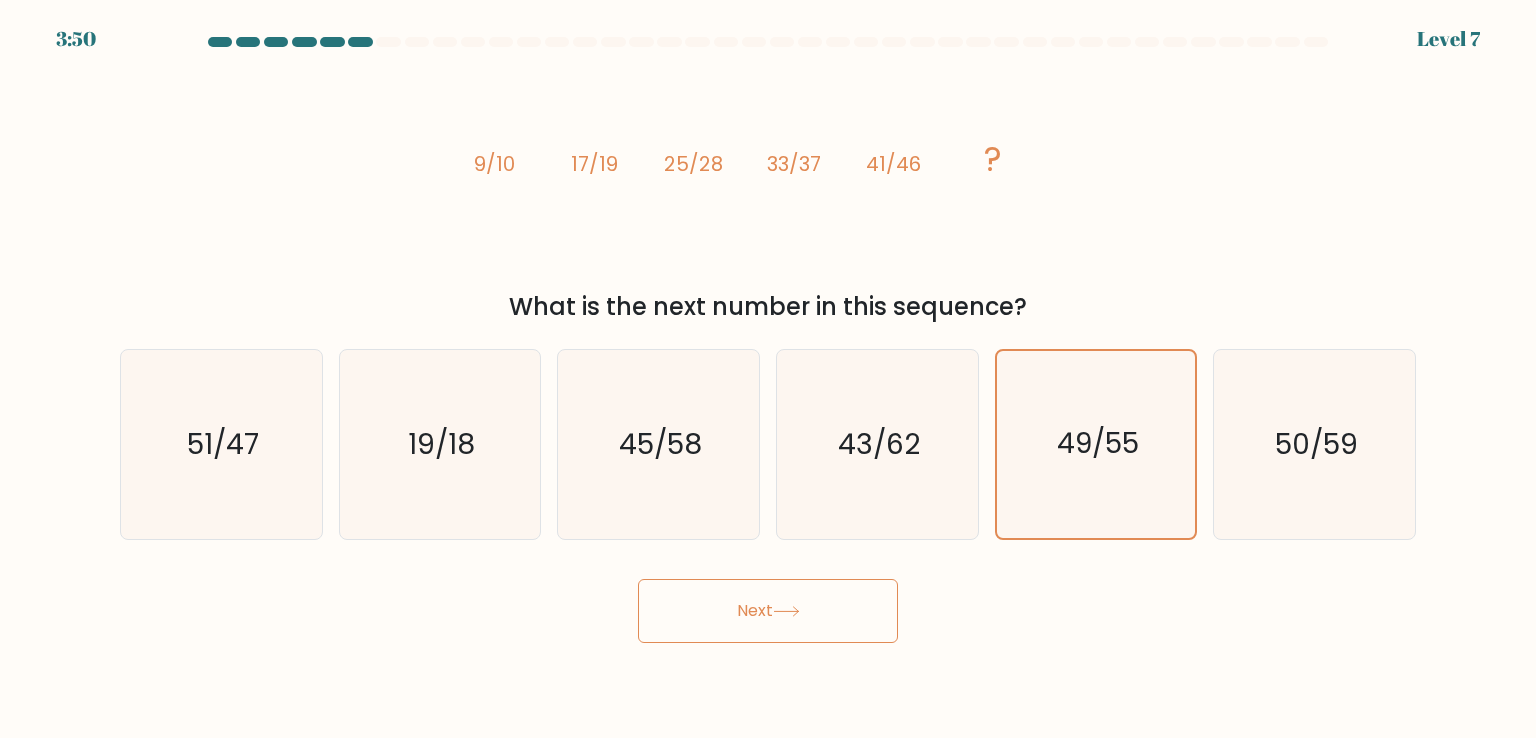 click on "Next" at bounding box center (768, 611) 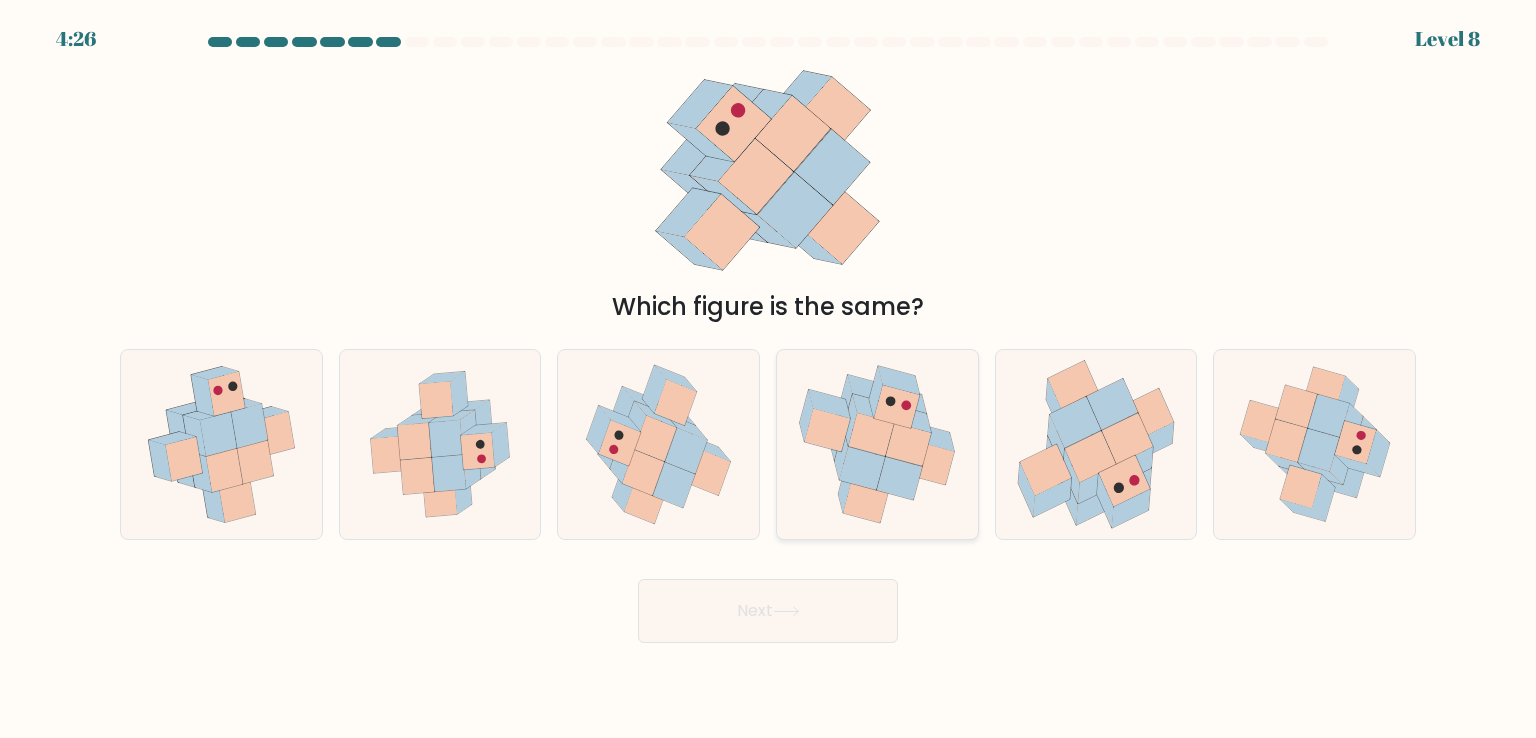 click 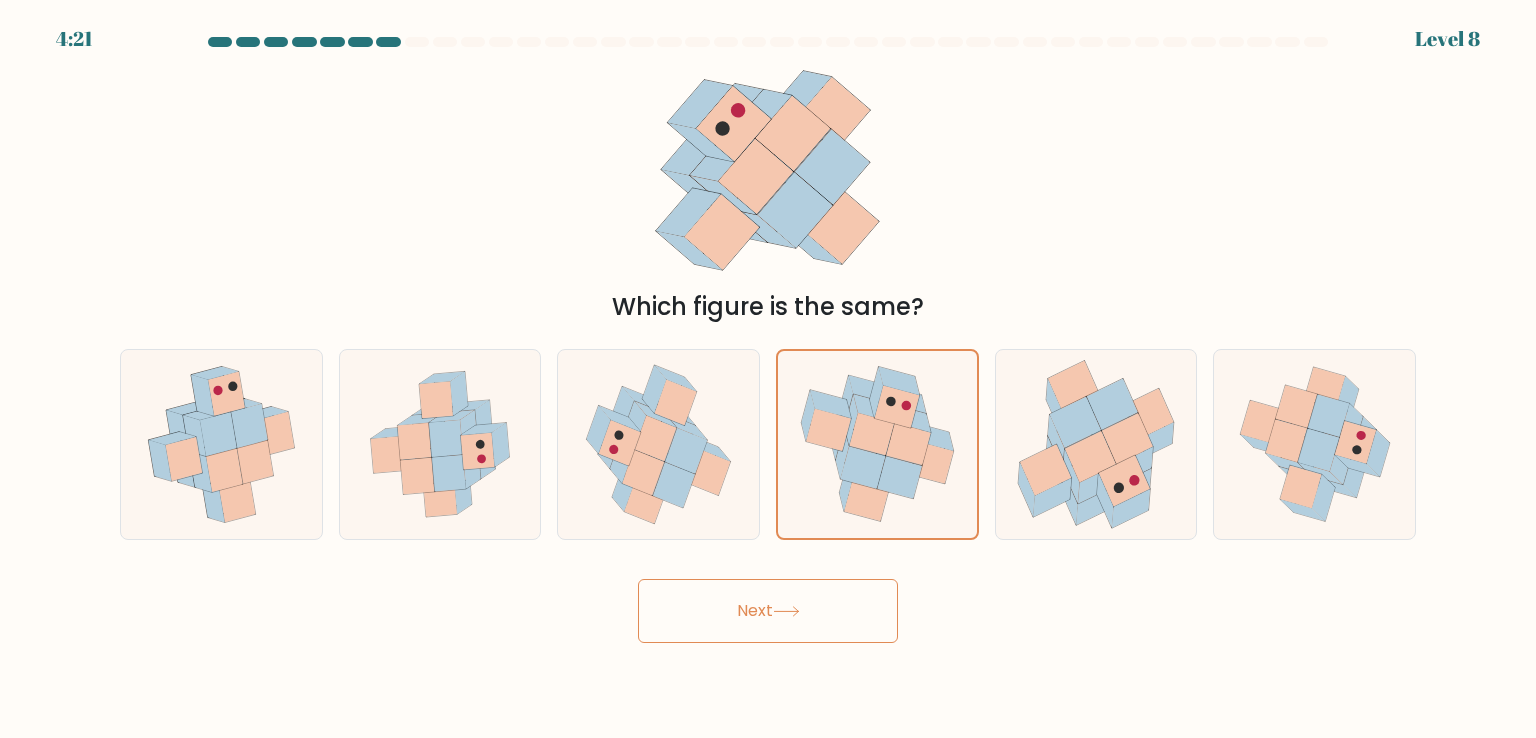 click on "Next" at bounding box center [768, 611] 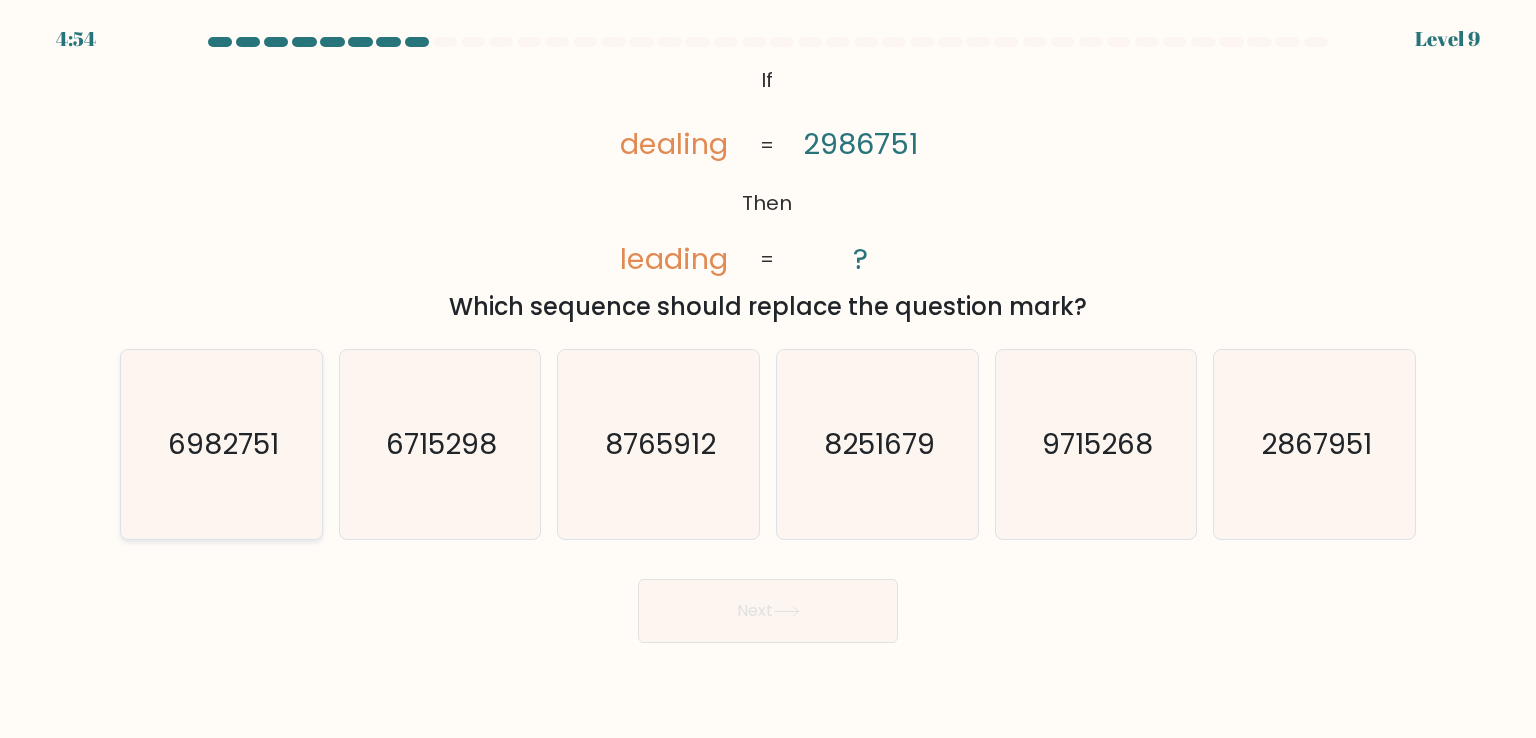 click on "6982751" 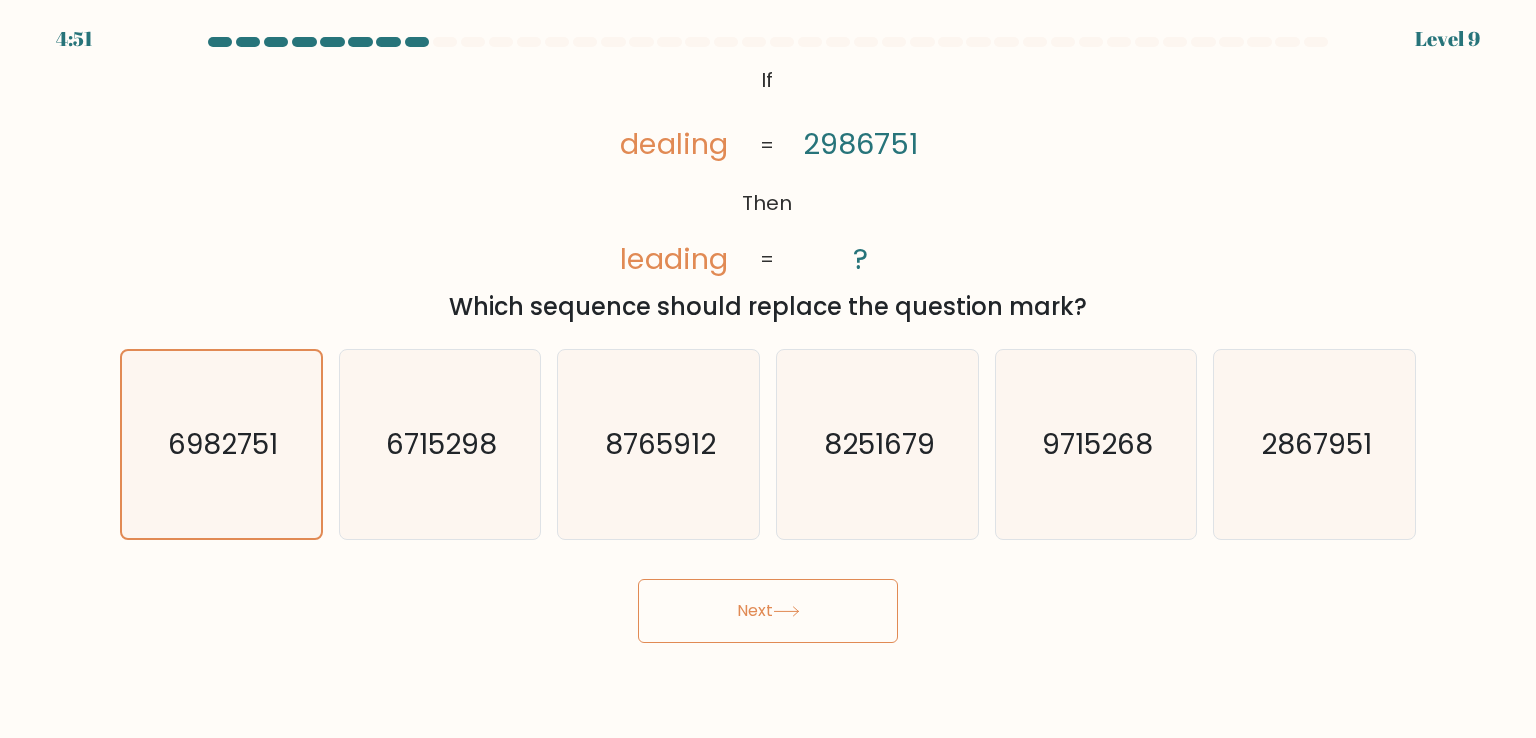 click on "4:51
Level 9
If" at bounding box center [768, 369] 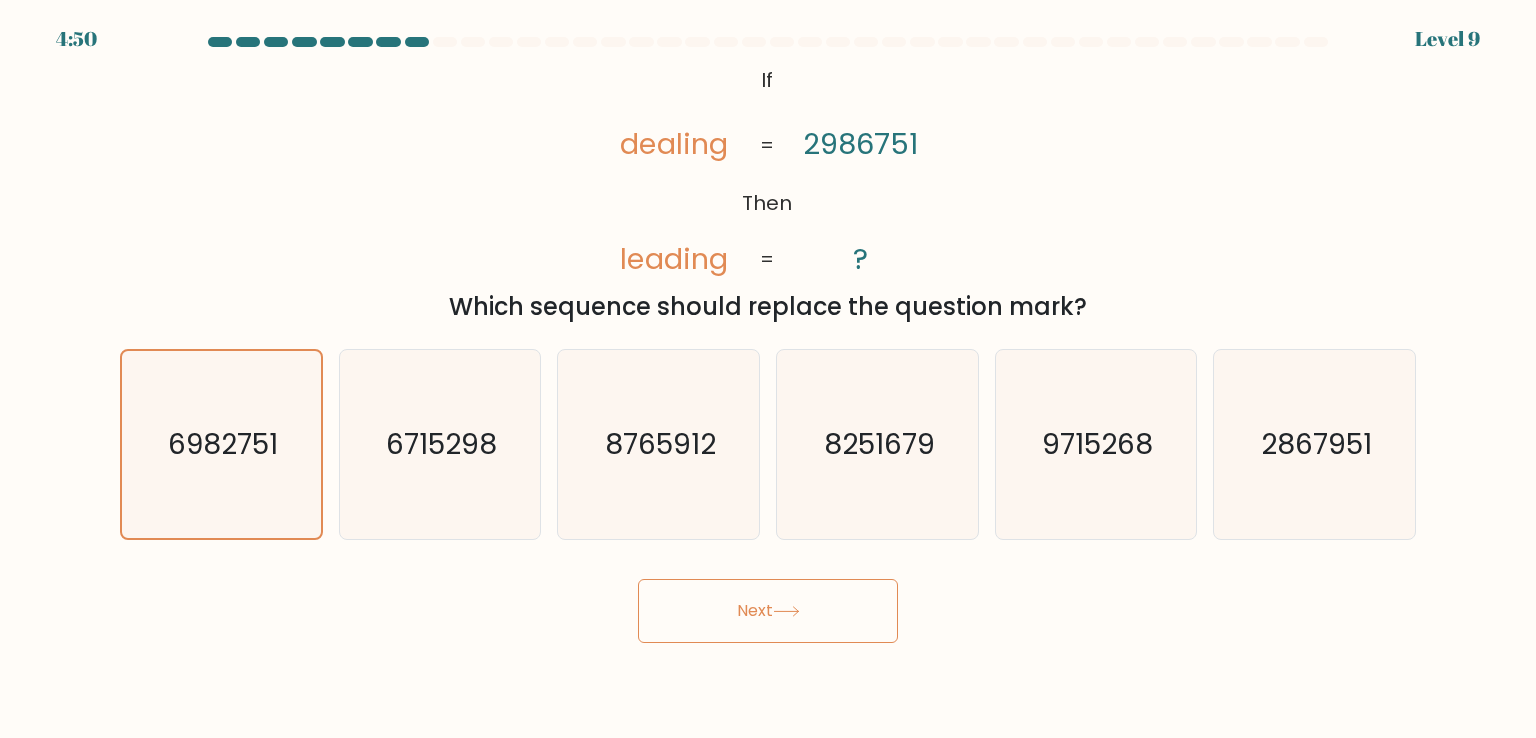 click on "Next" at bounding box center [768, 611] 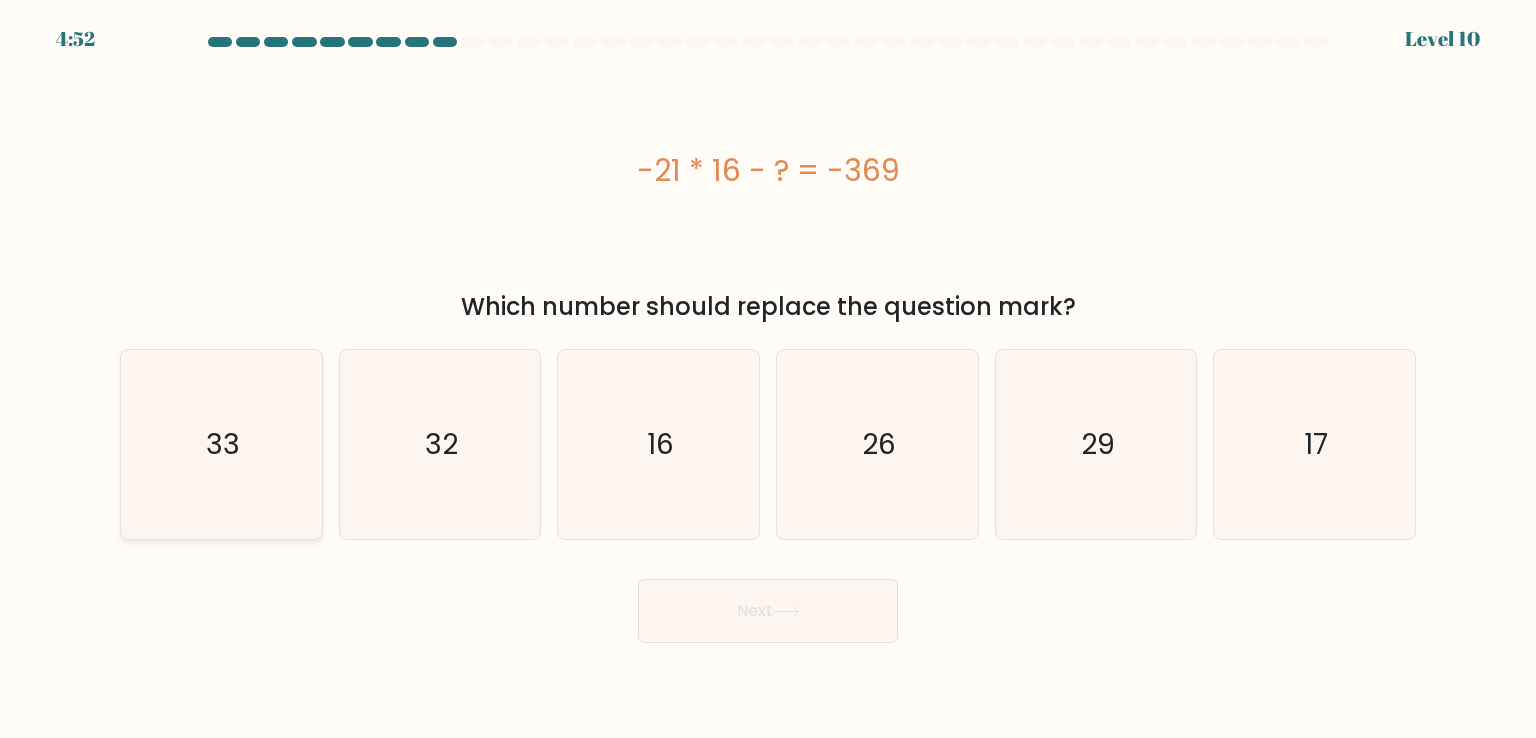 click on "33" 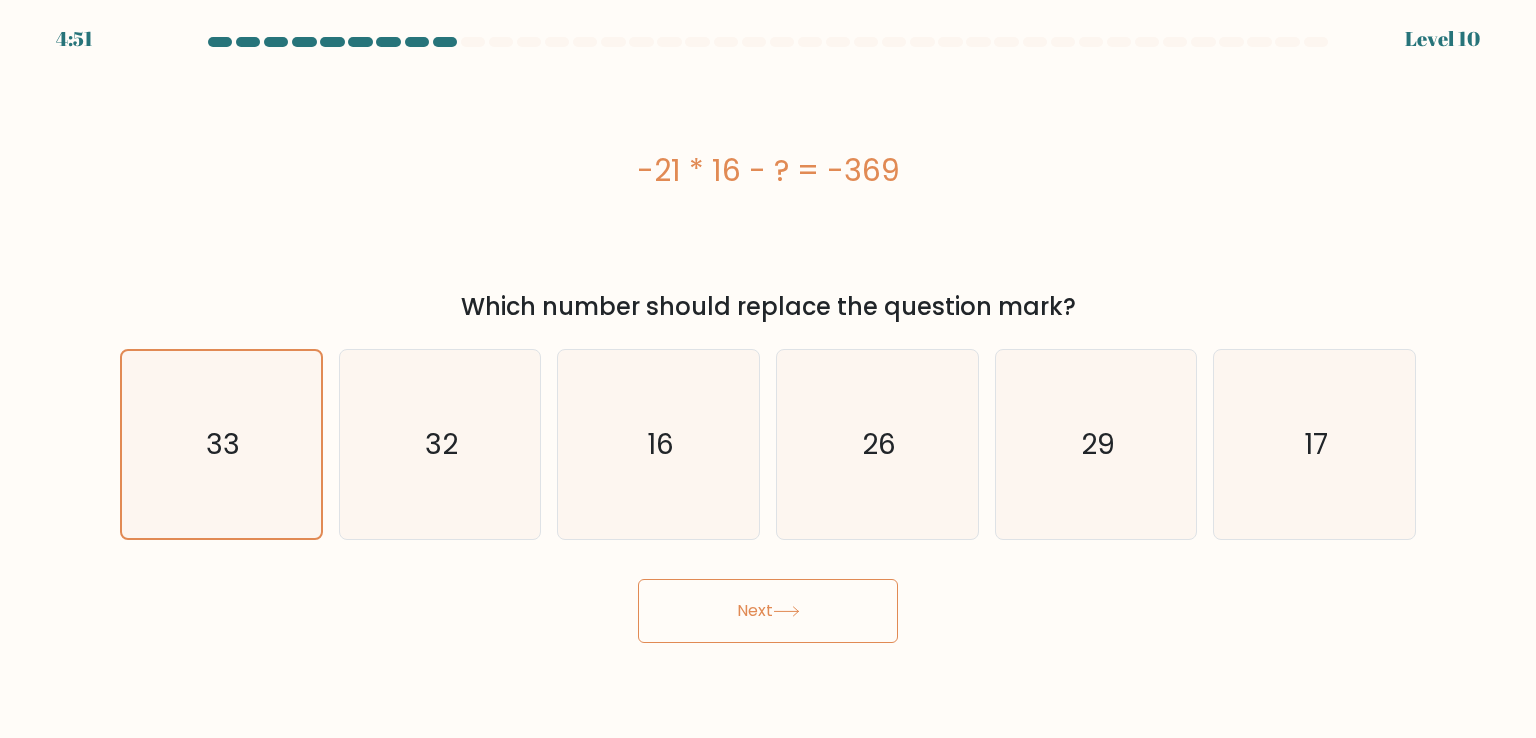 click on "Next" at bounding box center [768, 611] 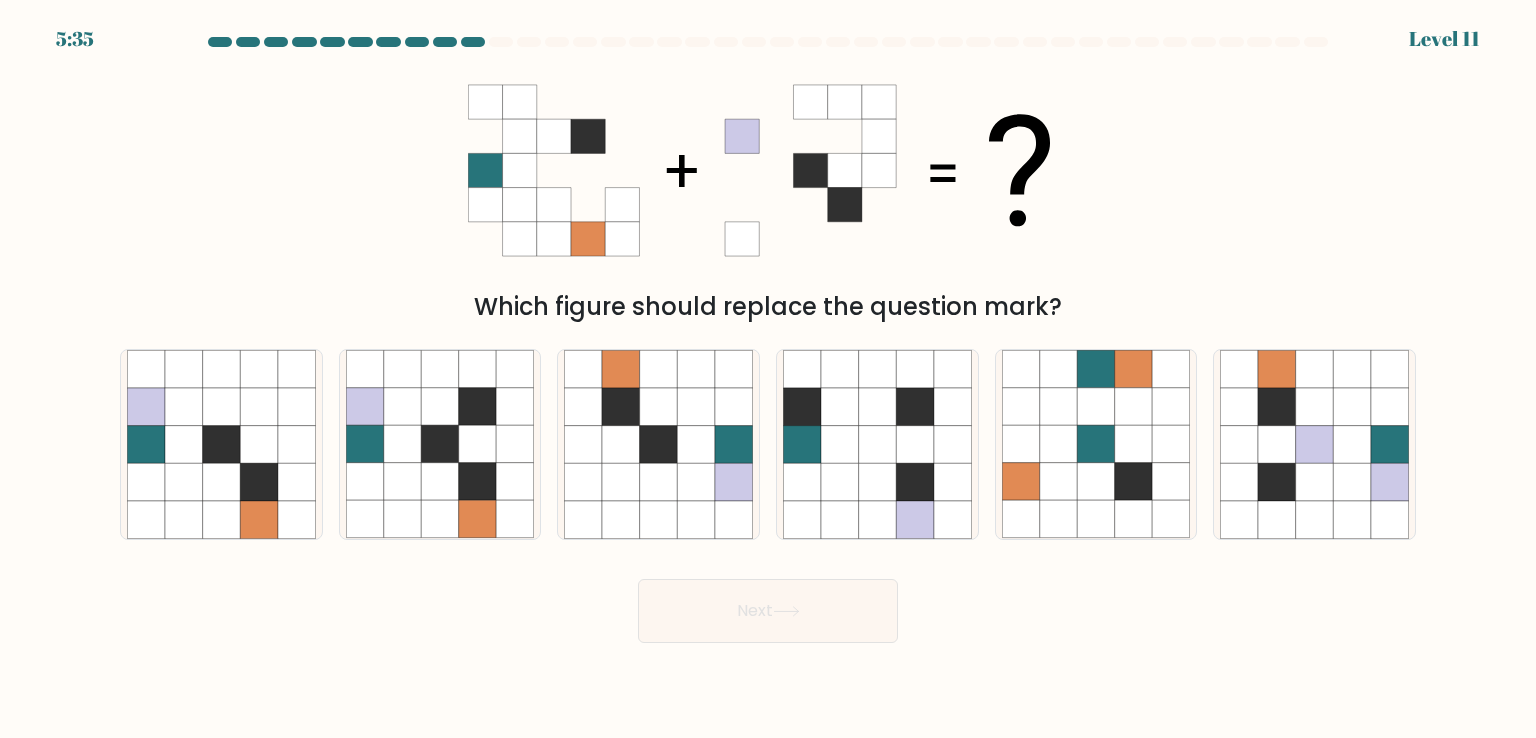 click on "Which figure should replace the question mark?" at bounding box center (768, 192) 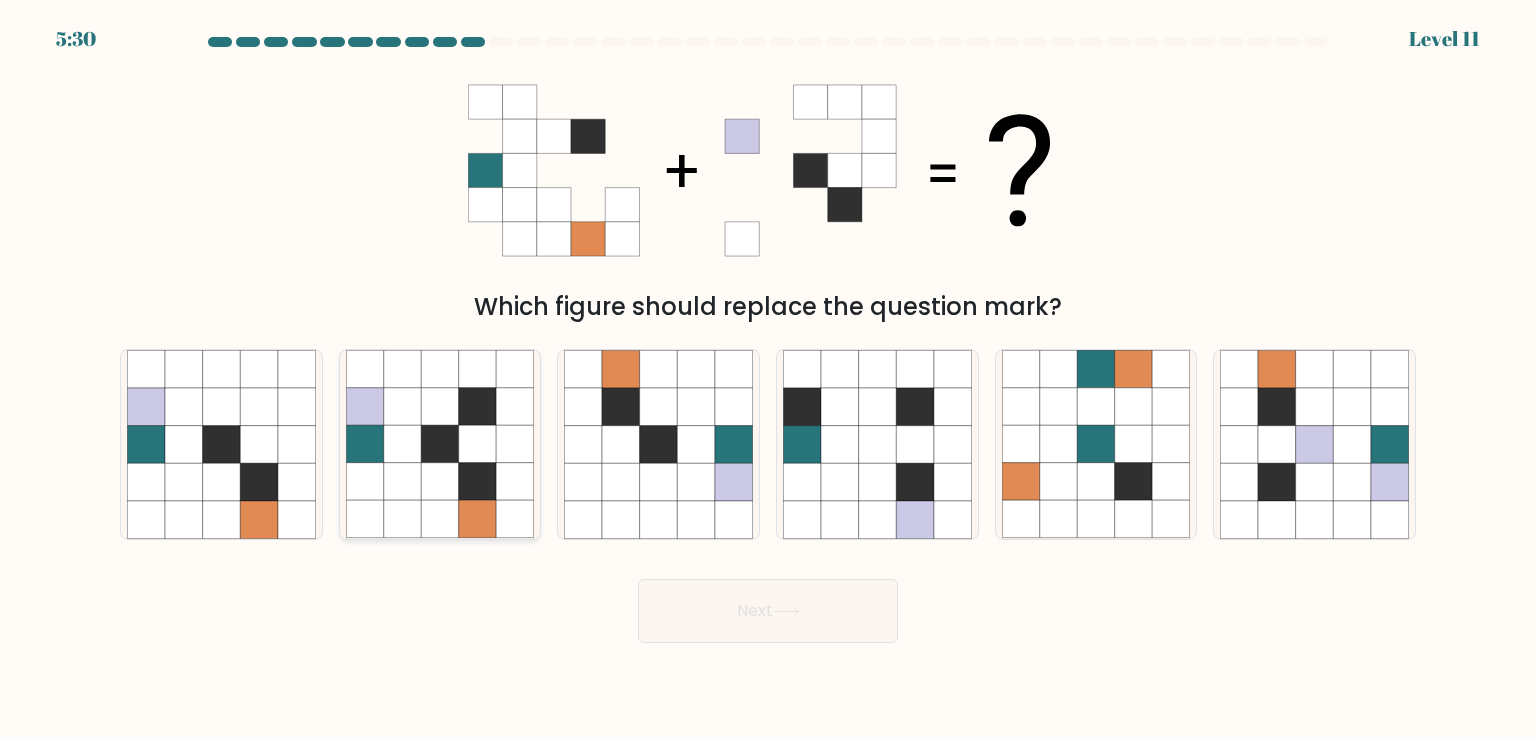 click 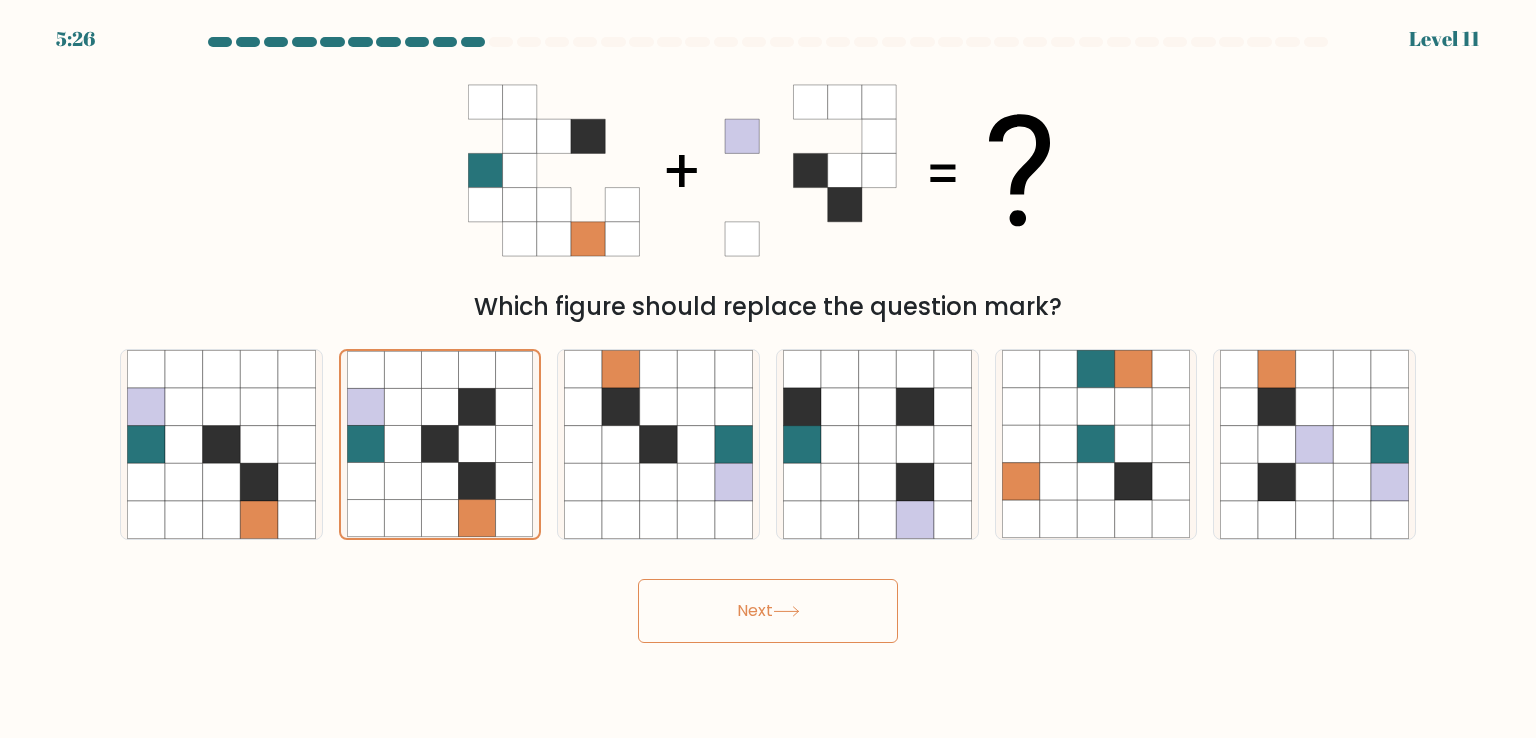 click on "Next" at bounding box center [768, 611] 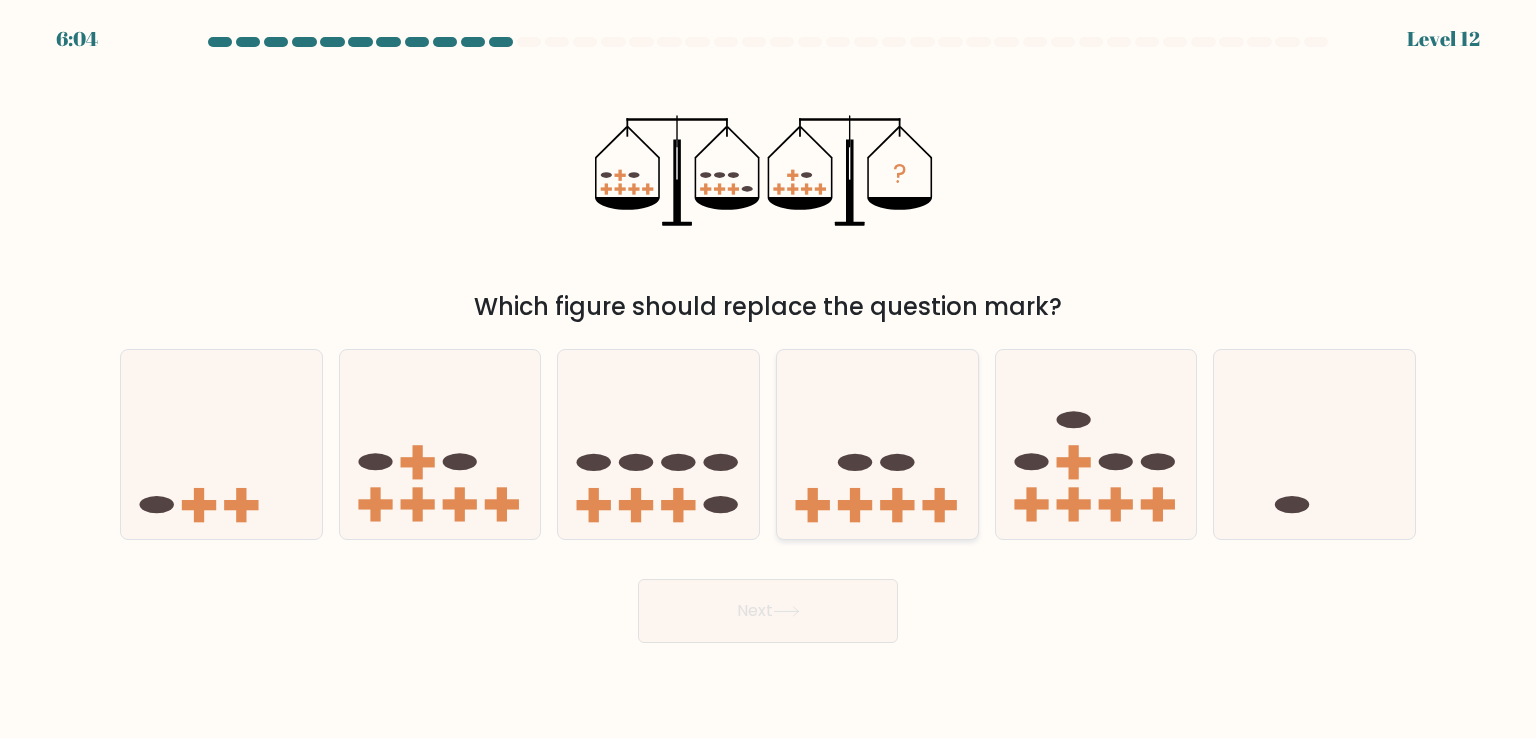 click 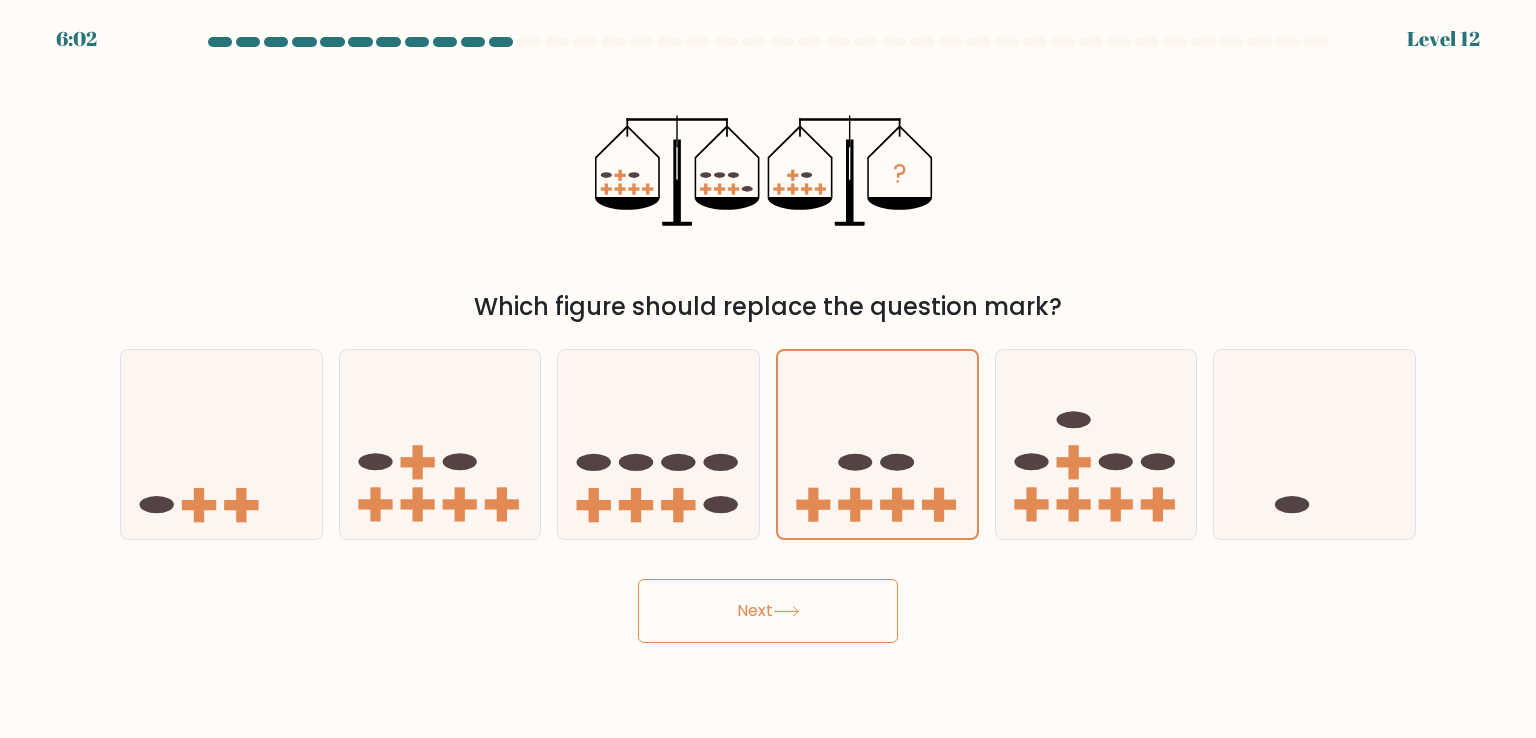 click on "Next" at bounding box center [768, 611] 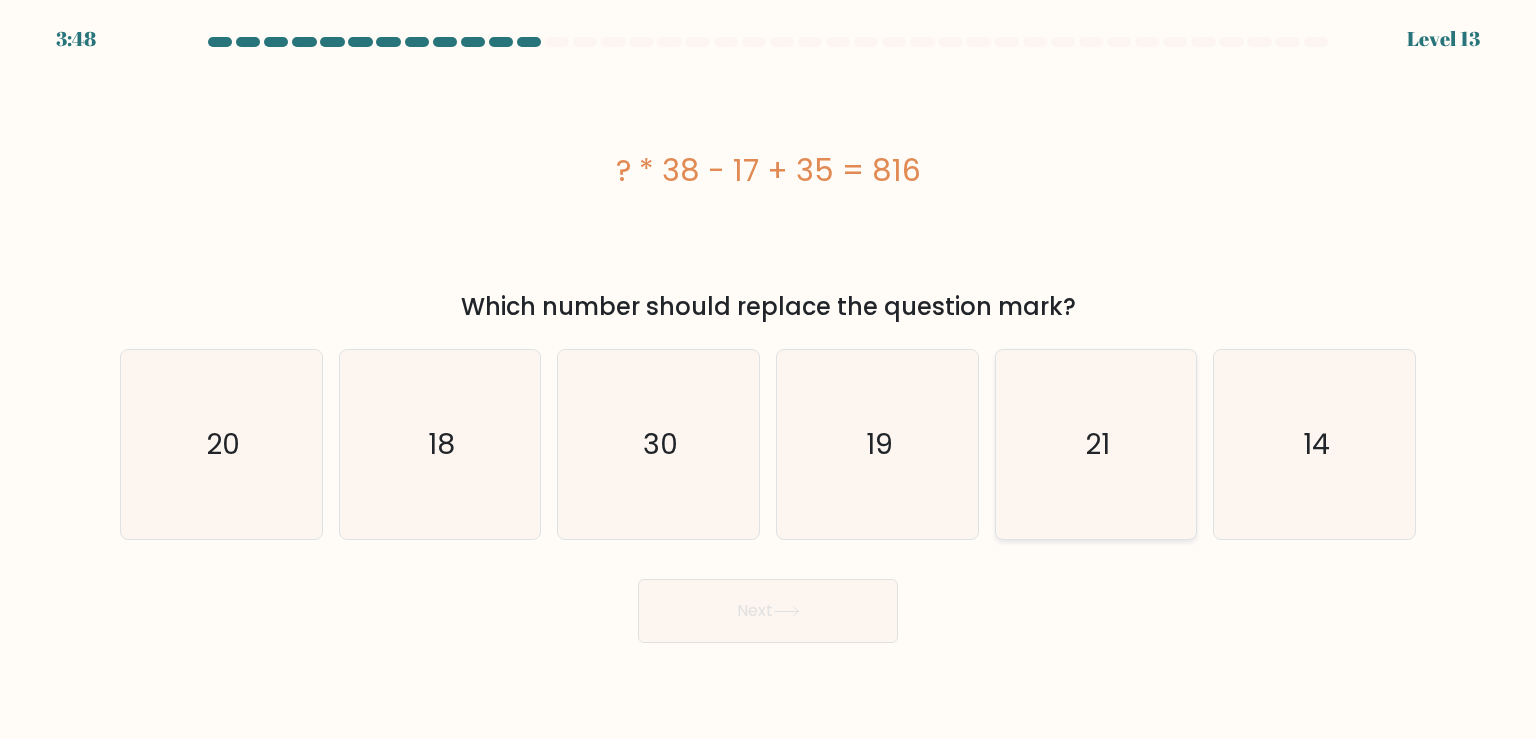 click on "21" 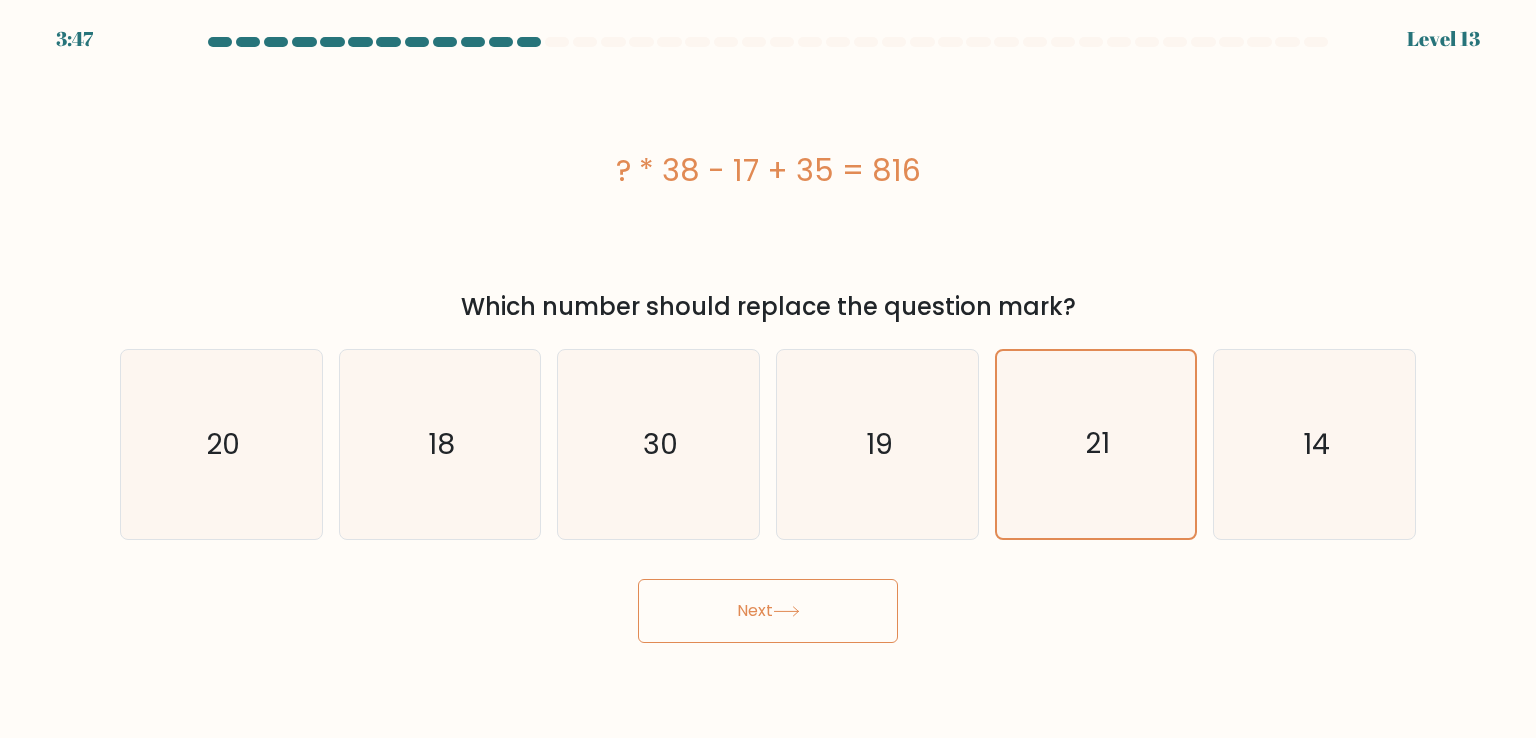click on "Next" at bounding box center [768, 611] 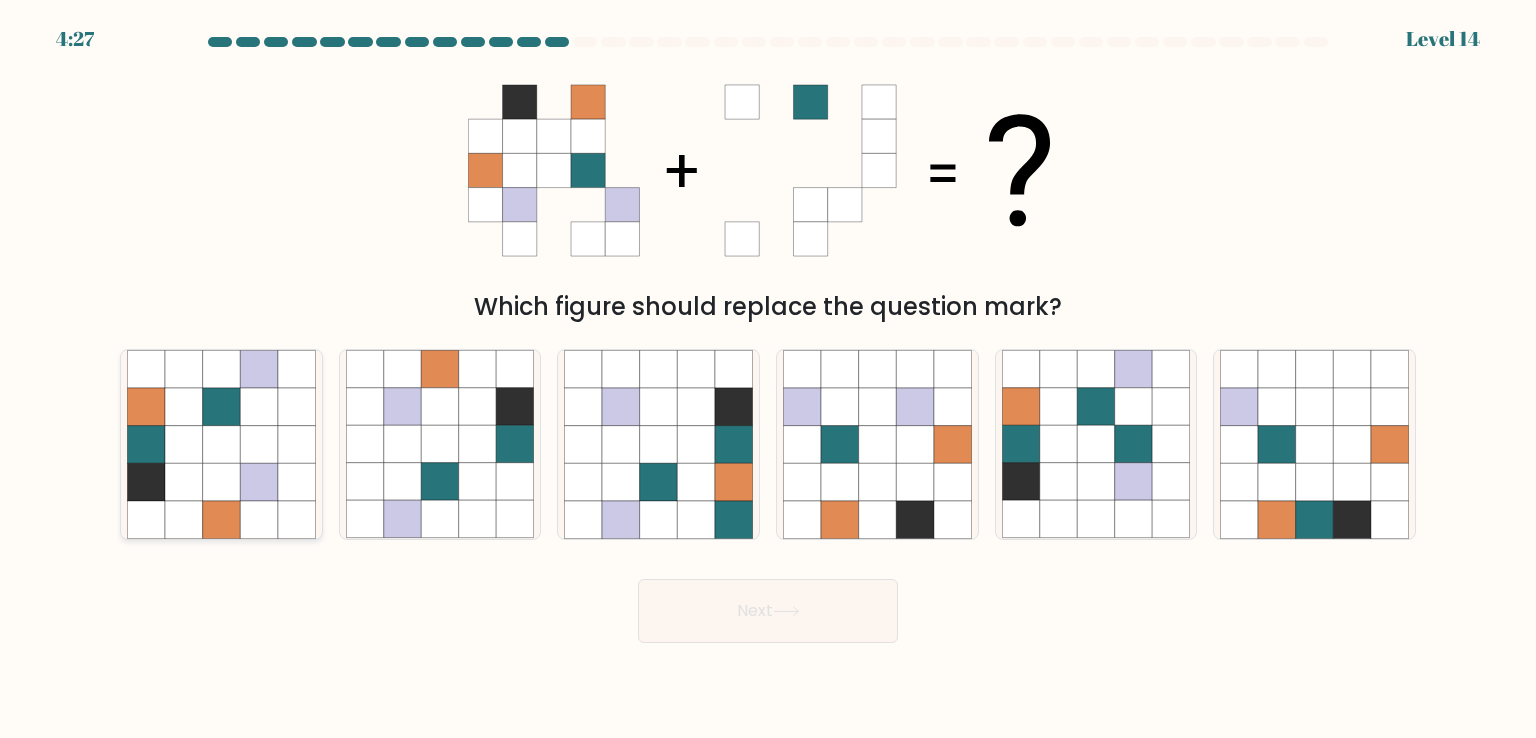 click 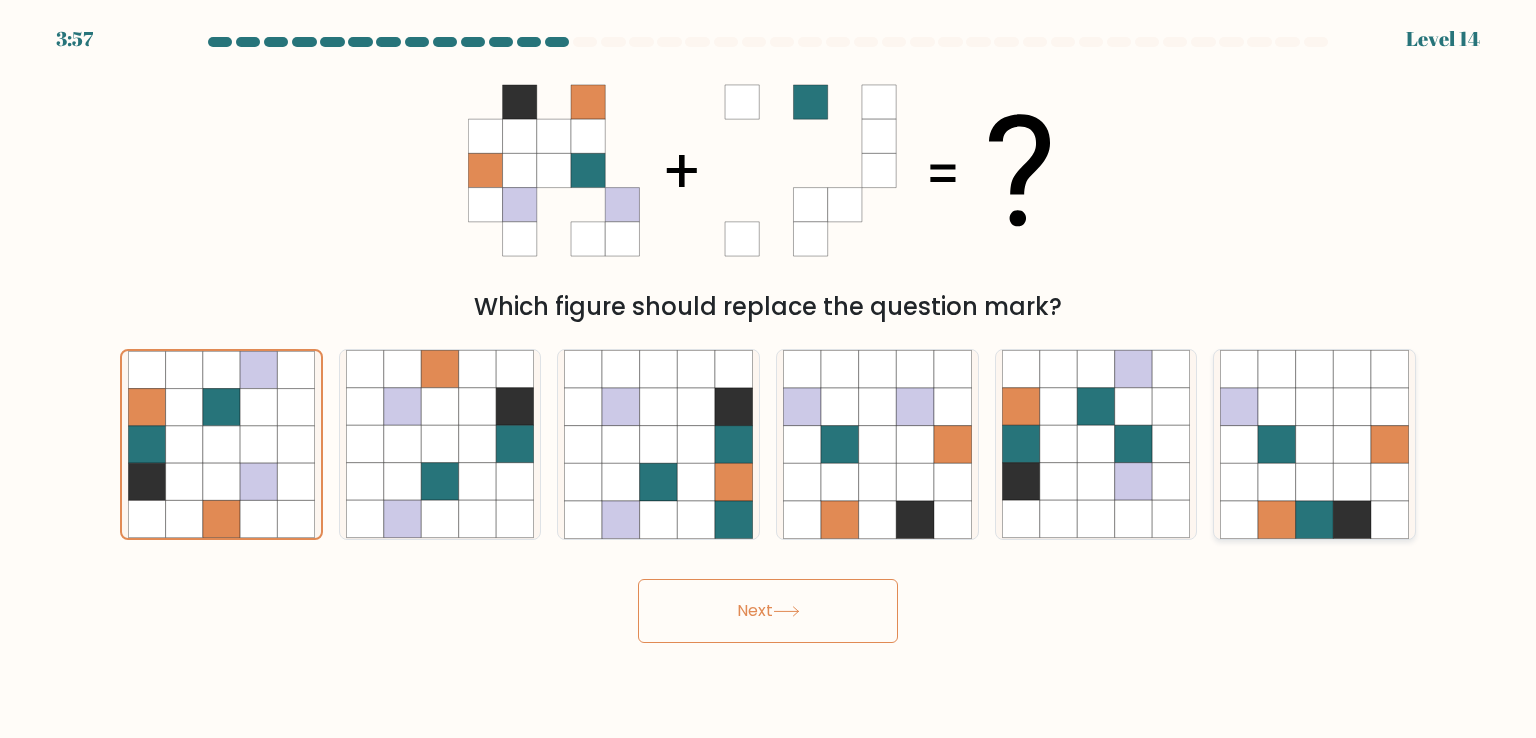 click 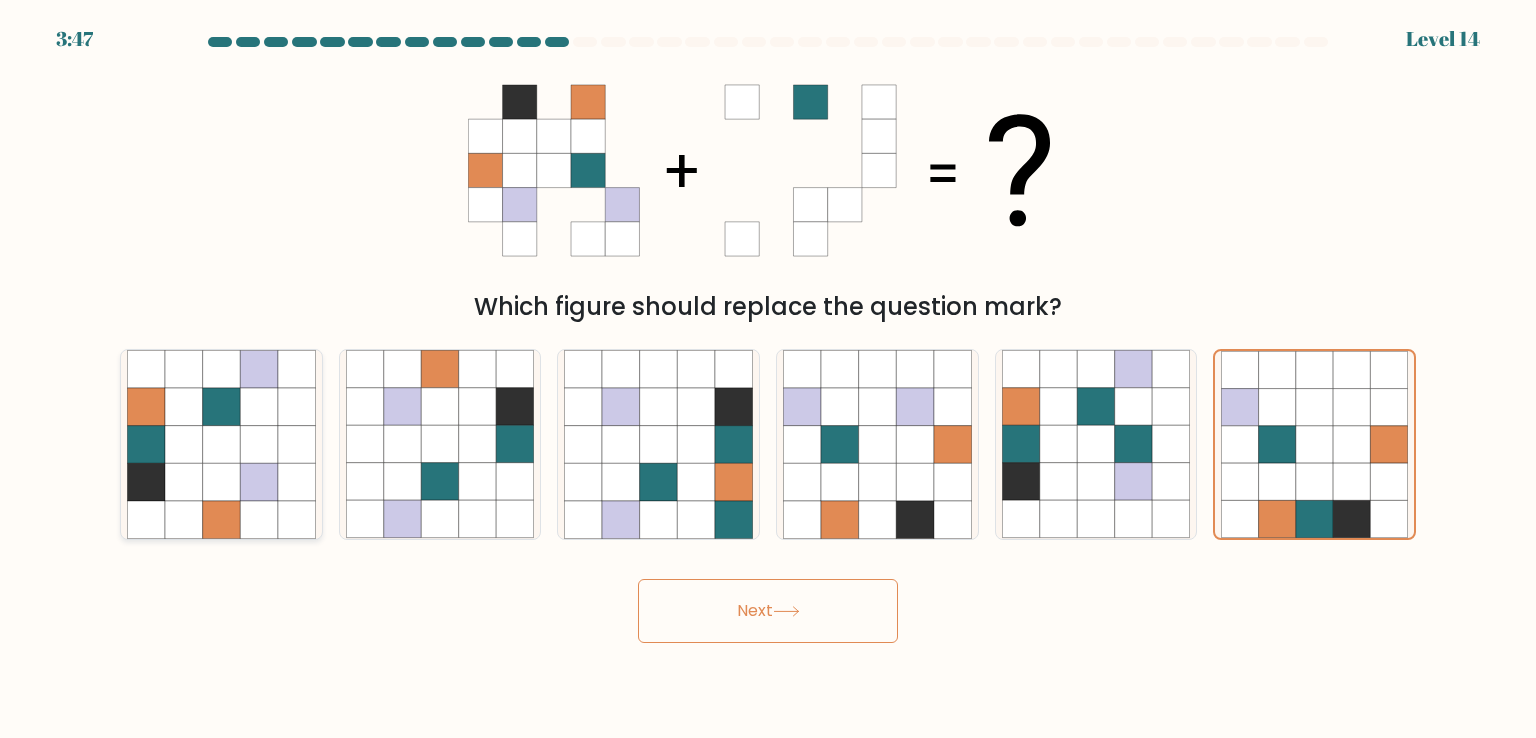 click 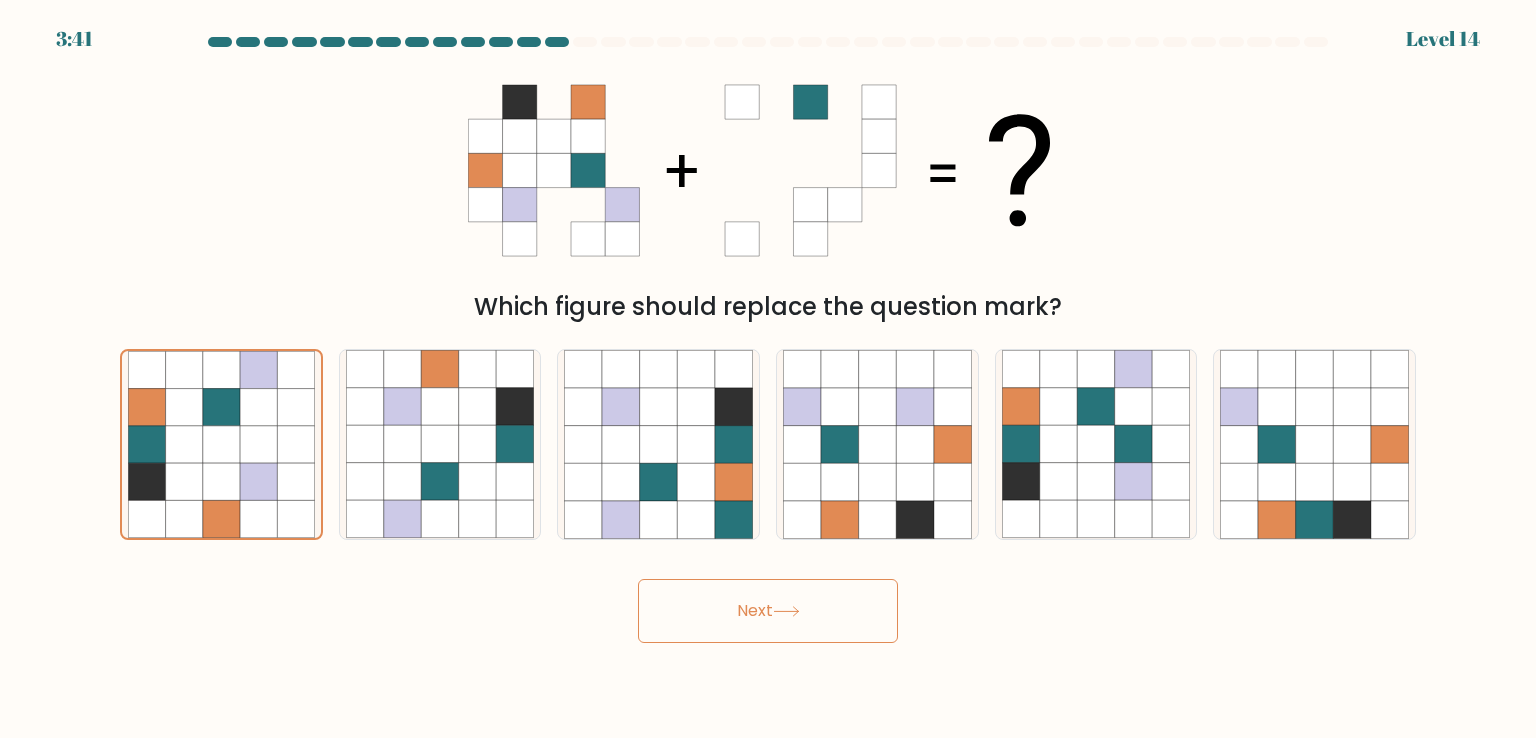 click on "Next" at bounding box center (768, 611) 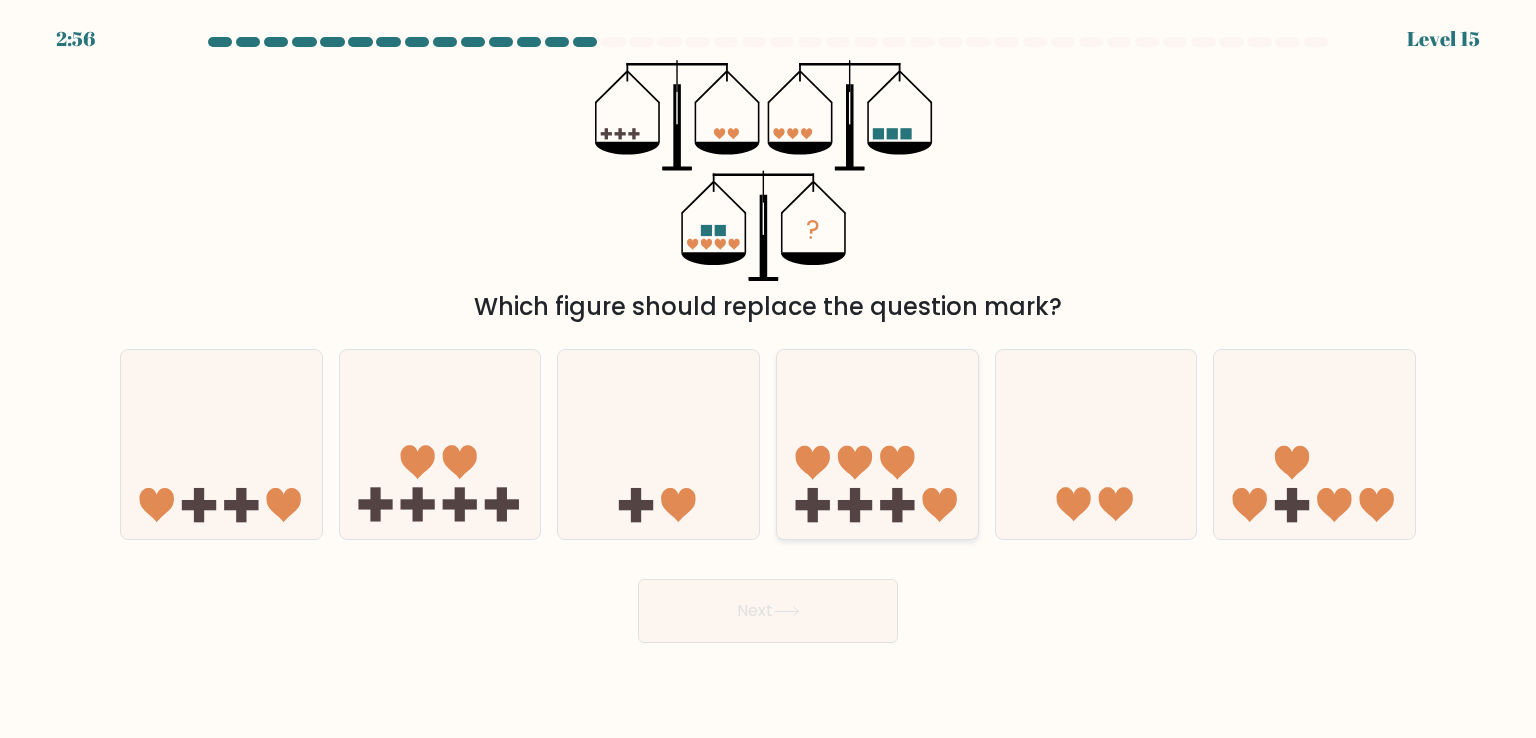 click 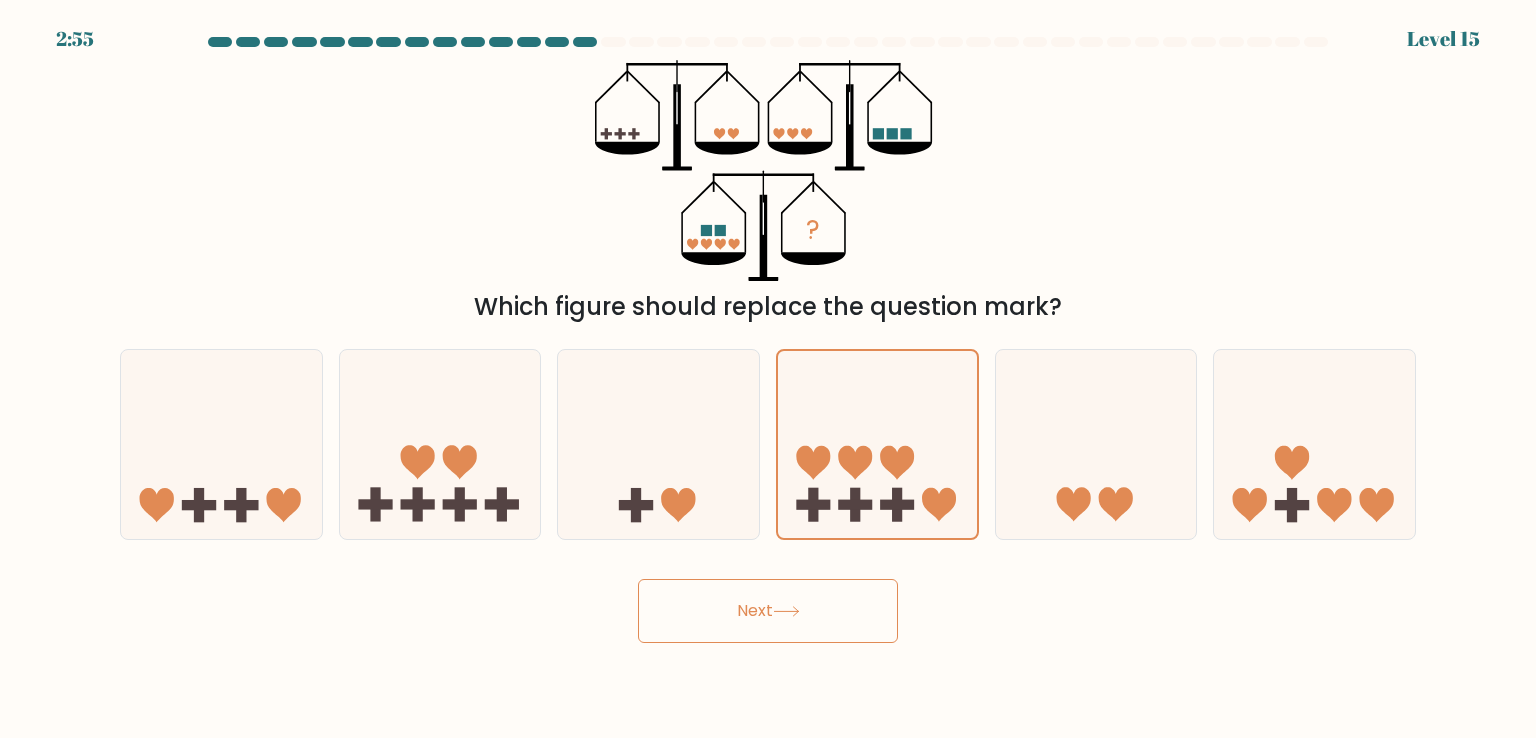 click on "Next" at bounding box center (768, 611) 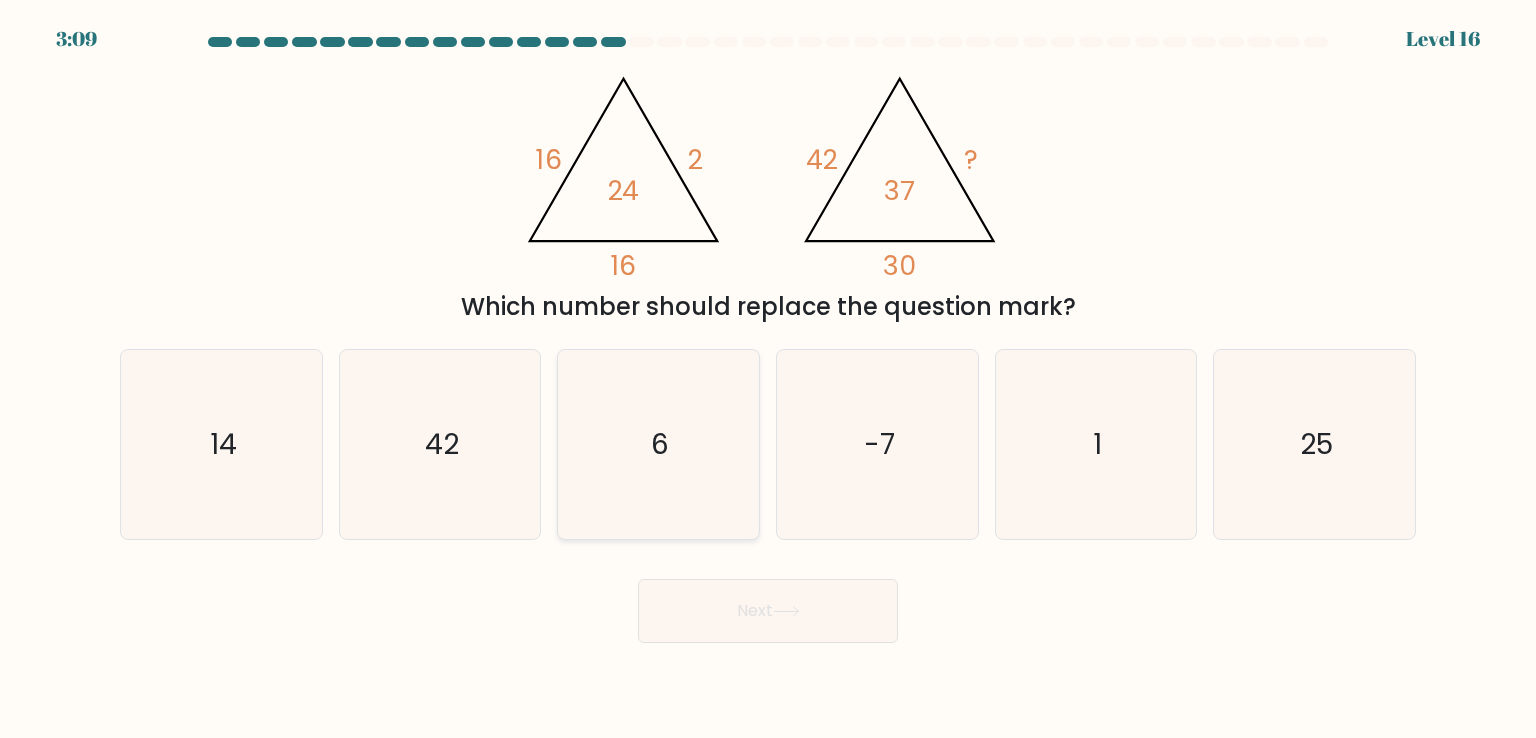 click on "6" 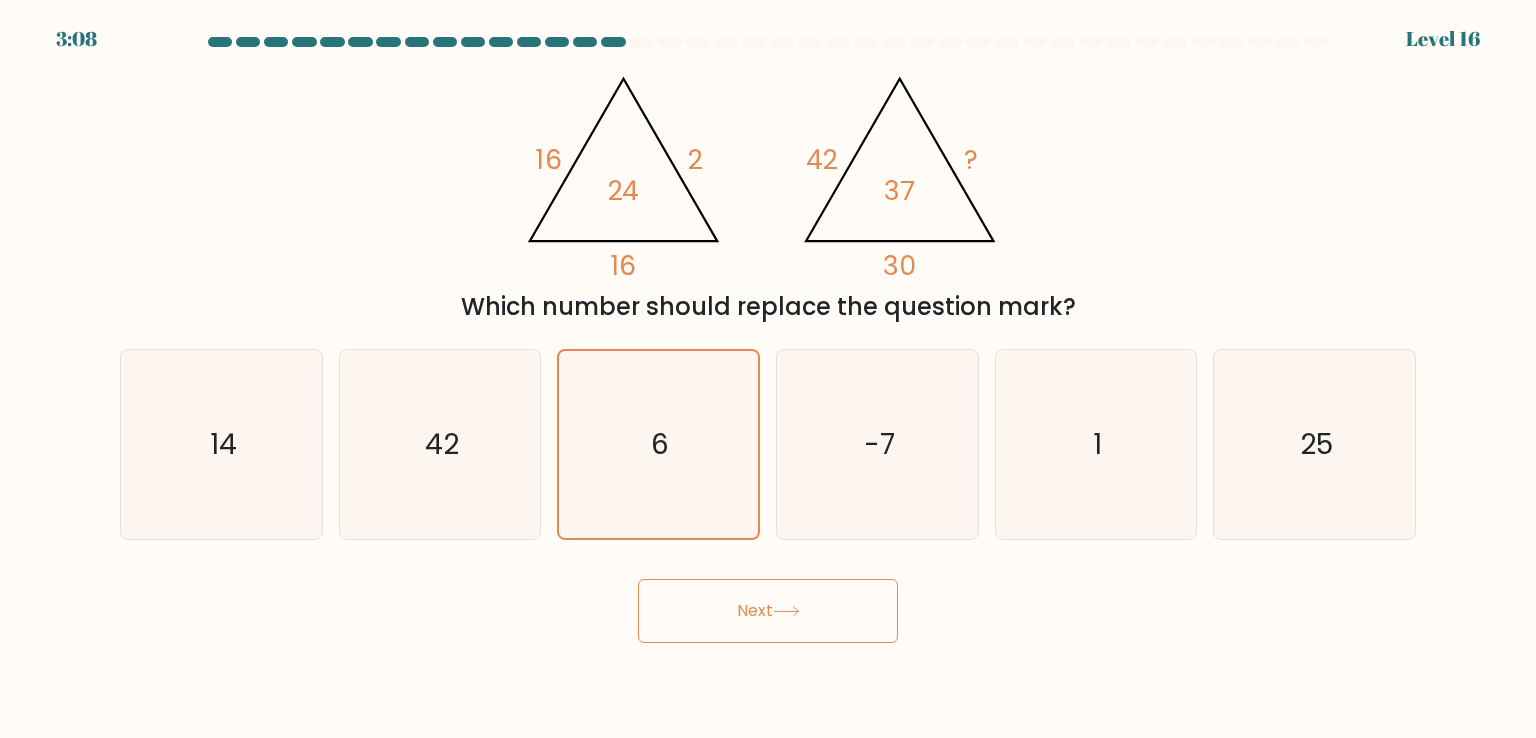 click on "Next" at bounding box center (768, 611) 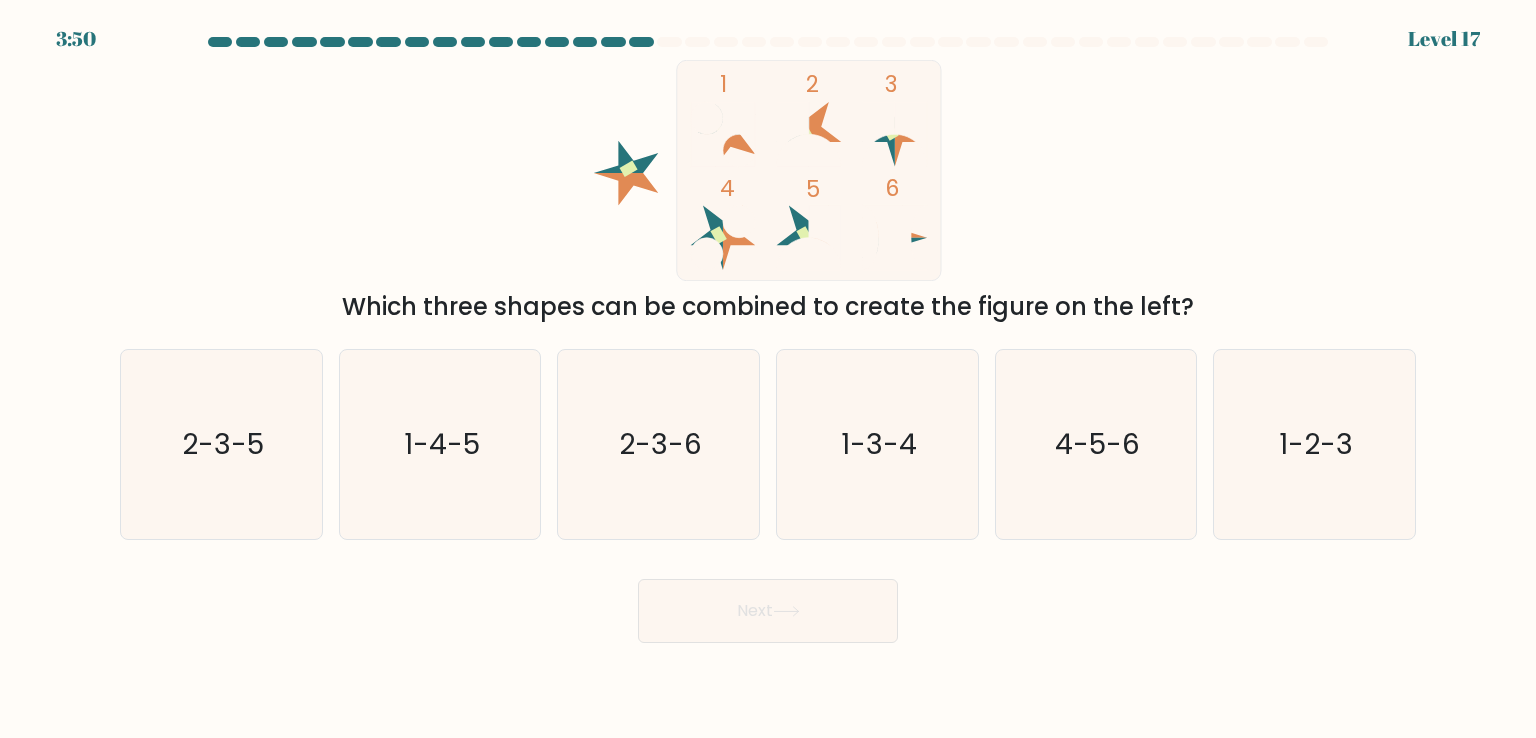 type 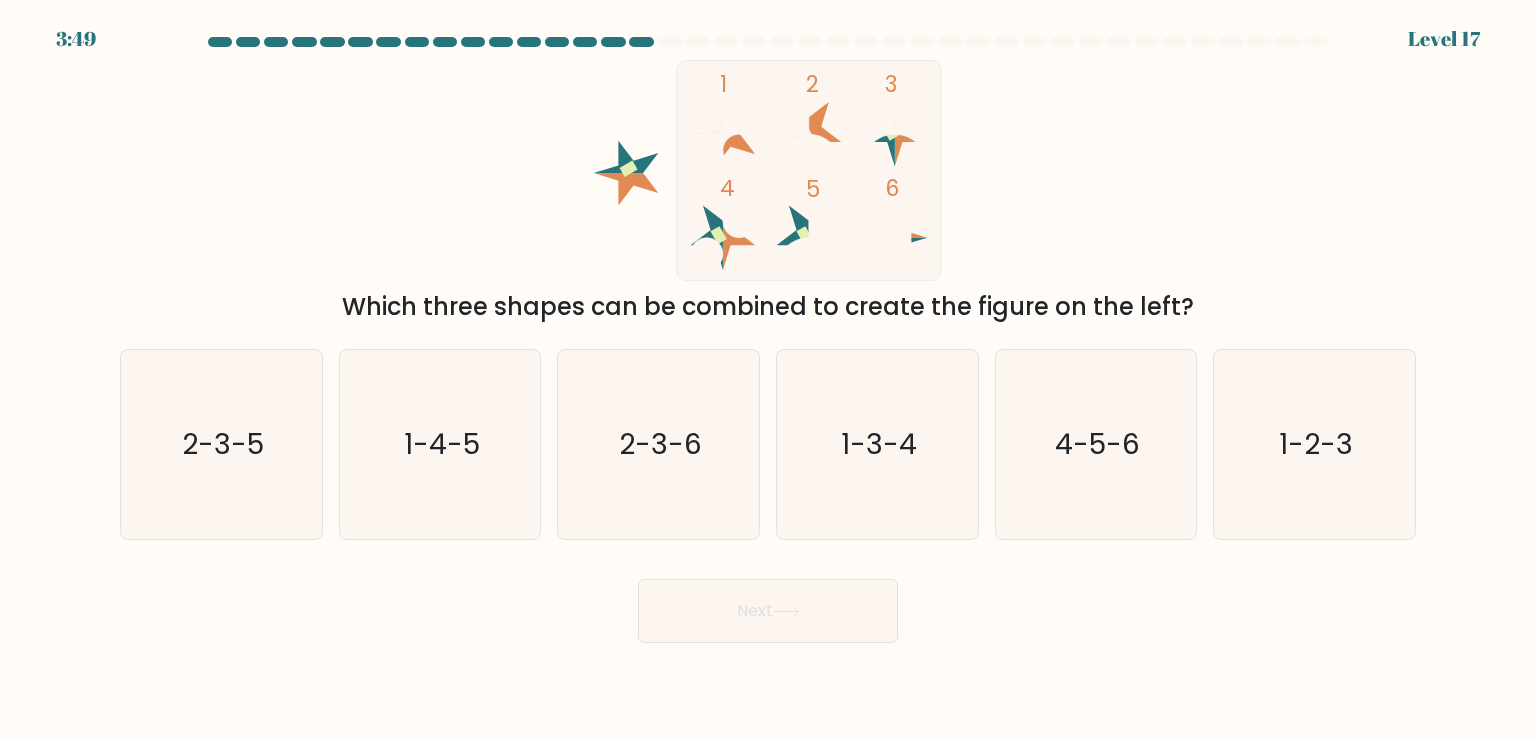 click on "1
2
3
4
5
6
Which three shapes can be combined to create the figure on the left?" at bounding box center [768, 192] 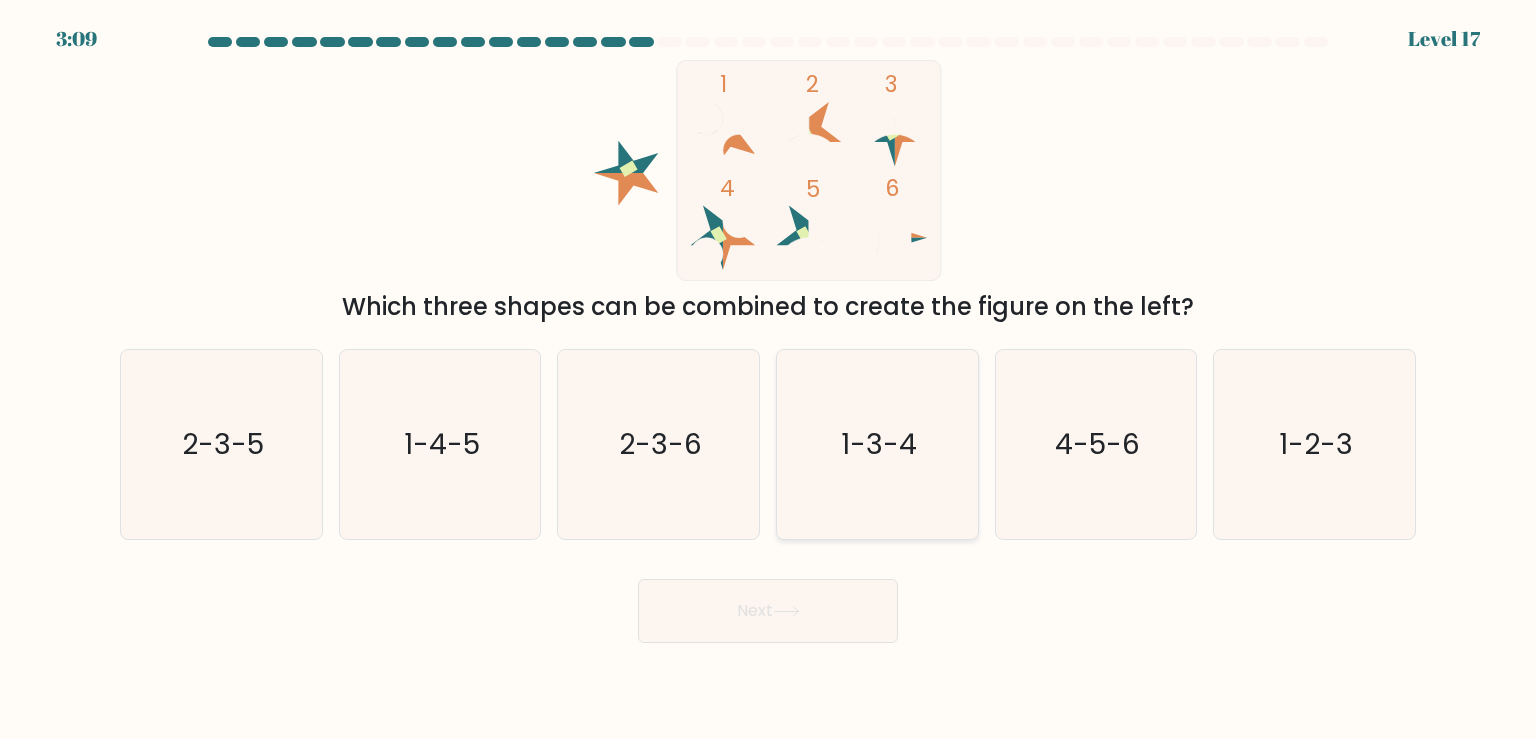 click on "1-3-4" 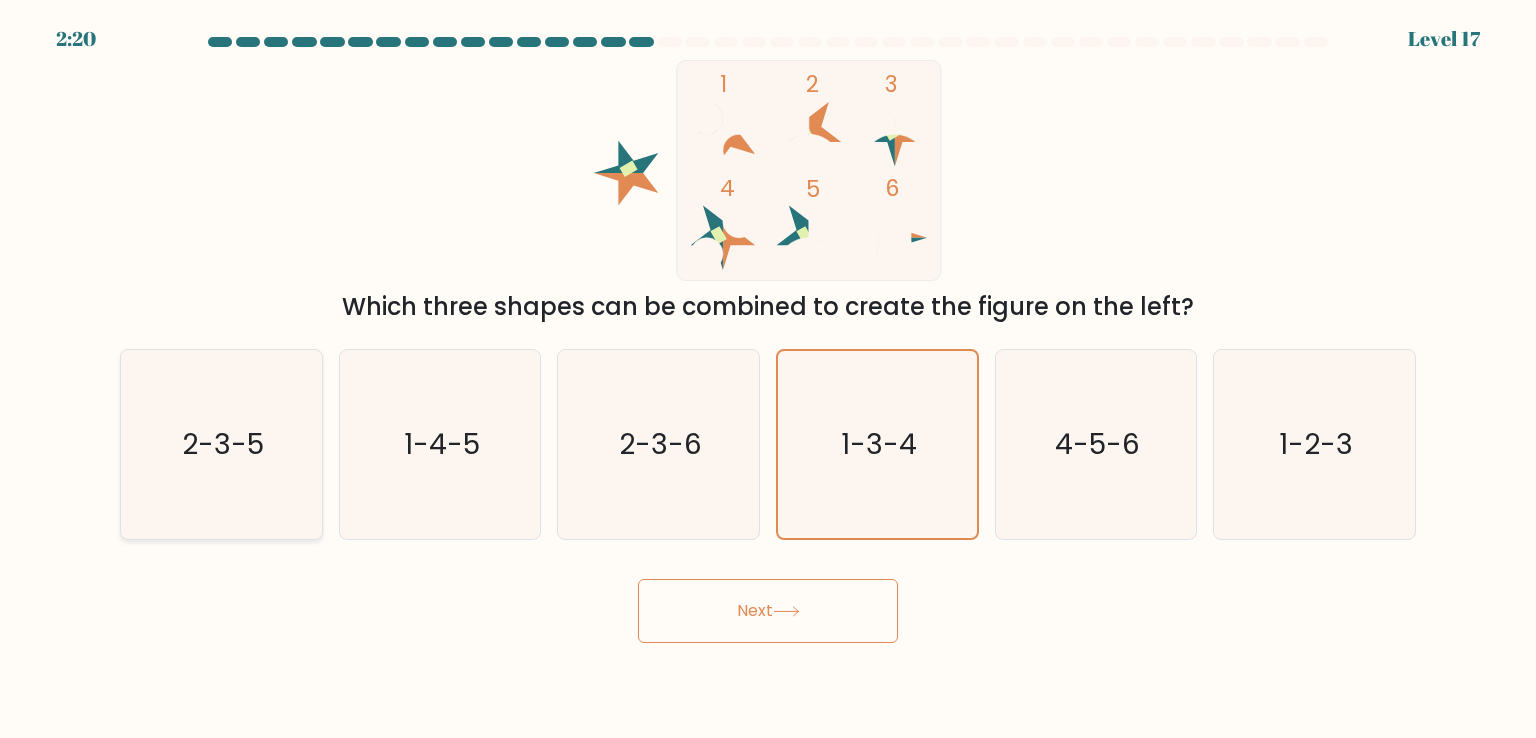click on "2-3-5" 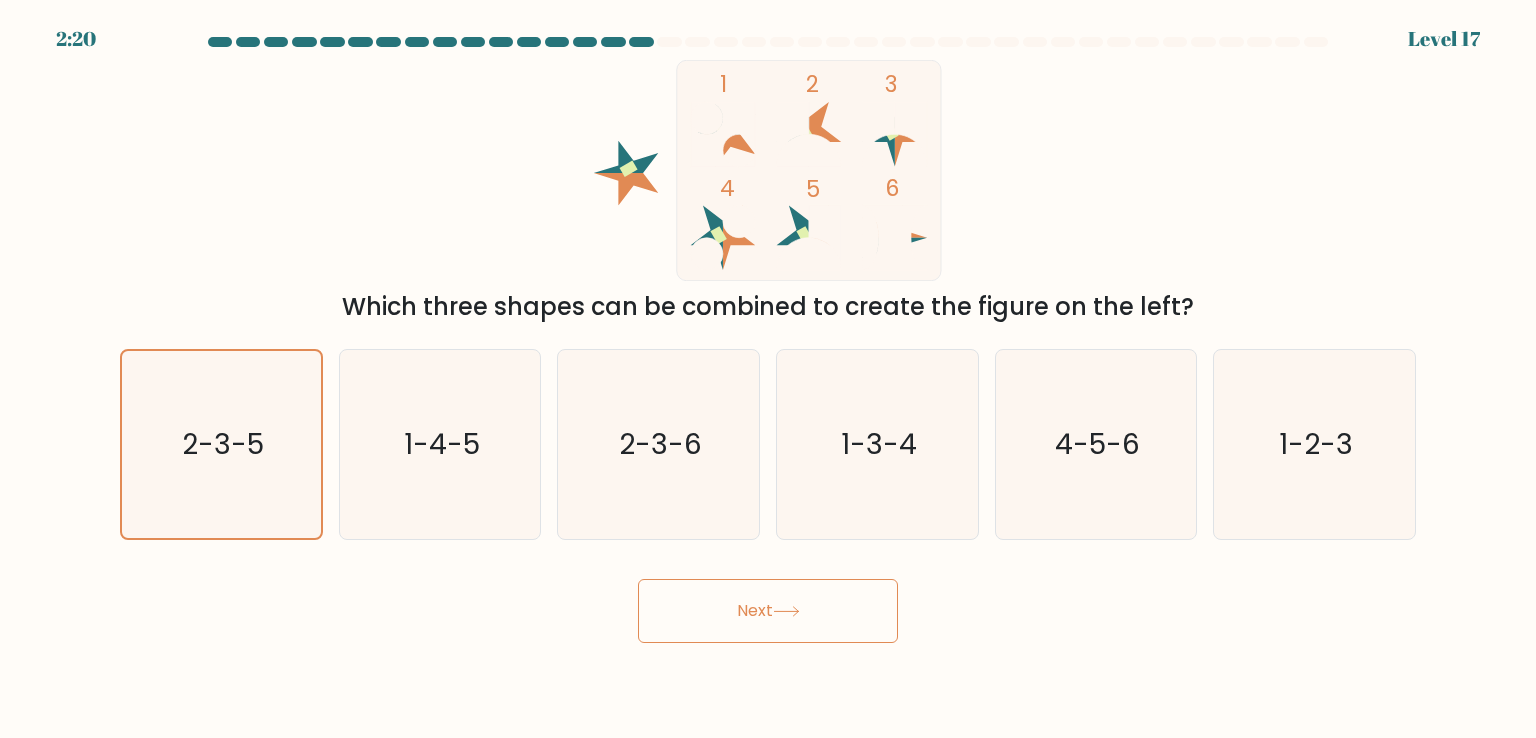click on "Next" at bounding box center (768, 611) 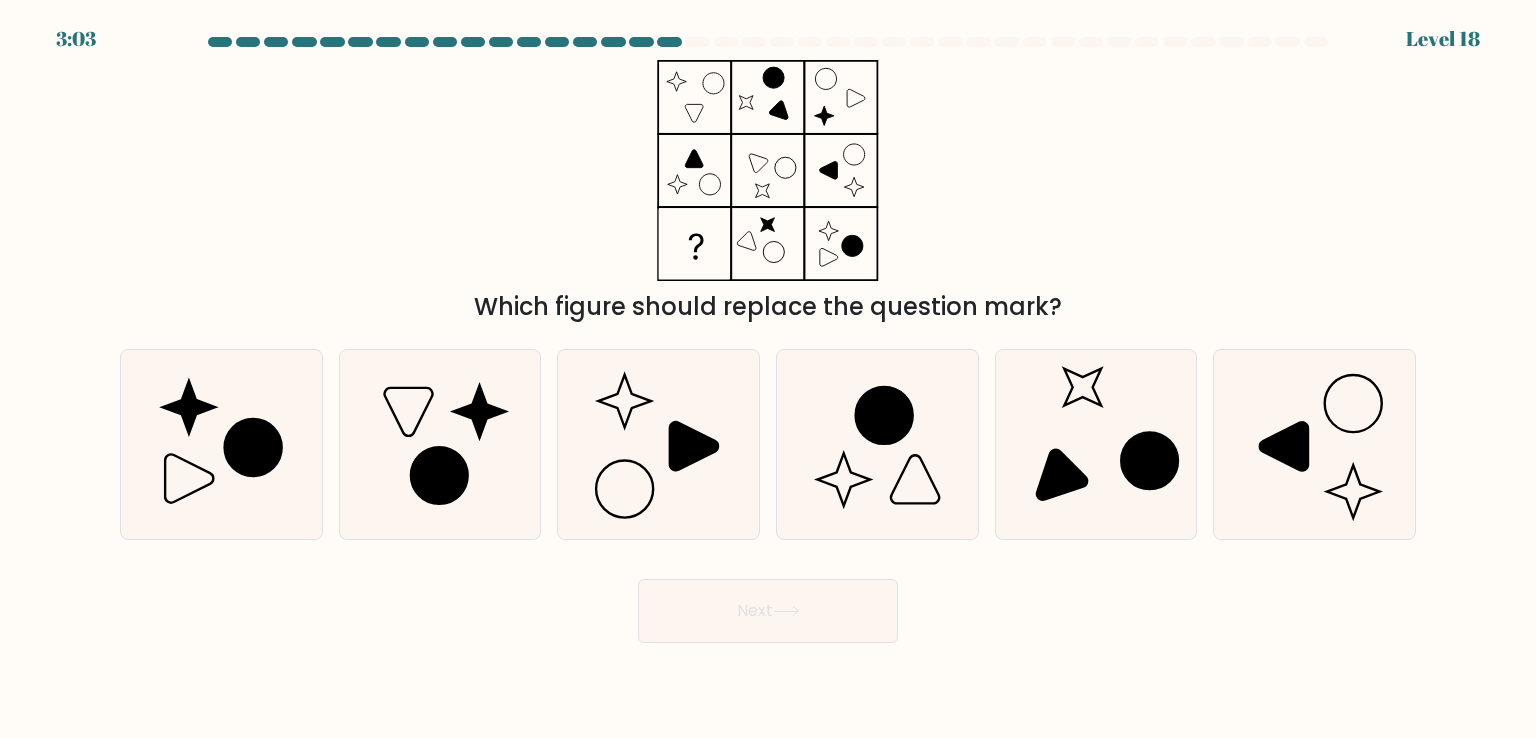 click on "Which figure should replace the question mark?" at bounding box center (768, 192) 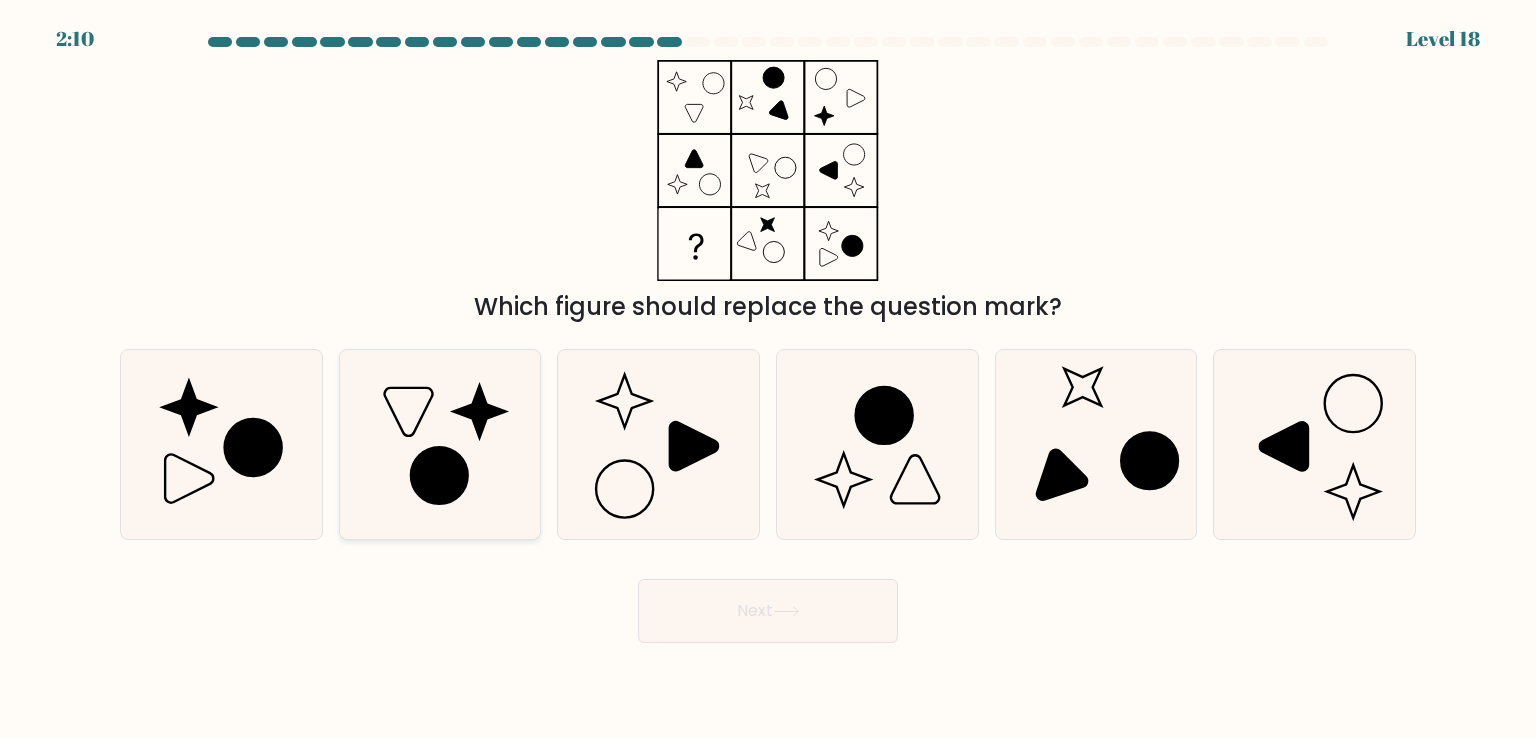 click 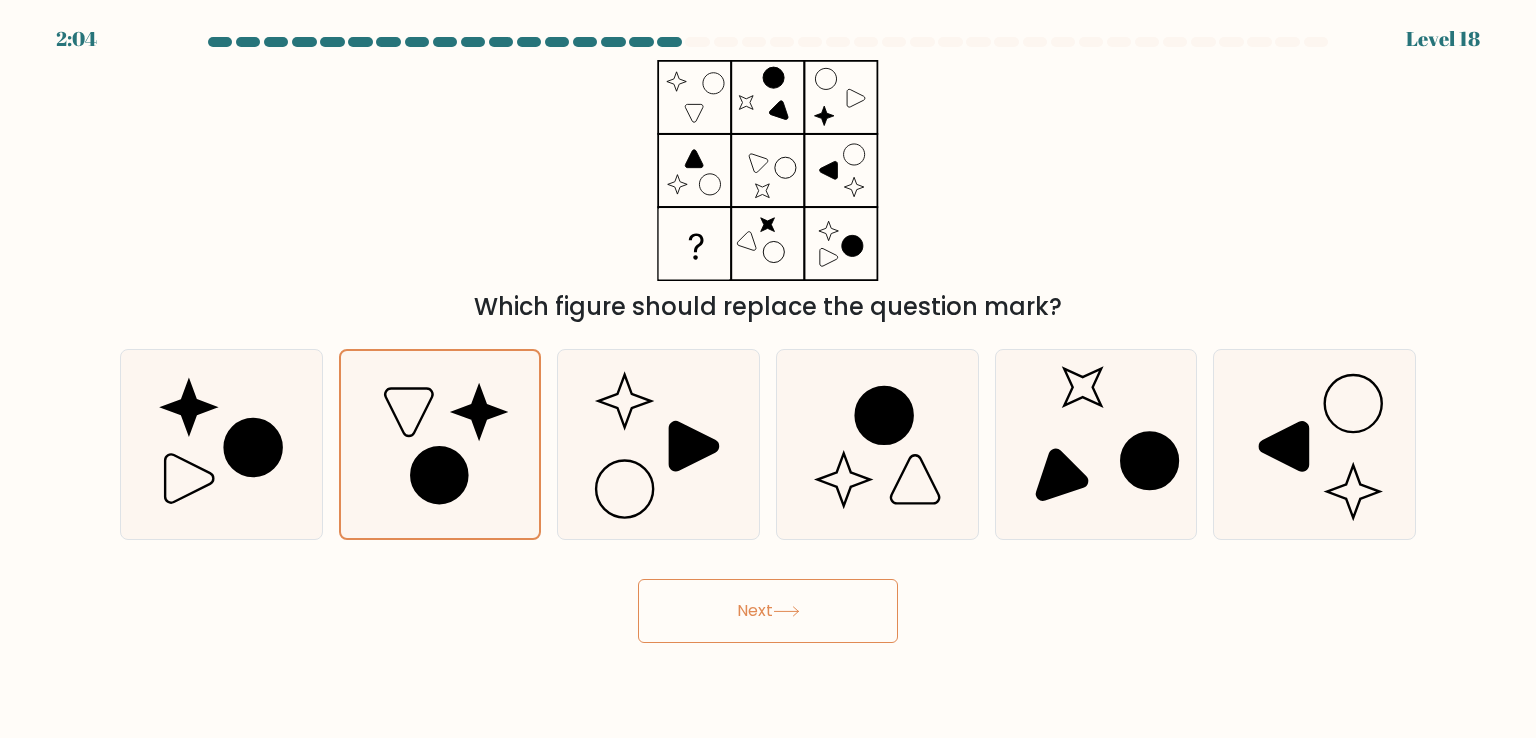 click on "Next" at bounding box center (768, 611) 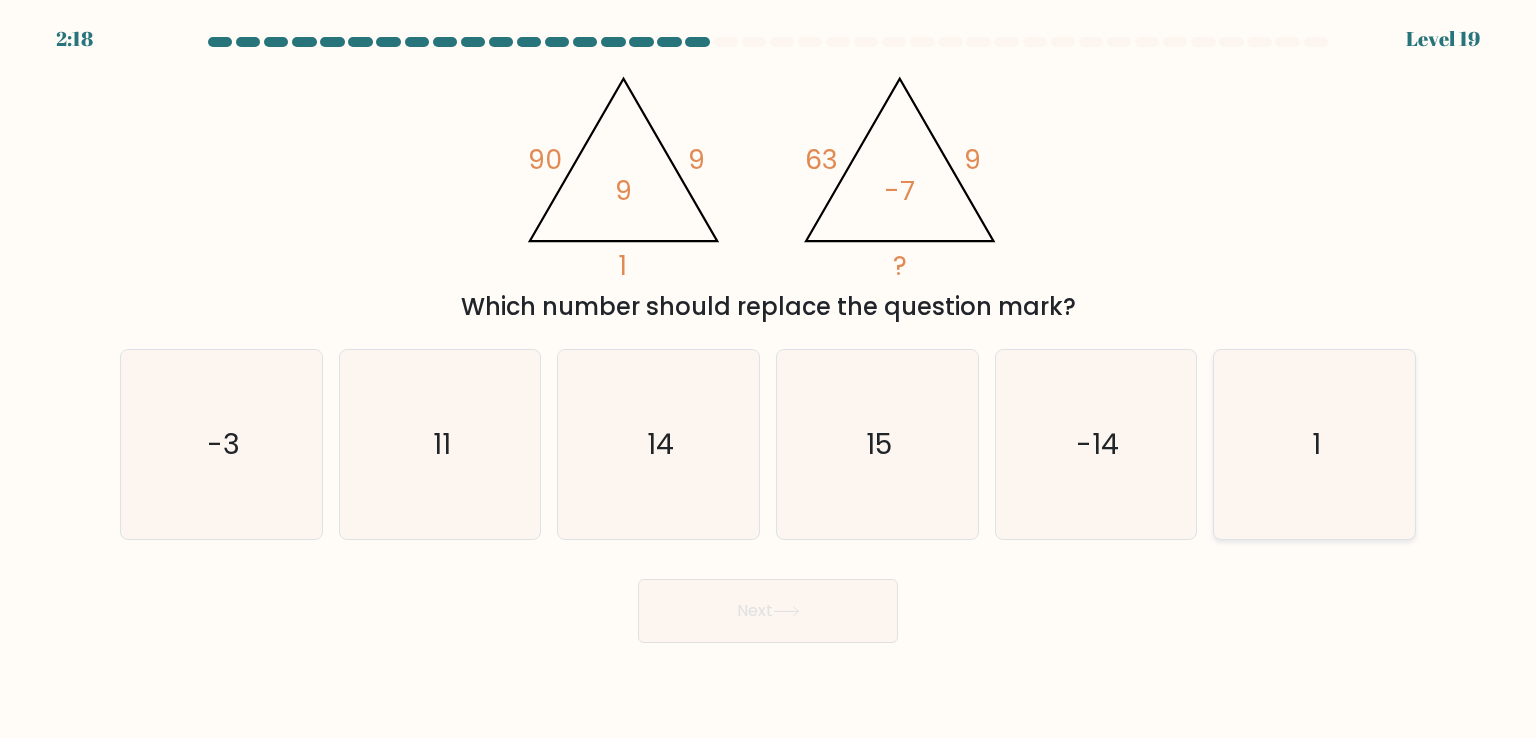 click on "1" 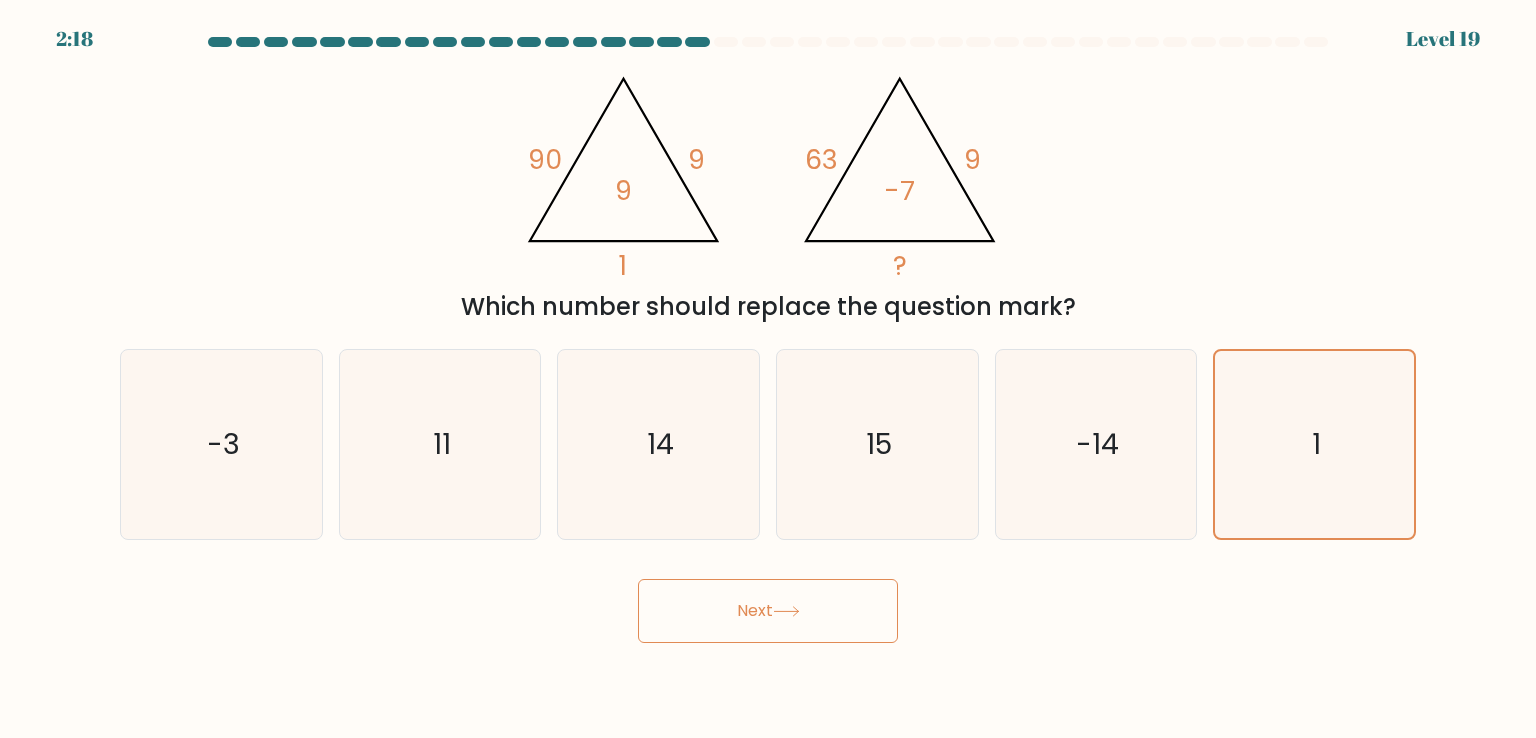 click on "Next" at bounding box center [768, 611] 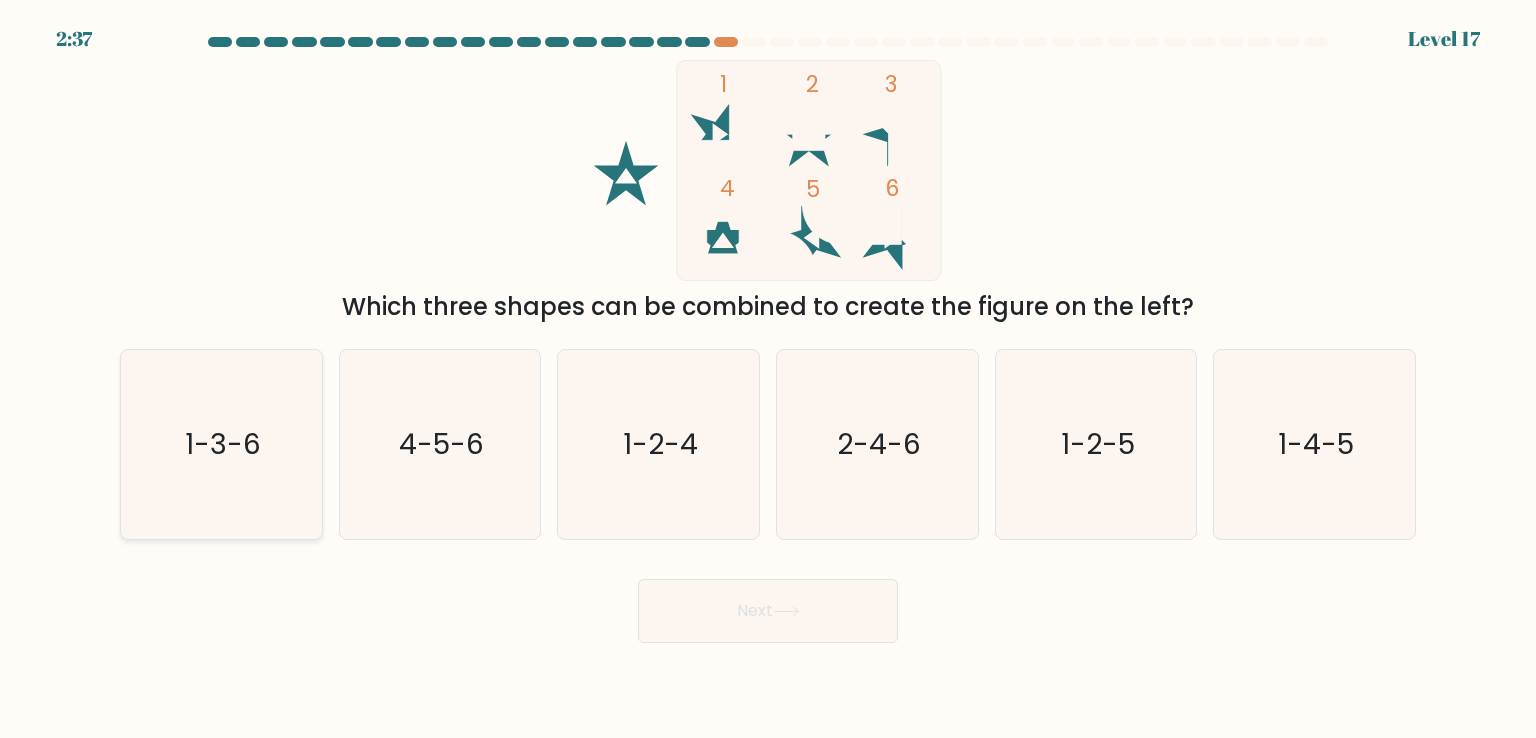 click on "1-3-6" 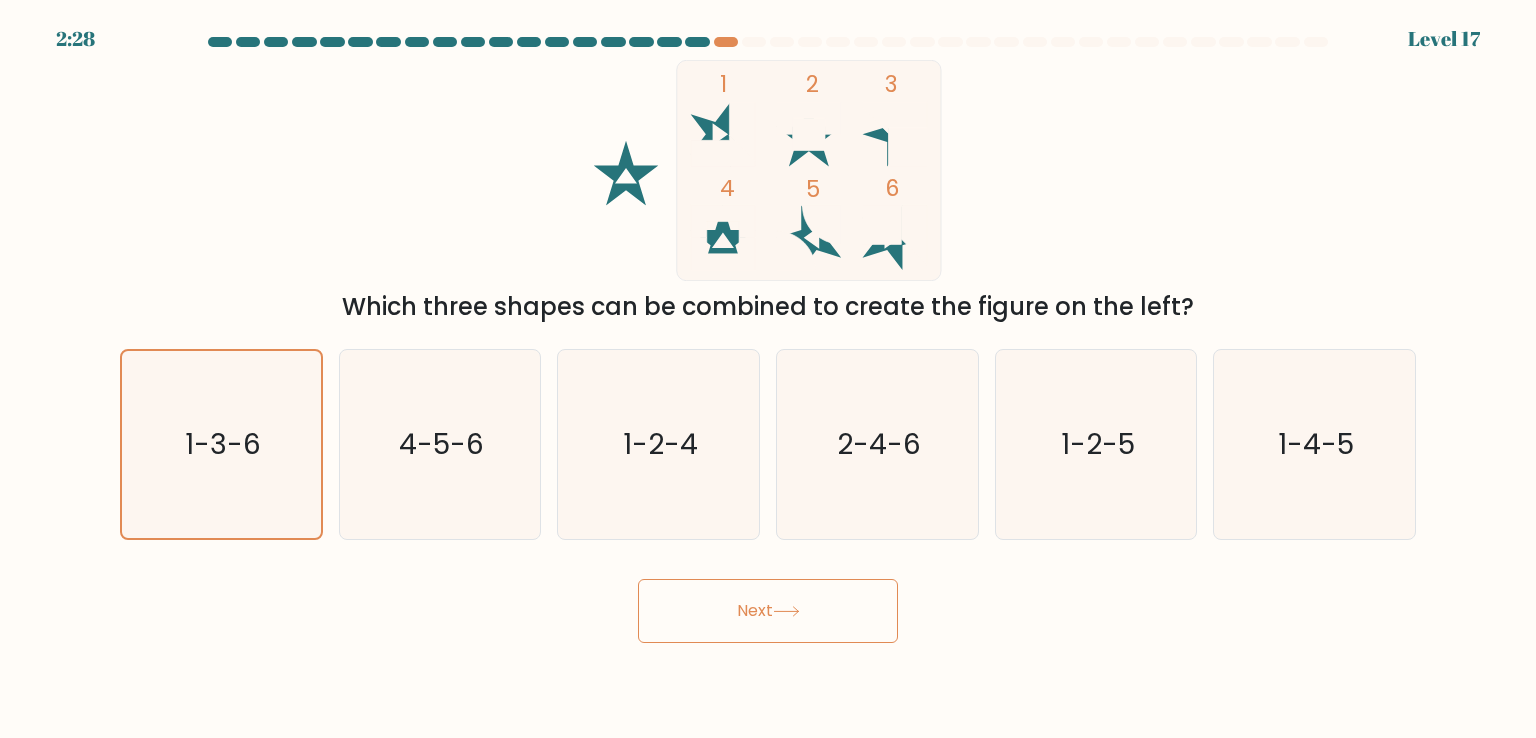 click on "Next" at bounding box center (768, 611) 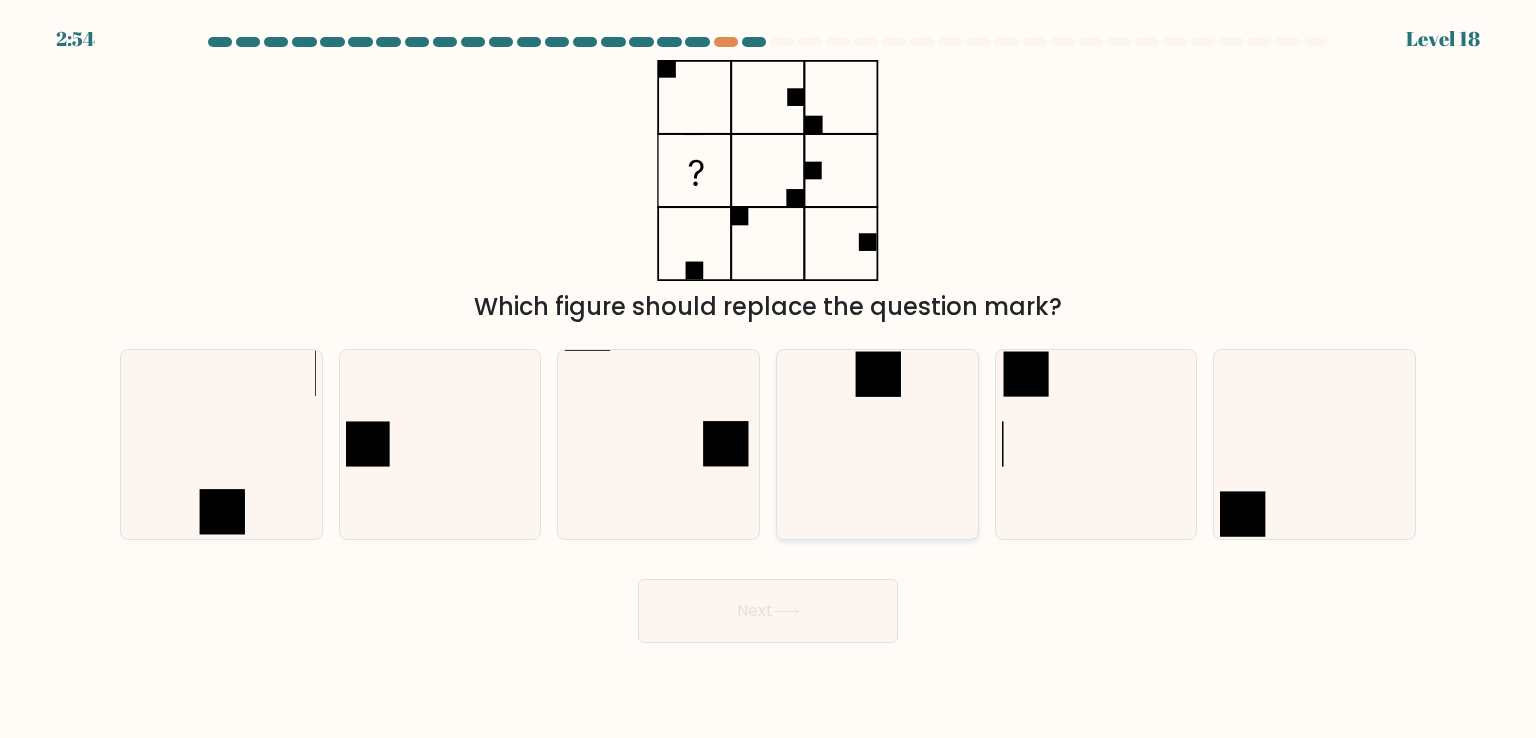 click 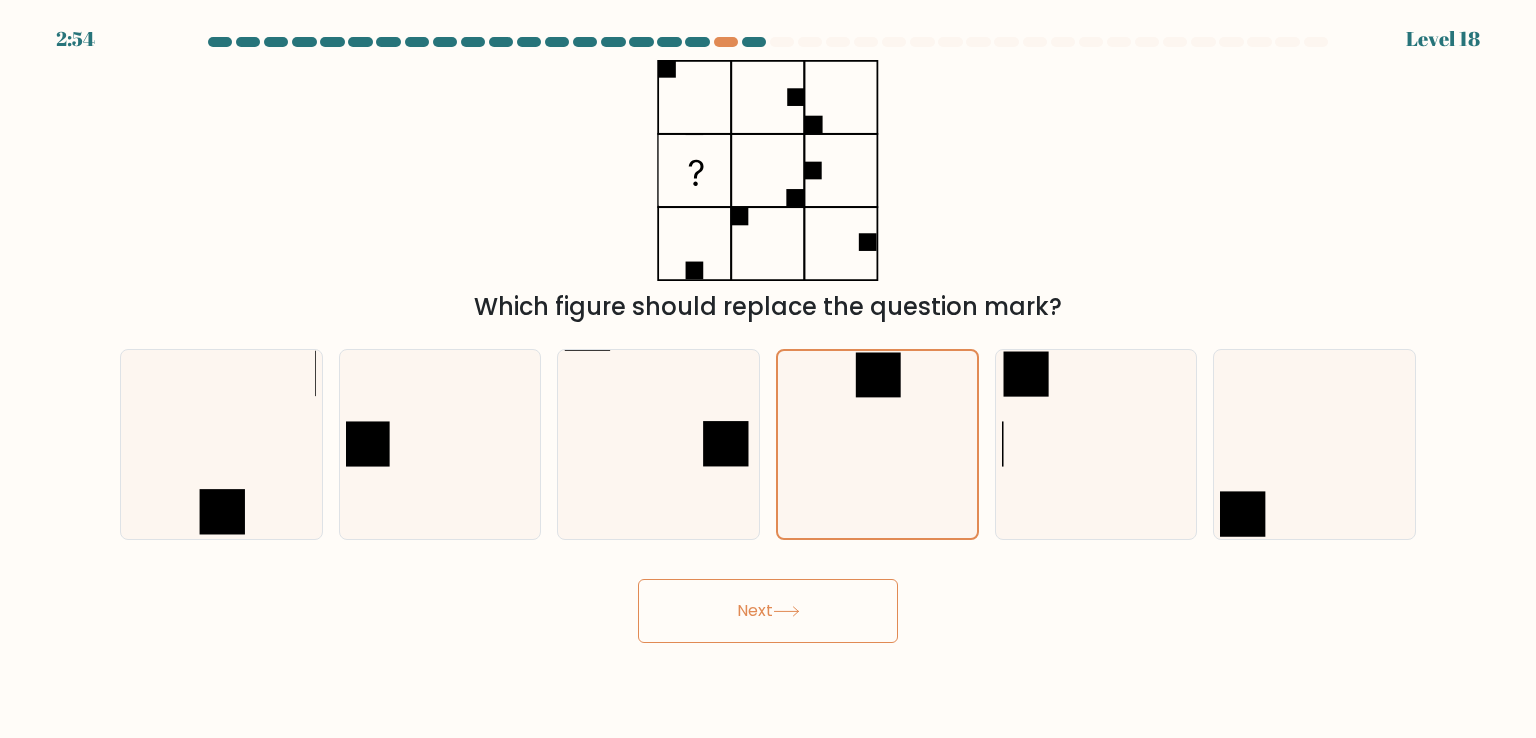click on "Next" at bounding box center (768, 611) 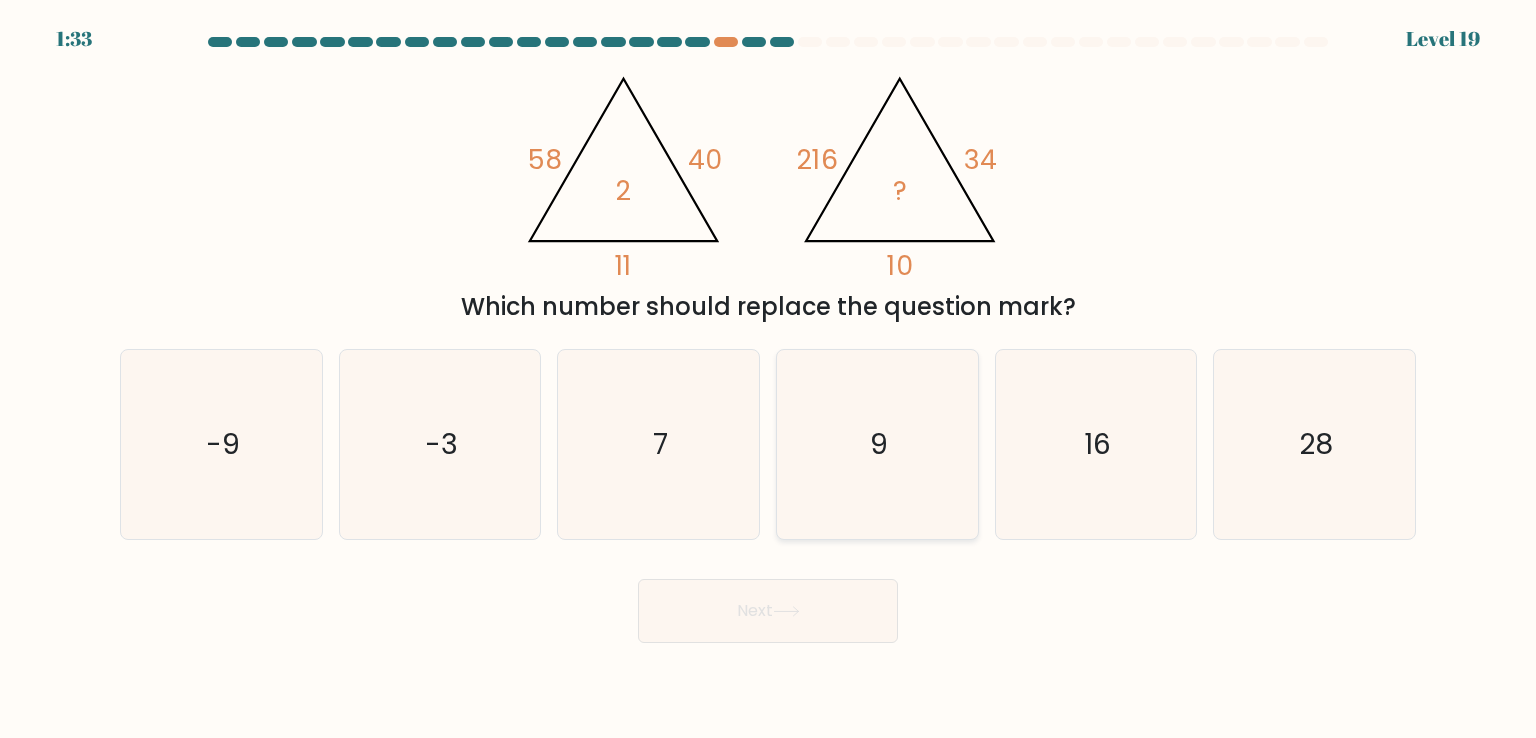 click on "9" 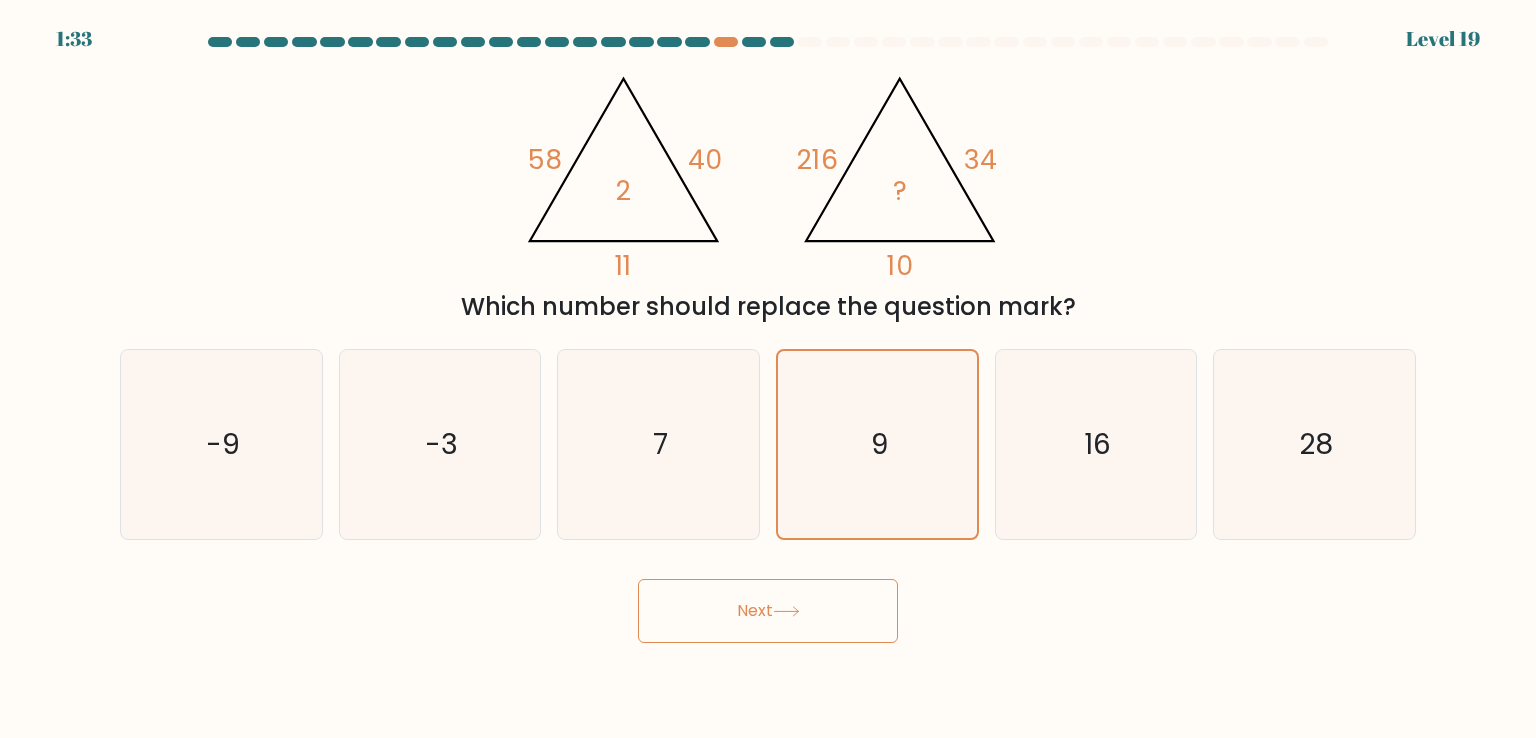 click on "Next" at bounding box center (768, 611) 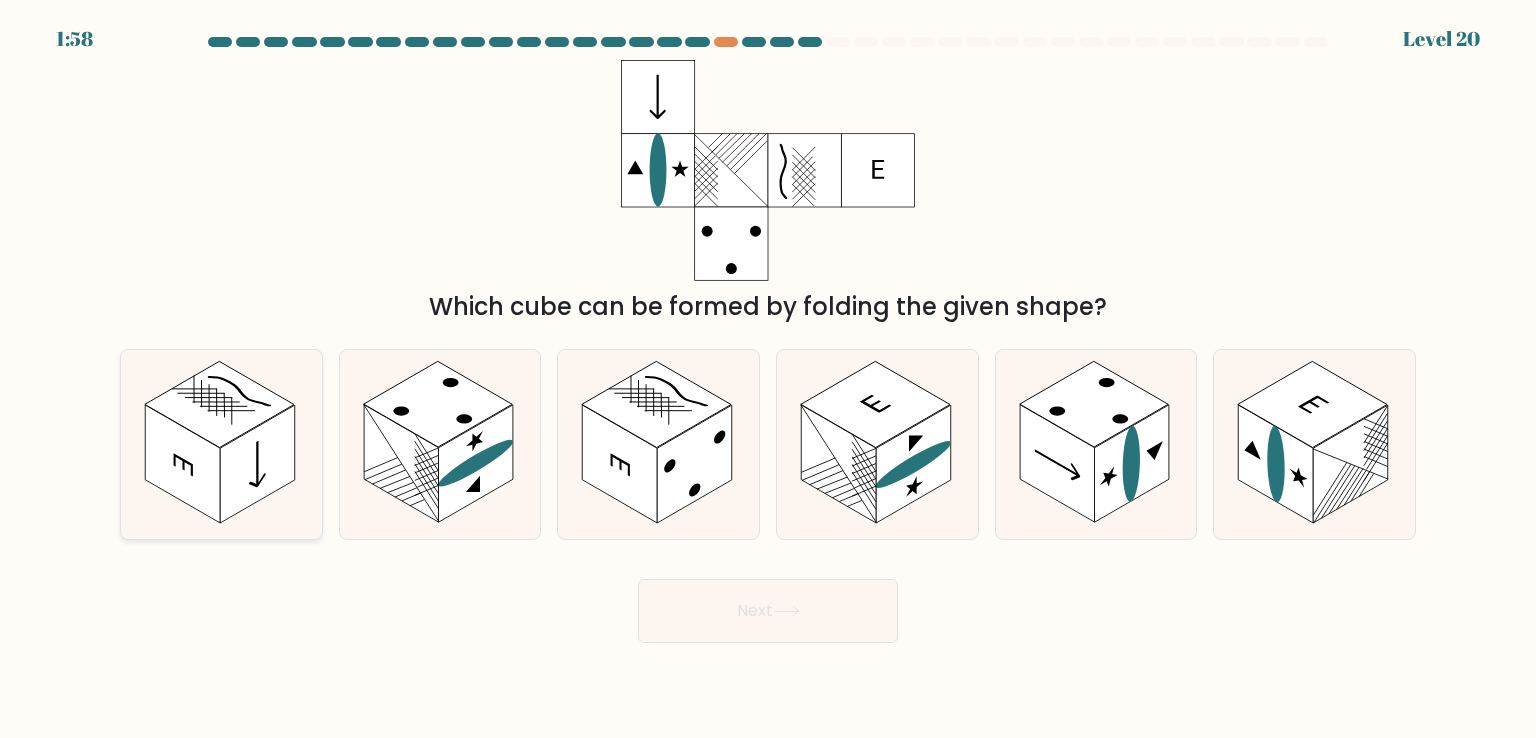 click 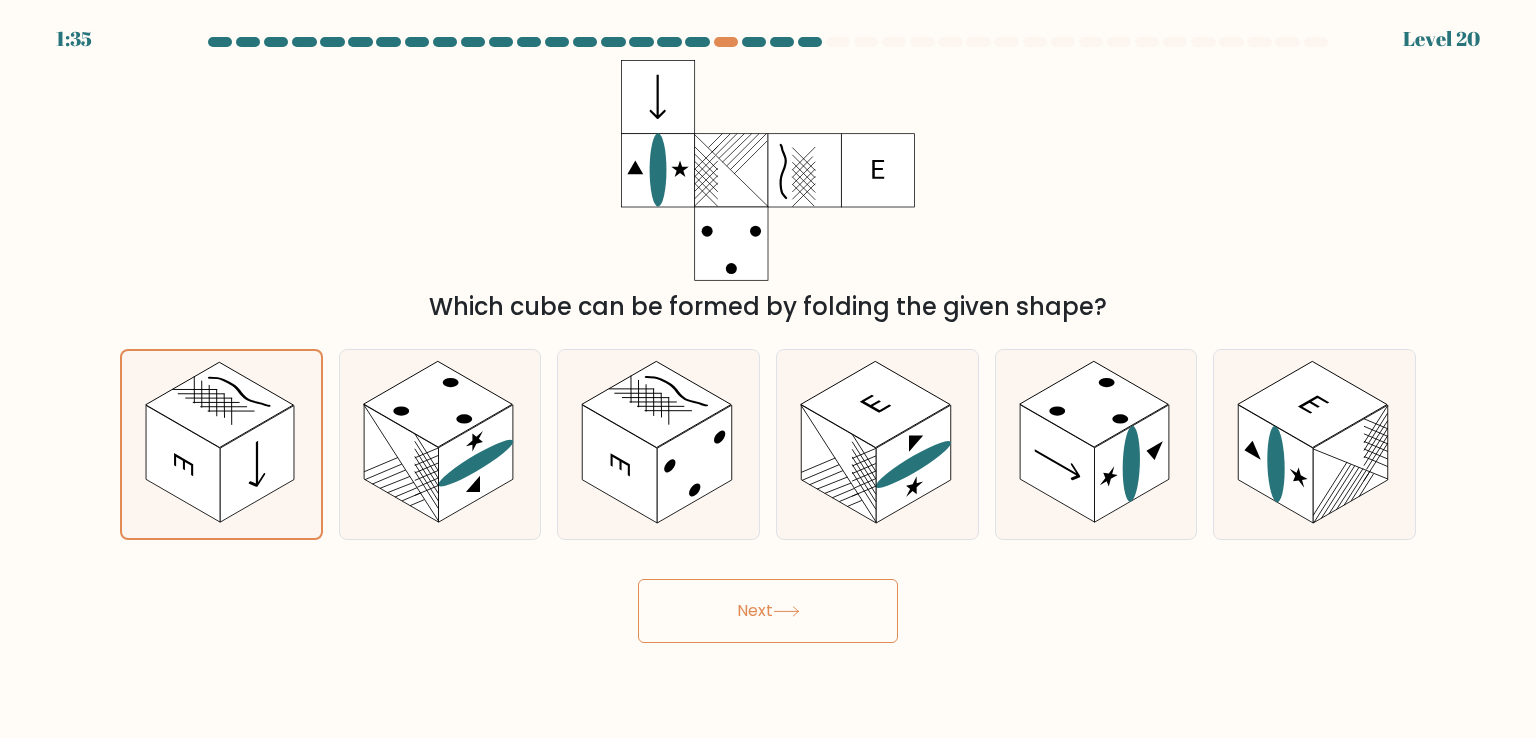 click on "Next" at bounding box center [768, 611] 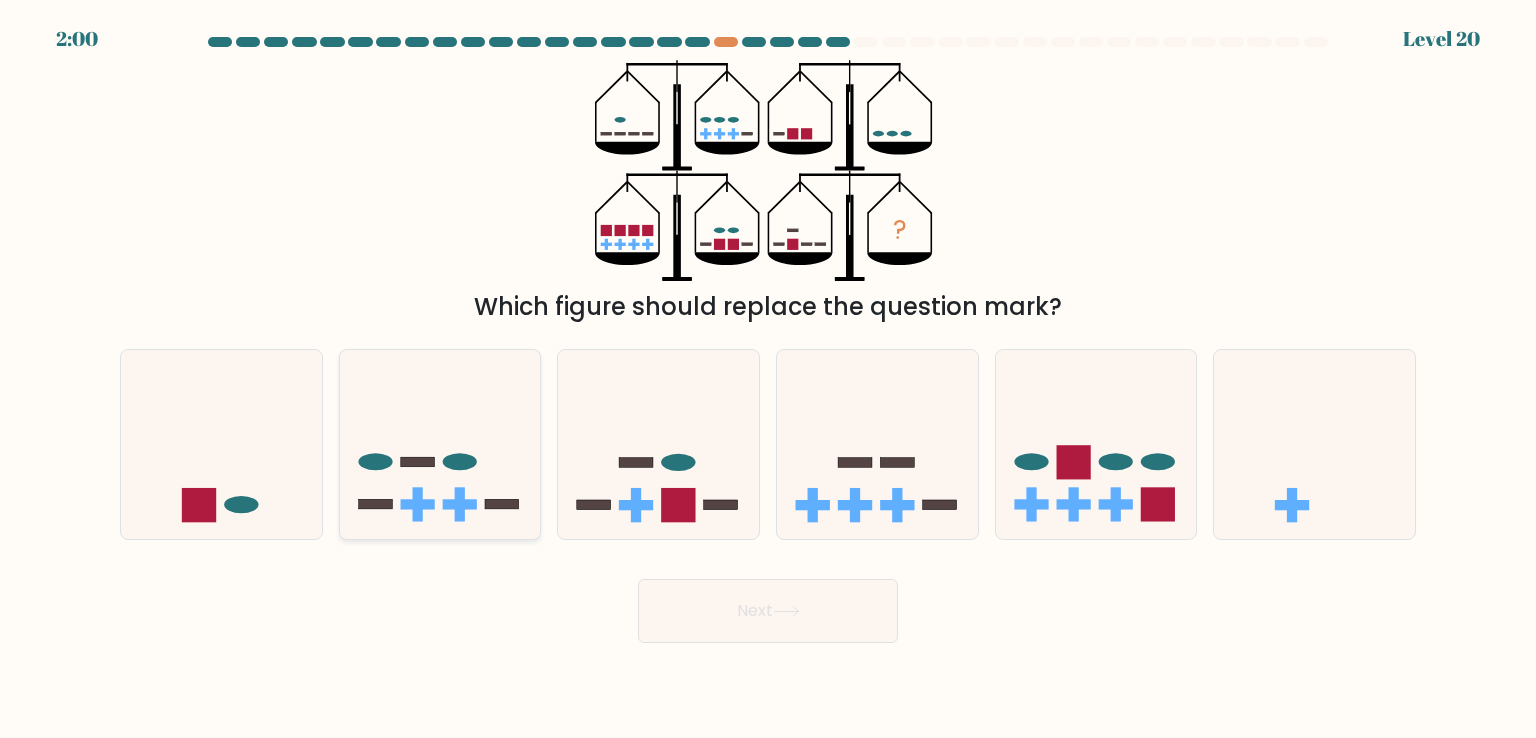 click 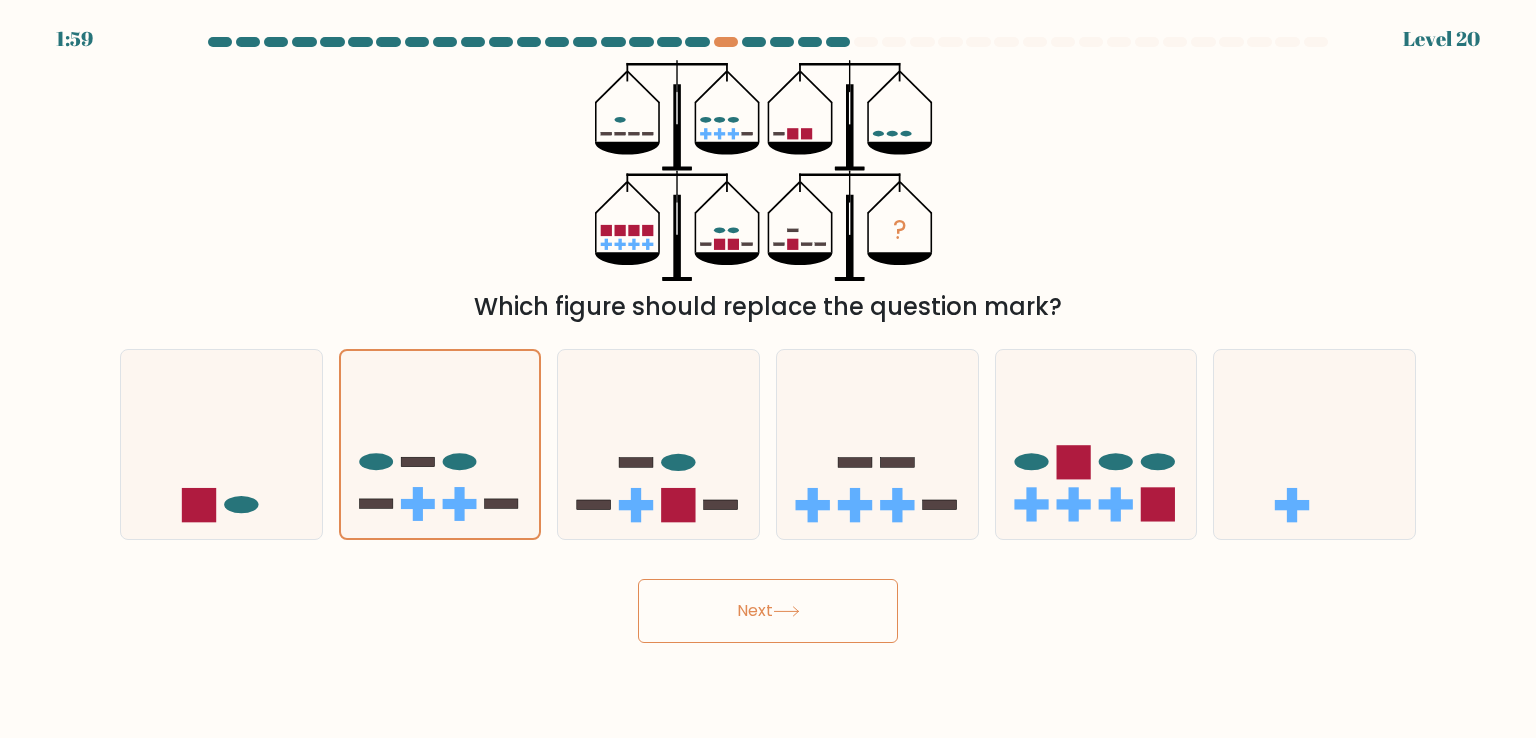 click on "Next" at bounding box center (768, 611) 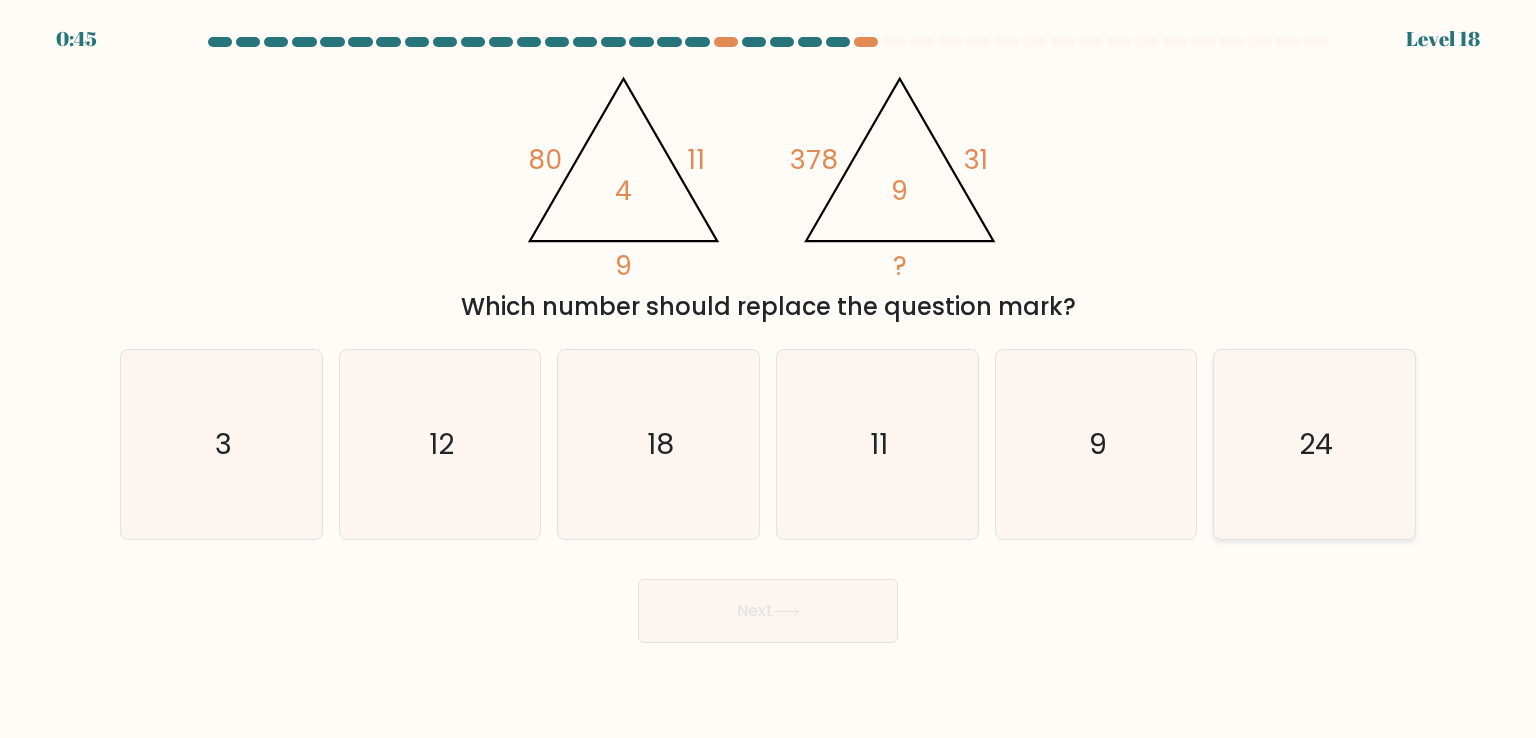 click on "24" 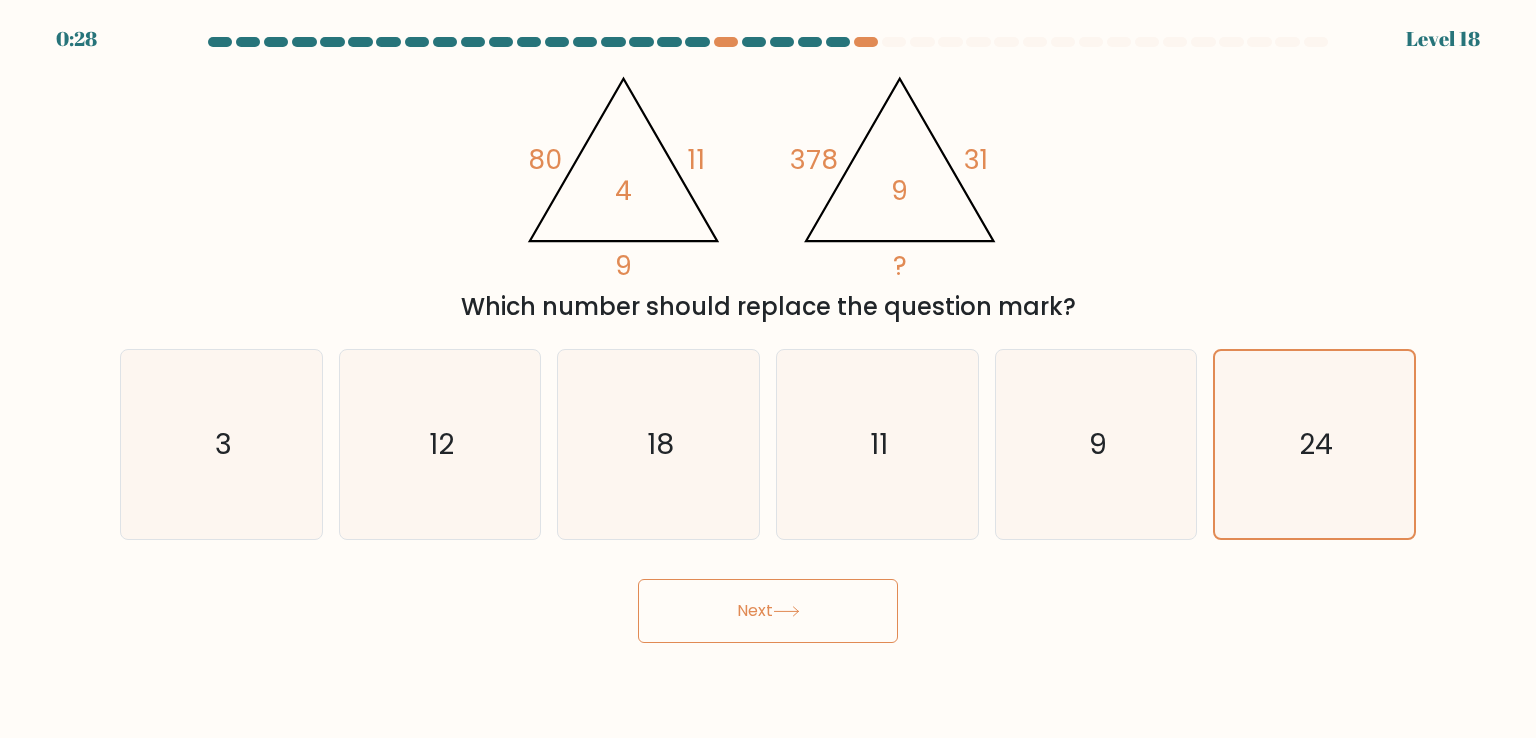 click on "@import url('https://fonts.googleapis.com/css?family=Abril+Fatface:400,100,100italic,300,300italic,400italic,500,500italic,700,700italic,900,900italic');                        80       11       9       4                                       @import url('https://fonts.googleapis.com/css?family=Abril+Fatface:400,100,100italic,300,300italic,400italic,500,500italic,700,700italic,900,900italic');                        378       31       ?       9
Which number should replace the question mark?" at bounding box center [768, 192] 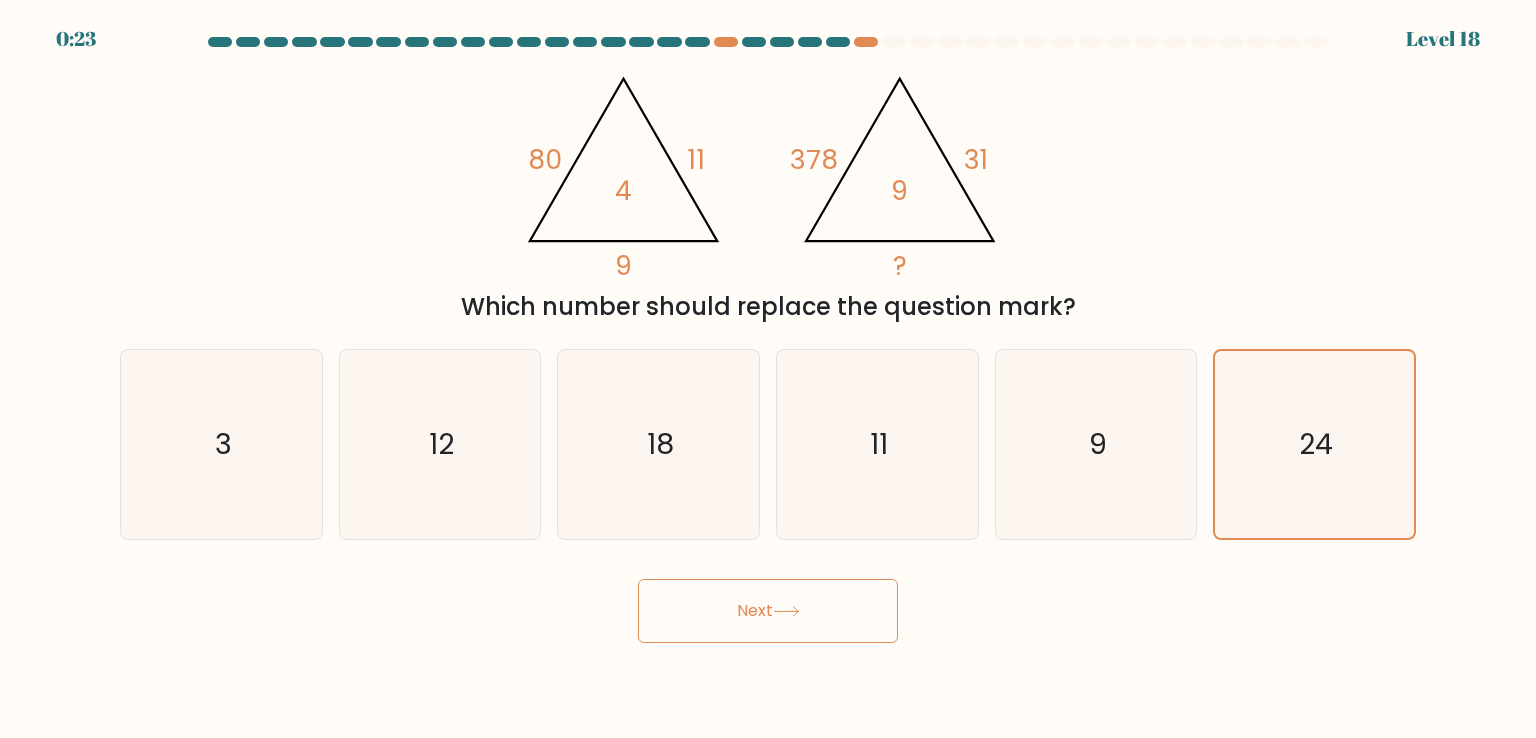 click on "Next" at bounding box center (768, 611) 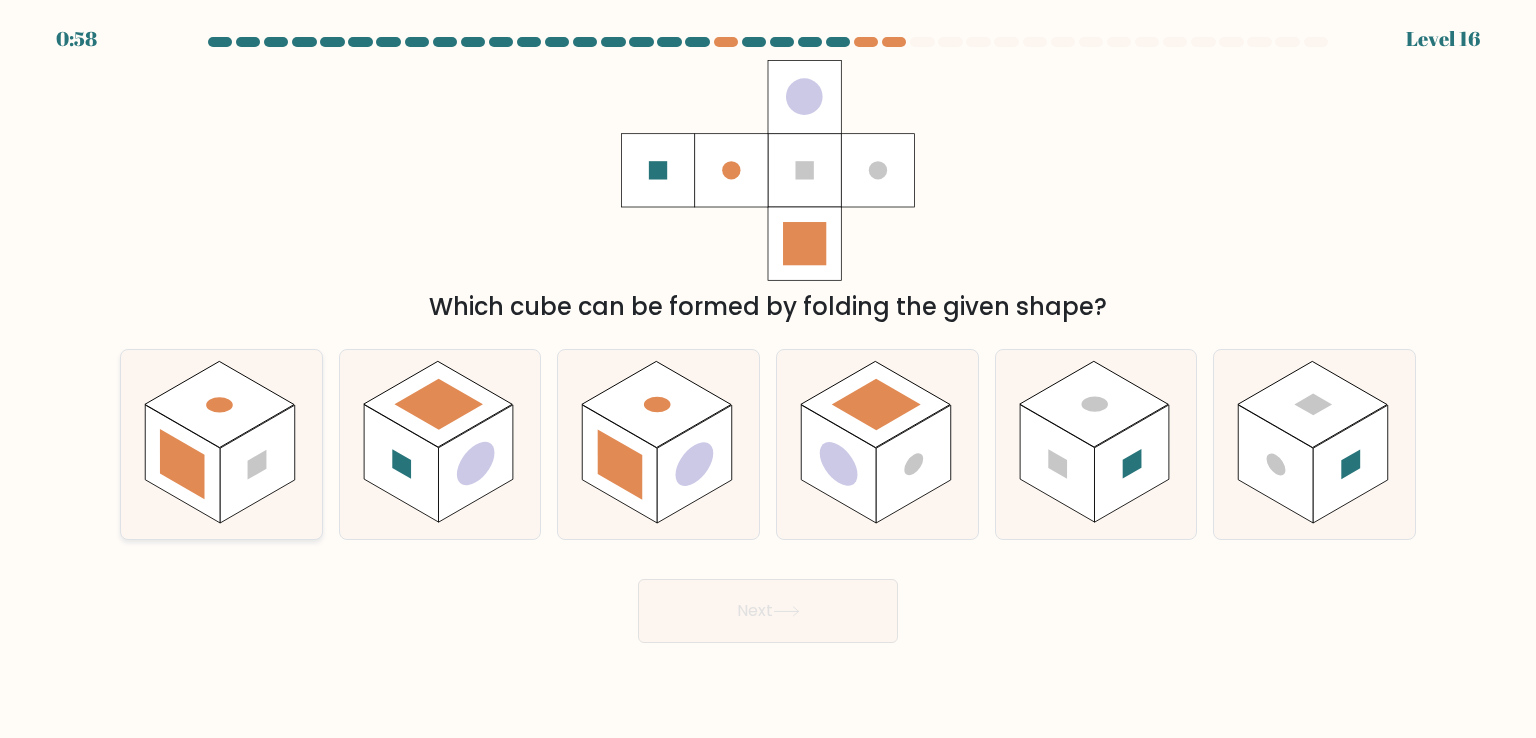click 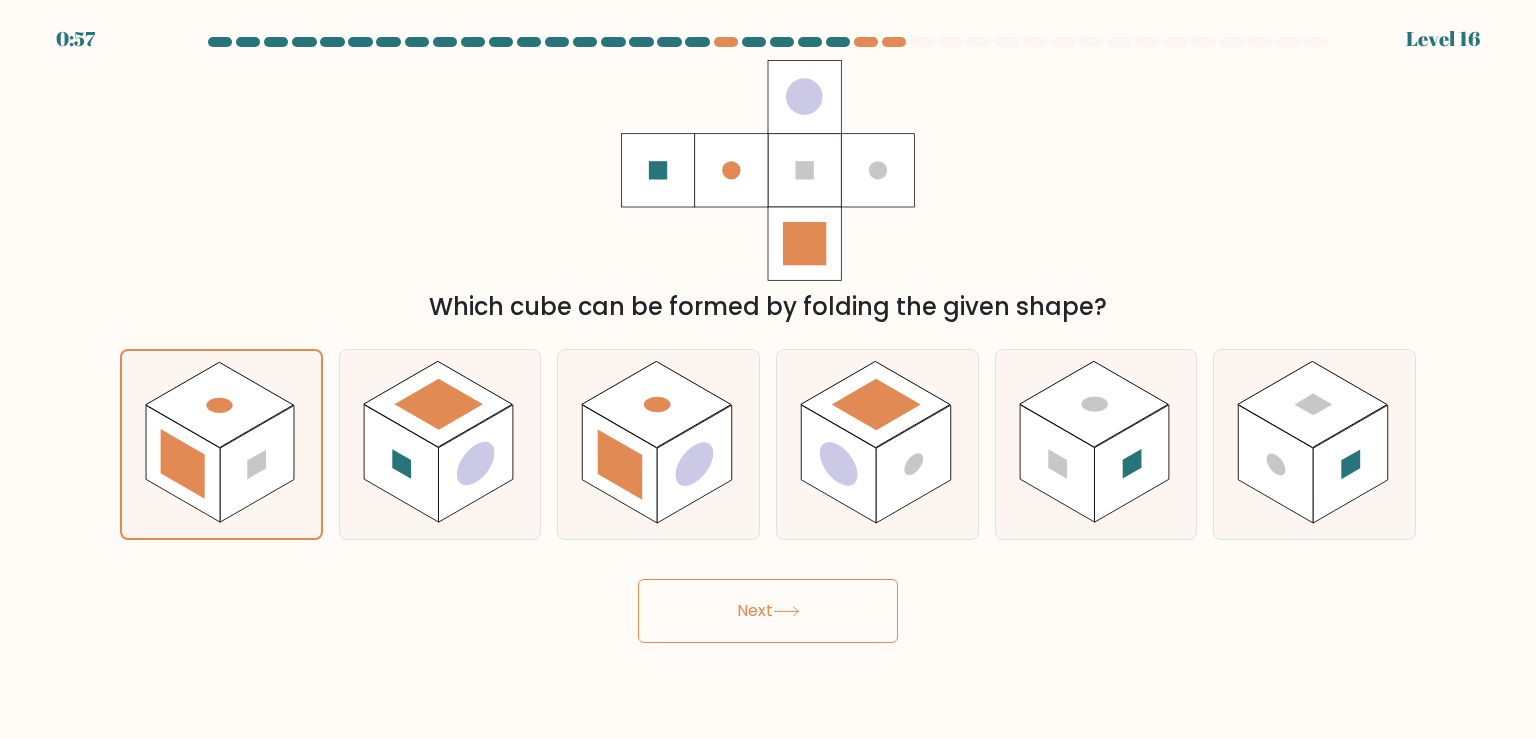 click on "Next" at bounding box center (768, 611) 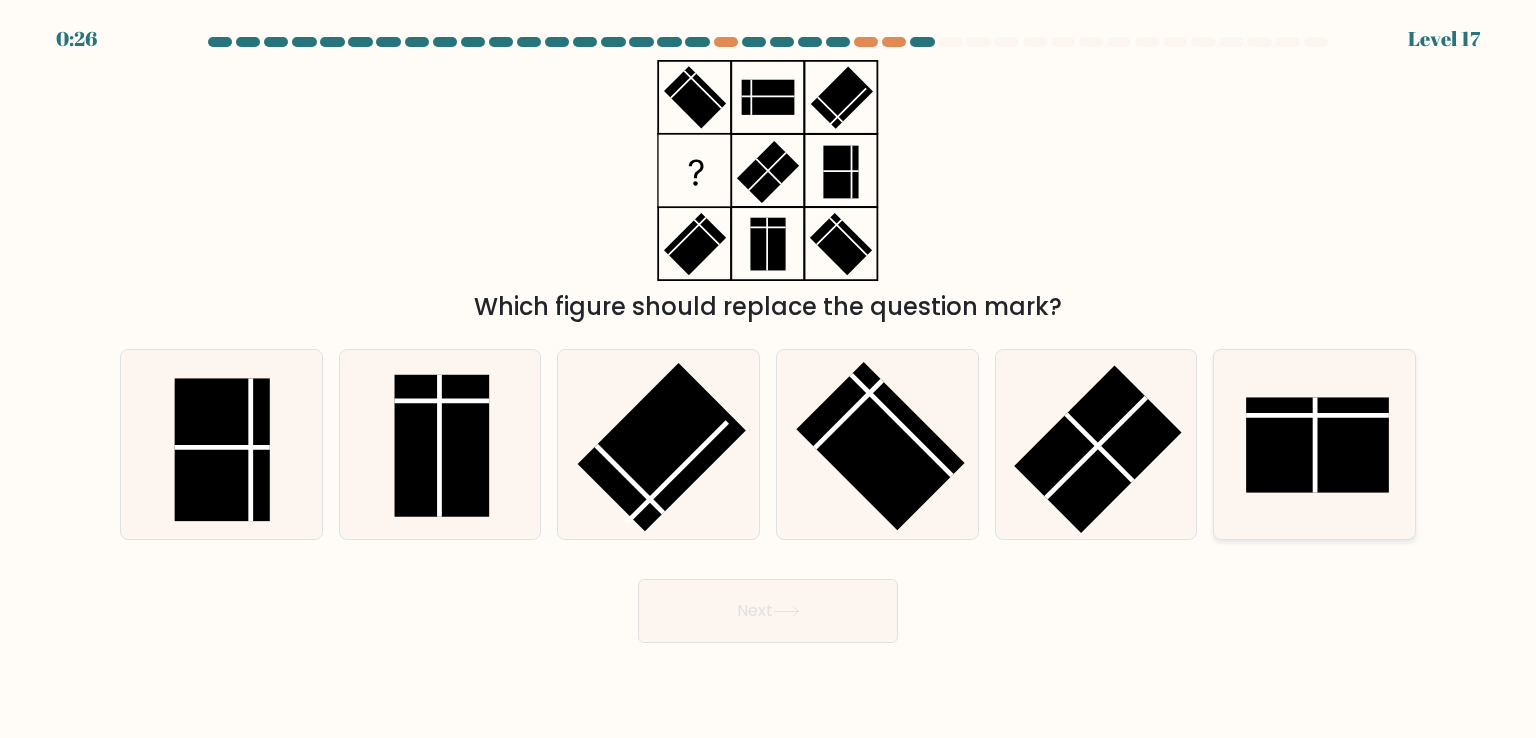 click 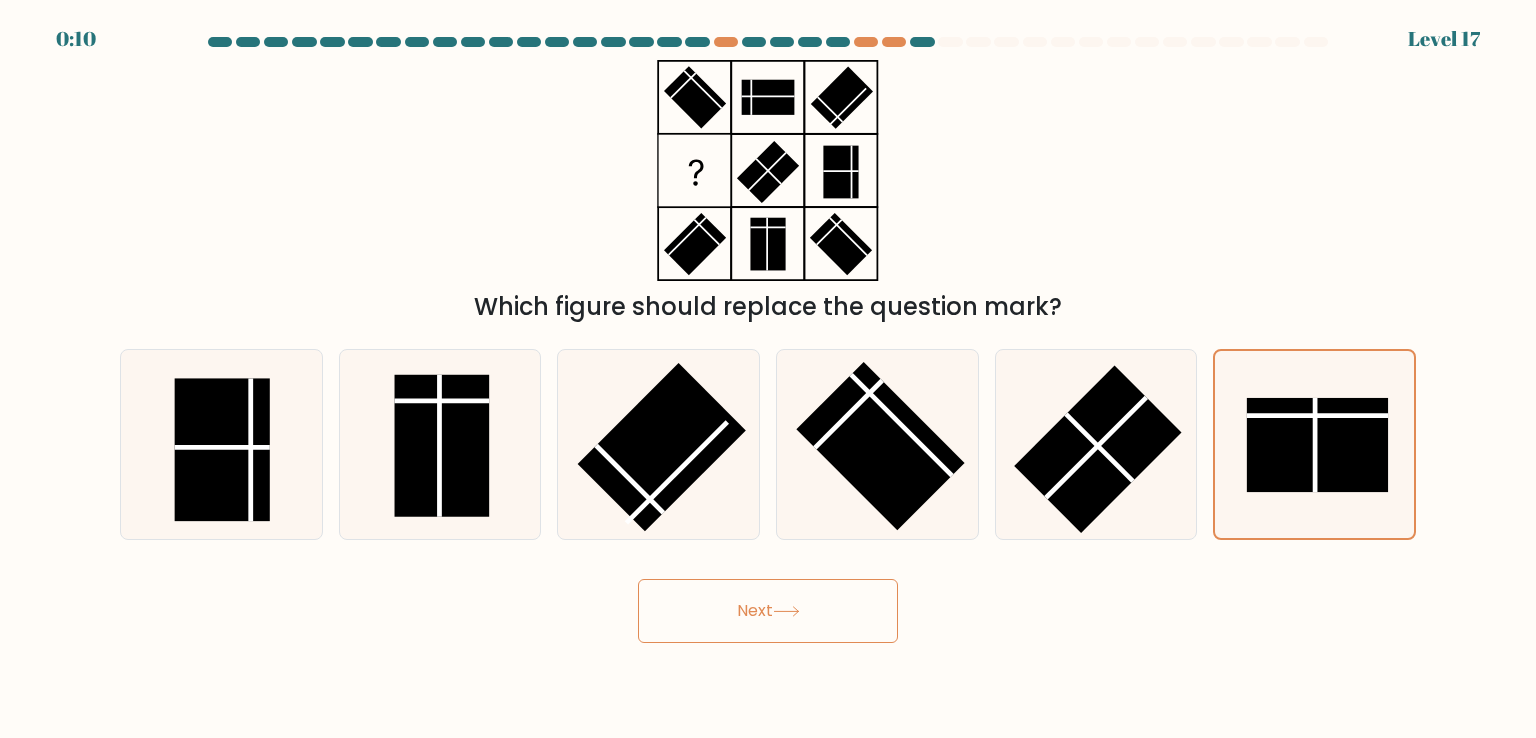 click on "Next" at bounding box center (768, 611) 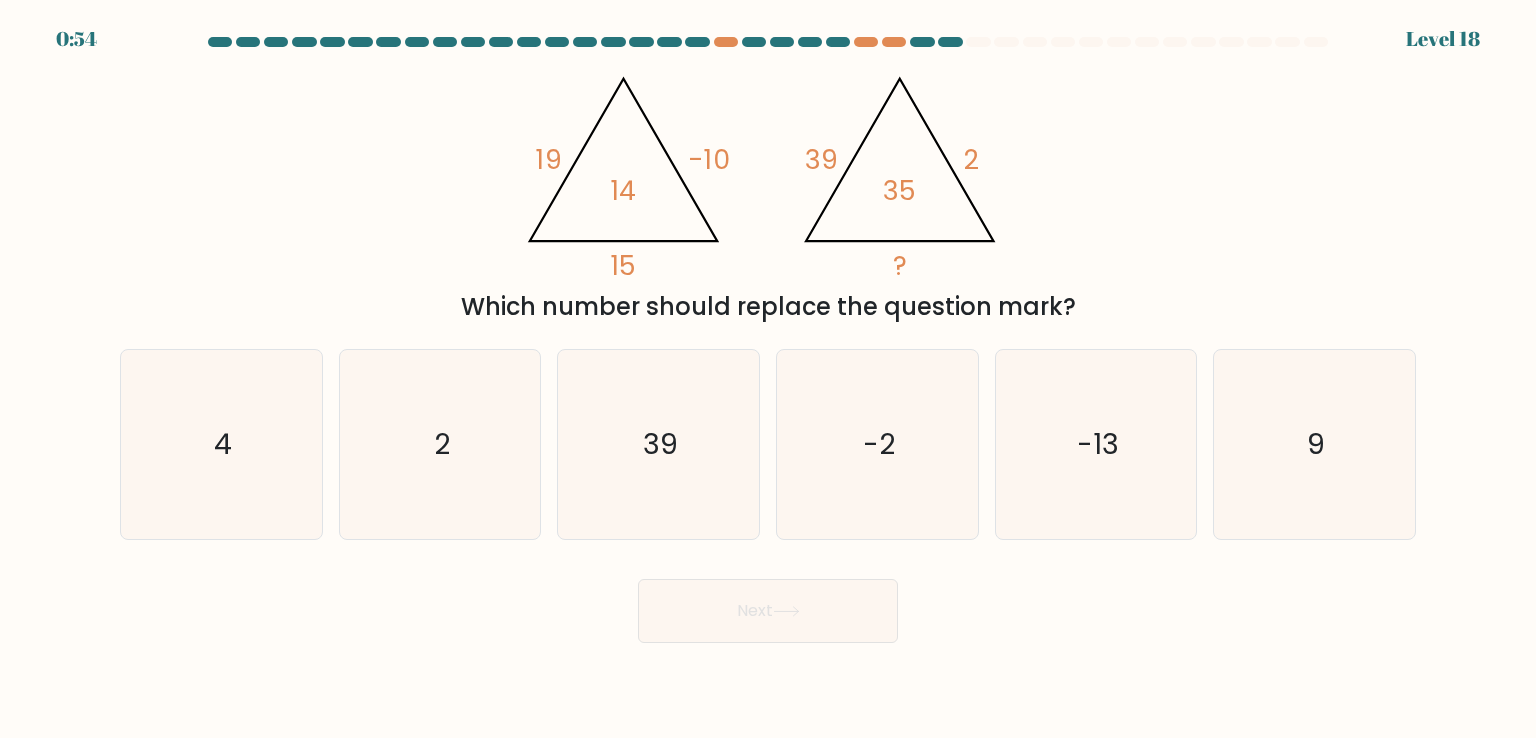 click on "@import url('https://fonts.googleapis.com/css?family=Abril+Fatface:400,100,100italic,300,300italic,400italic,500,500italic,700,700italic,900,900italic');                        19       -10       15       14                                       @import url('https://fonts.googleapis.com/css?family=Abril+Fatface:400,100,100italic,300,300italic,400italic,500,500italic,700,700italic,900,900italic');                        39       2       ?       35
Which number should replace the question mark?" at bounding box center [768, 192] 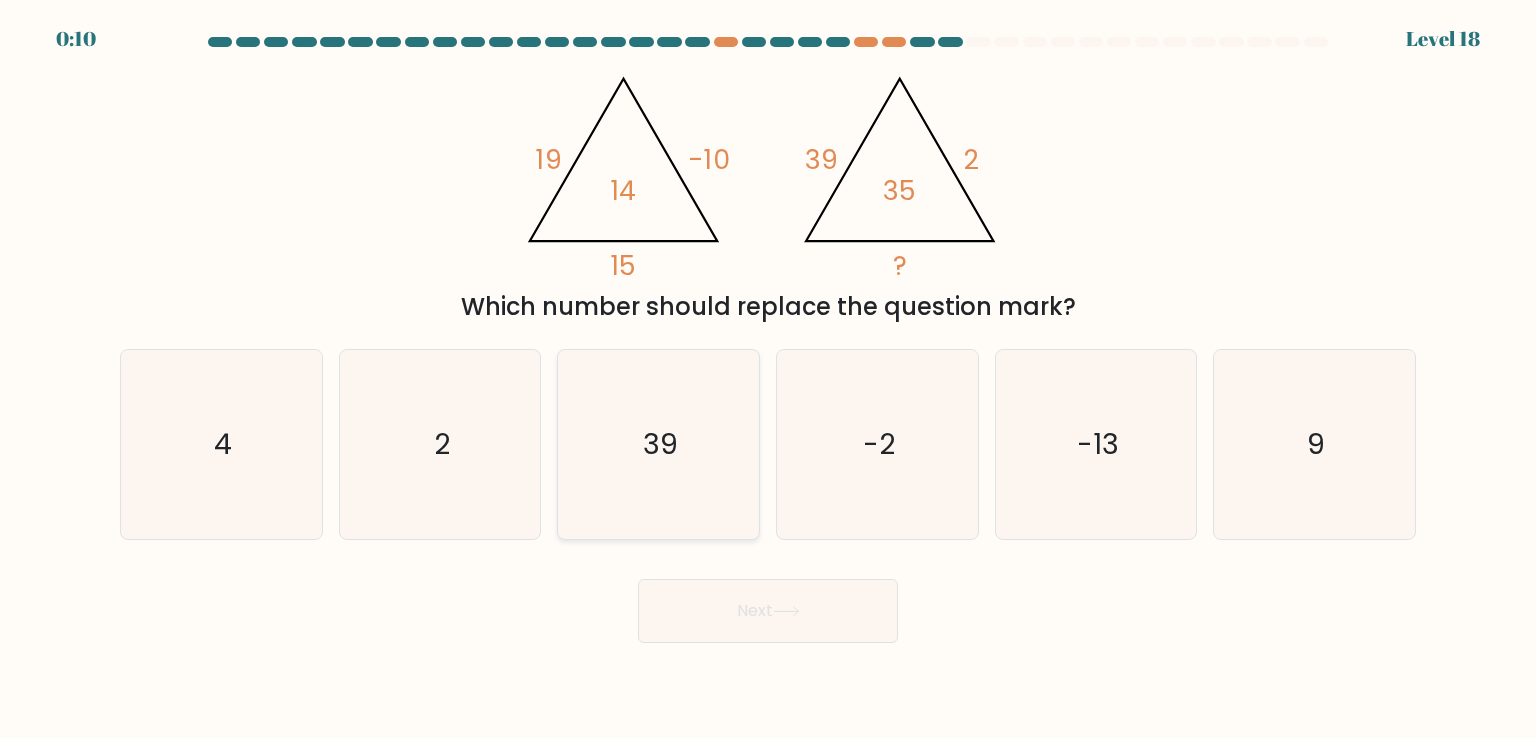 click on "39" 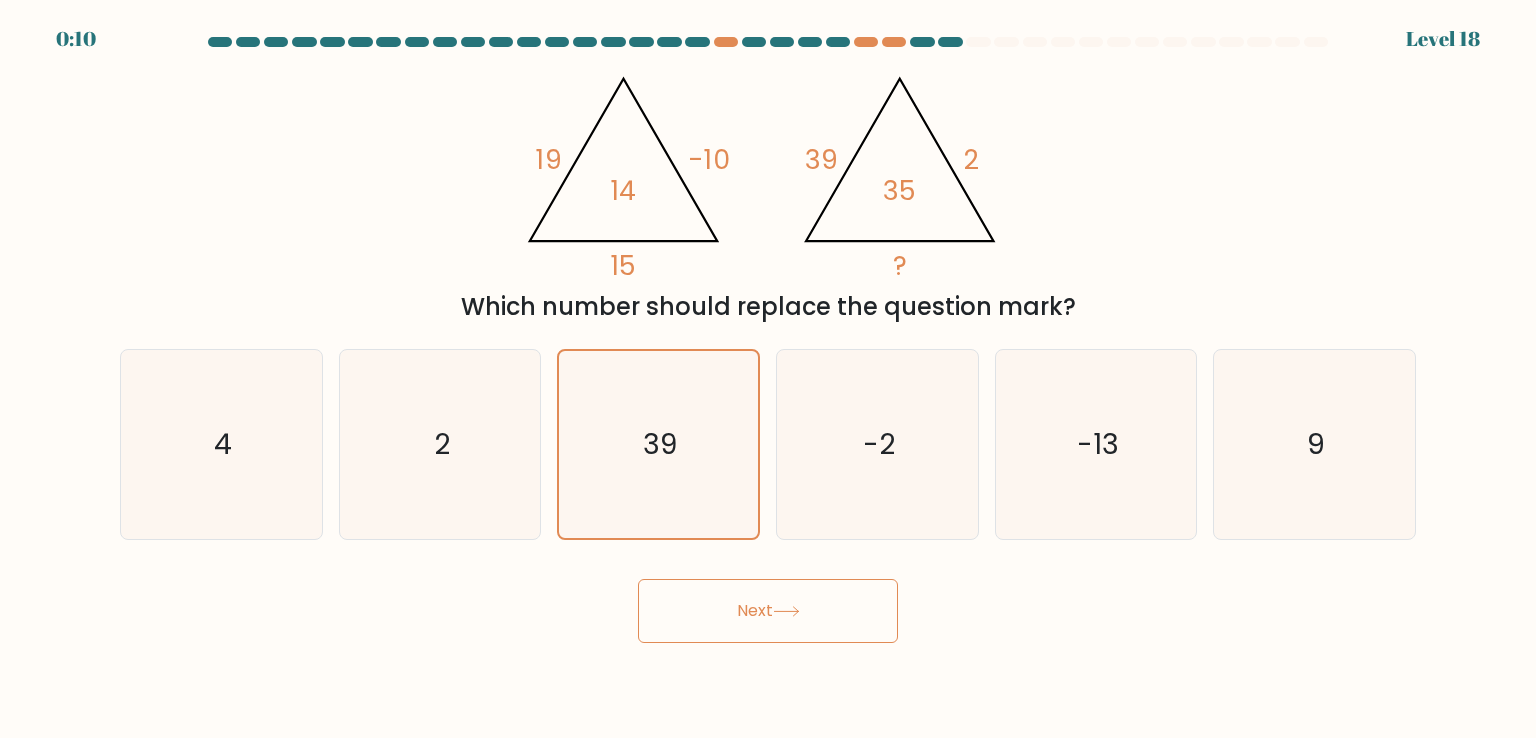 click on "Next" at bounding box center (768, 611) 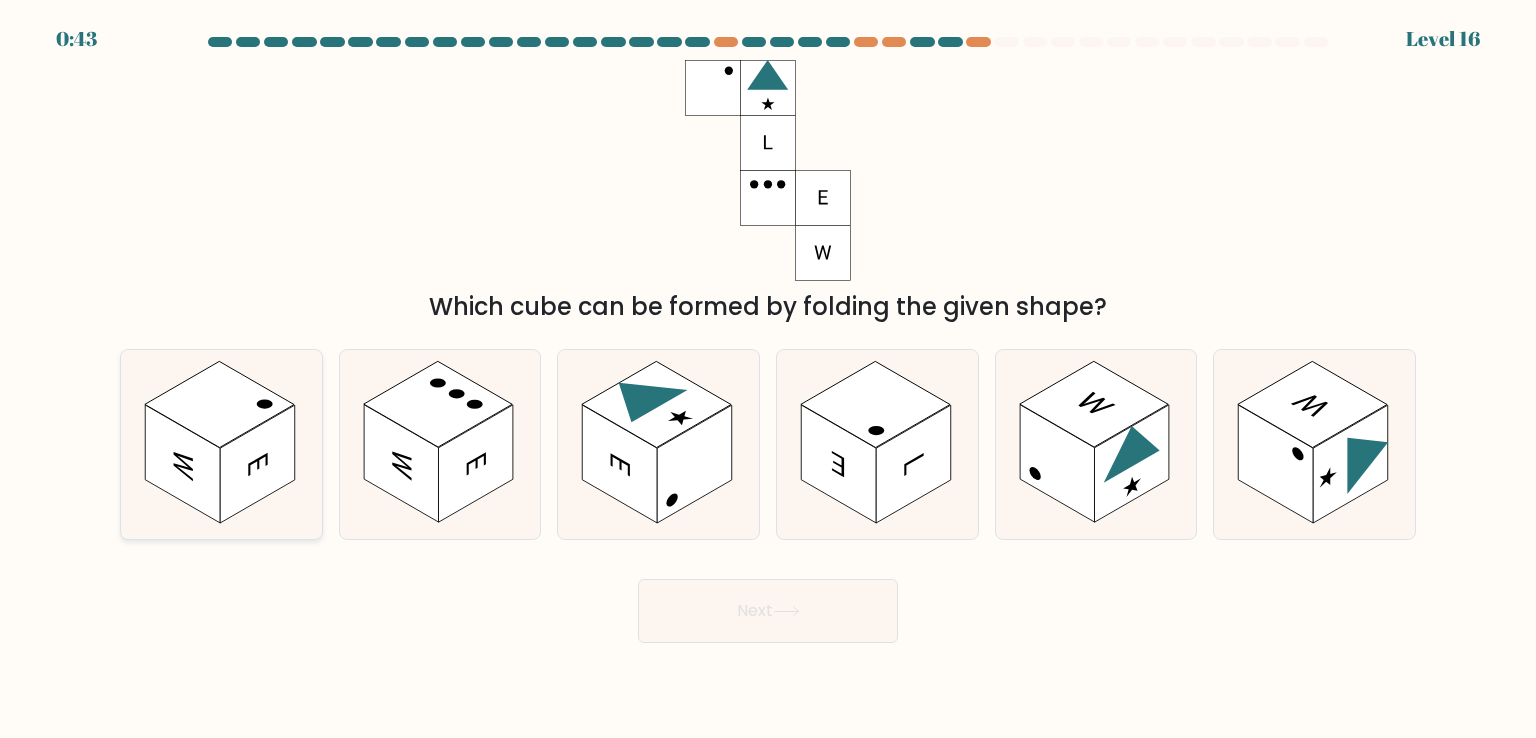 click 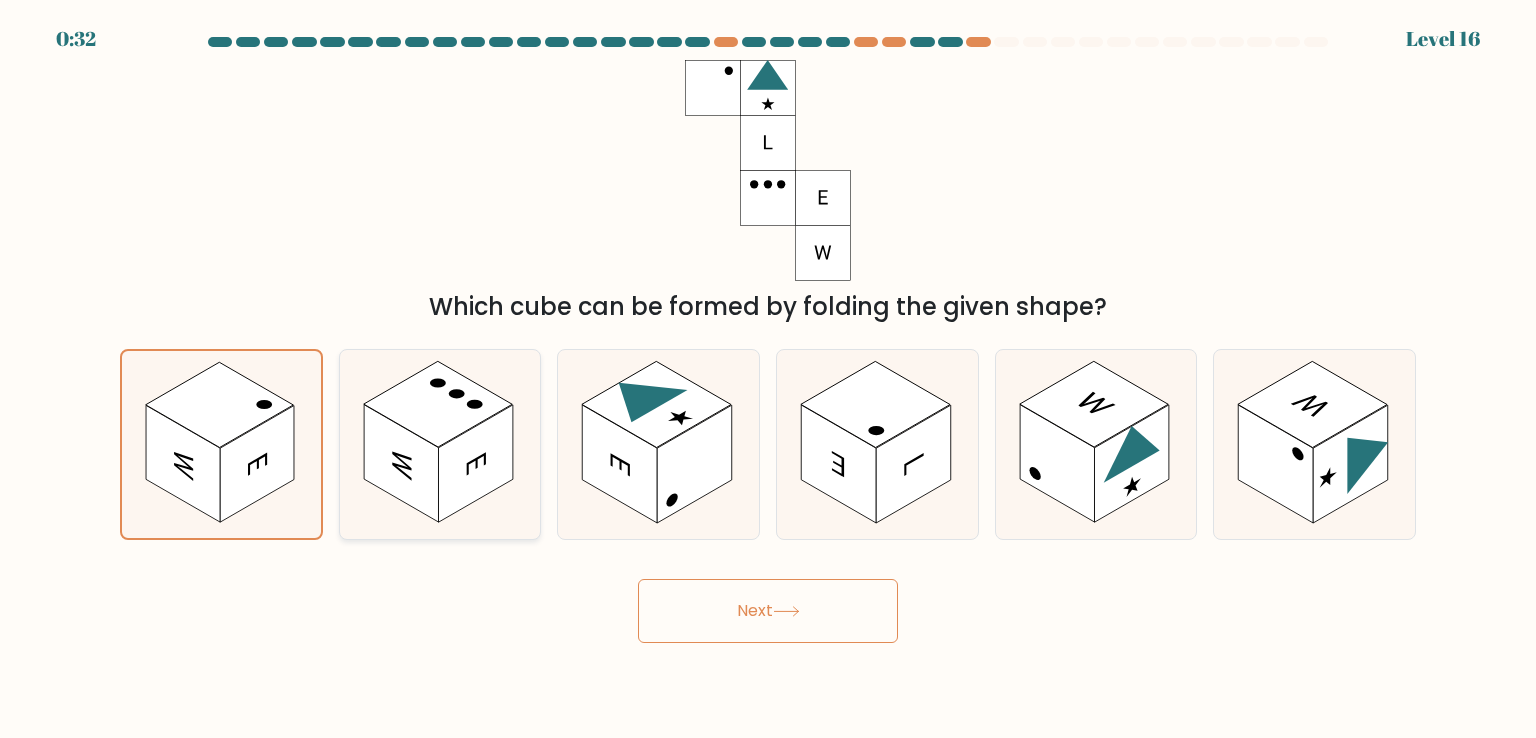 click 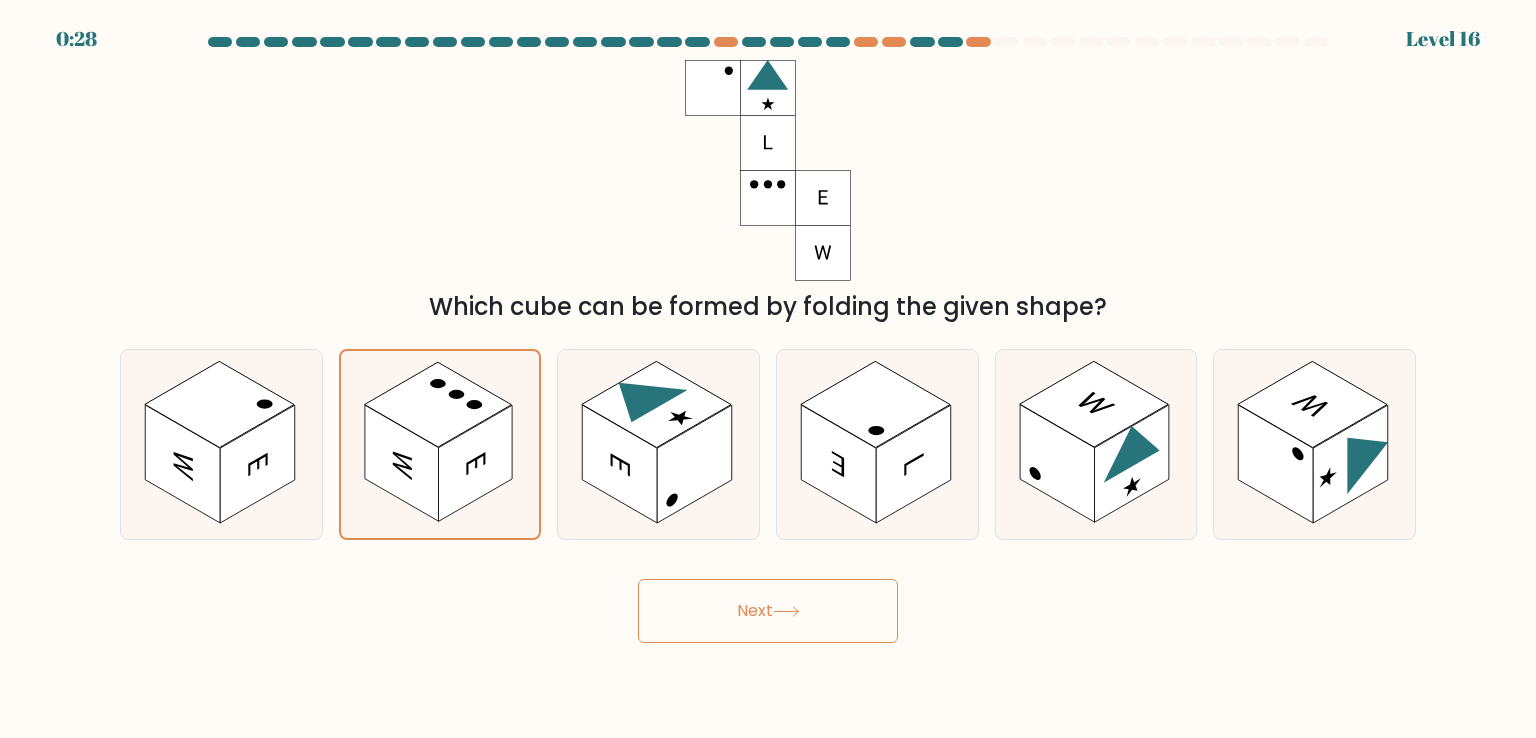 click 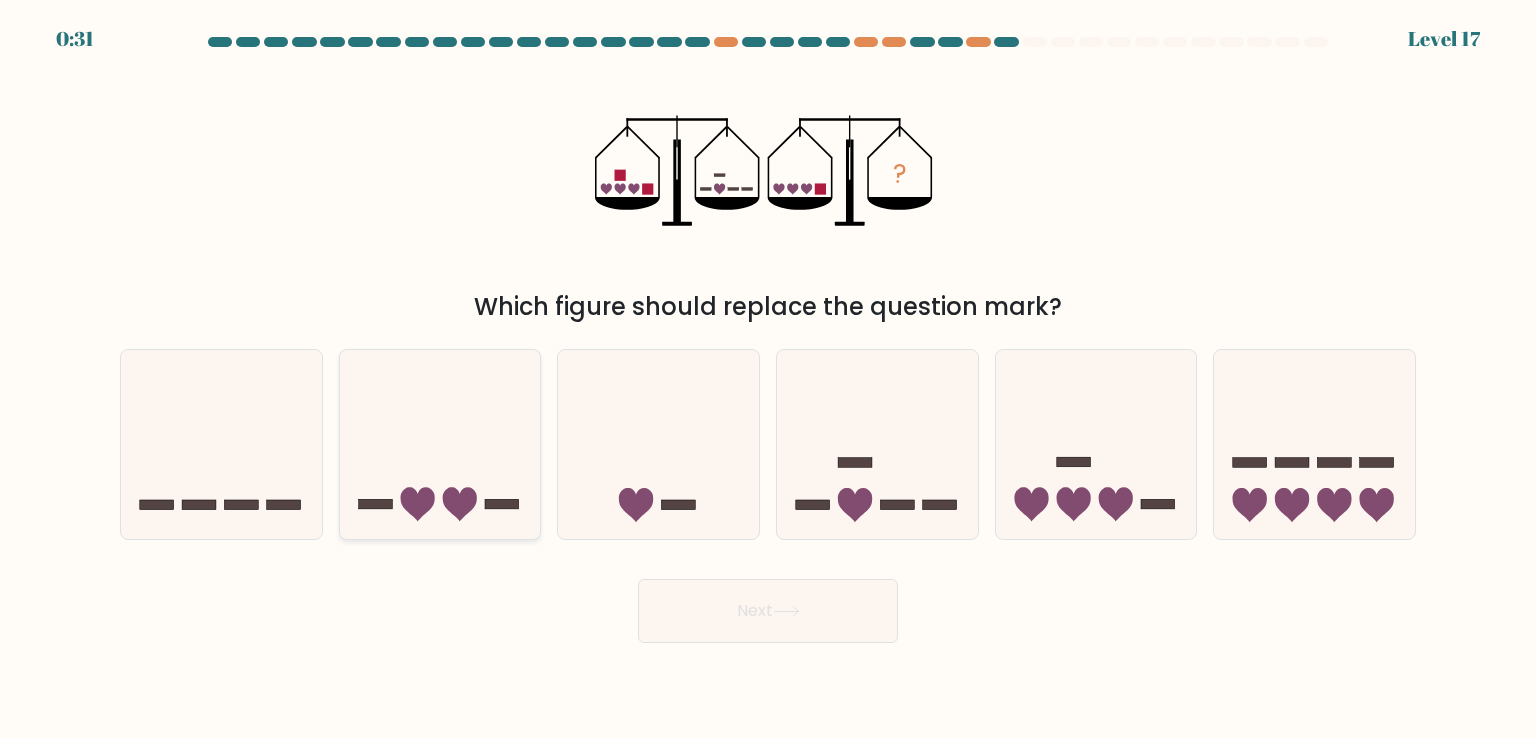 click 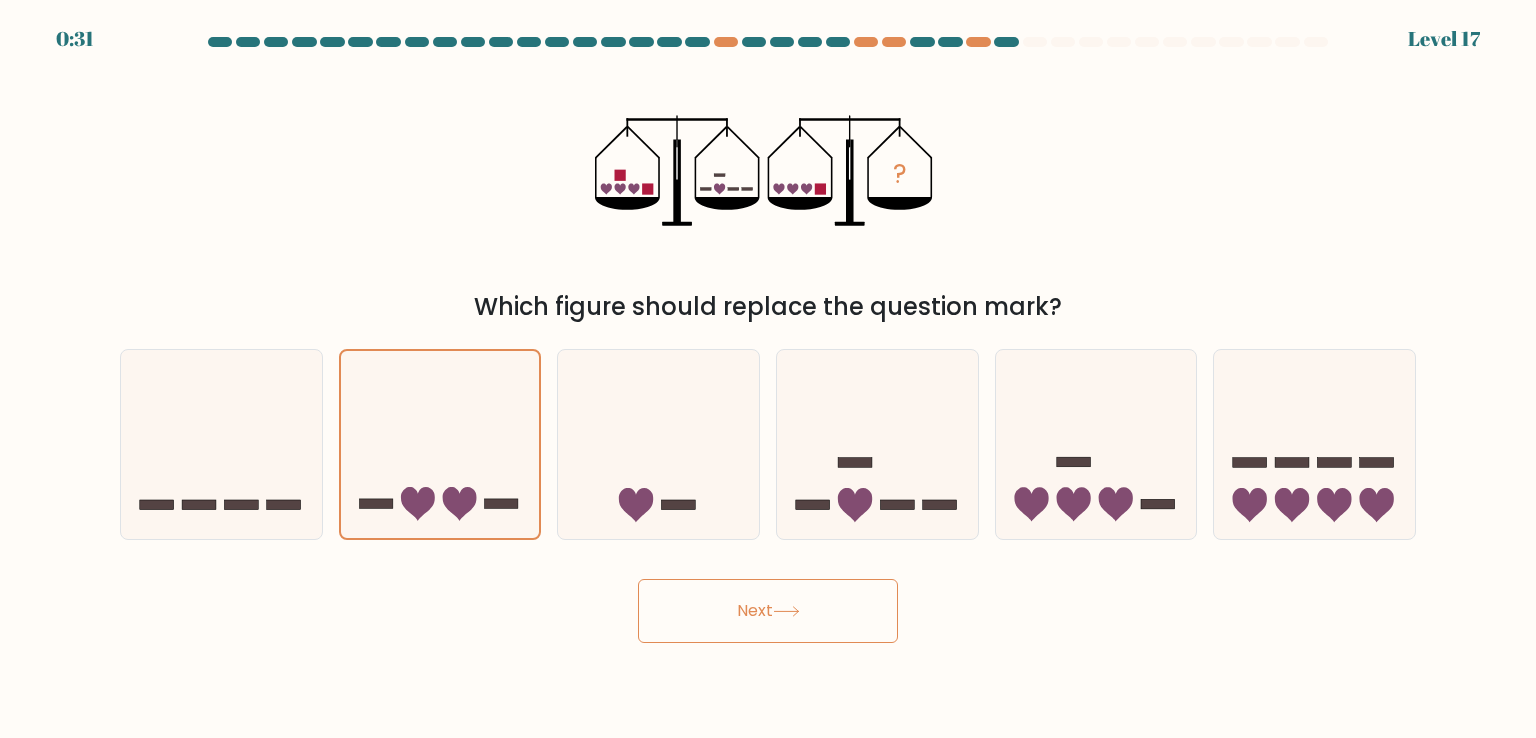 click on "Next" at bounding box center [768, 611] 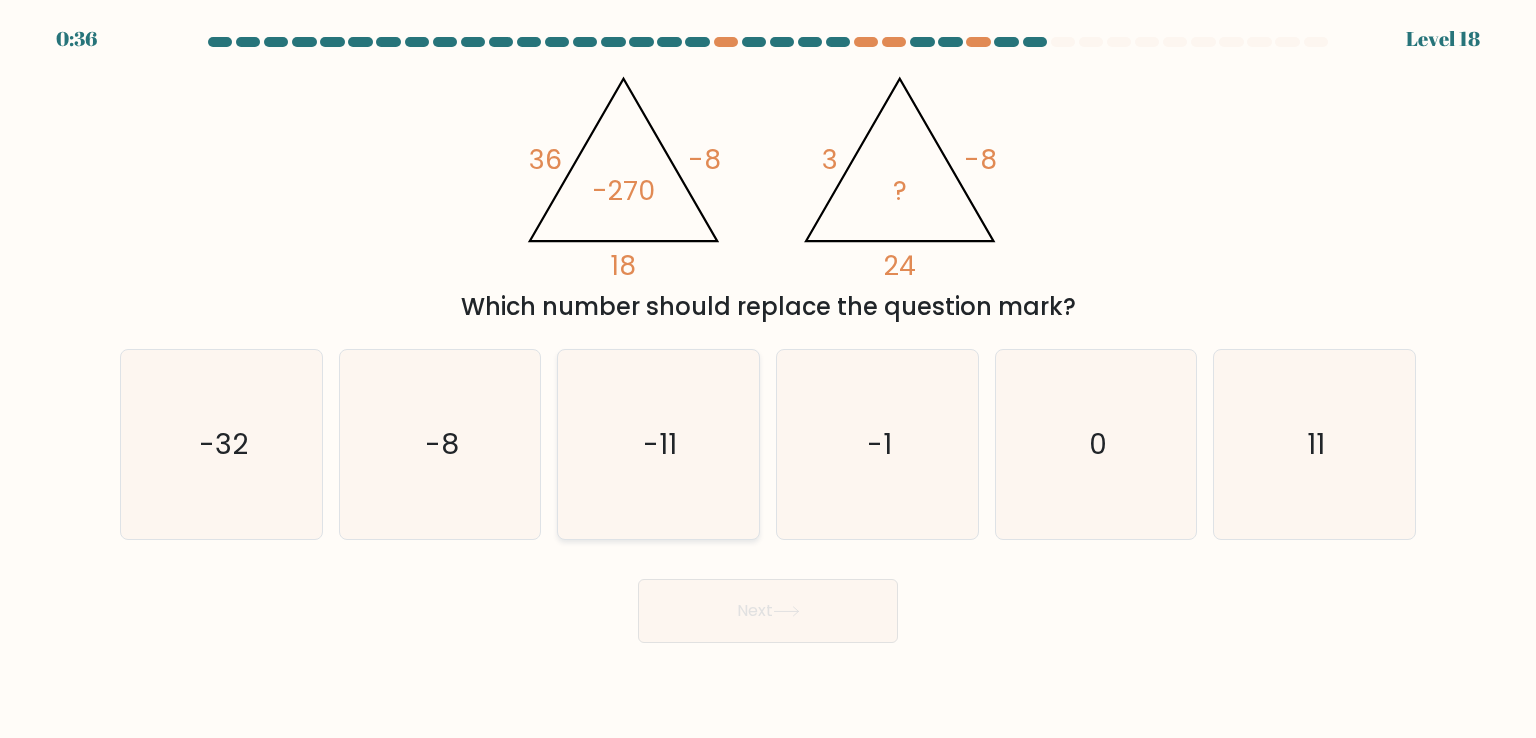 click on "-11" 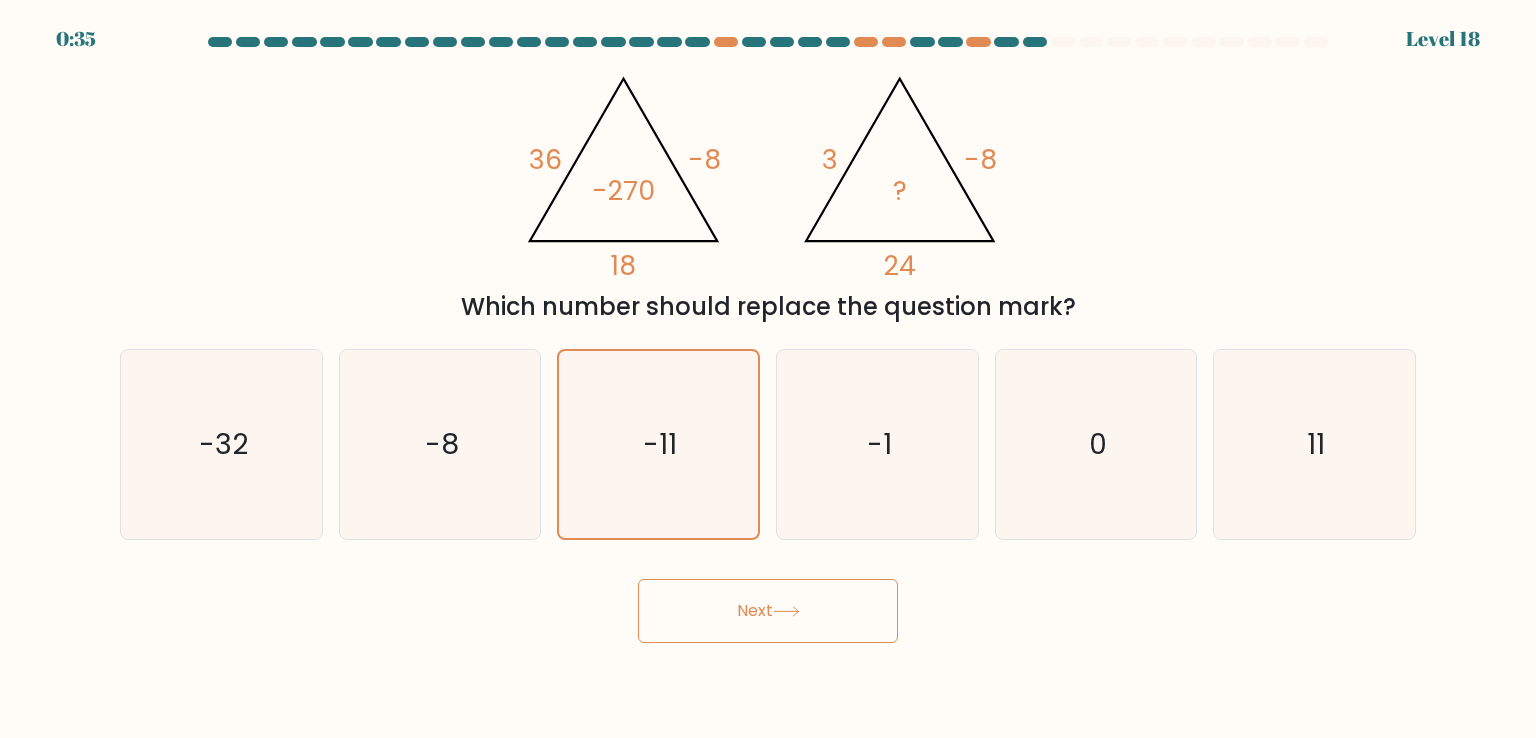 click on "Next" at bounding box center (768, 611) 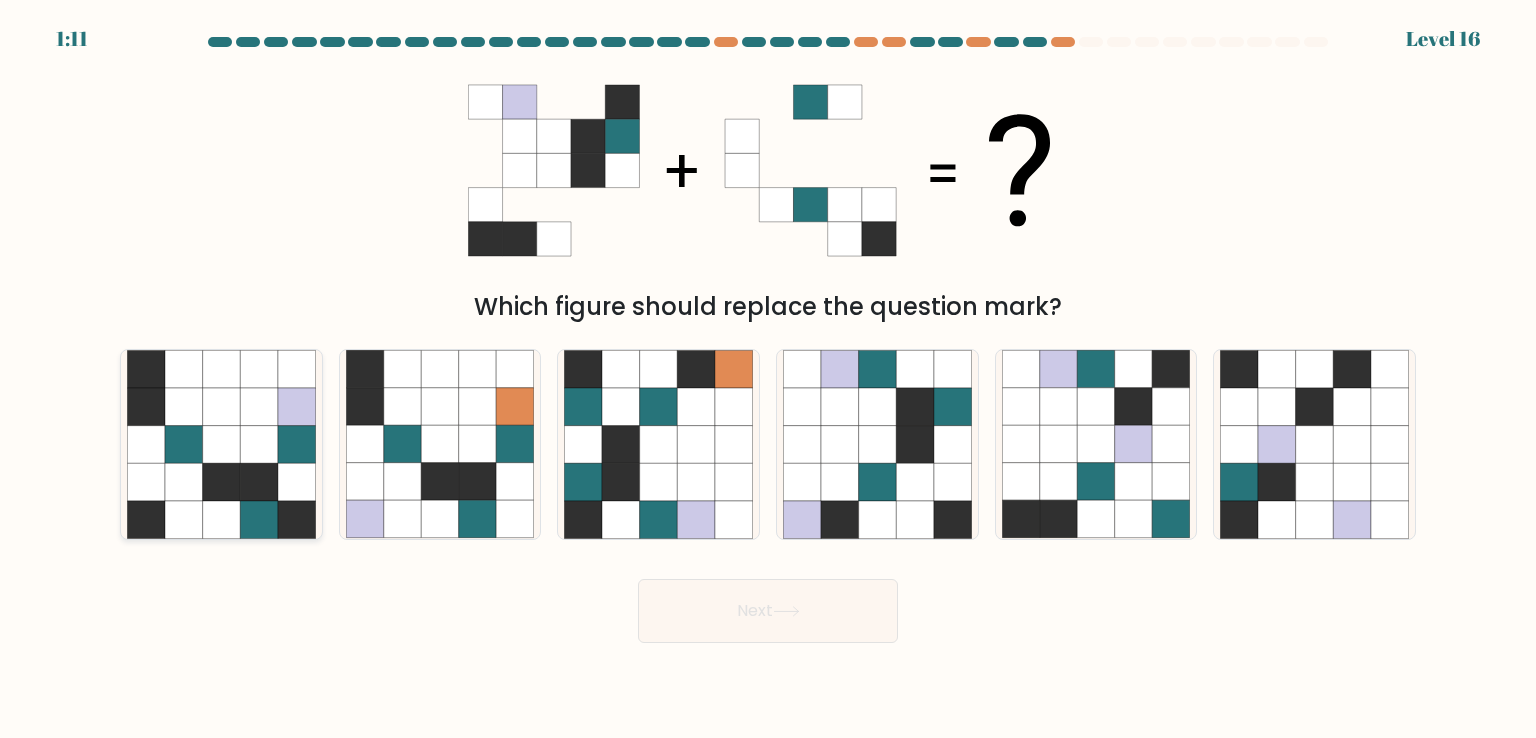 click 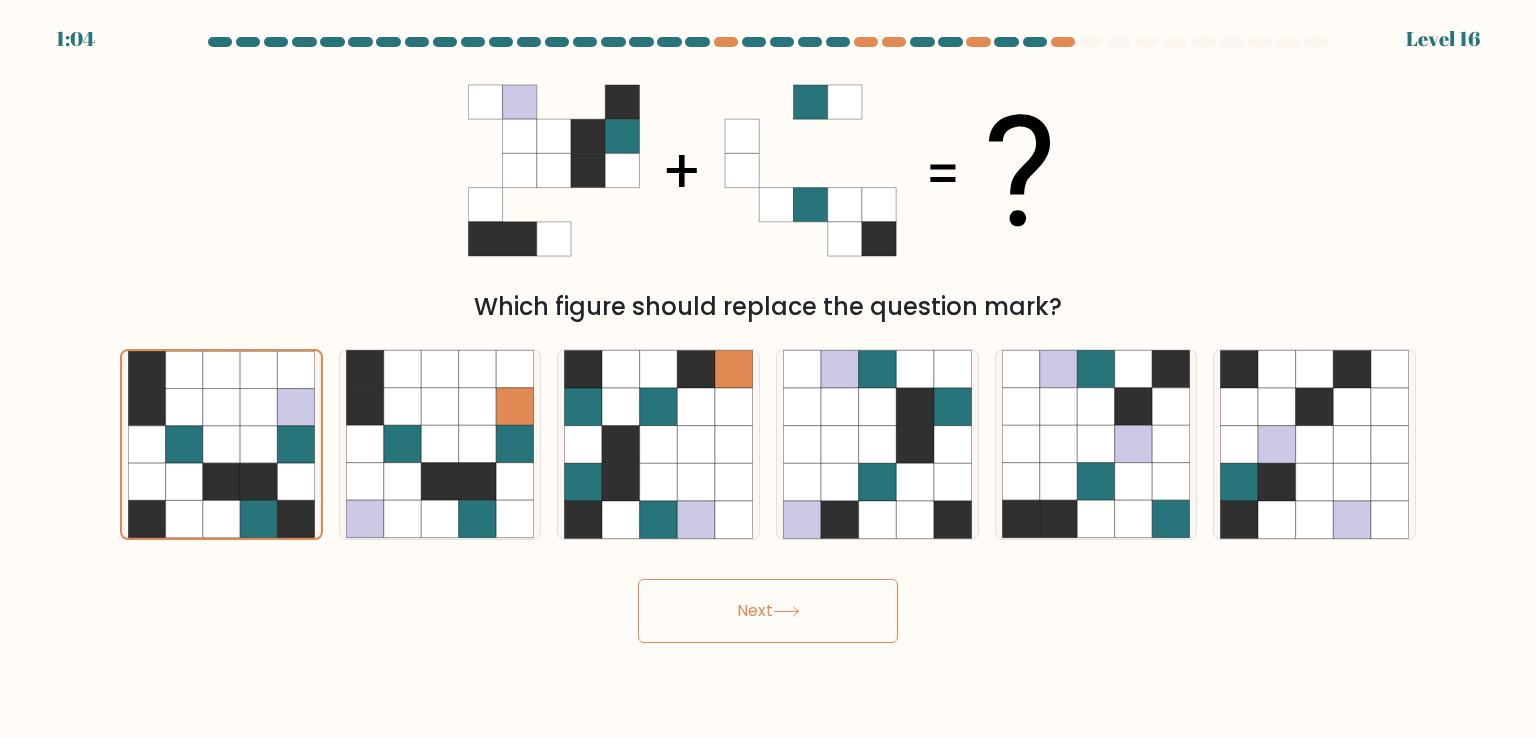 click on "Next" at bounding box center (768, 611) 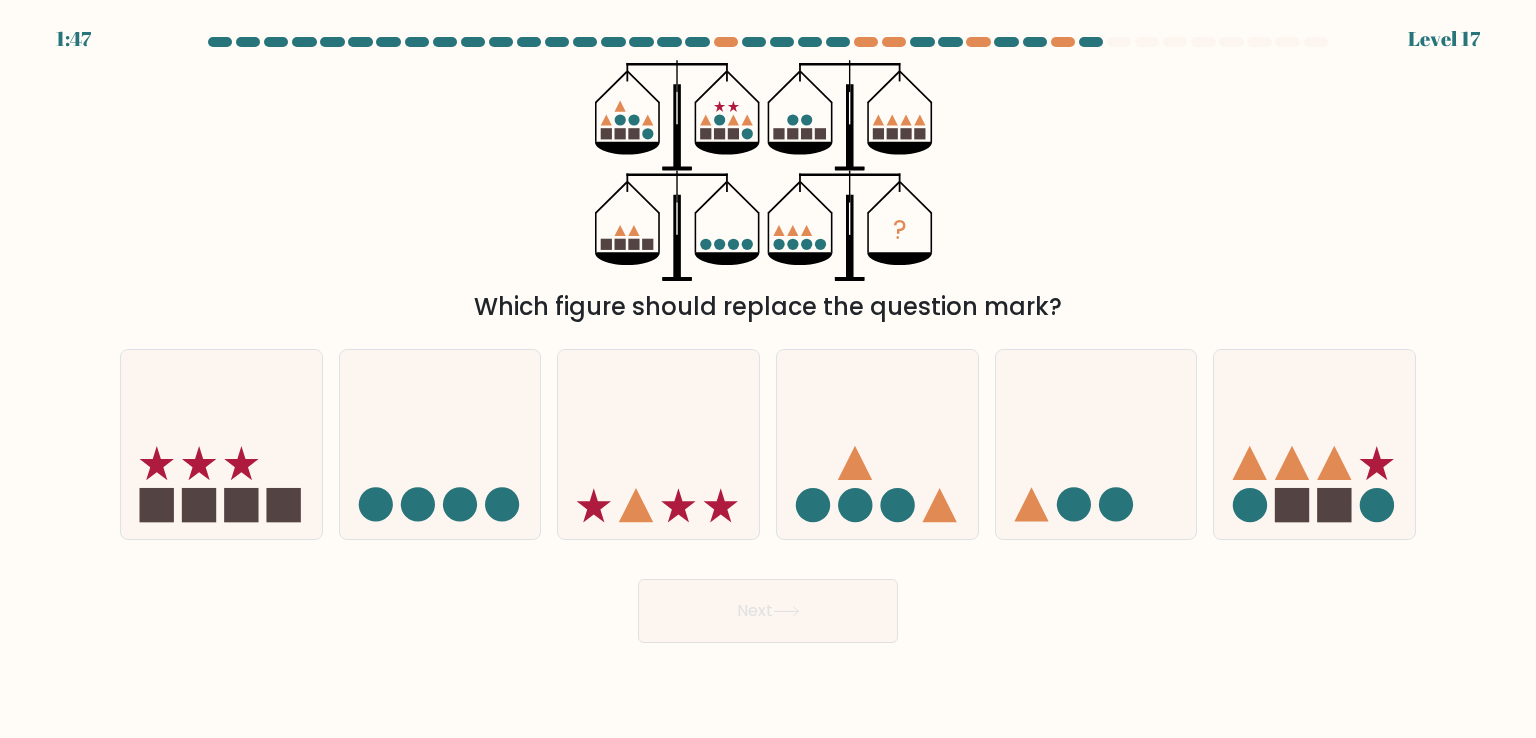 click on "?
Which figure should replace the question mark?" at bounding box center [768, 192] 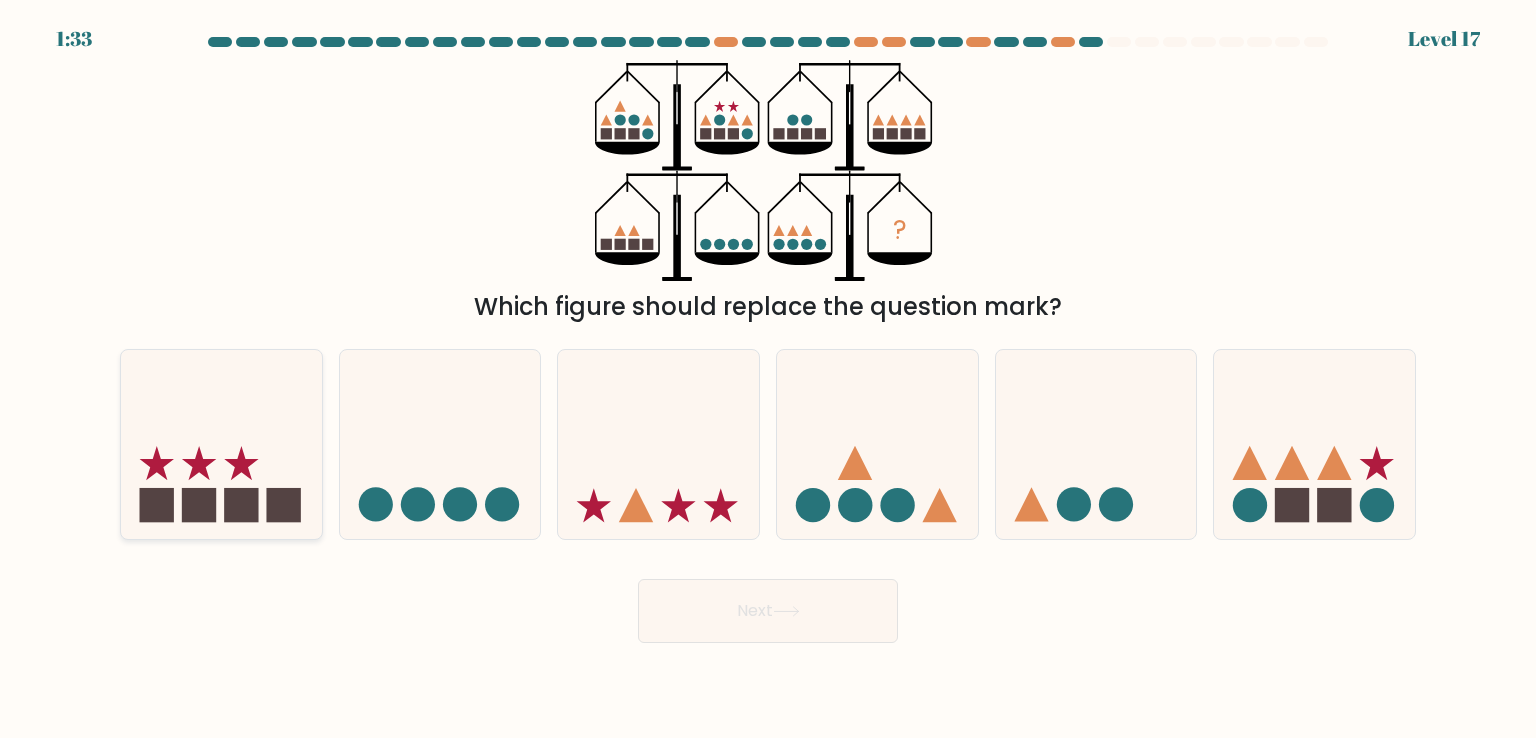 click 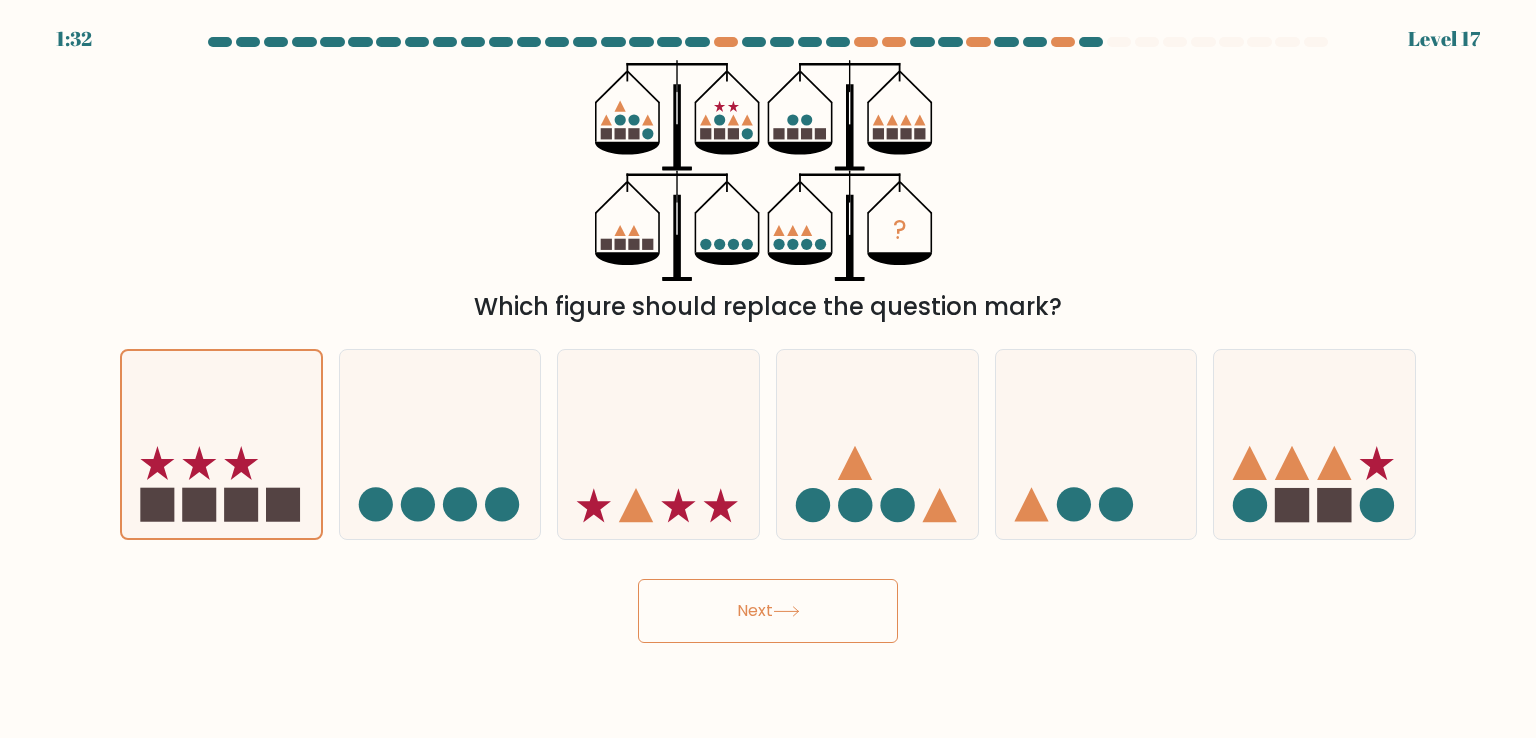 click 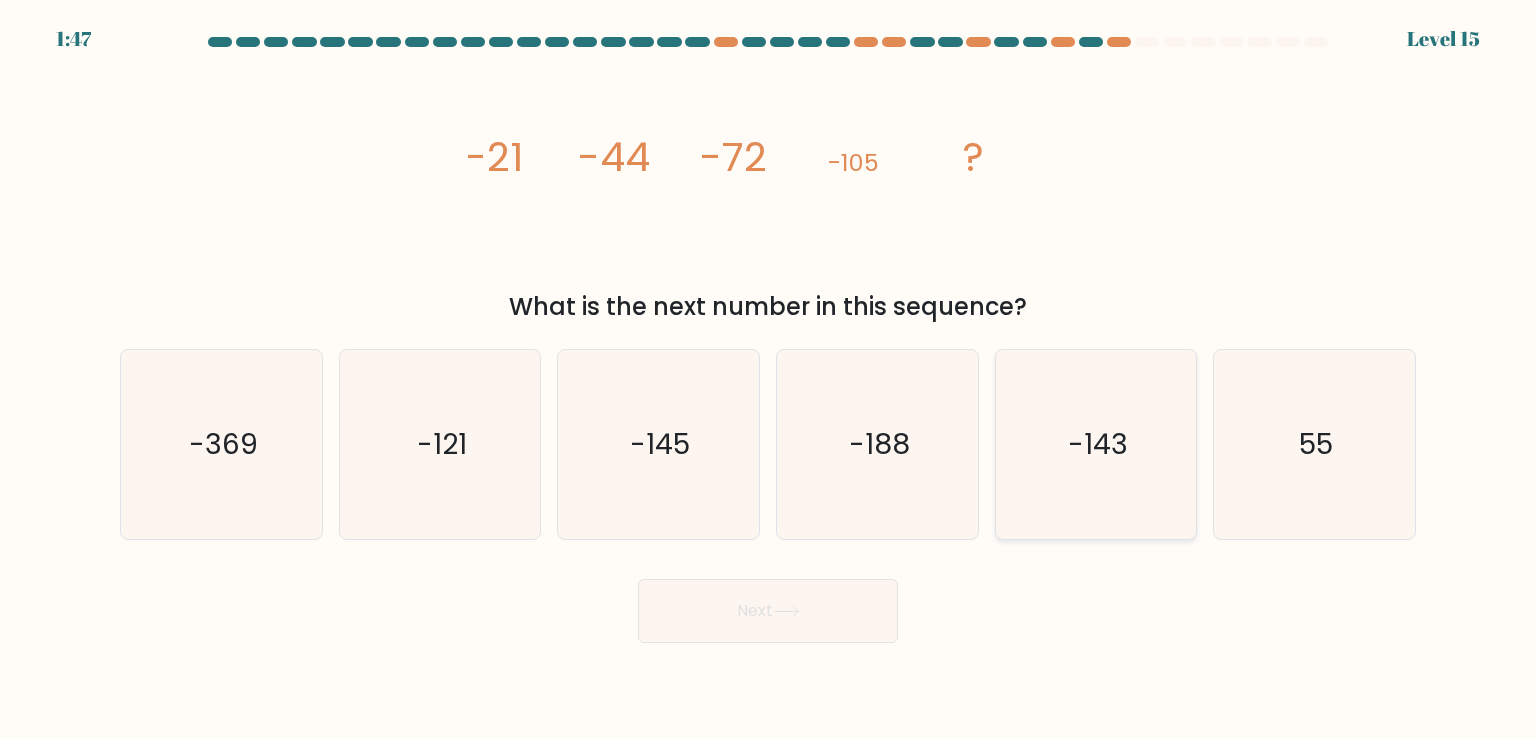 click on "-143" 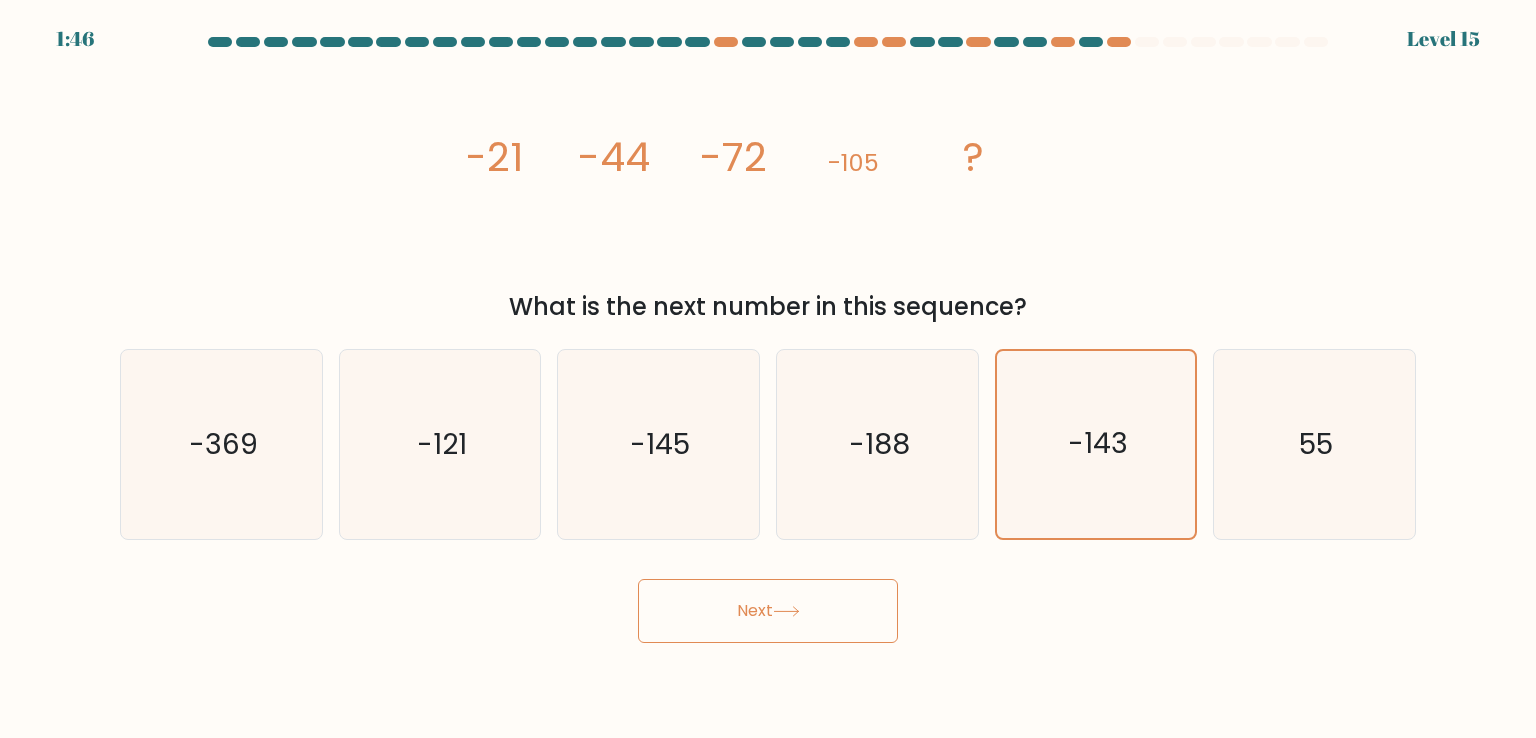 click on "Next" at bounding box center [768, 611] 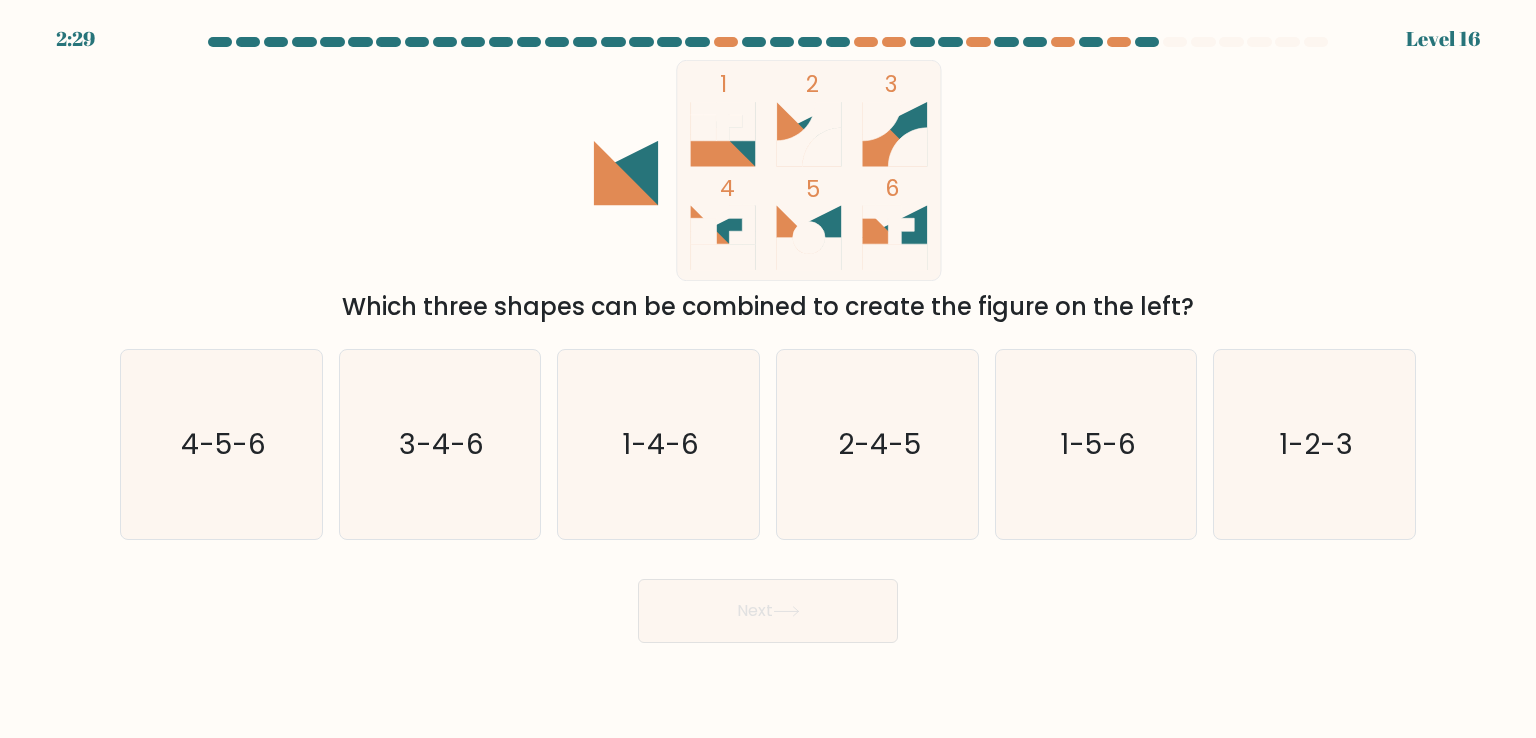 click on "1
2
3
4
5
6
Which three shapes can be combined to create the figure on the left?" at bounding box center (768, 192) 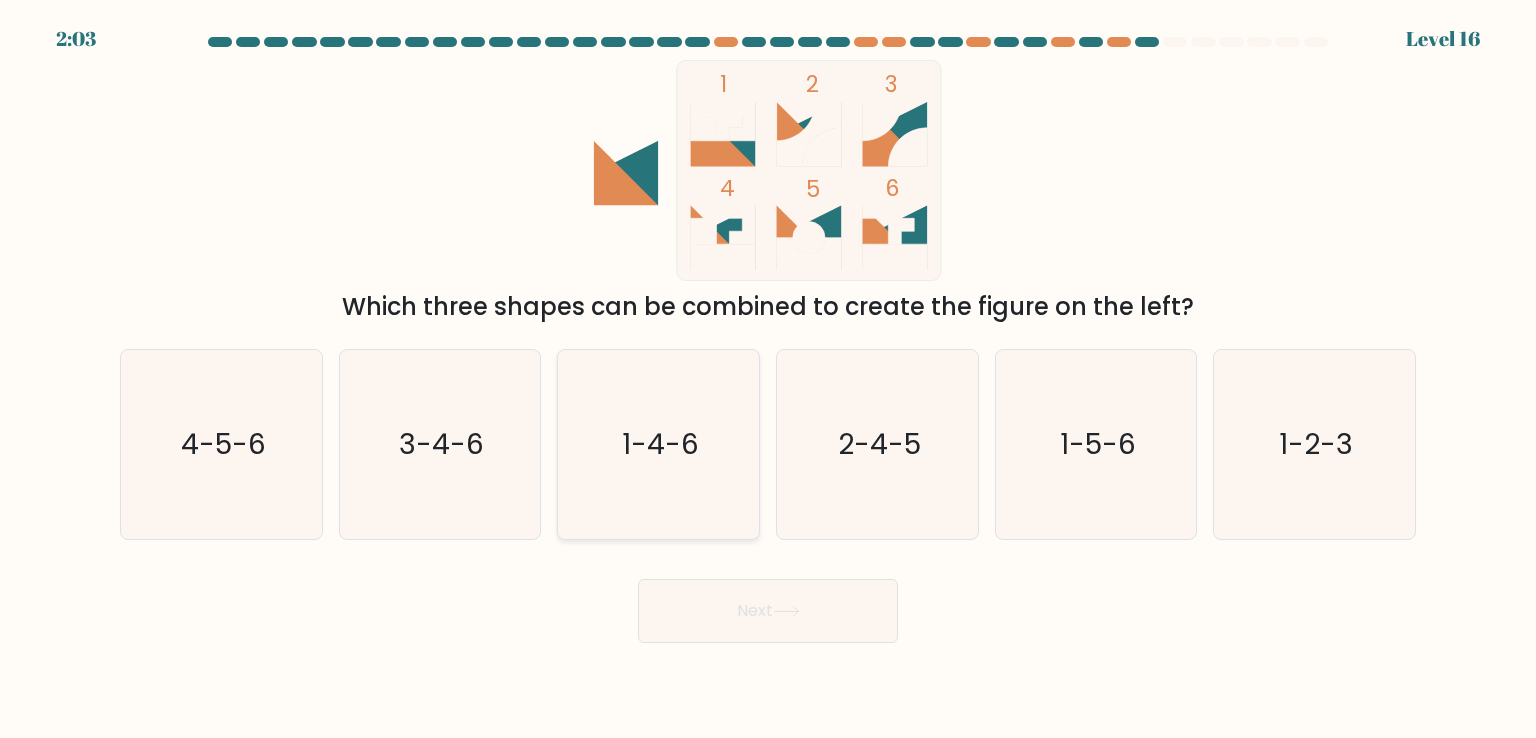click on "1-4-6" 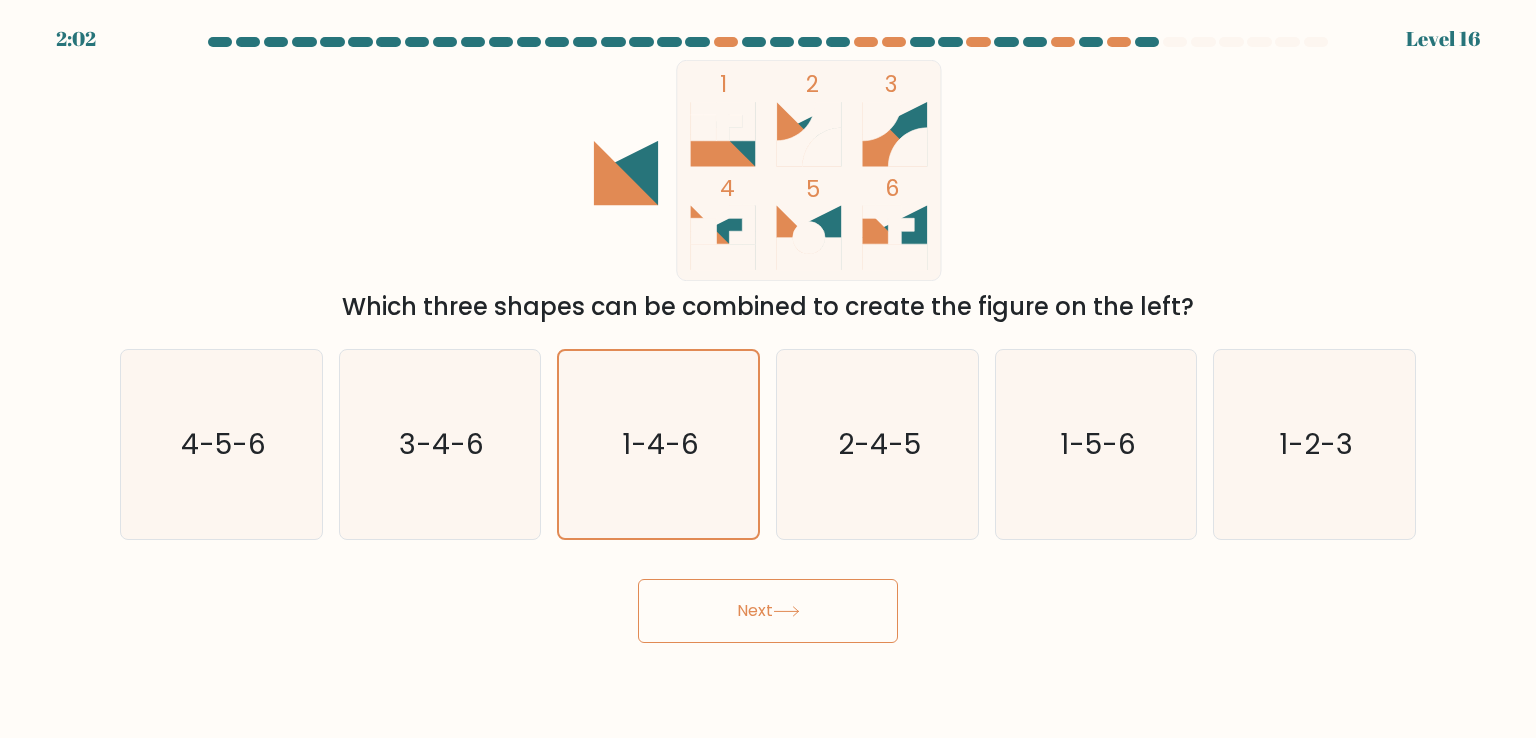 click on "Next" at bounding box center [768, 611] 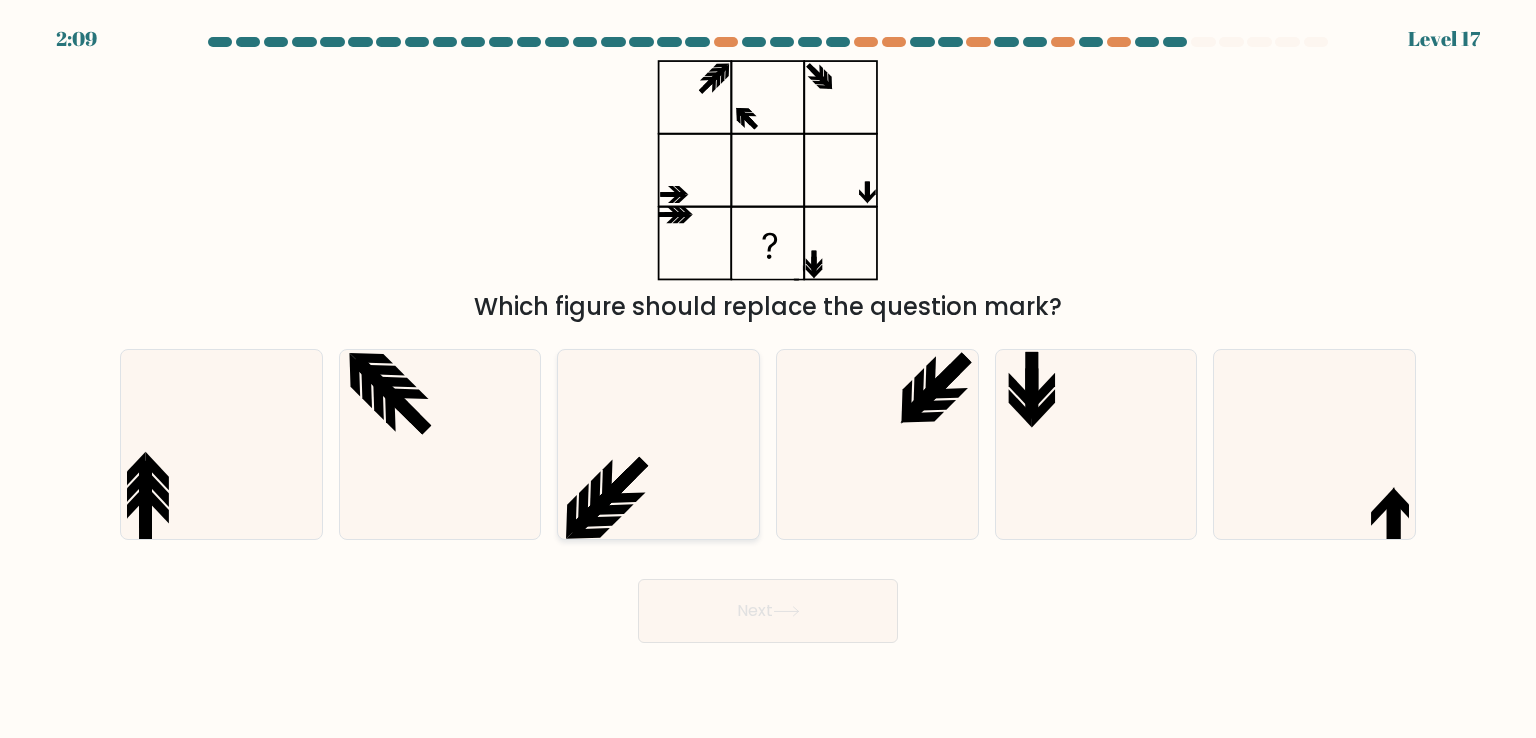 click 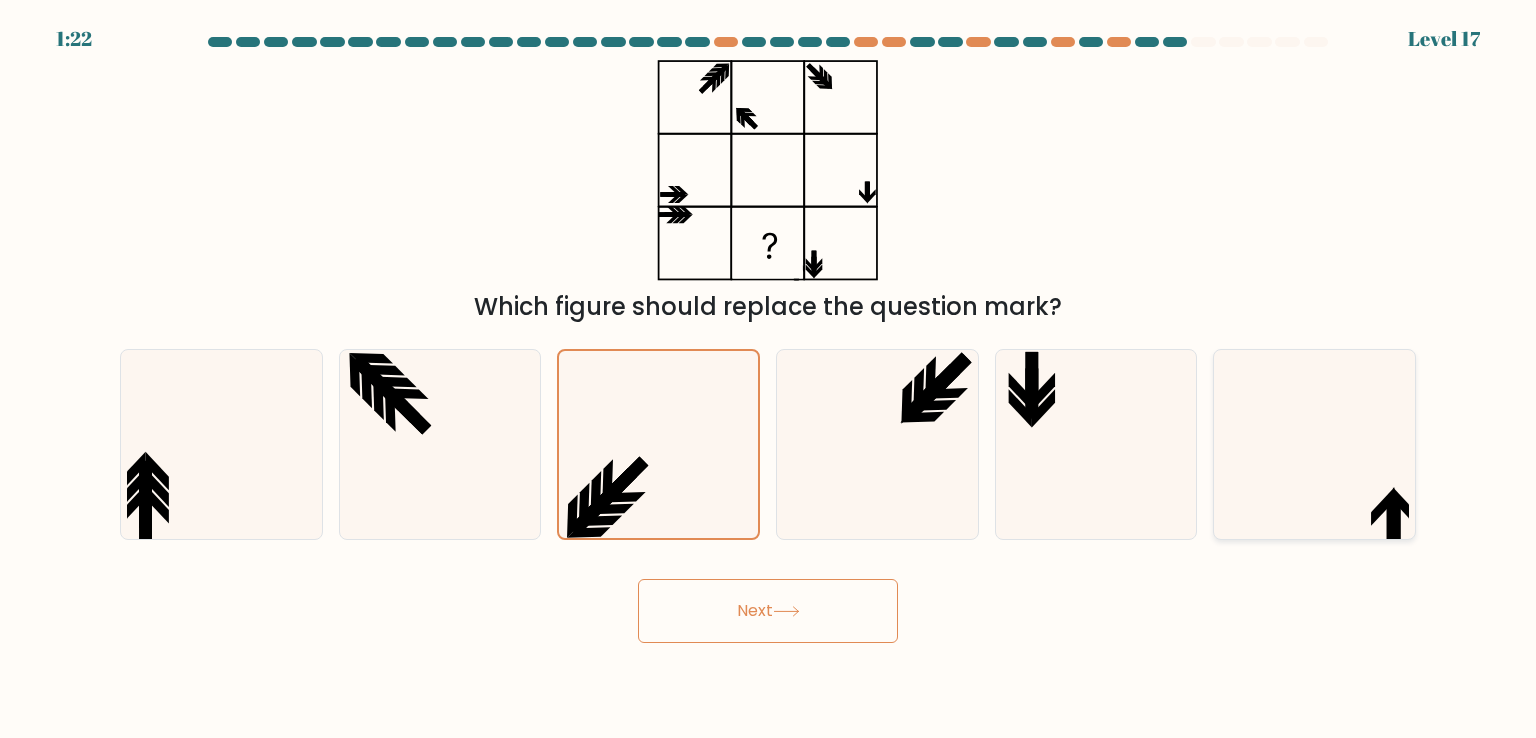 click 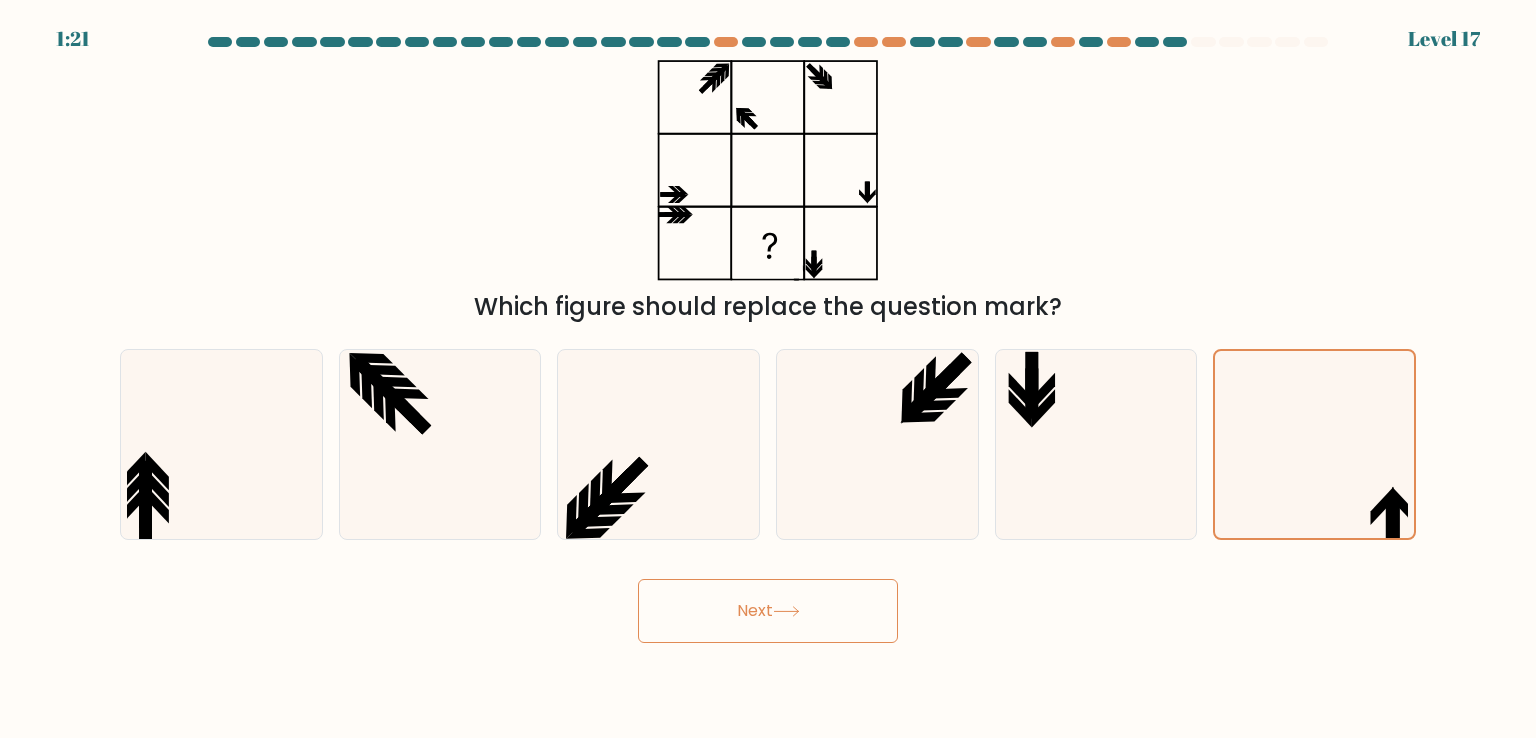 click on "Next" at bounding box center (768, 611) 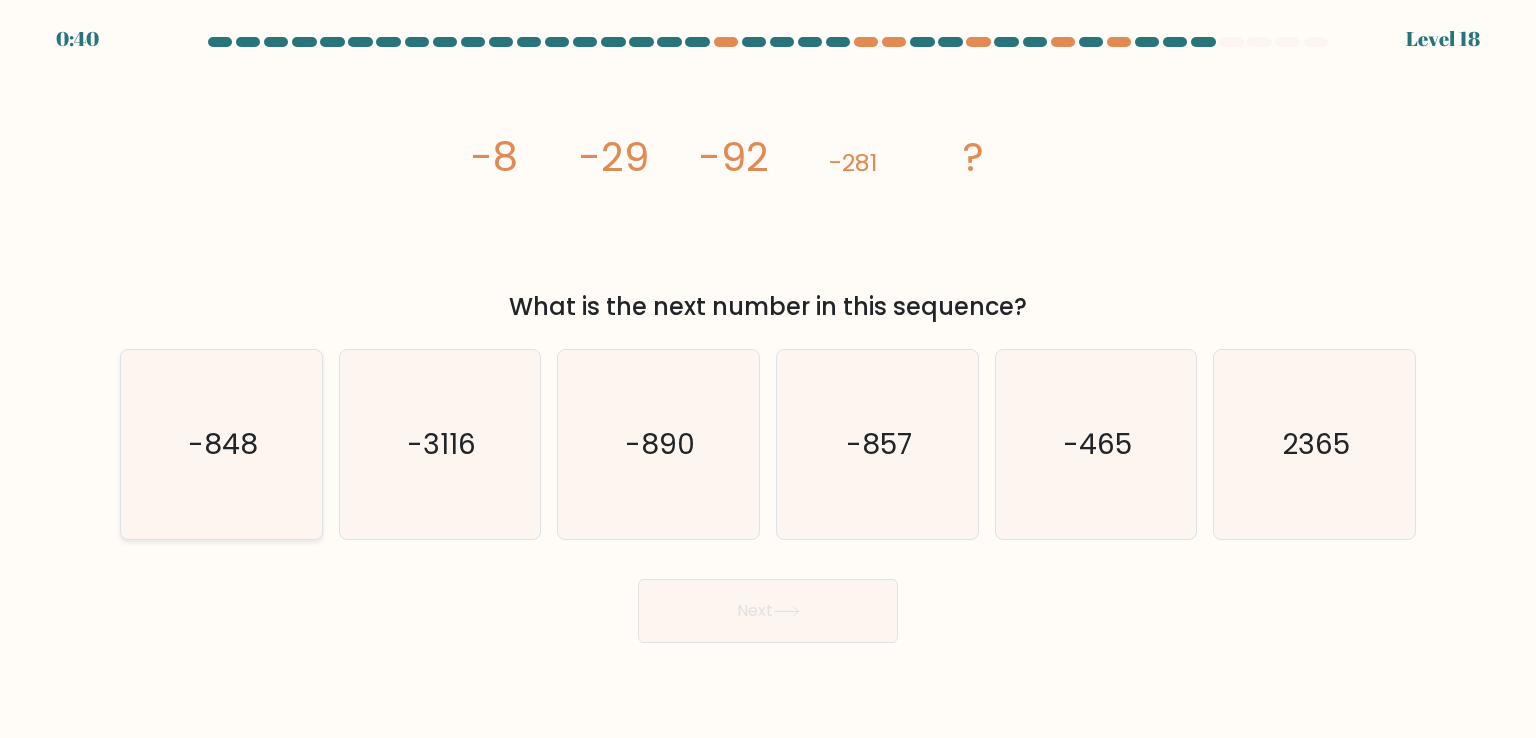 click on "-848" 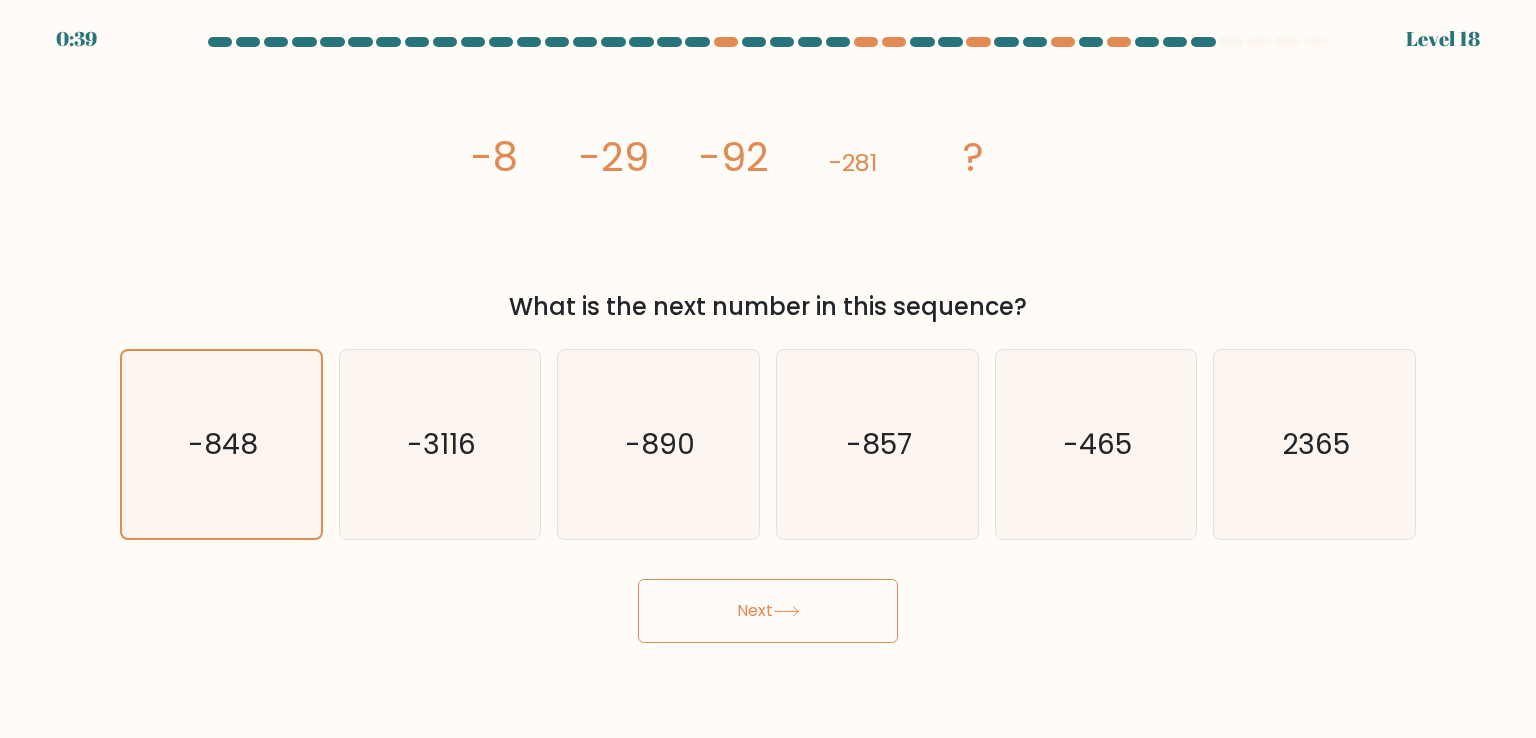 click on "Next" at bounding box center (768, 611) 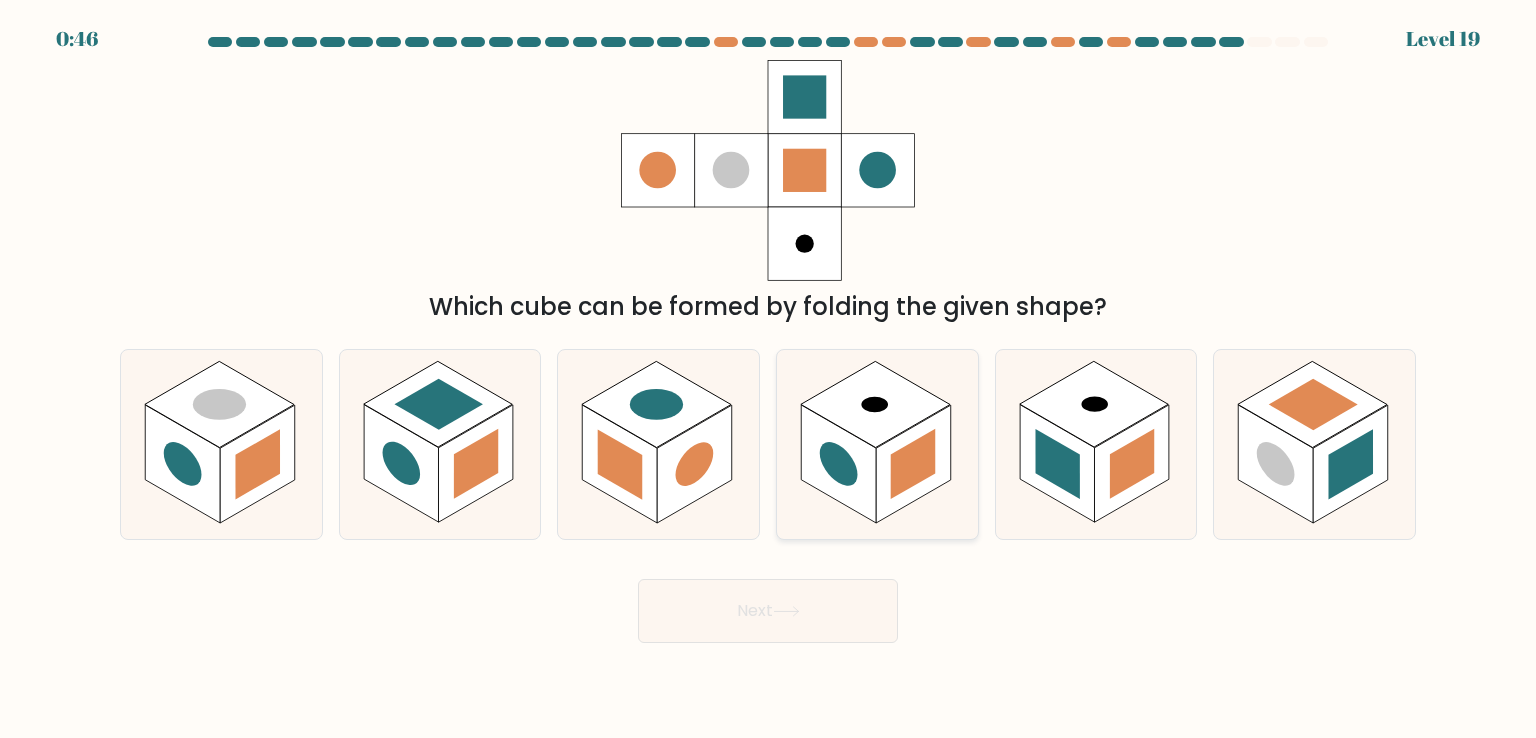 click 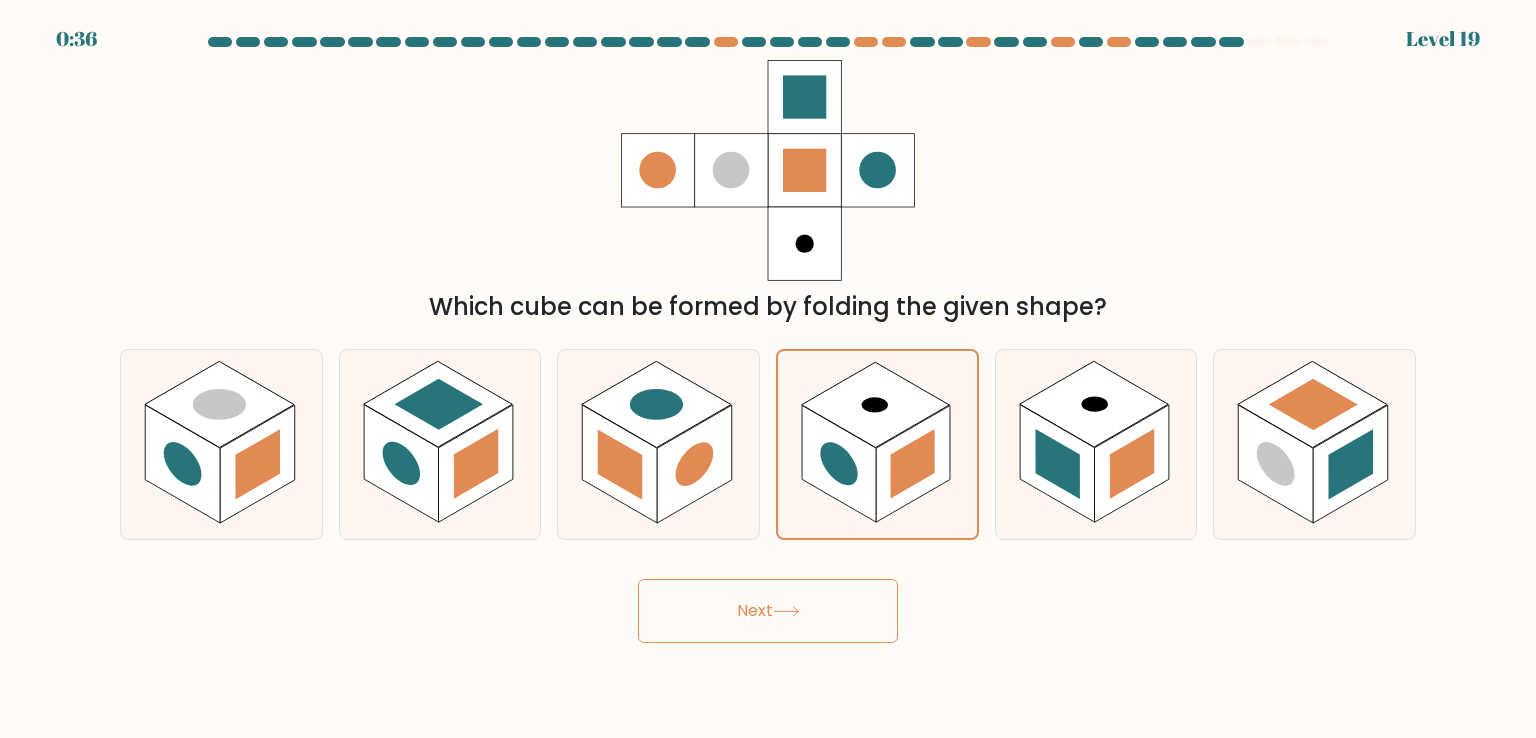 click on "Next" at bounding box center [768, 611] 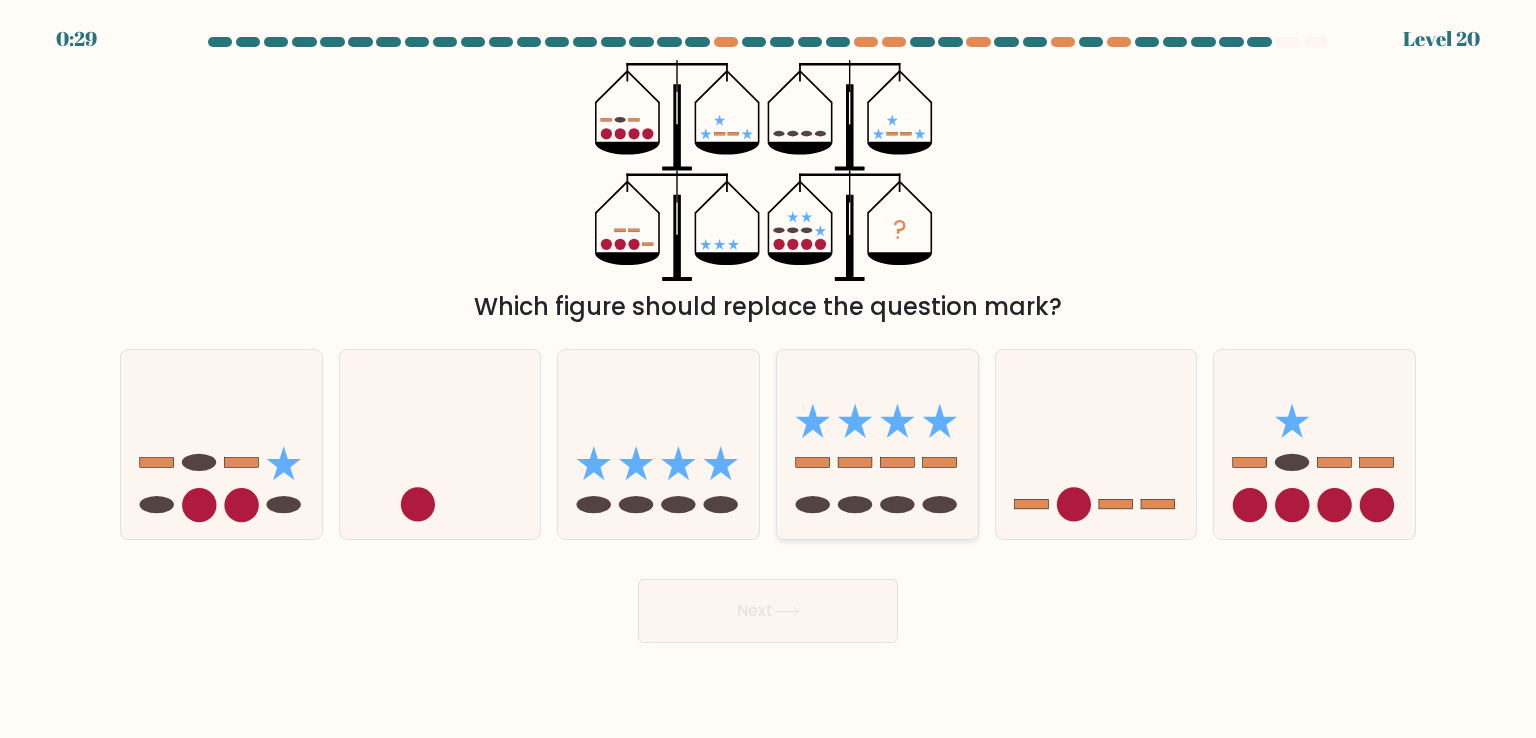 click 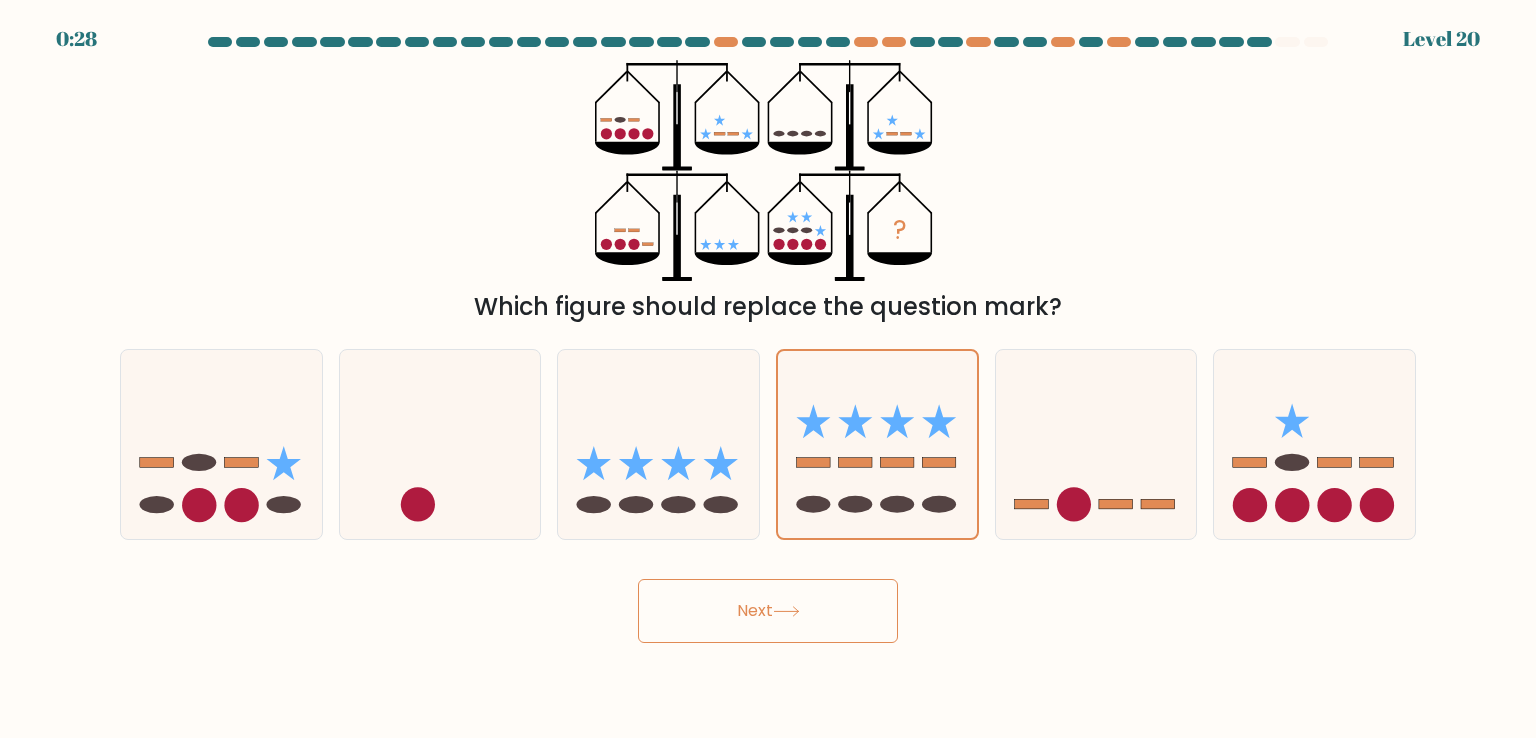 click on "Next" at bounding box center (768, 611) 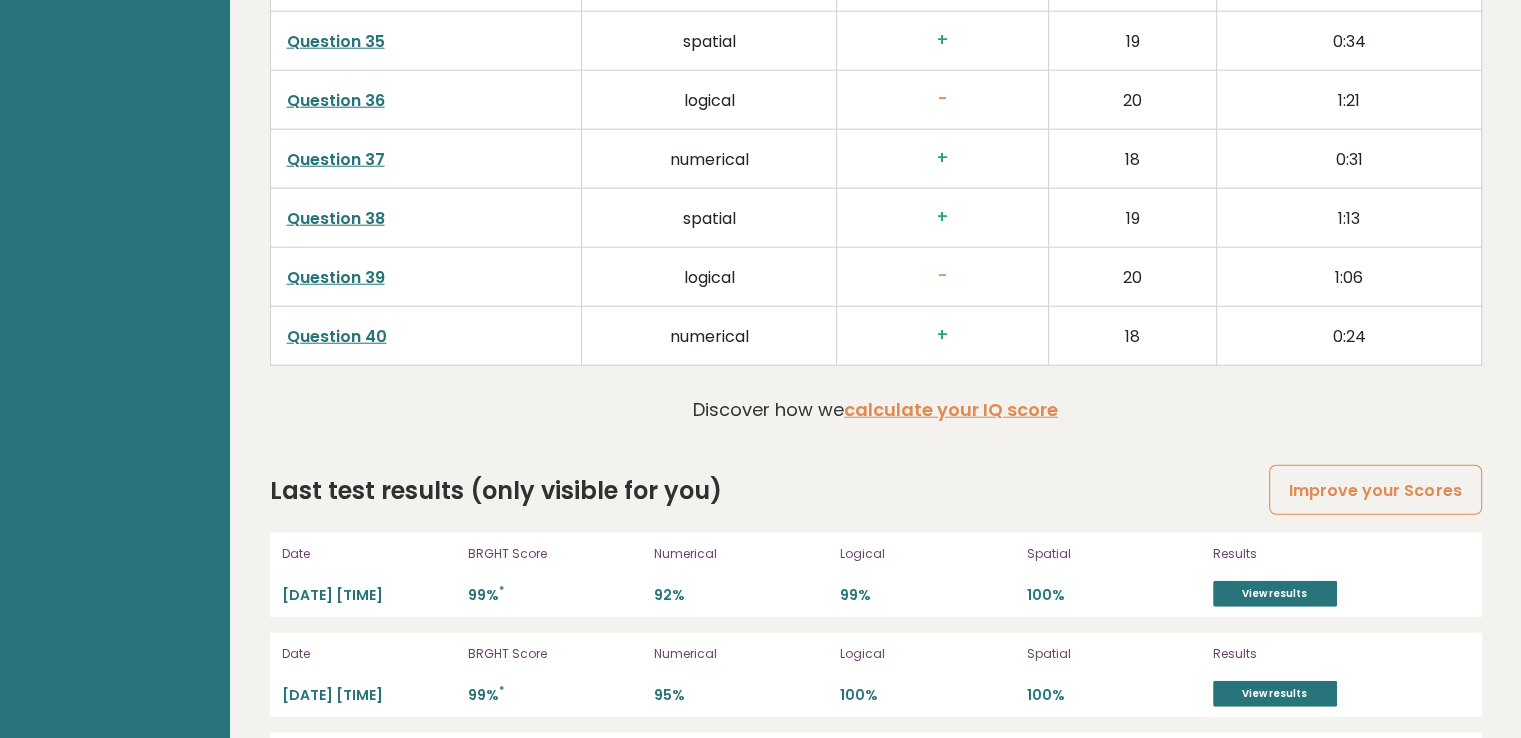 scroll, scrollTop: 5300, scrollLeft: 0, axis: vertical 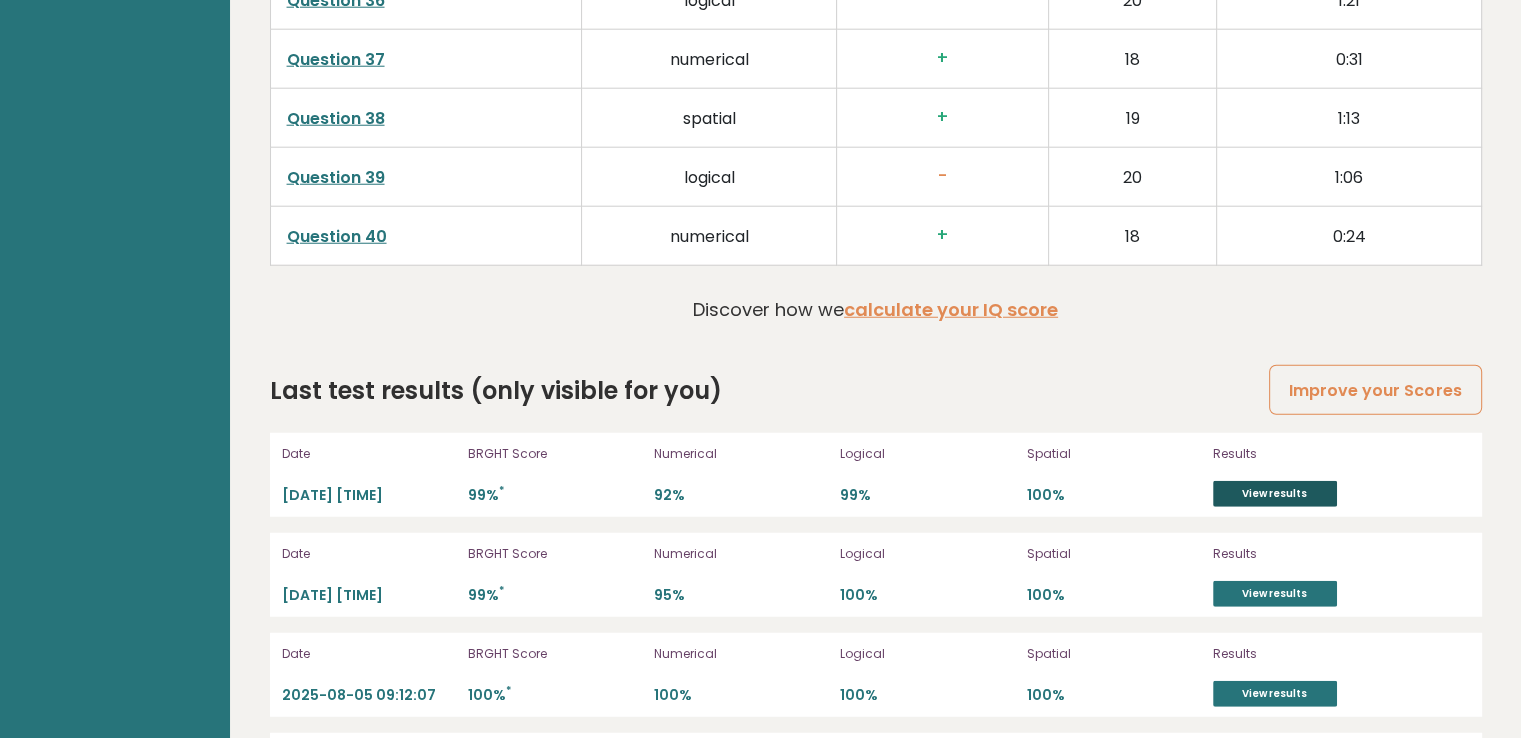 click on "View results" at bounding box center (1275, 494) 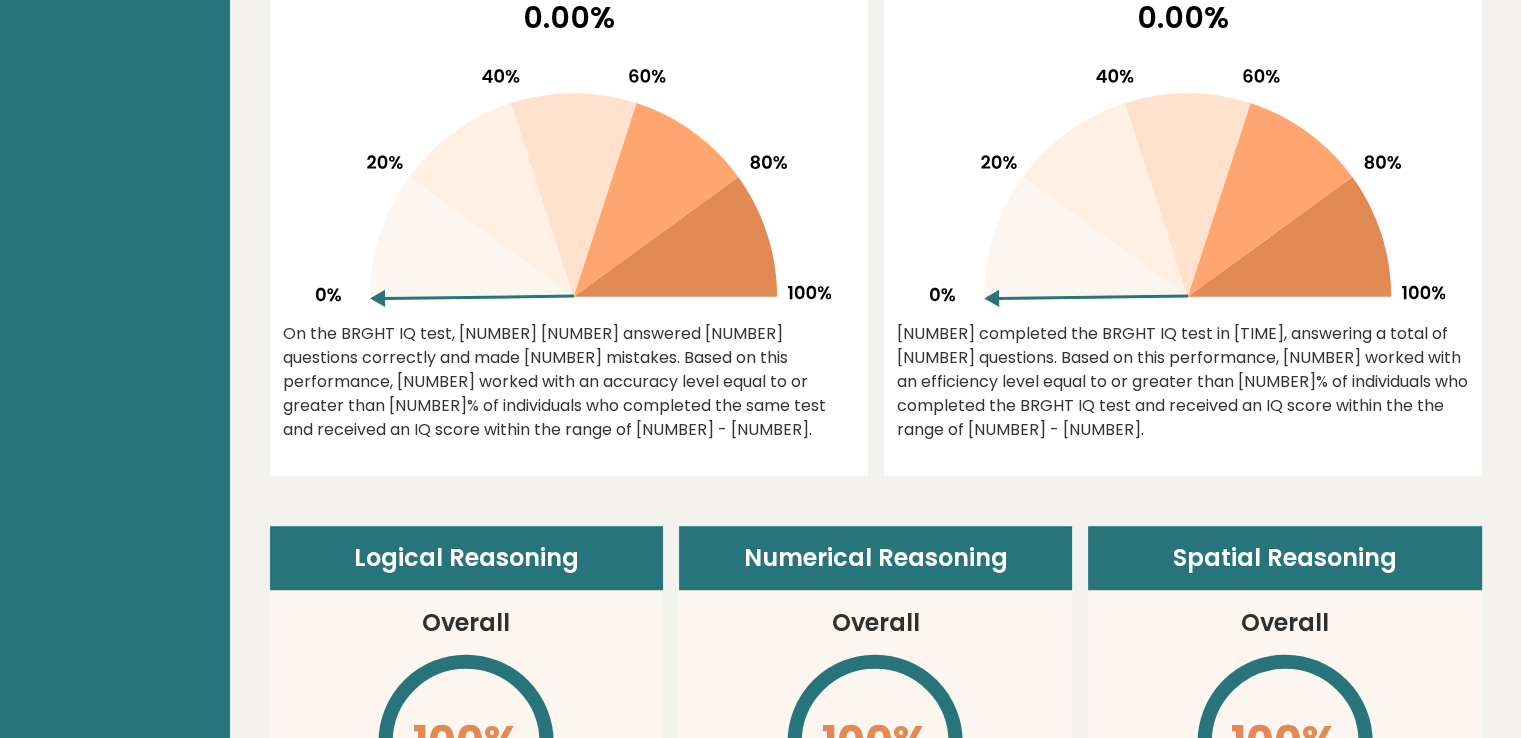 scroll, scrollTop: 305, scrollLeft: 0, axis: vertical 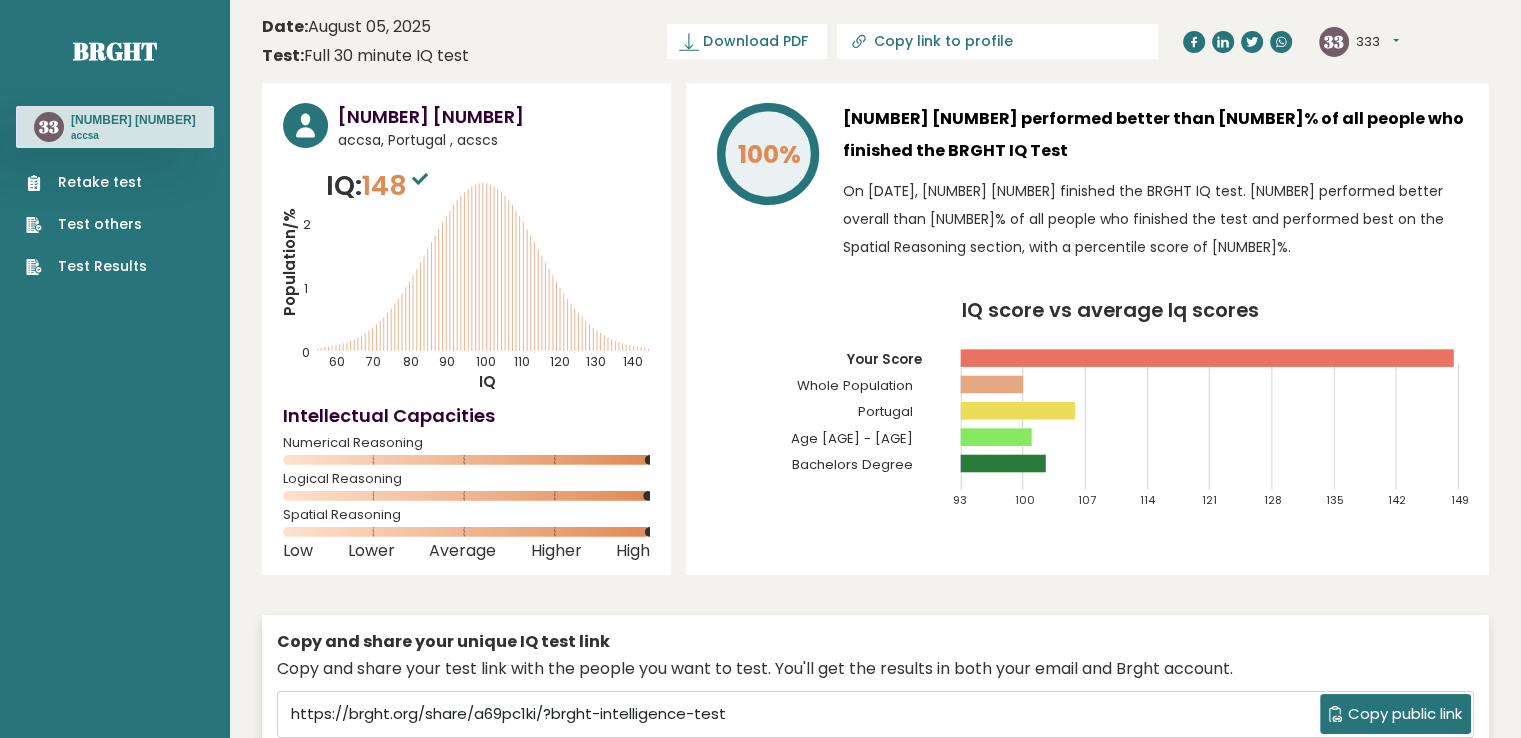 click on "333" at bounding box center (1377, 42) 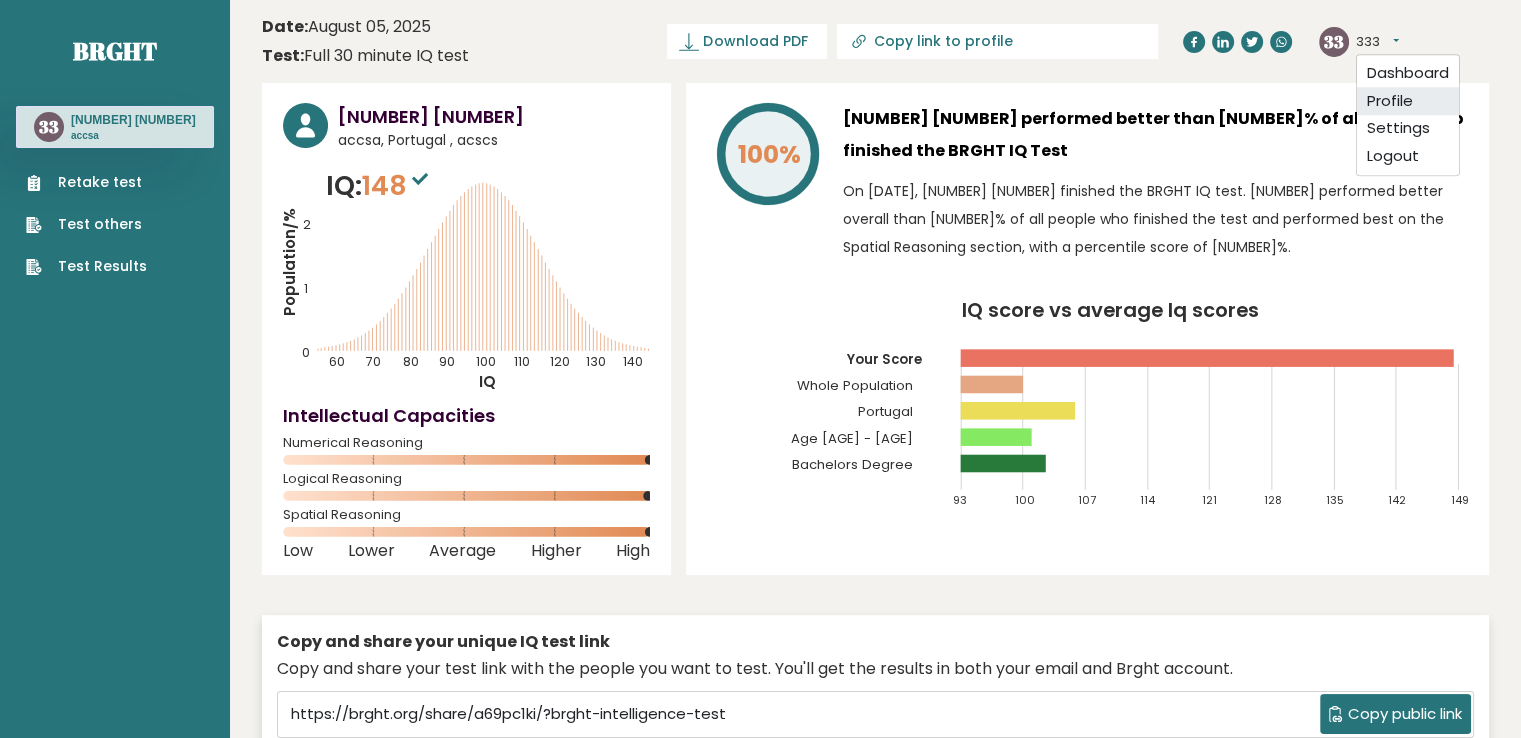 click on "Profile" at bounding box center (1408, 101) 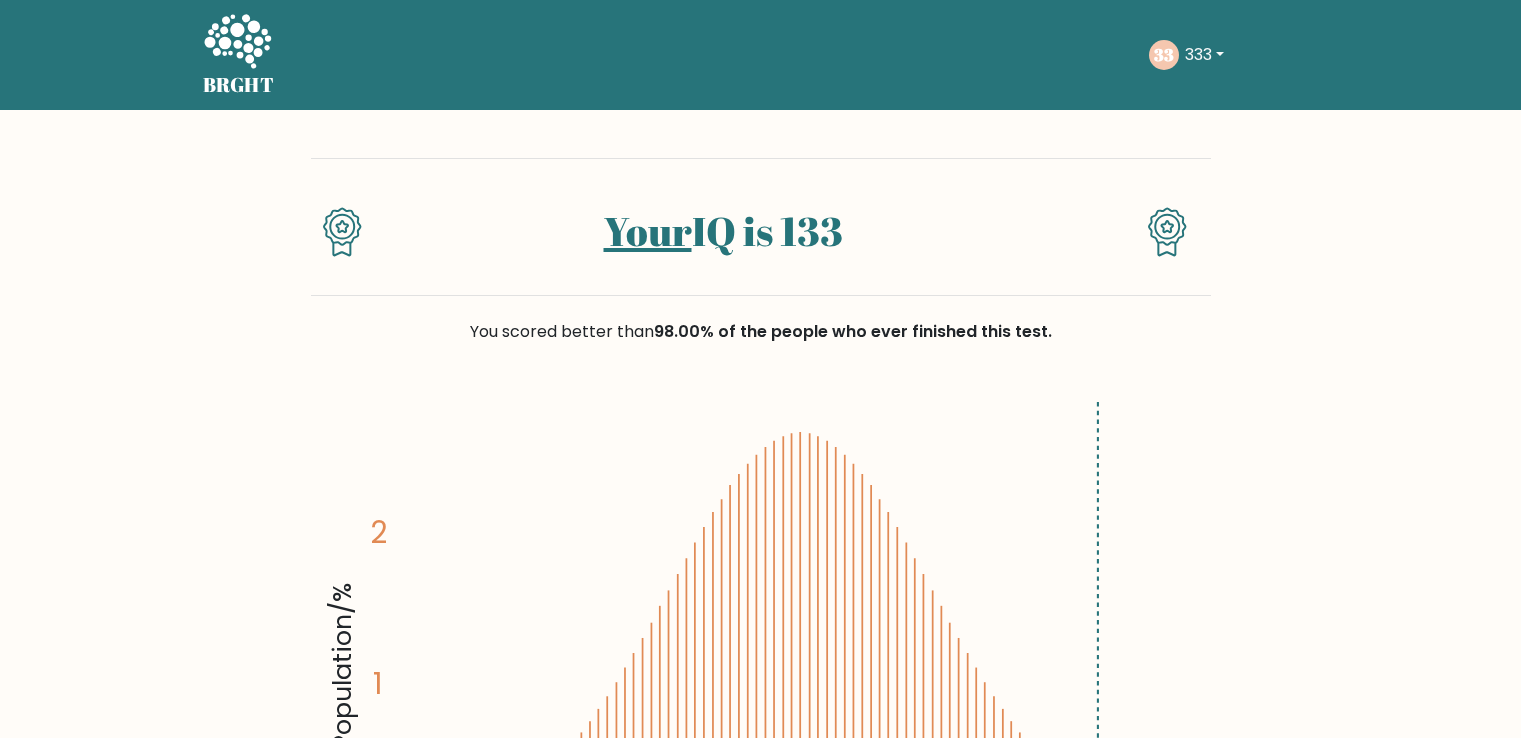 scroll, scrollTop: 0, scrollLeft: 0, axis: both 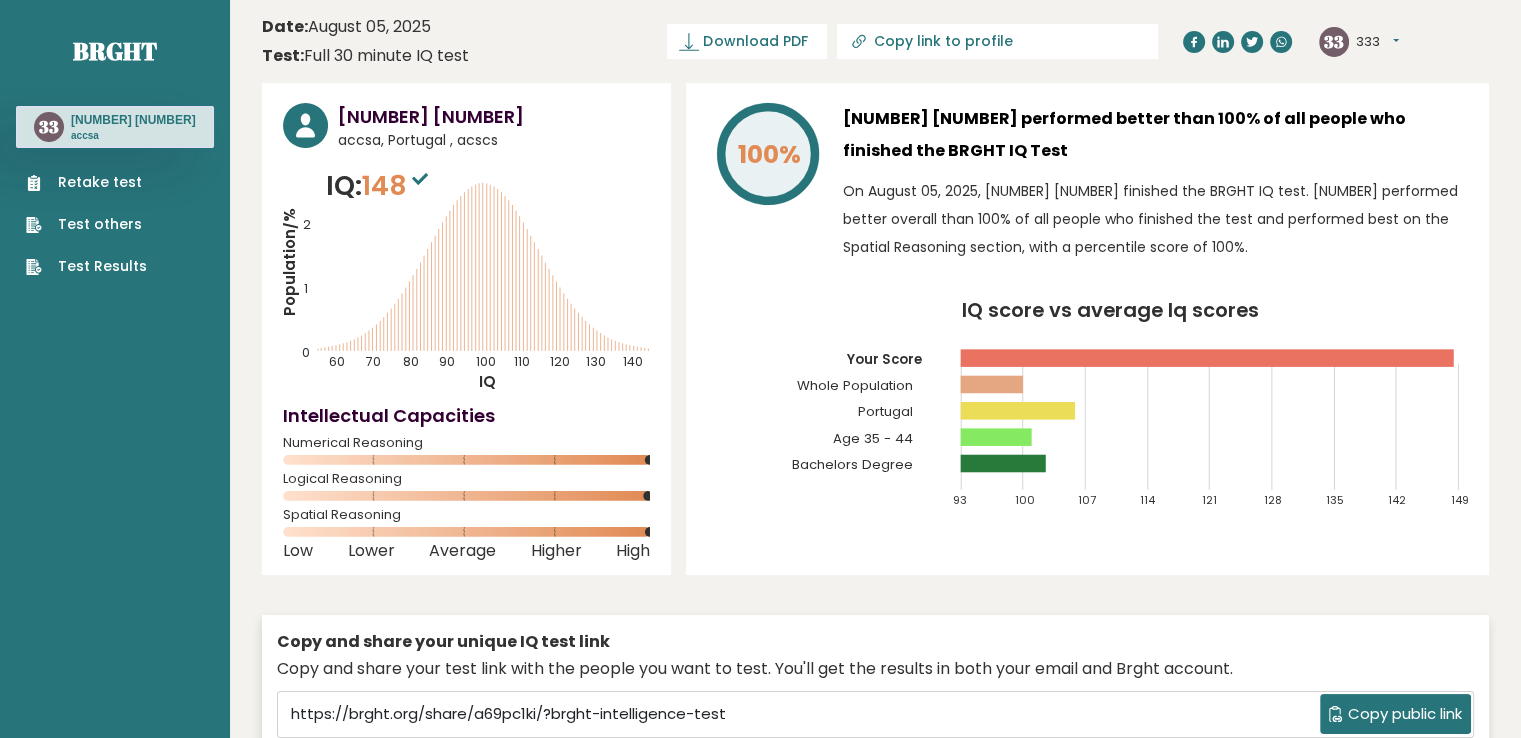 click on "Retake test" at bounding box center [86, 182] 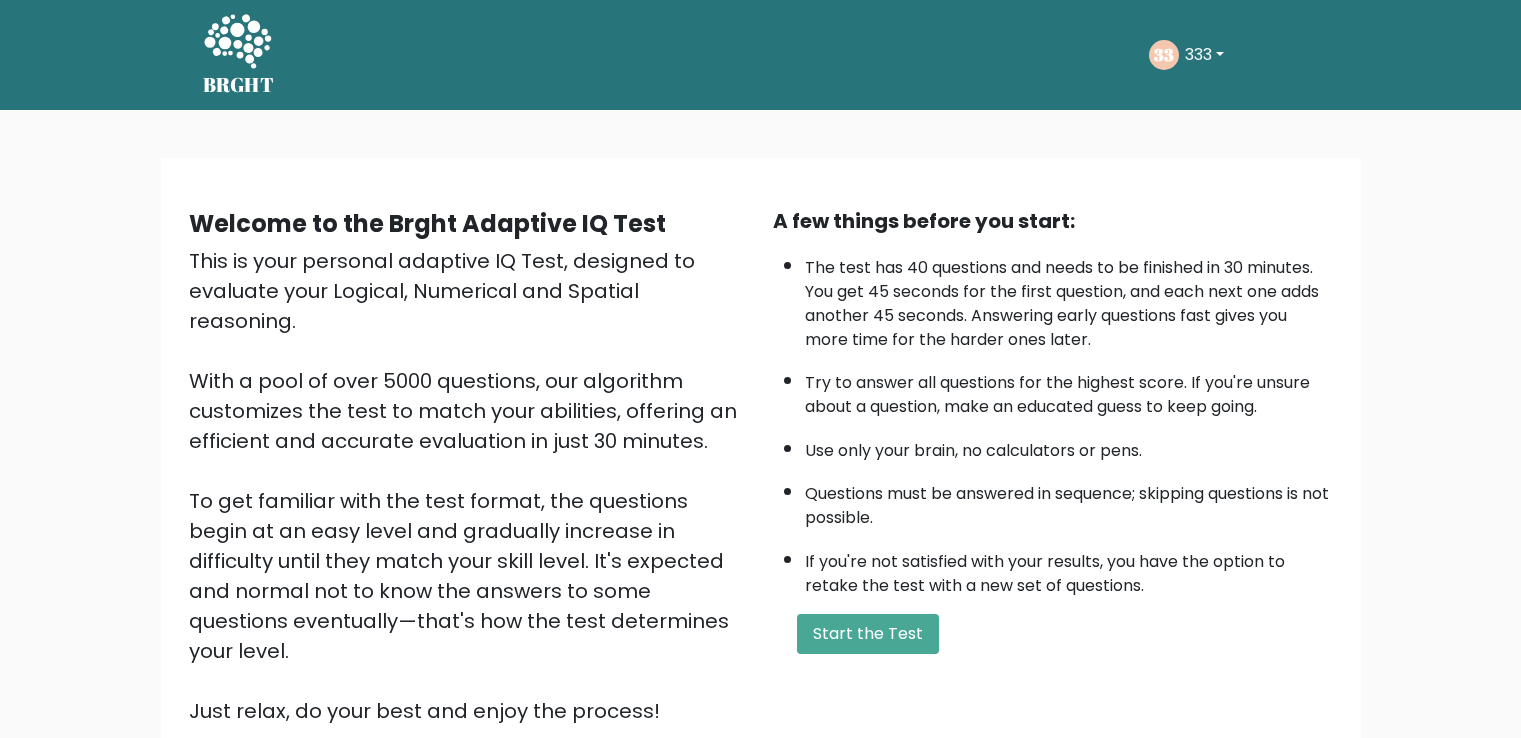 scroll, scrollTop: 0, scrollLeft: 0, axis: both 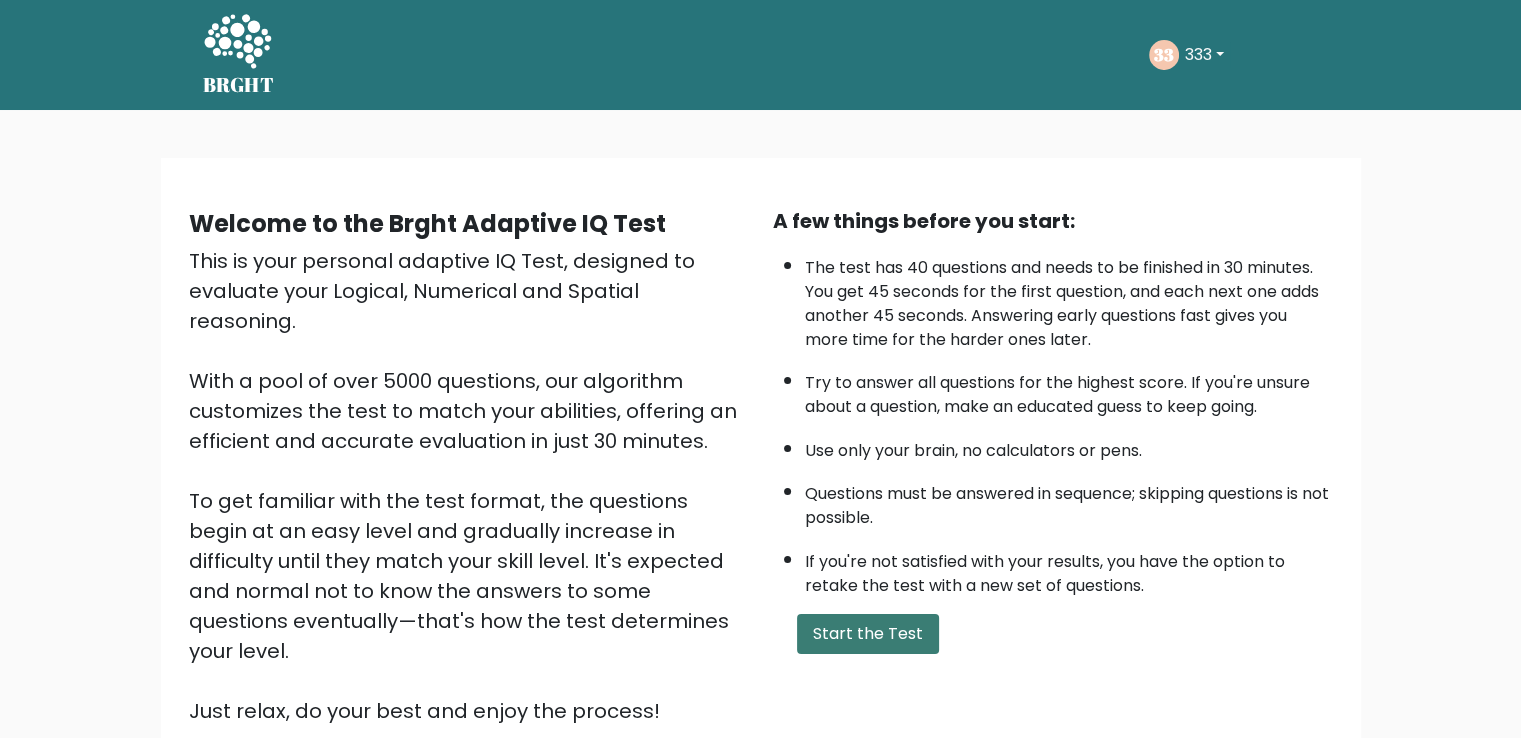 click on "Start the Test" at bounding box center [868, 634] 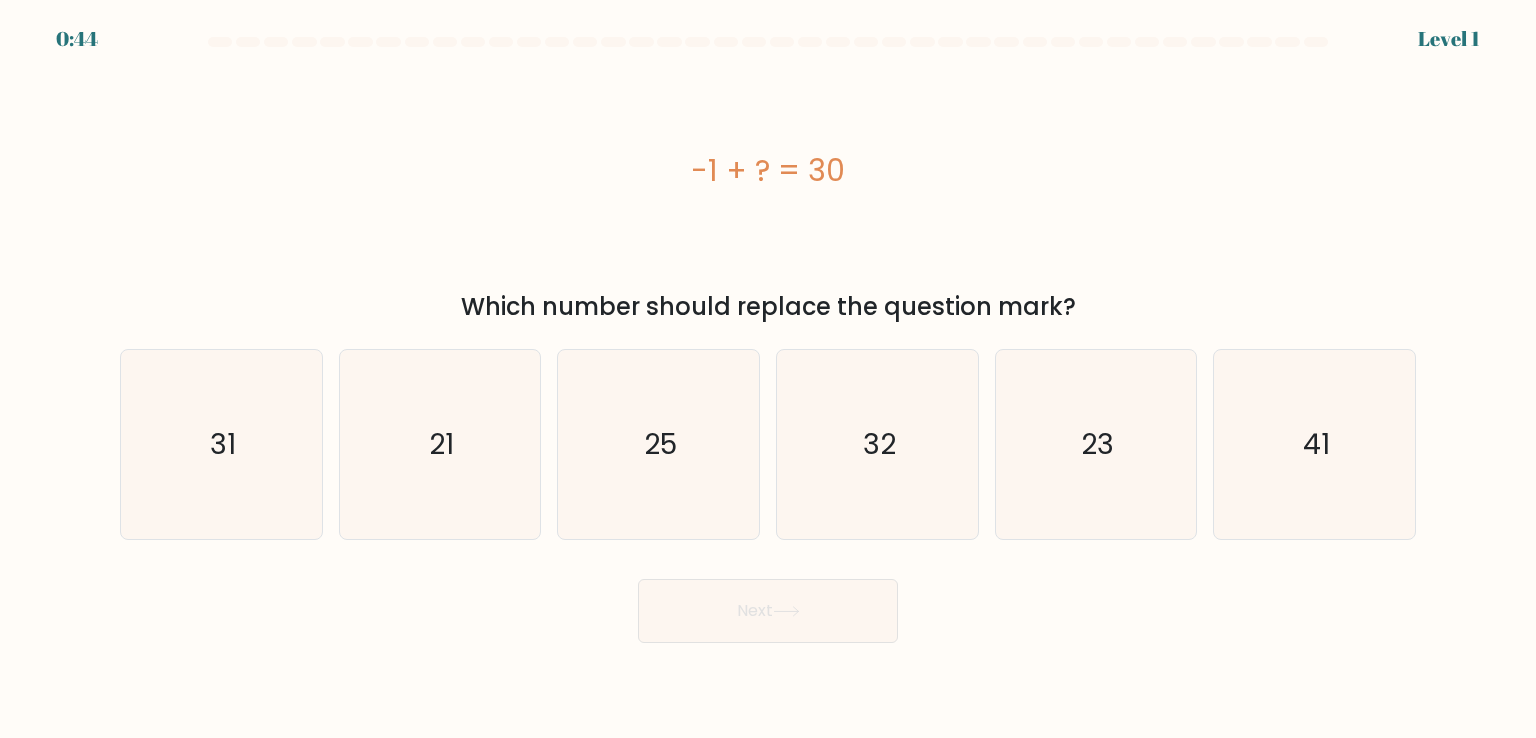 scroll, scrollTop: 0, scrollLeft: 0, axis: both 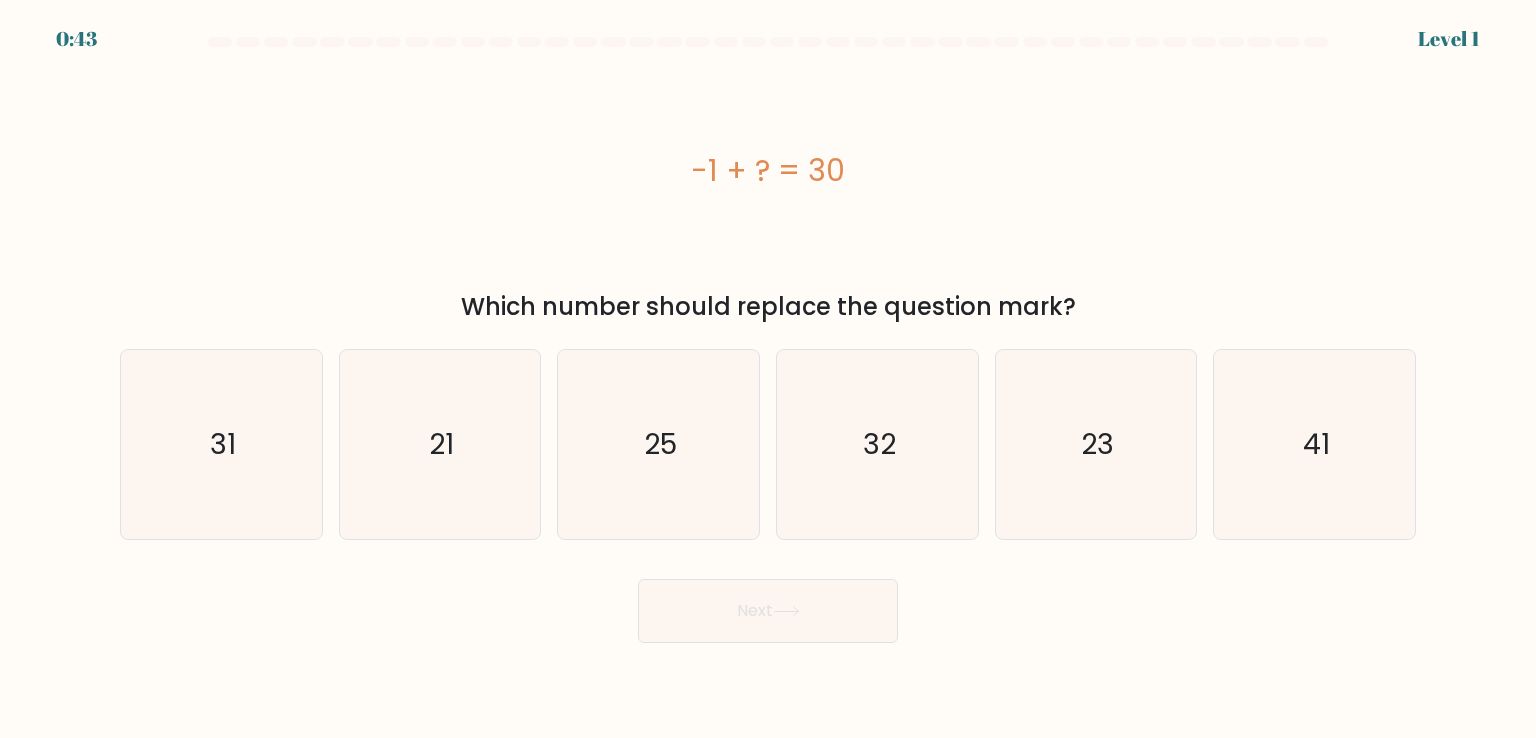 click on "-1 + ?  = 30" at bounding box center [768, 170] 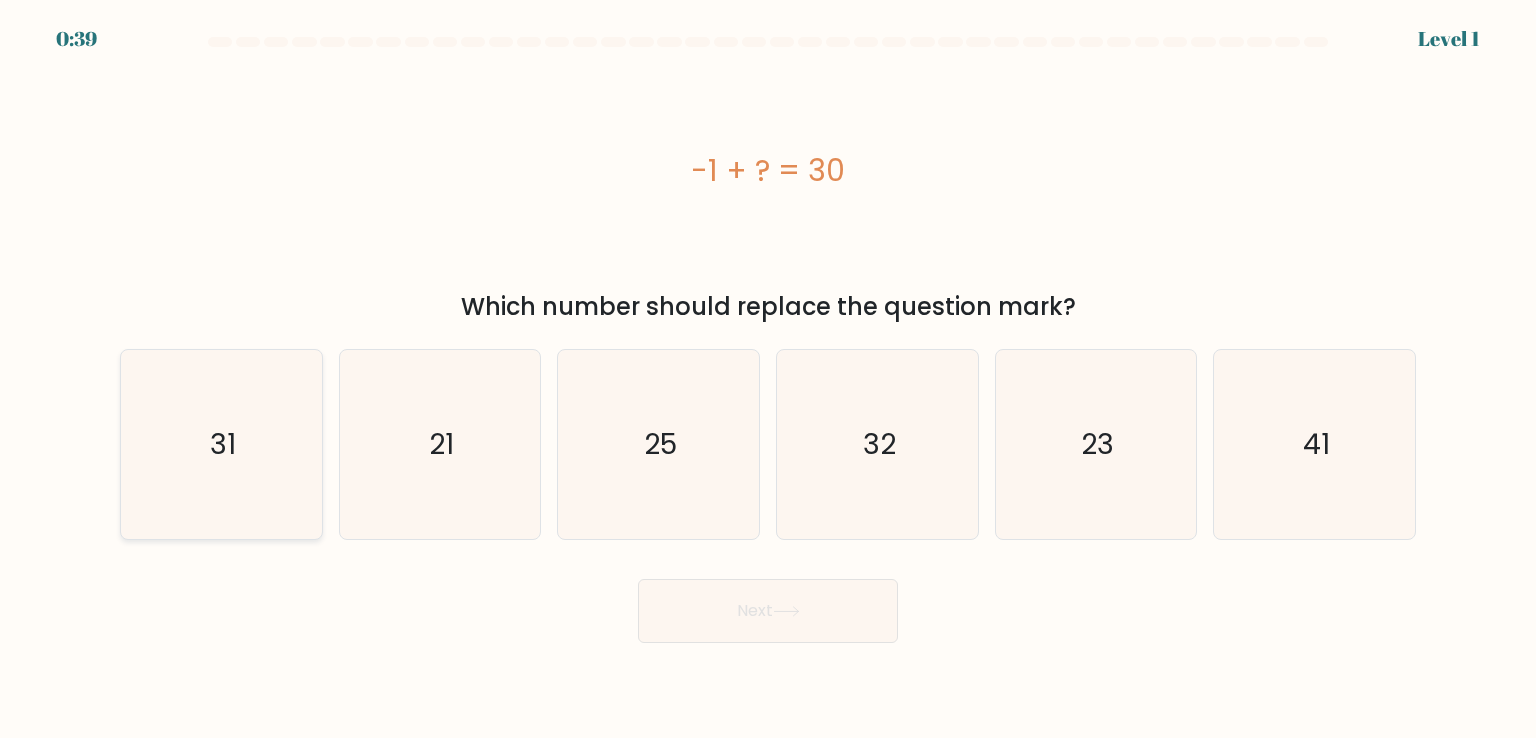 click on "31" 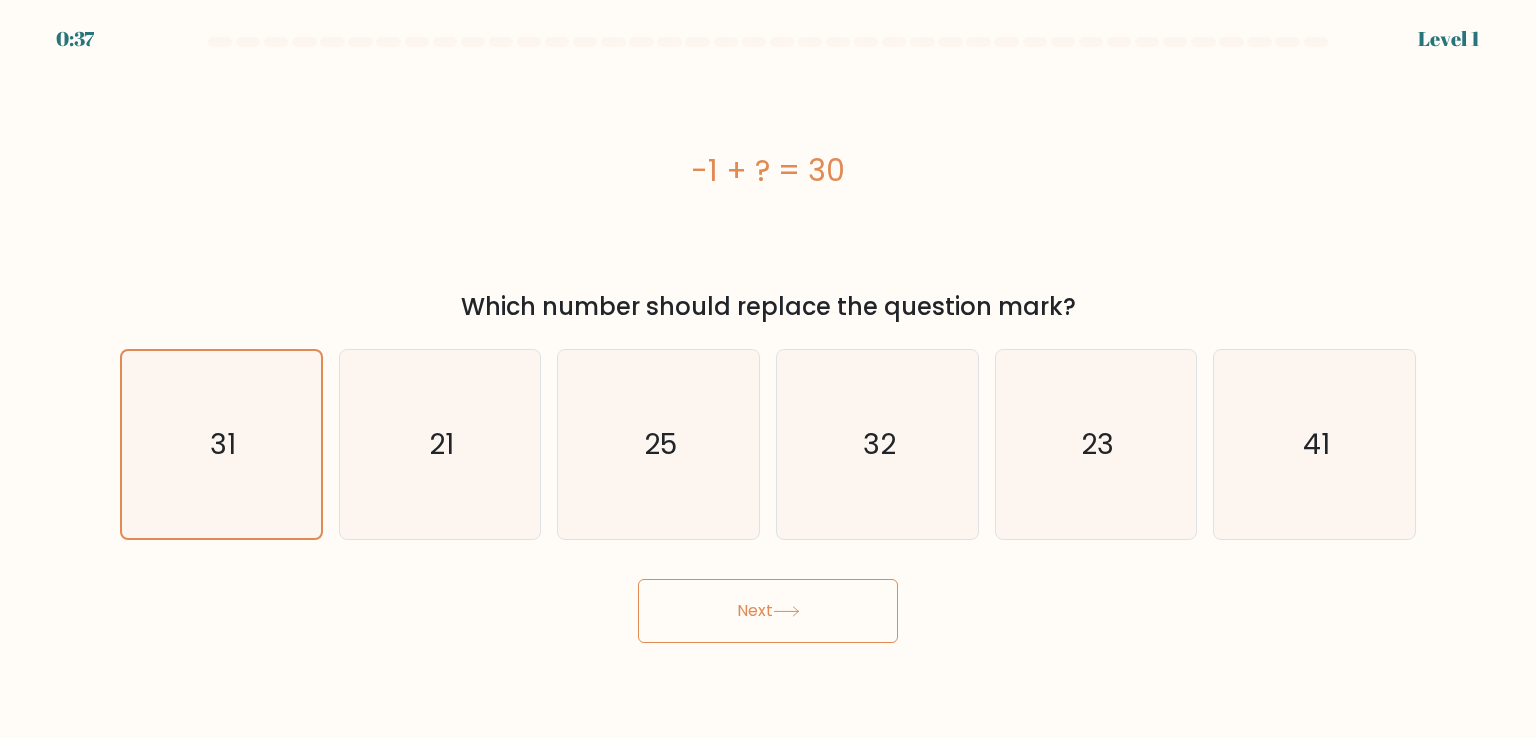 click 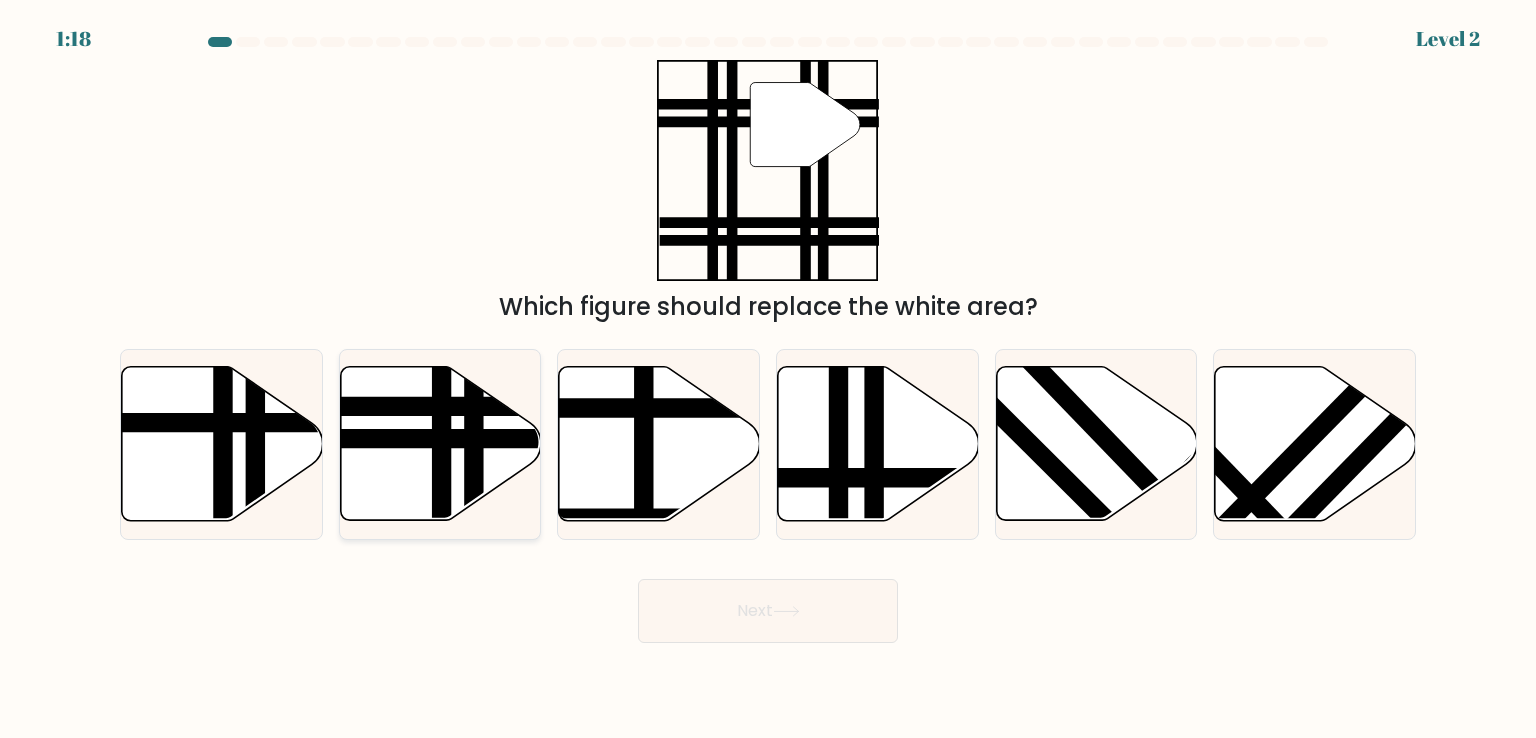 click 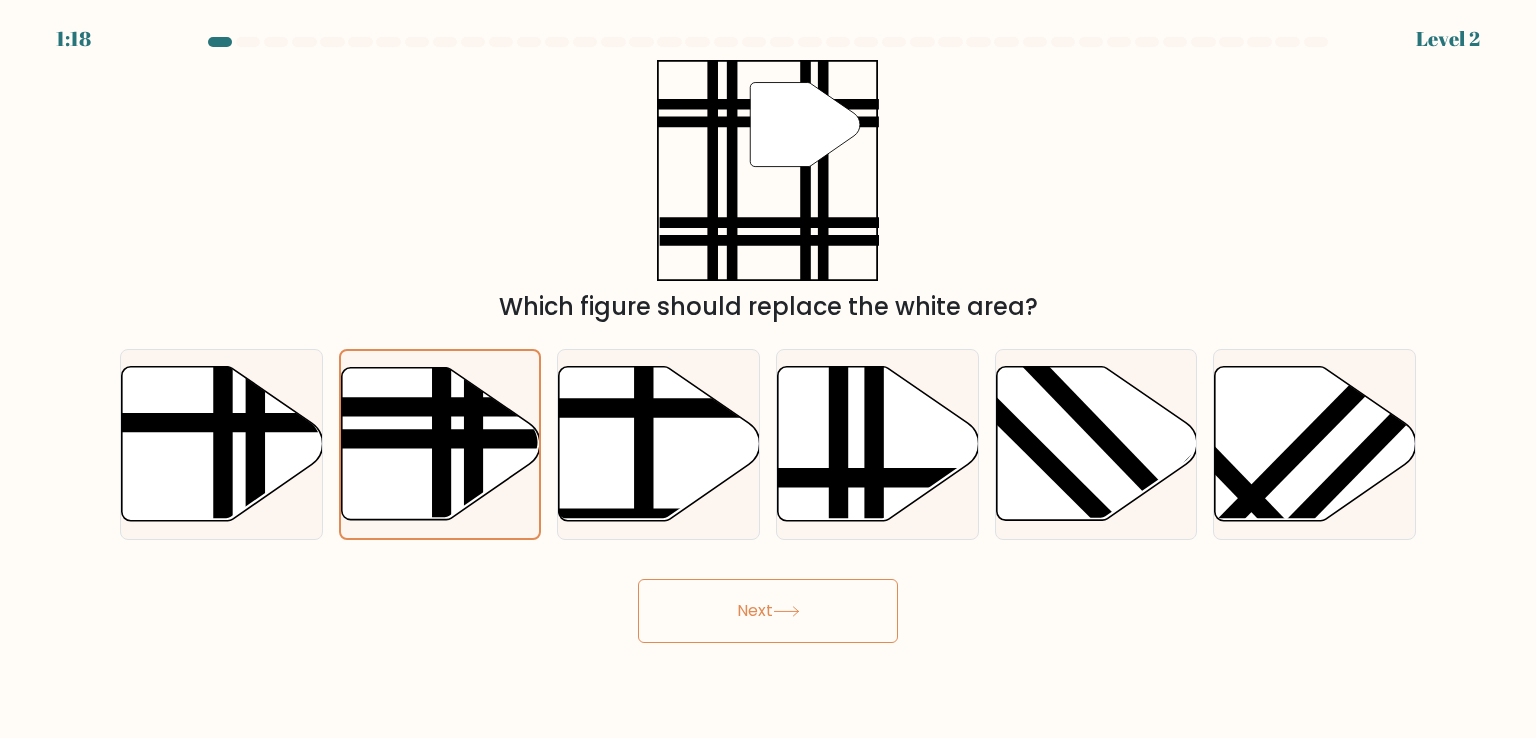 click on "Next" at bounding box center (768, 611) 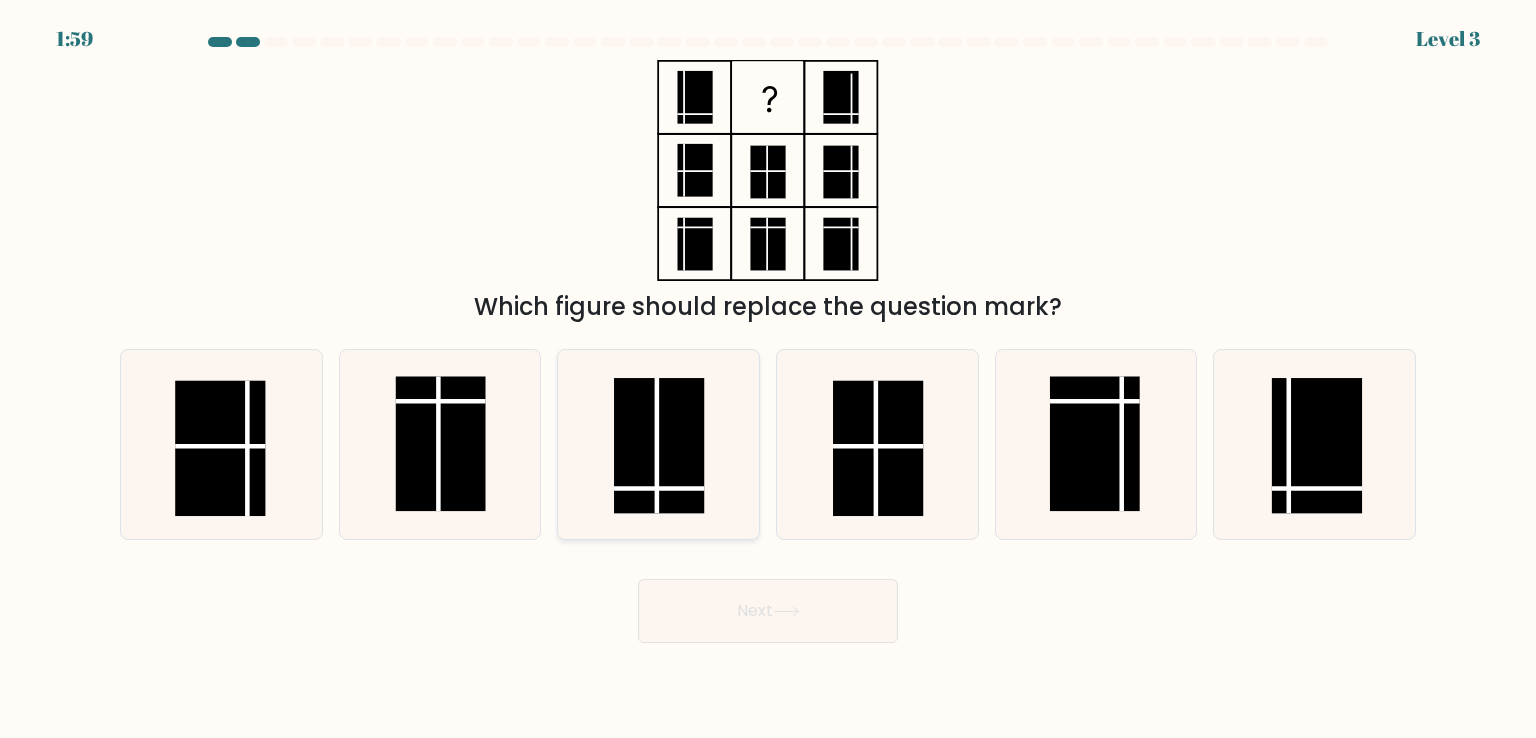 click 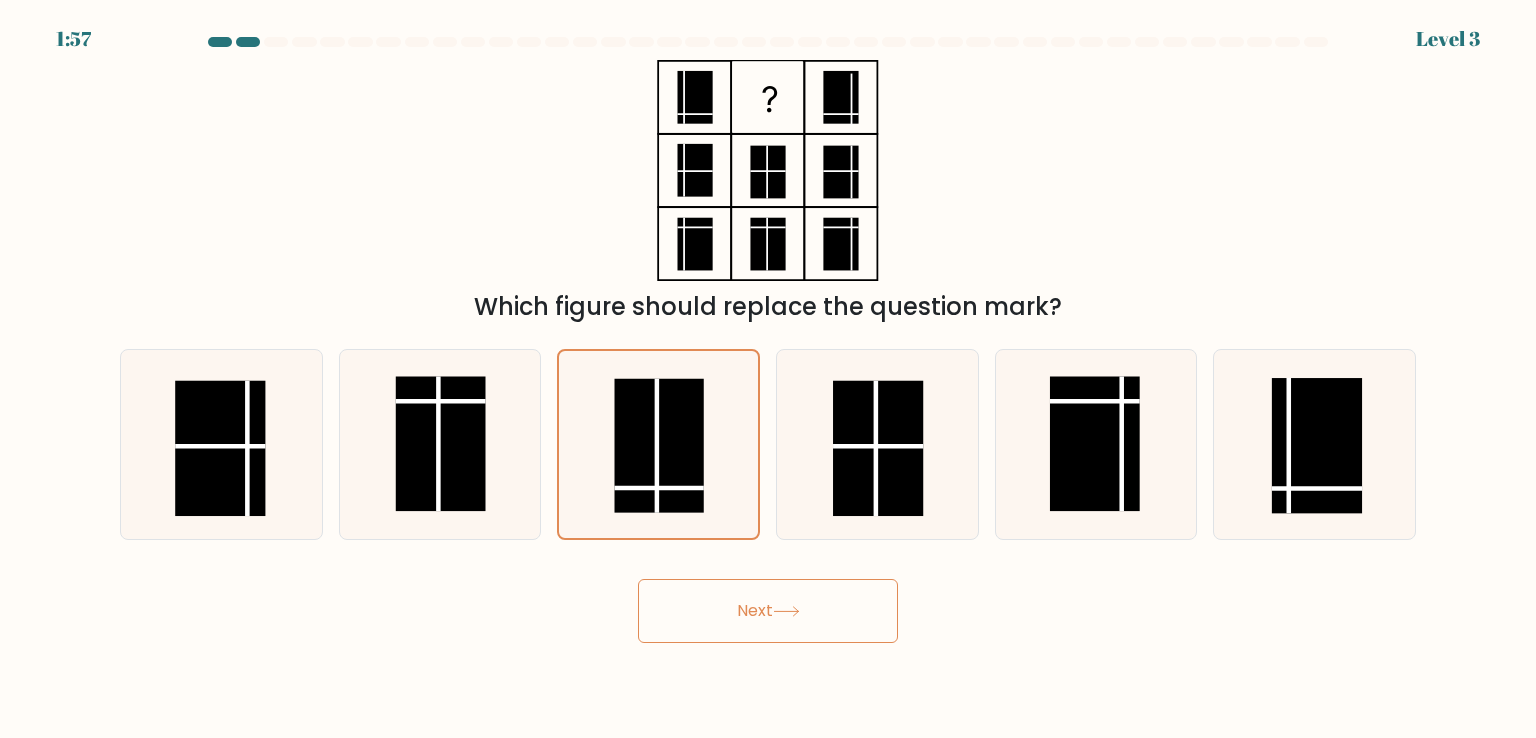 click on "Next" at bounding box center (768, 611) 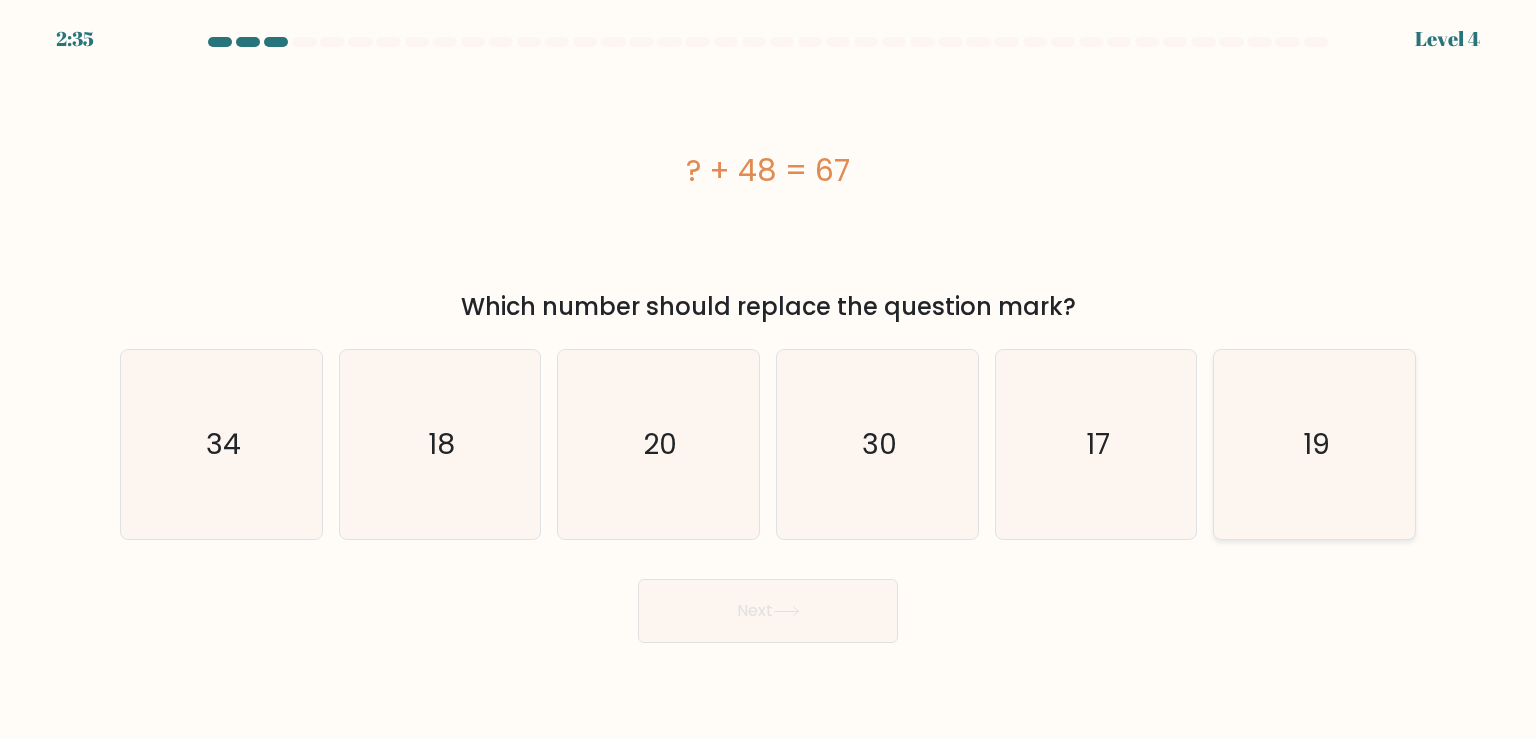 click on "19" 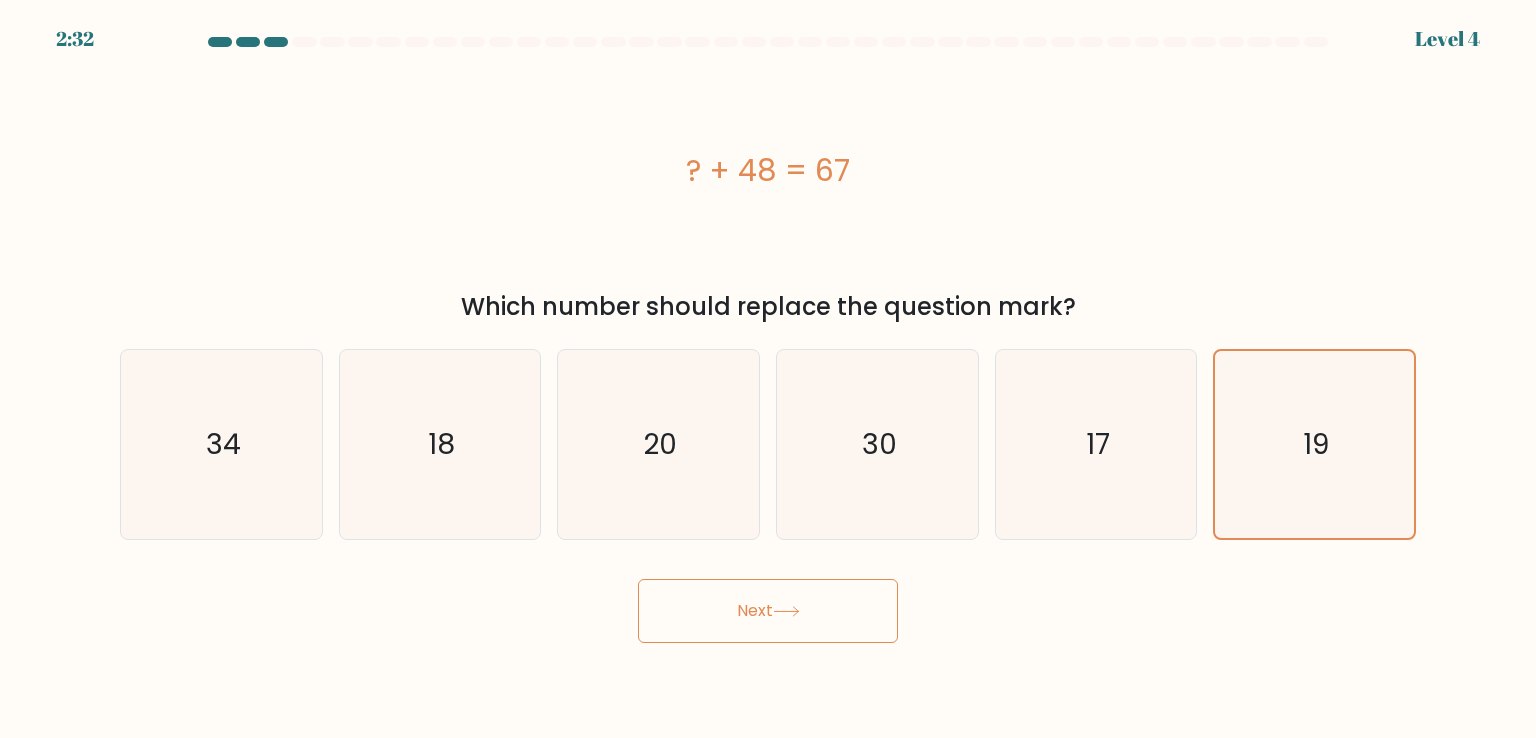 click on "Next" at bounding box center (768, 611) 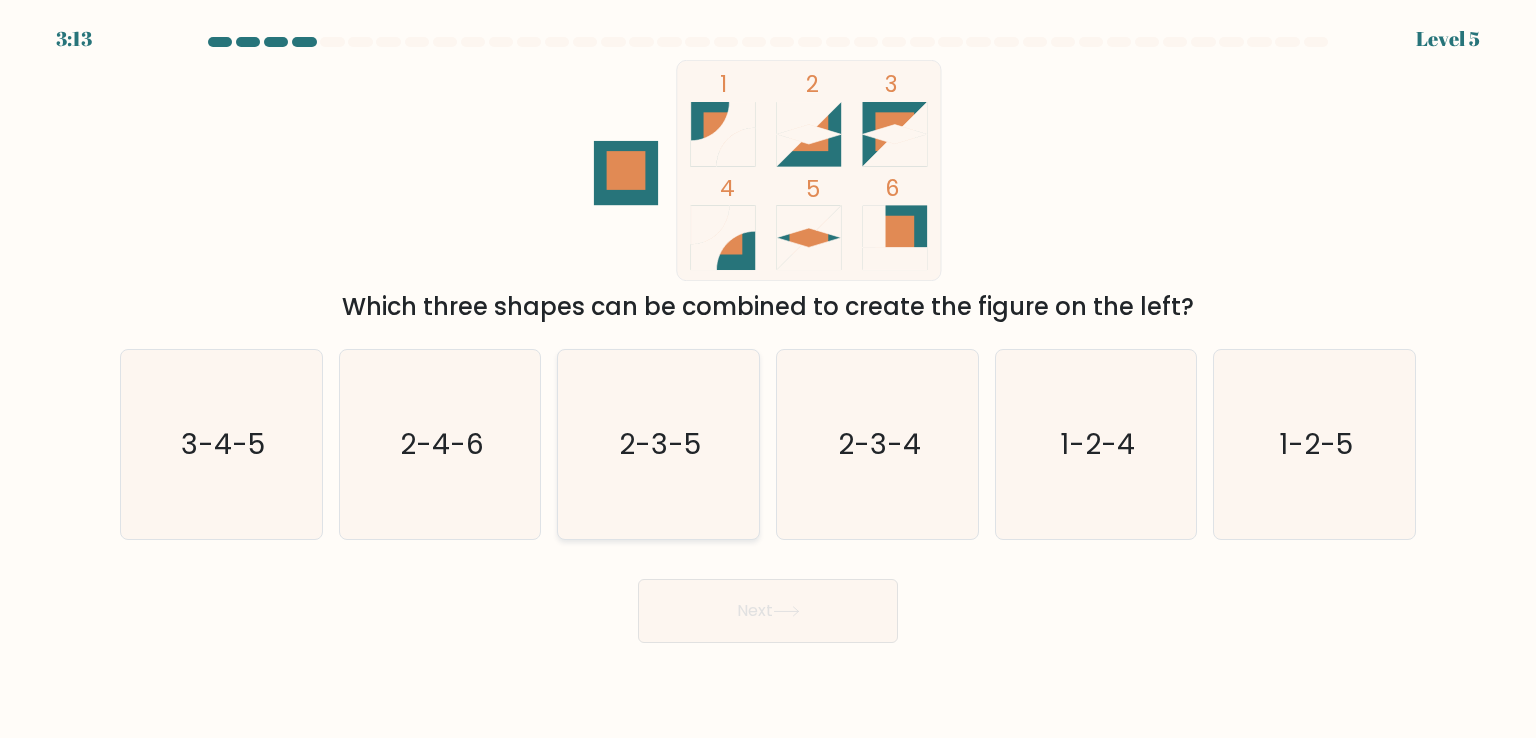 click on "2-3-5" 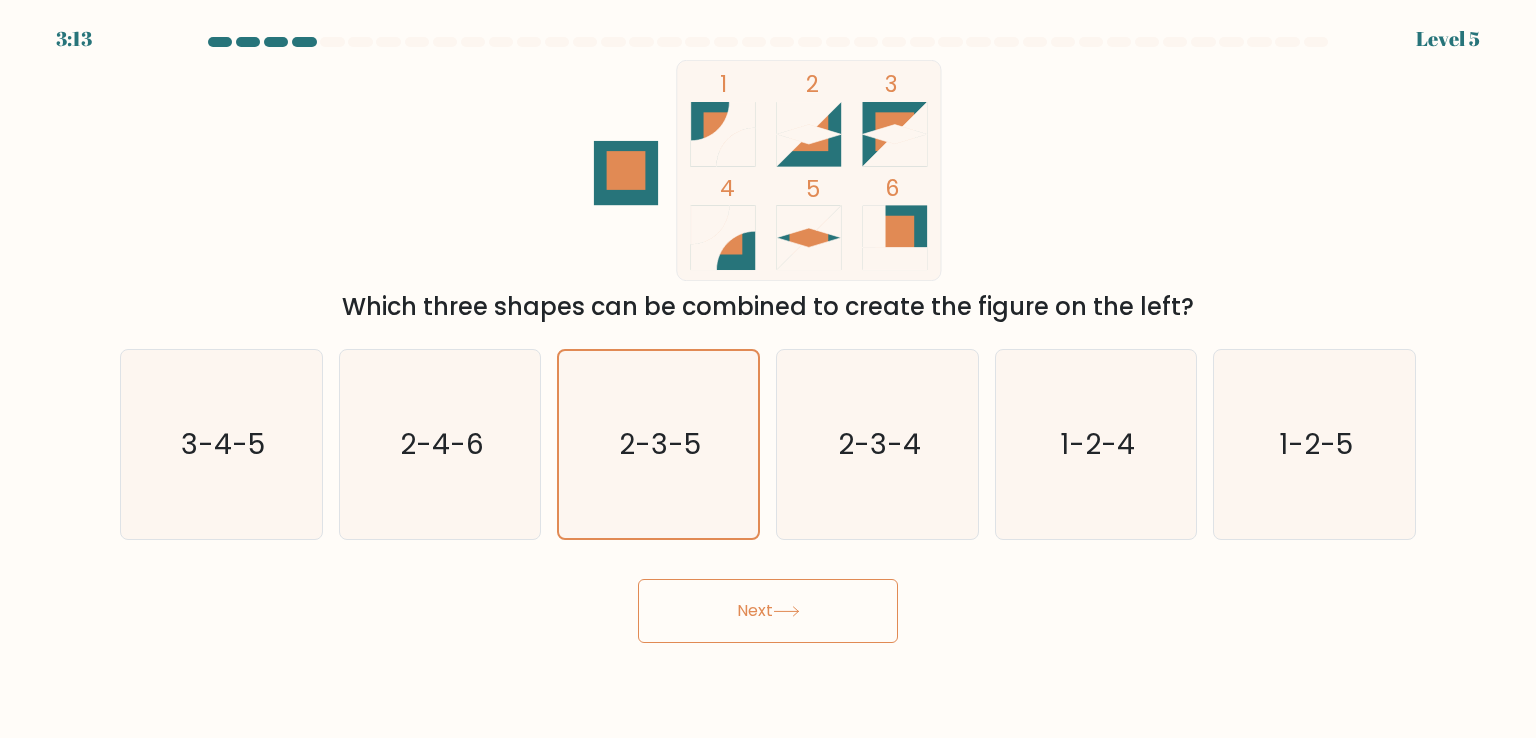 click on "3:13
Level 5" at bounding box center (768, 369) 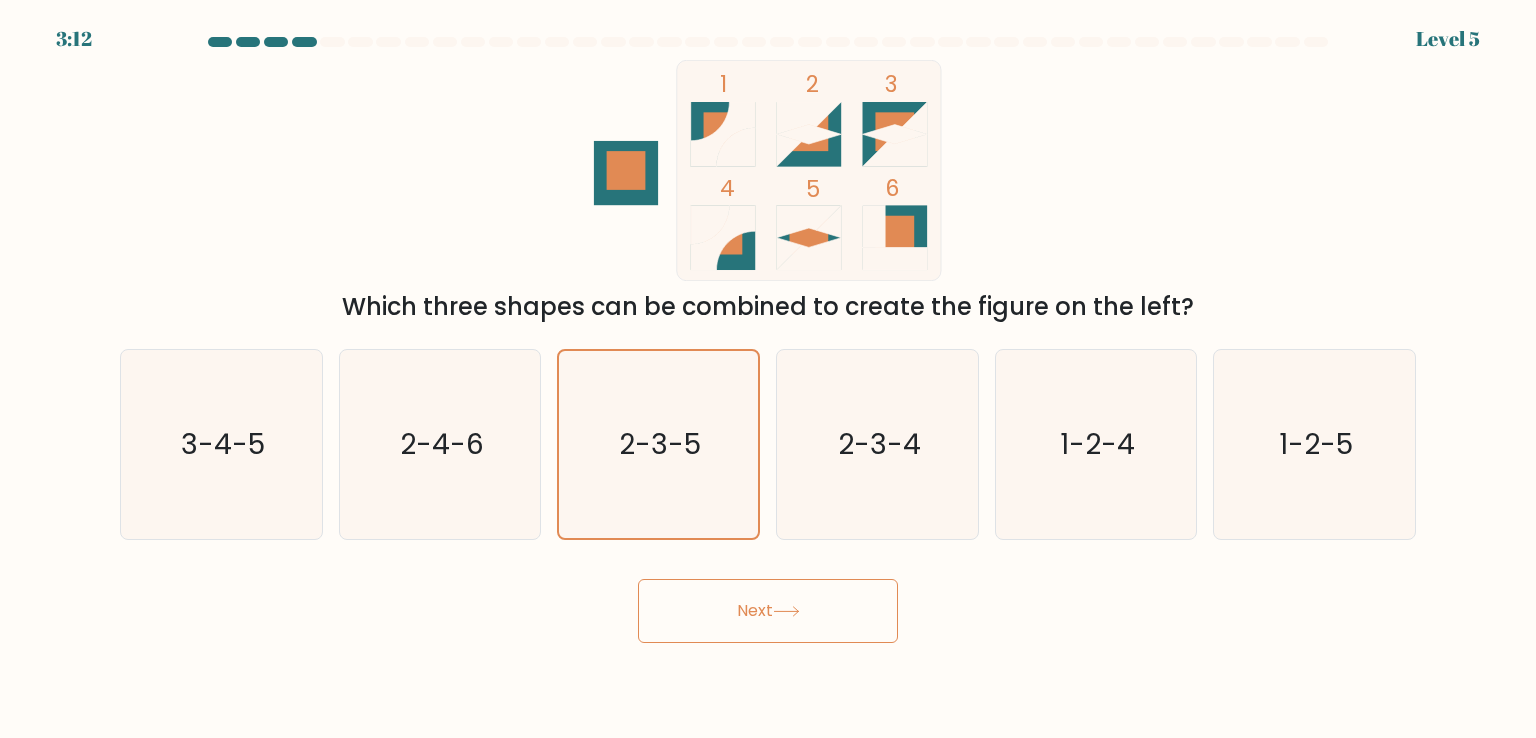 click on "Next" at bounding box center [768, 611] 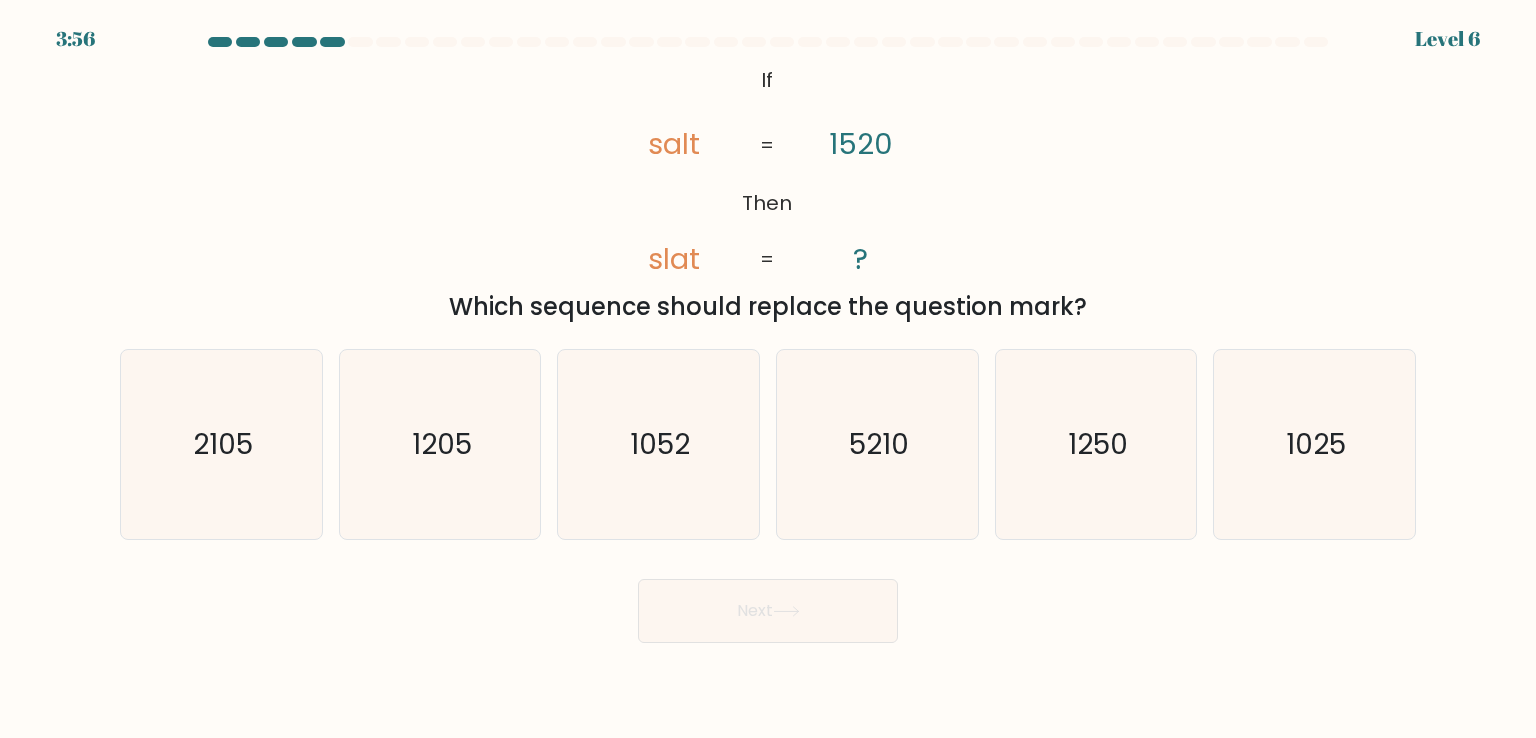 click on "@import url('https://fonts.googleapis.com/css?family=Abril+Fatface:400,100,100italic,300,300italic,400italic,500,500italic,700,700italic,900,900italic');           If       Then       salt       slat       1520       ?       =       =
Which sequence should replace the question mark?" at bounding box center [768, 192] 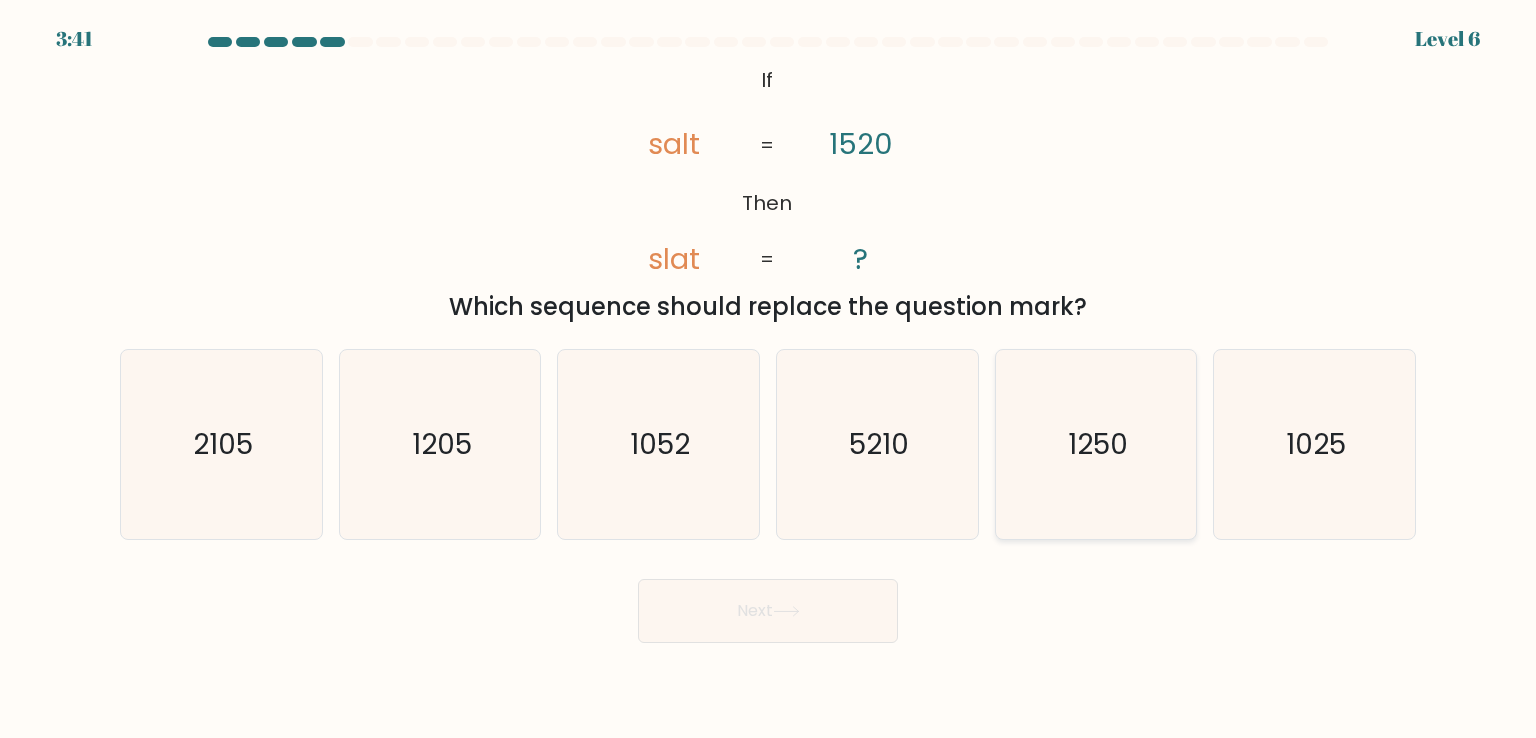 click on "1250" 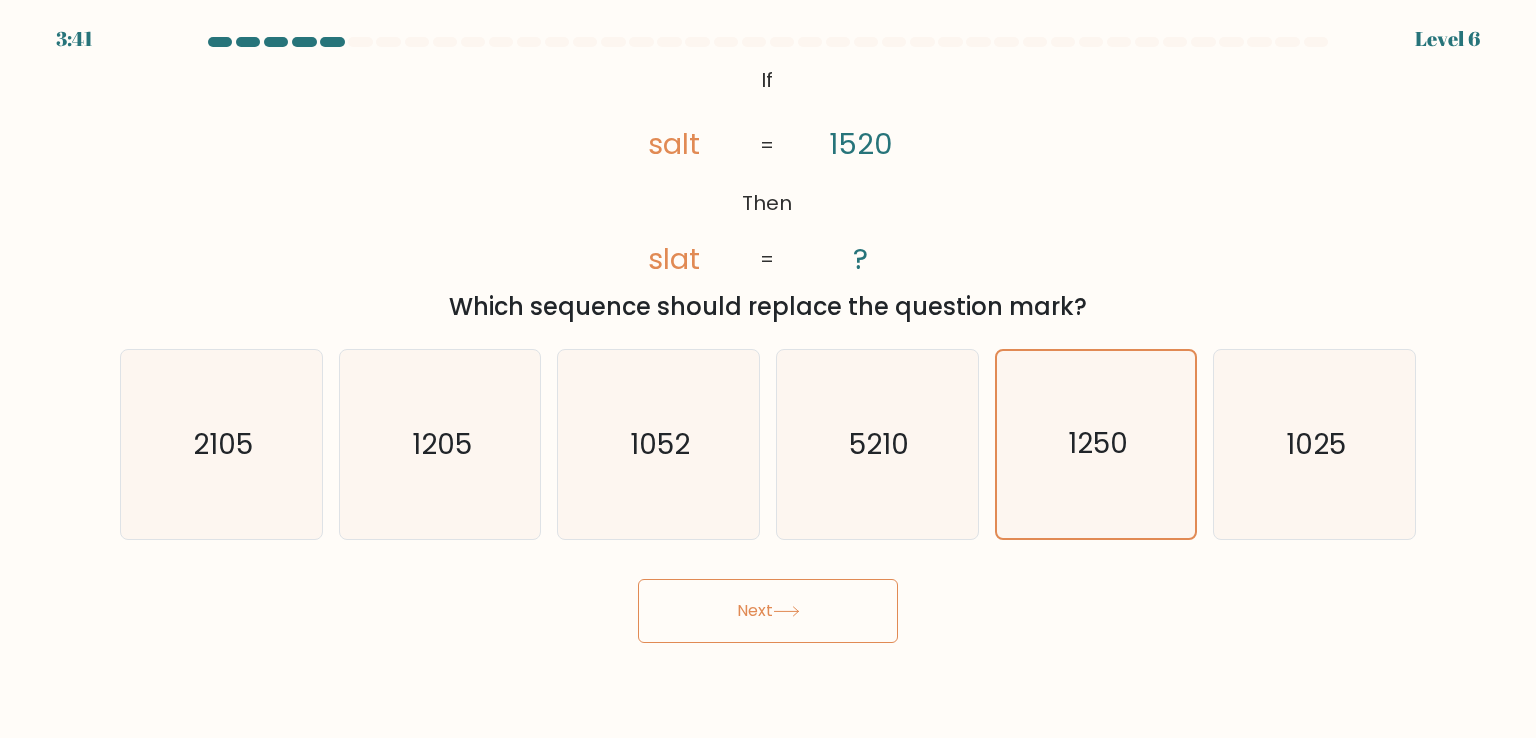 click on "Next" at bounding box center (768, 611) 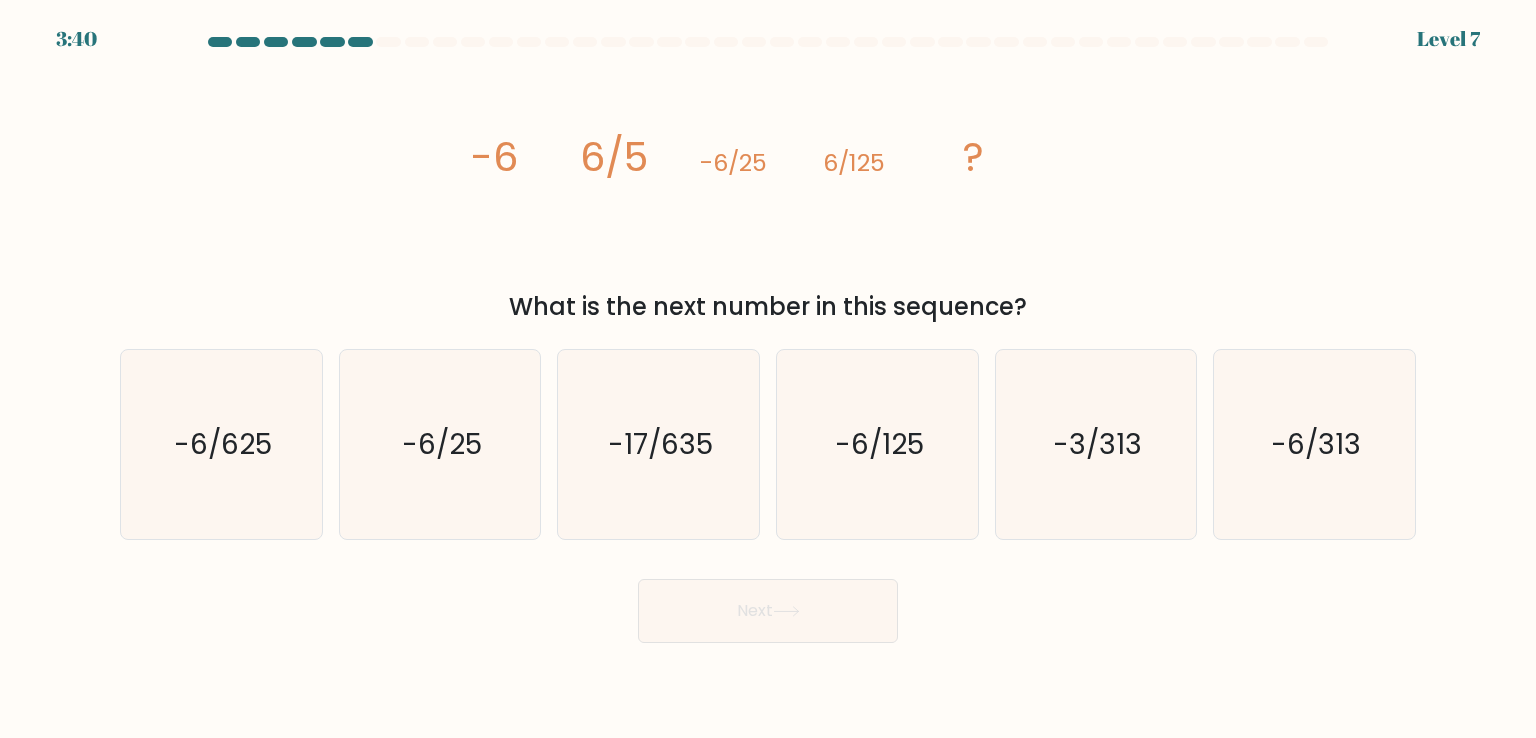 click on "image/svg+xml
-6
6/5
-6/25
6/125
?
What is the next number in this sequence?" at bounding box center [768, 192] 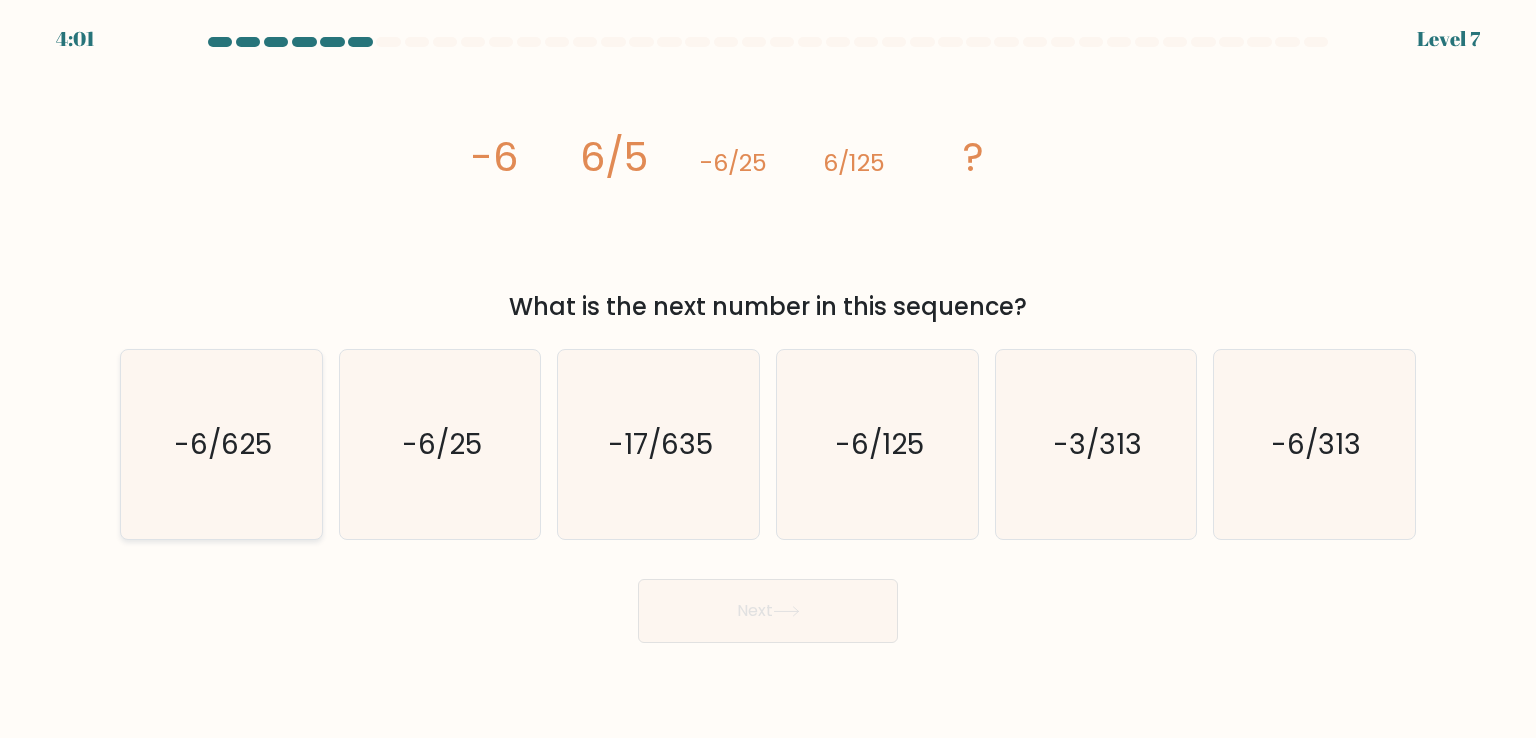 click on "-6/625" 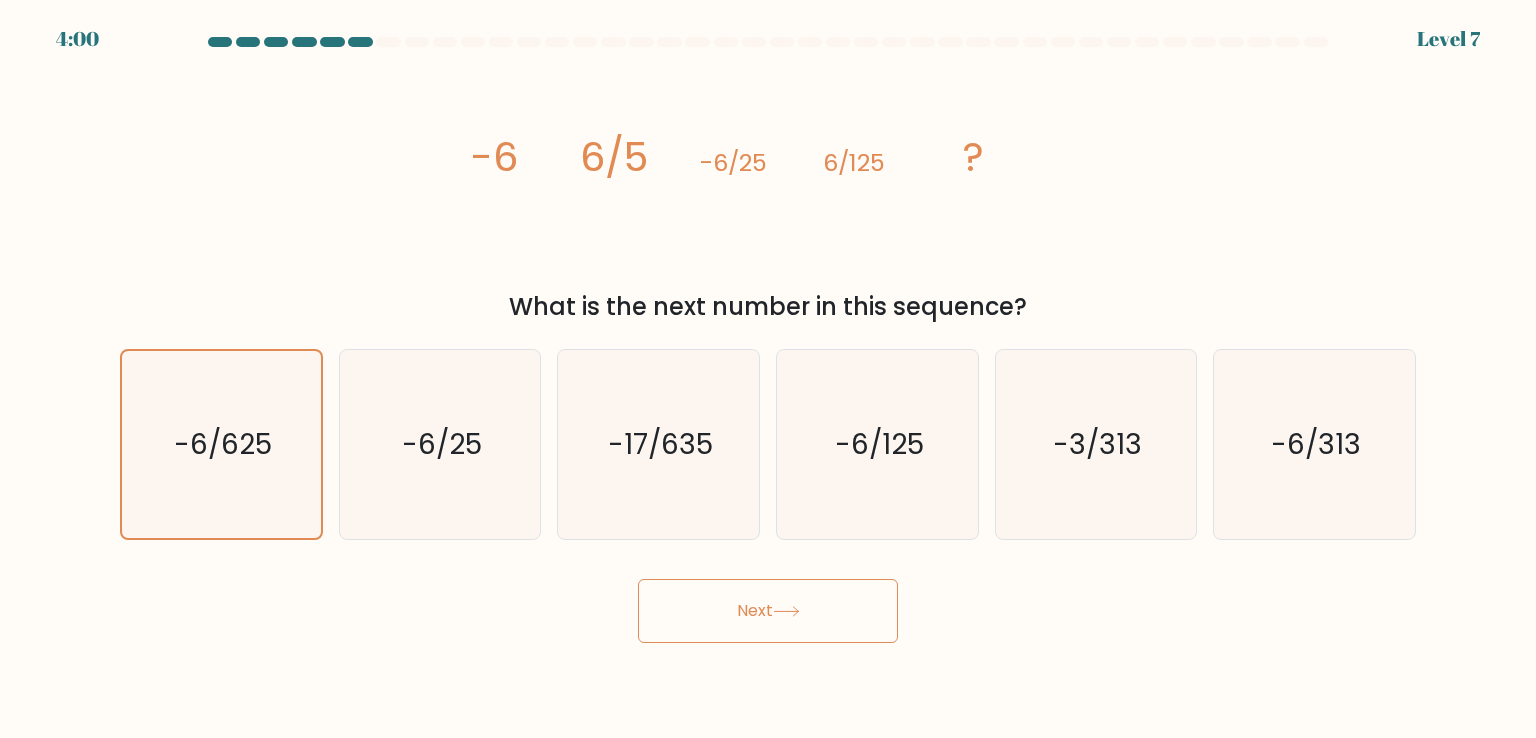 click on "Next" at bounding box center (768, 611) 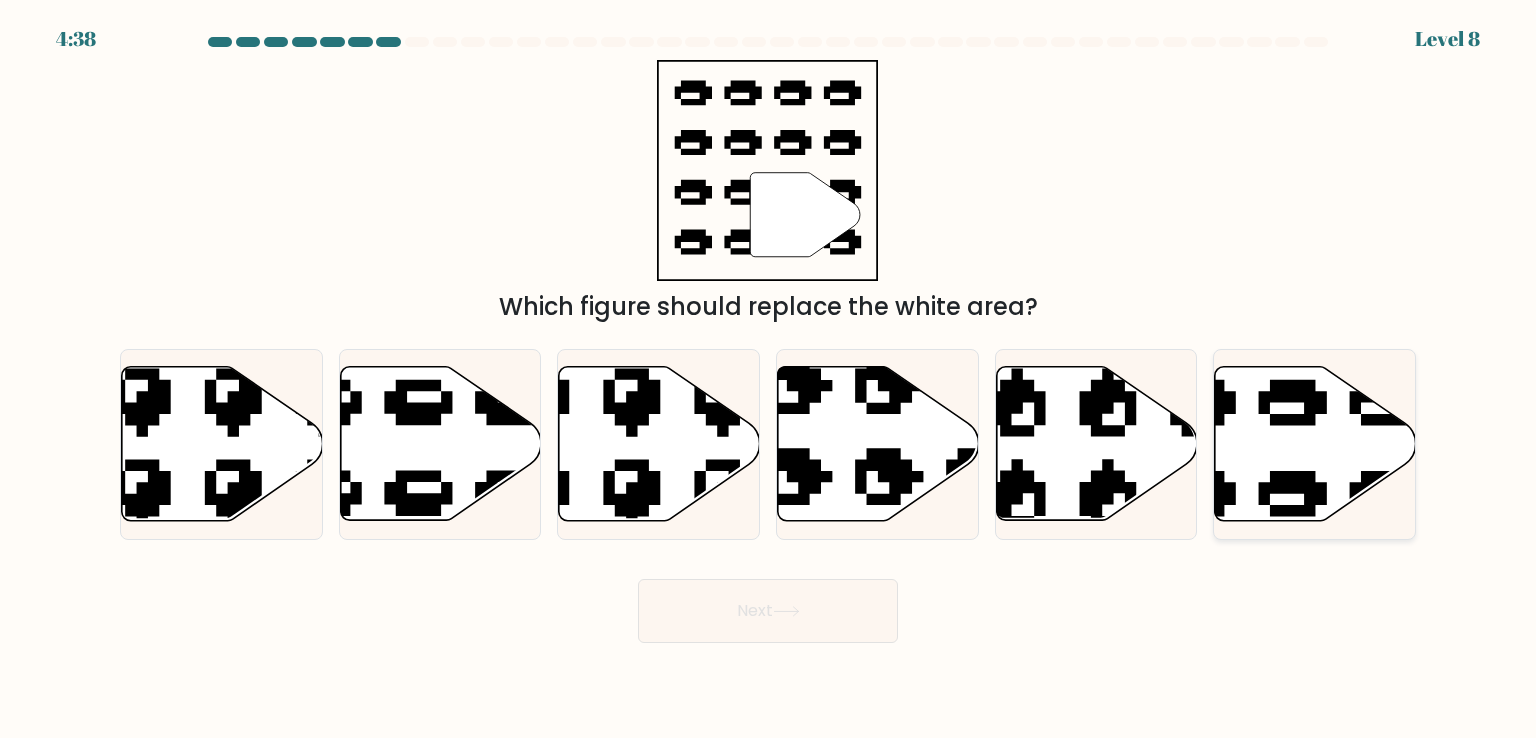 click 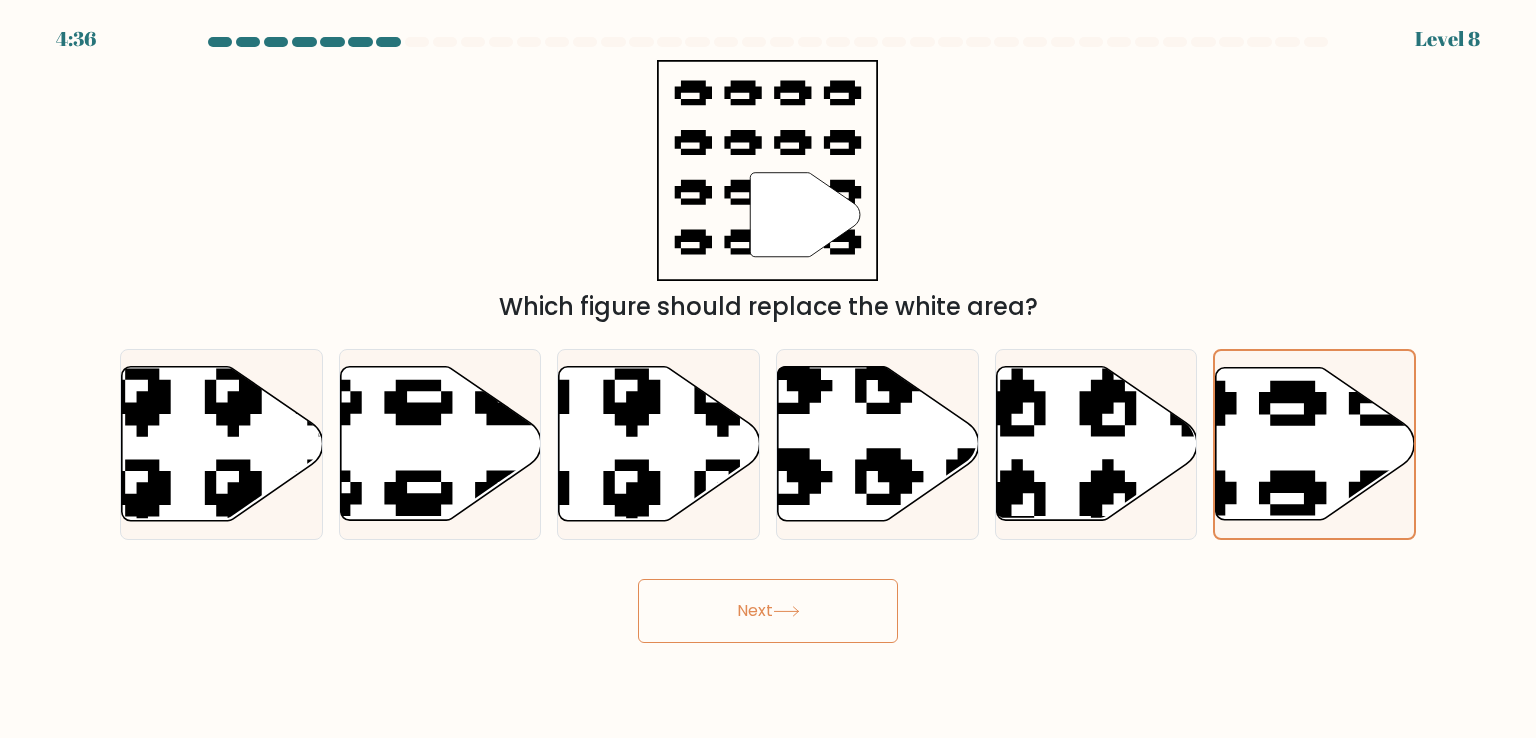 click on "Next" at bounding box center [768, 611] 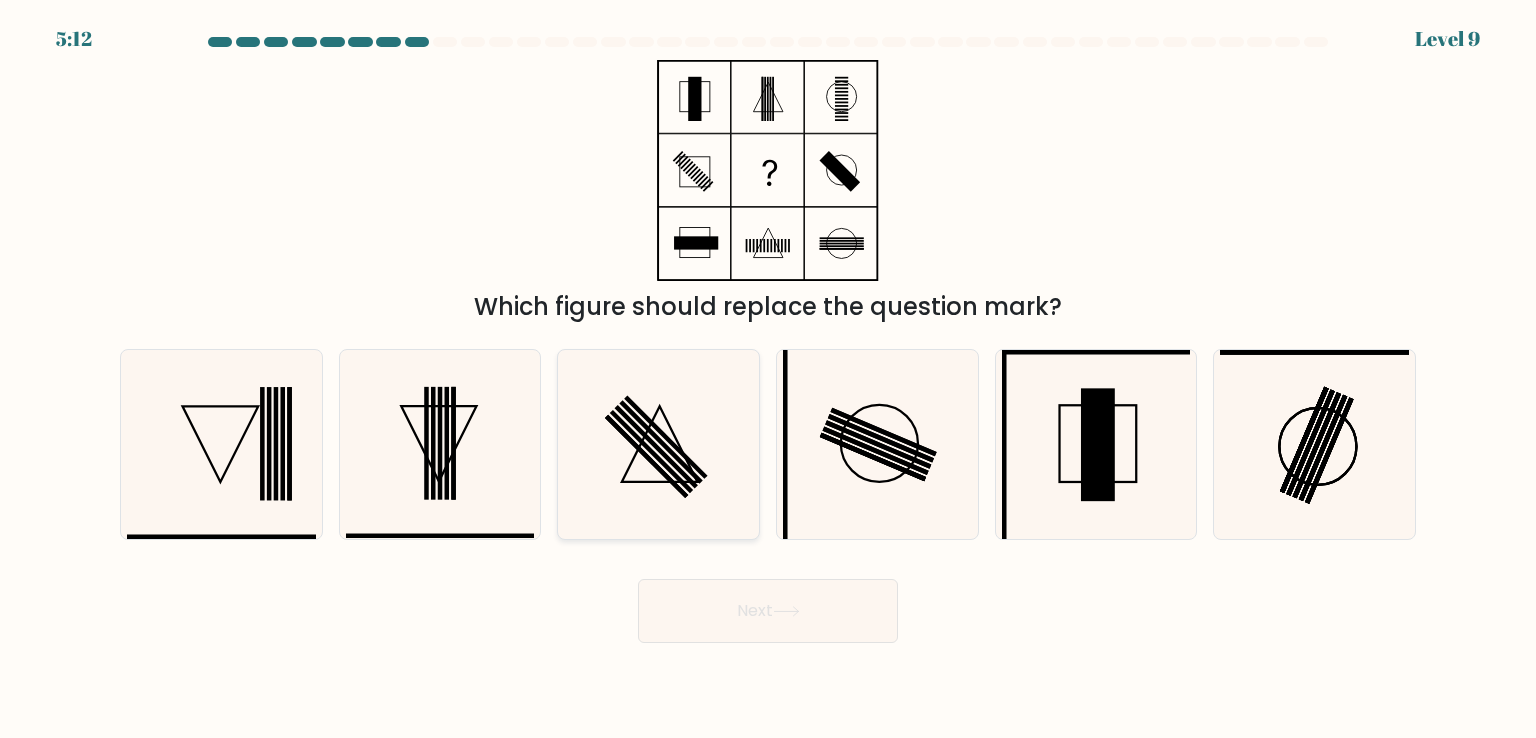 click 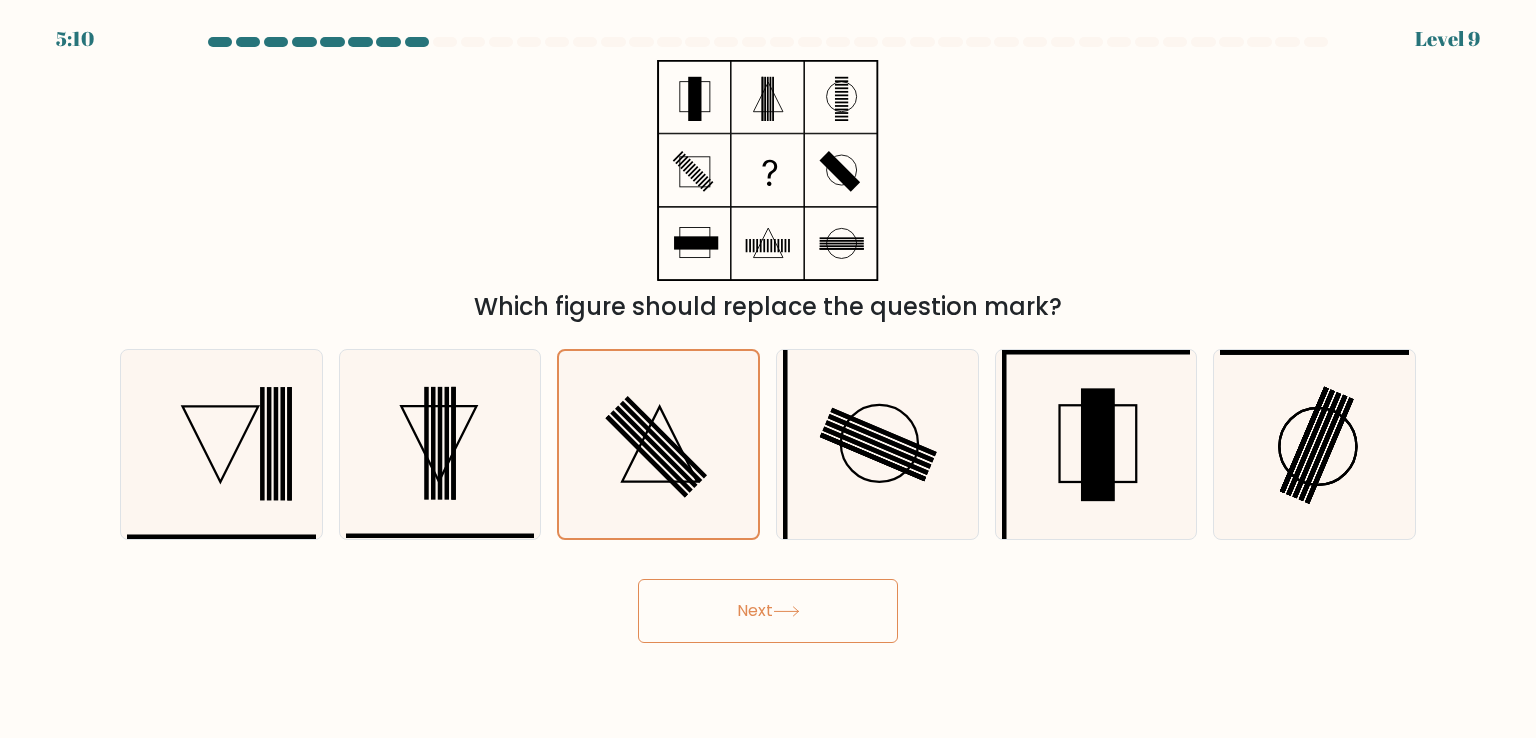 click on "Next" at bounding box center [768, 611] 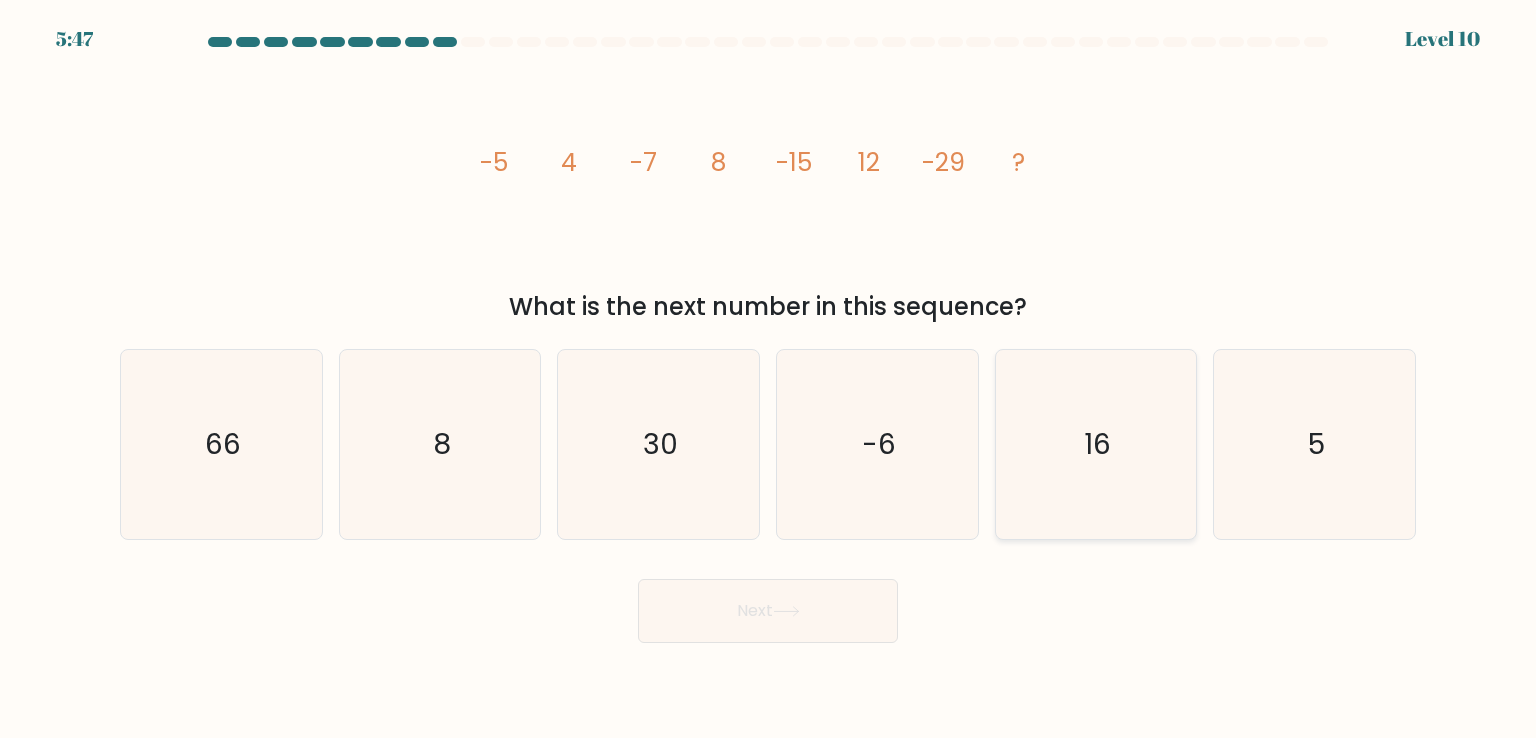 click on "16" 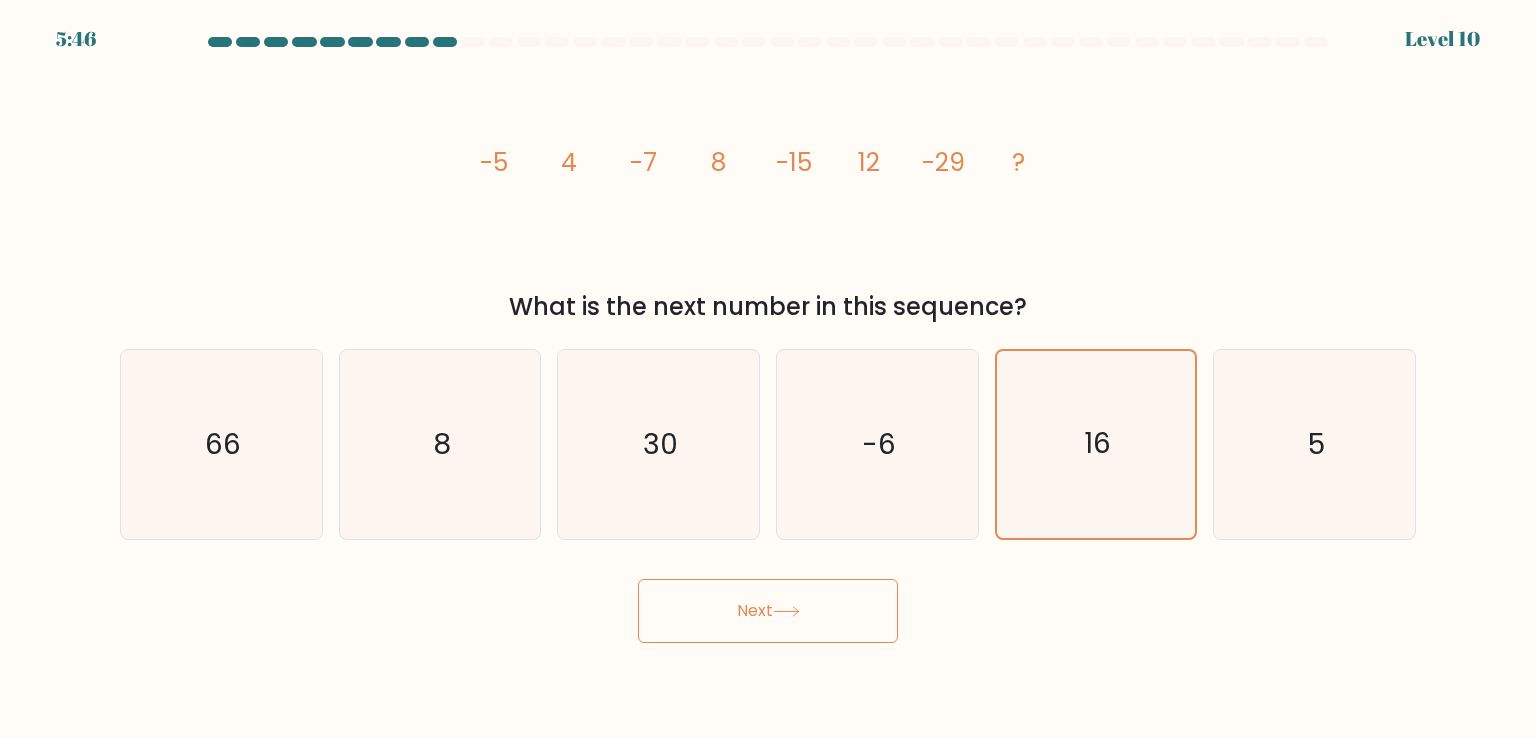 click on "Next" at bounding box center [768, 611] 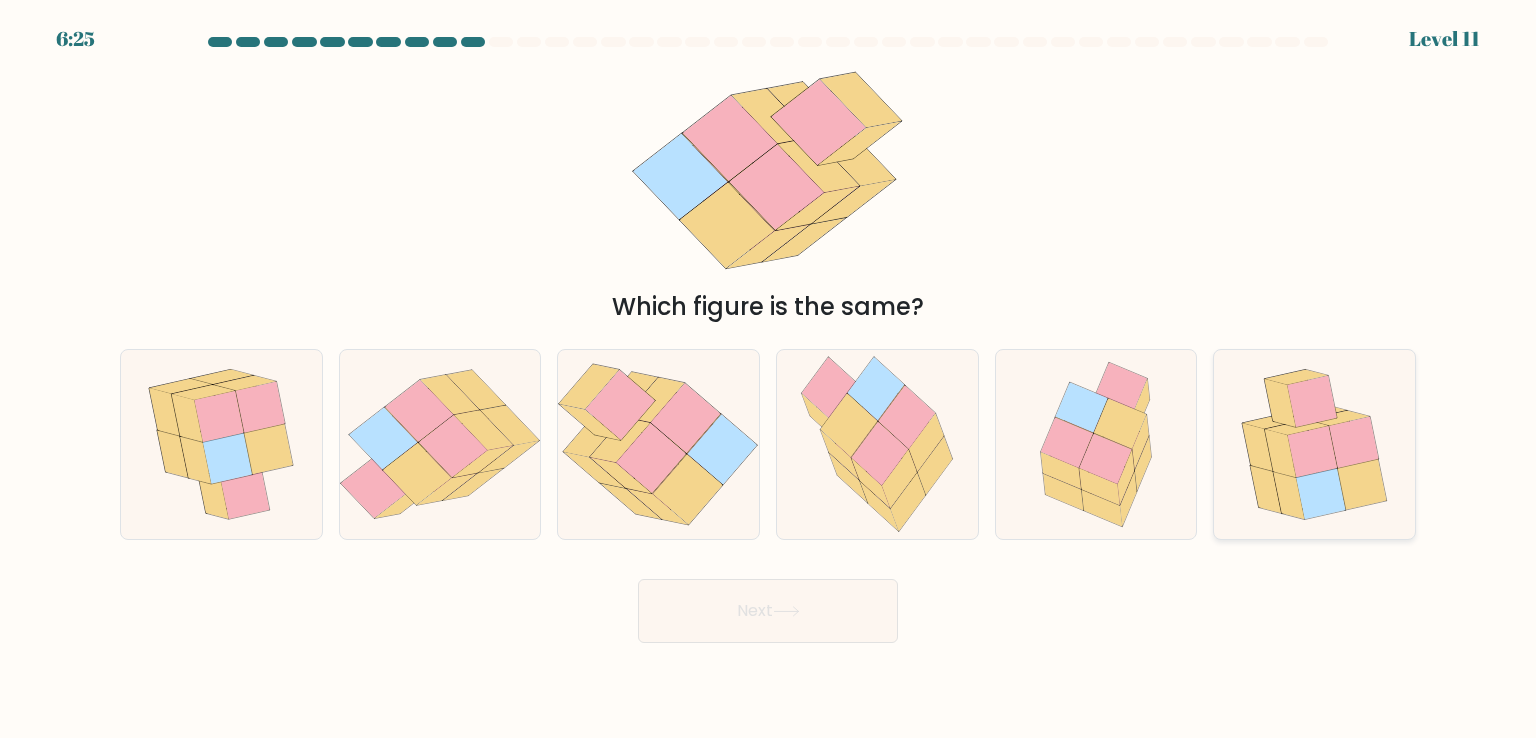 click 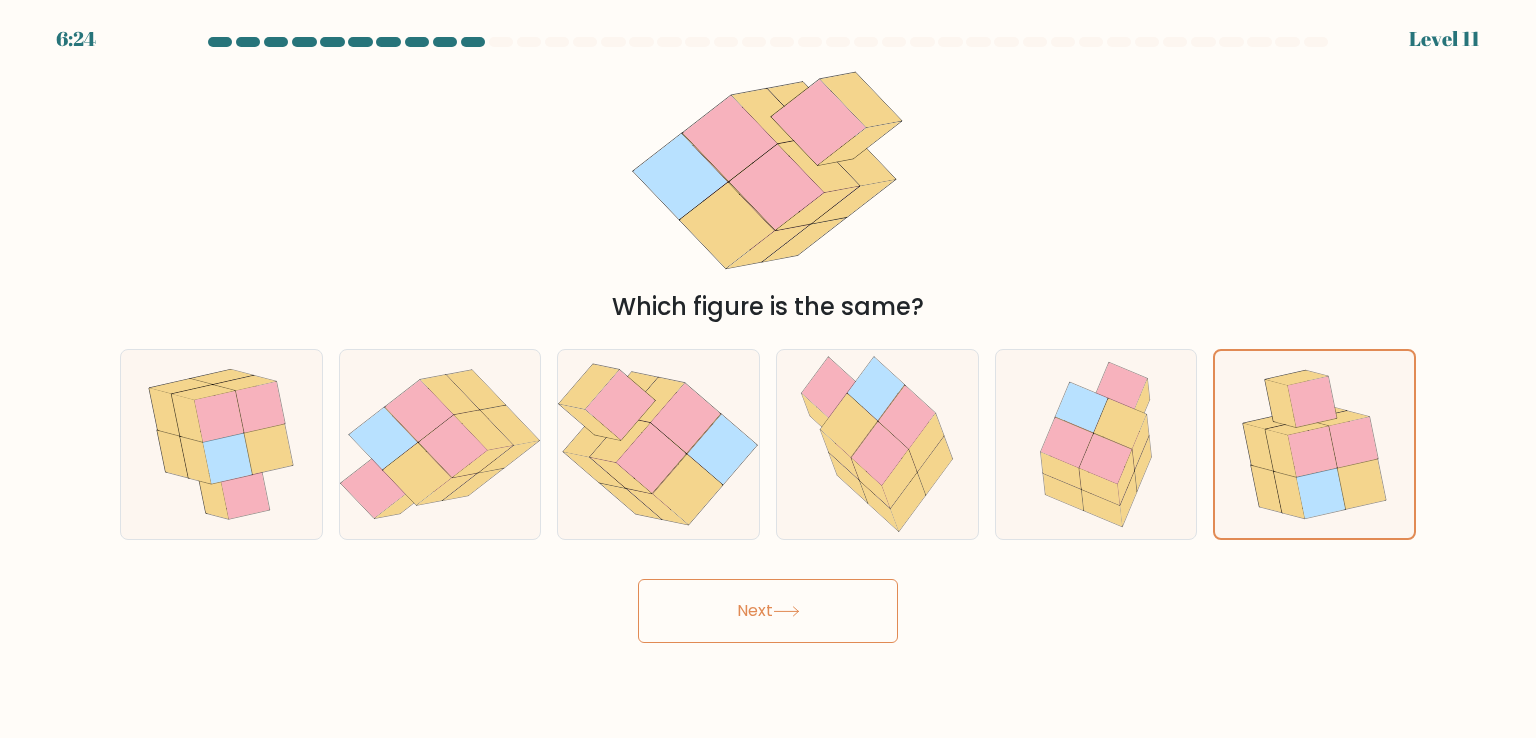 click on "Next" at bounding box center (768, 611) 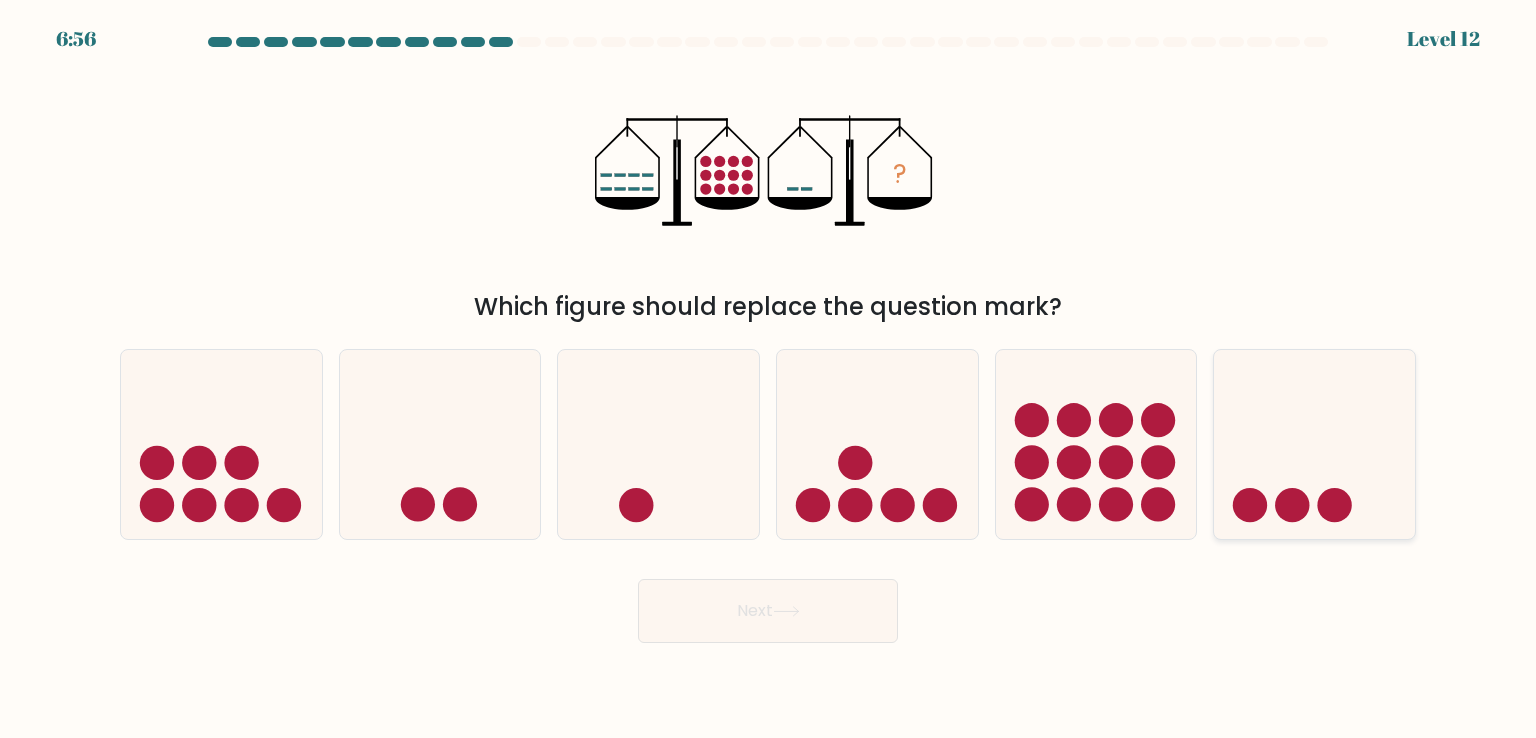 click 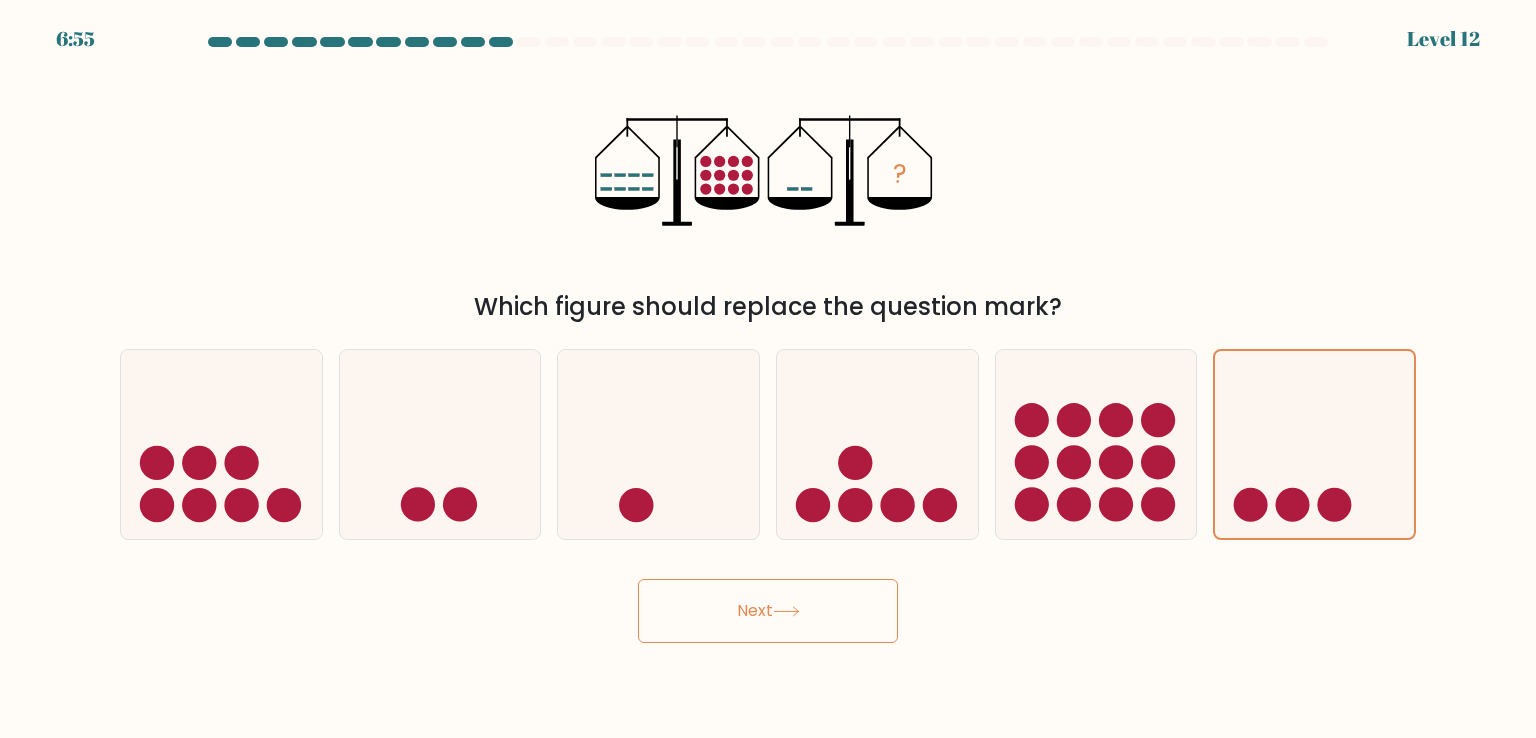 click on "Next" at bounding box center [768, 611] 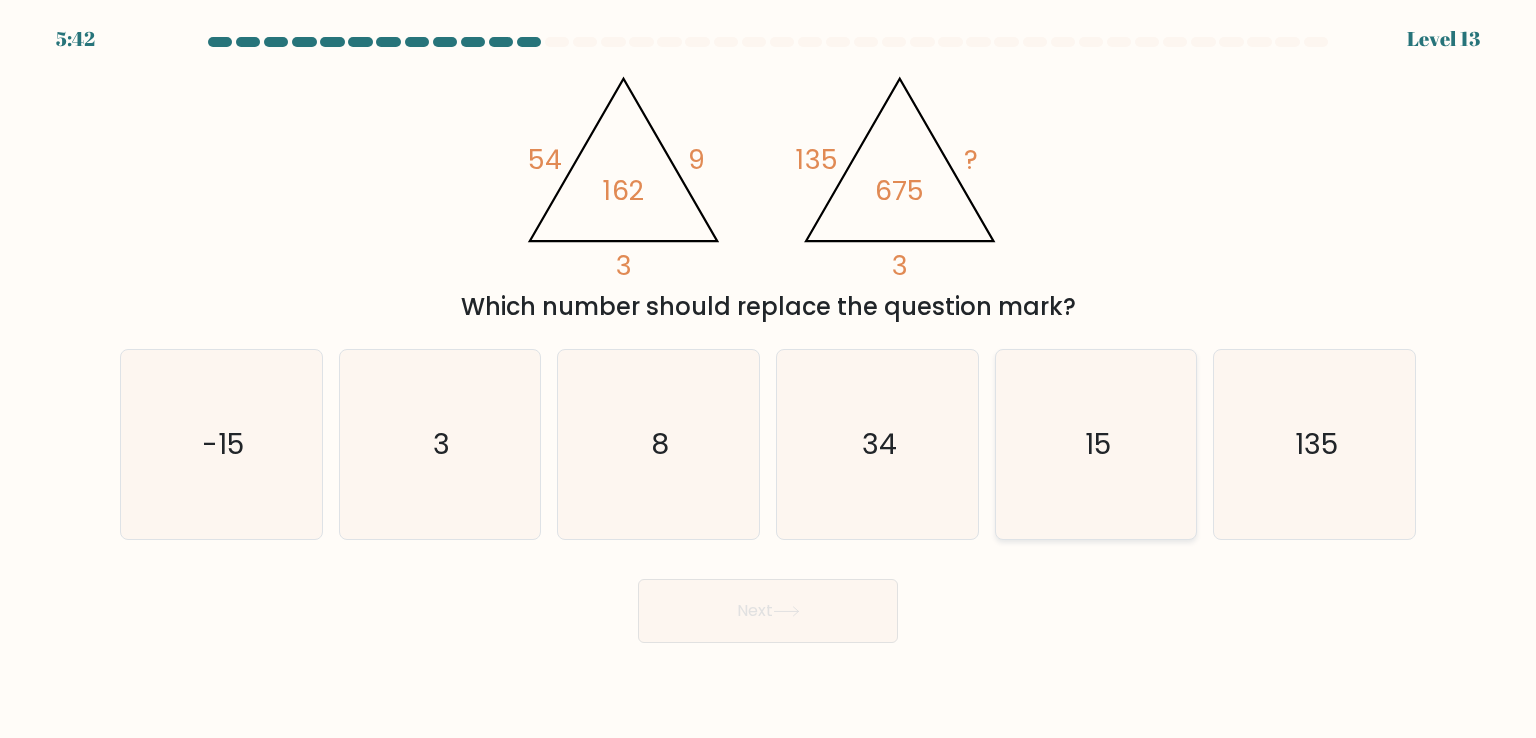 click on "15" 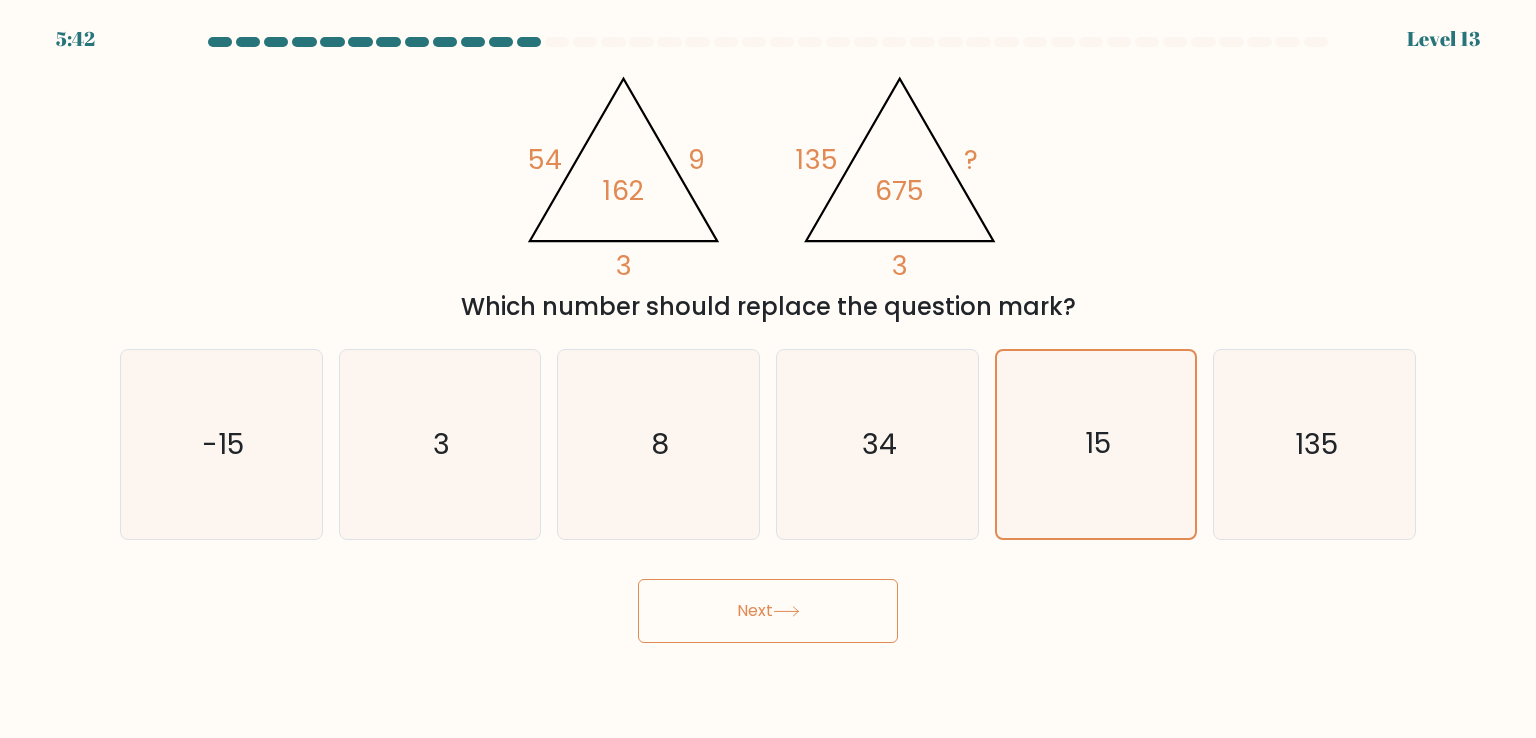 click on "Next" at bounding box center [768, 611] 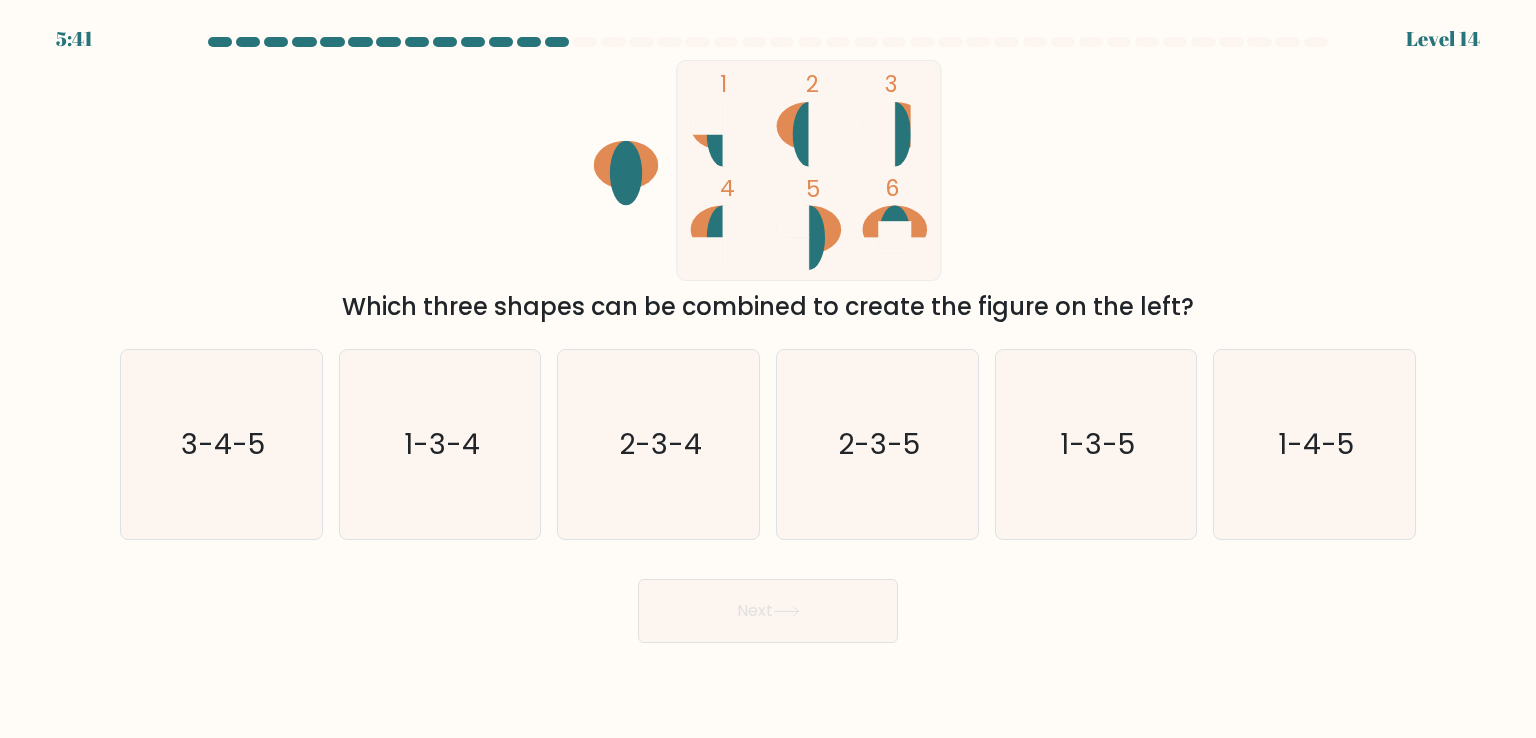 click on "1
2
3
4
5
6
Which three shapes can be combined to create the figure on the left?" at bounding box center (768, 192) 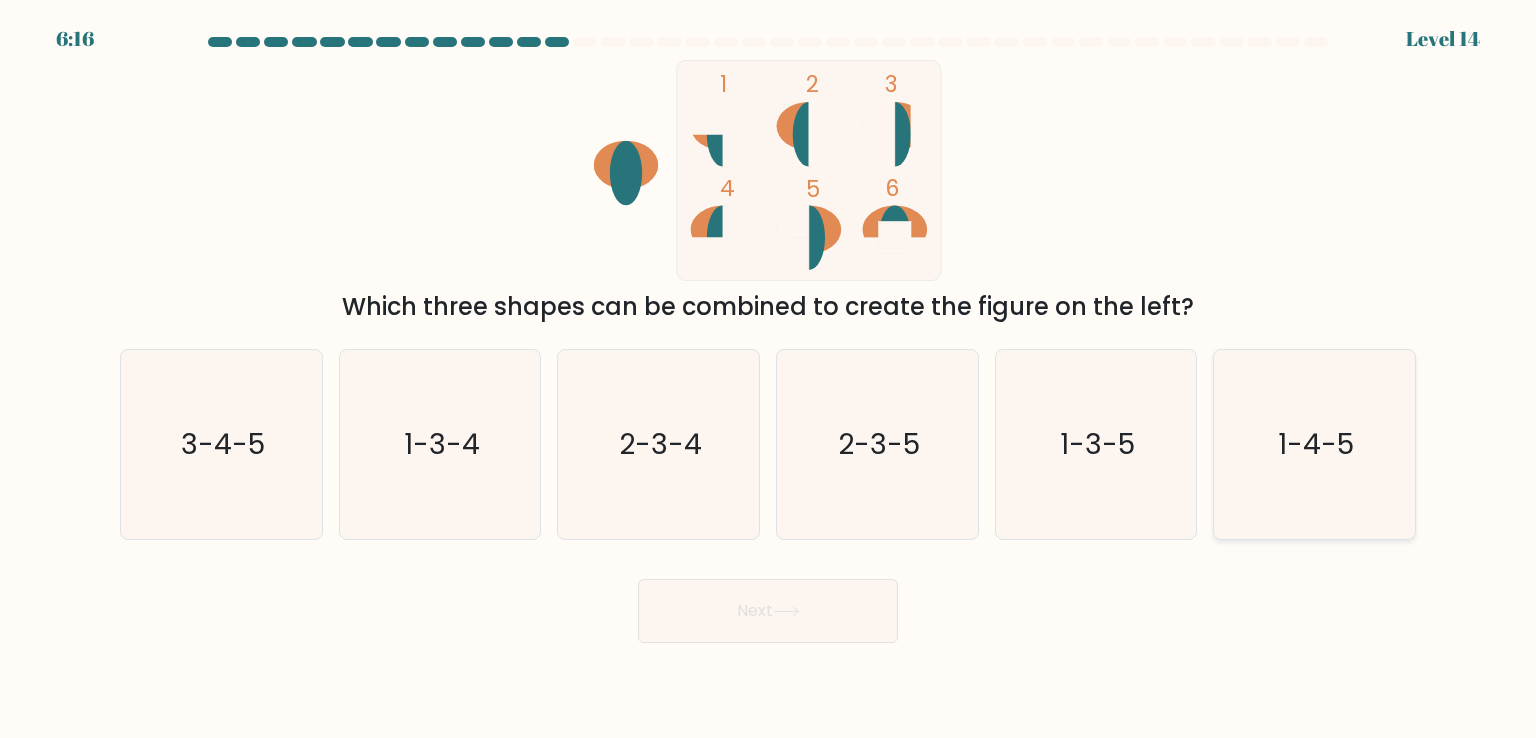 click on "1-4-5" 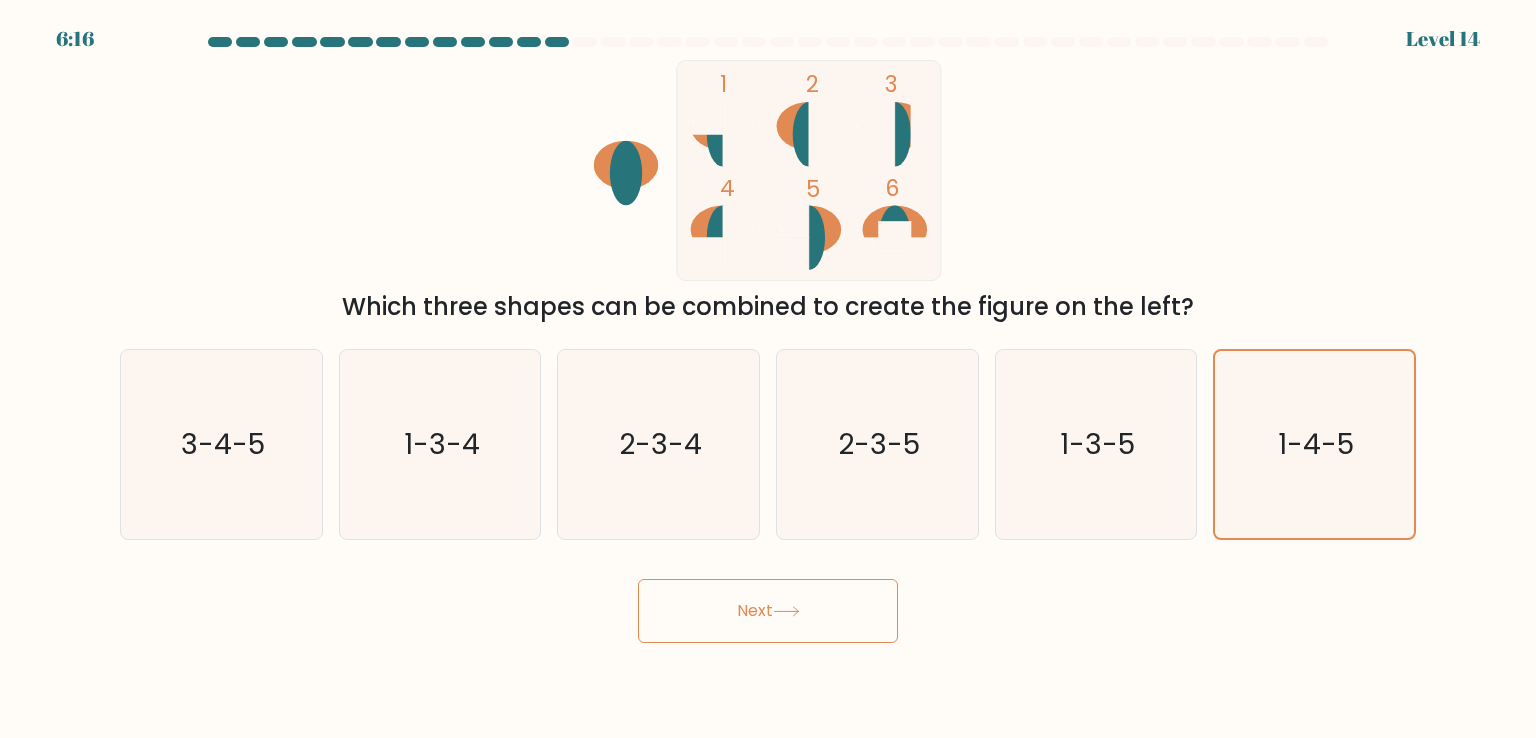 click on "Next" at bounding box center [768, 611] 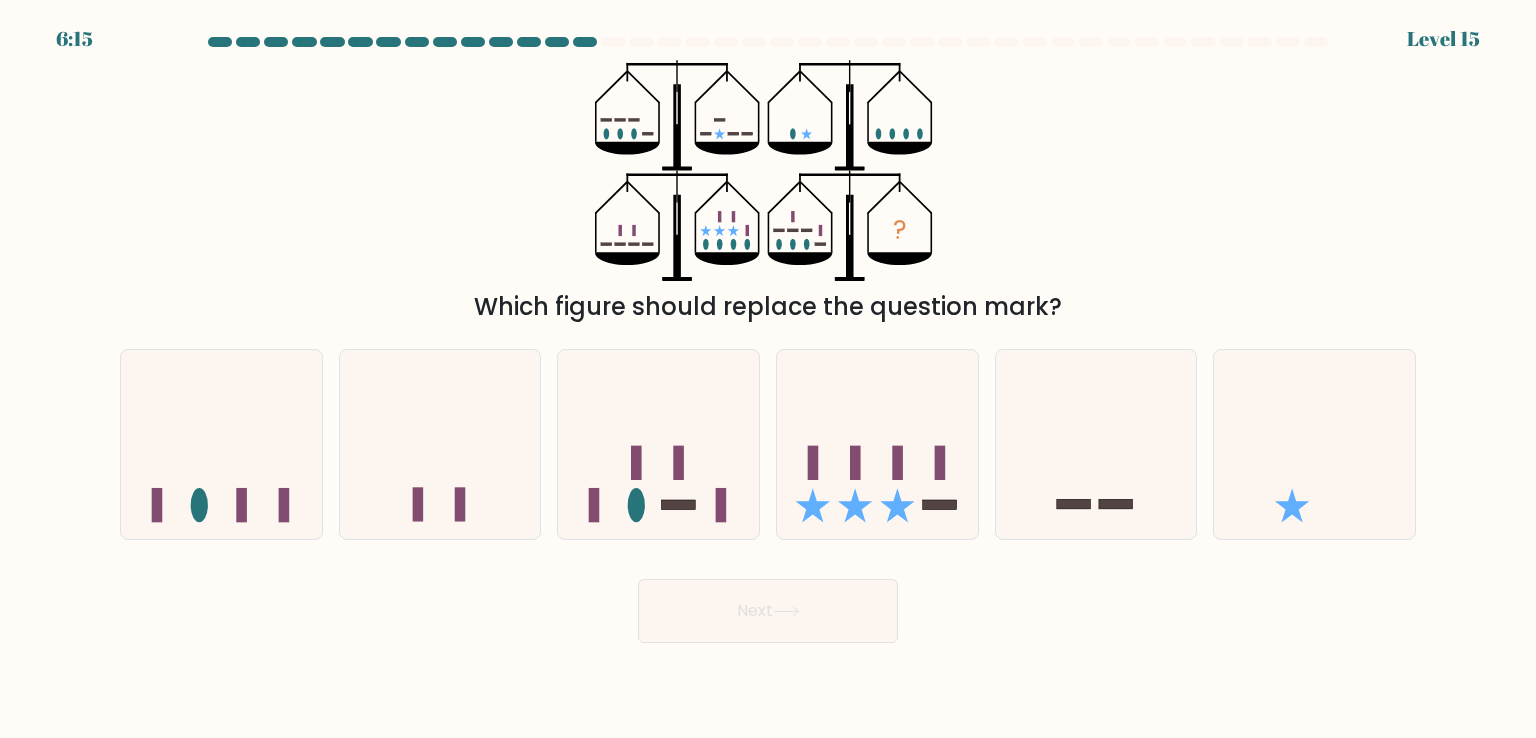 click on "?
Which figure should replace the question mark?" at bounding box center (768, 192) 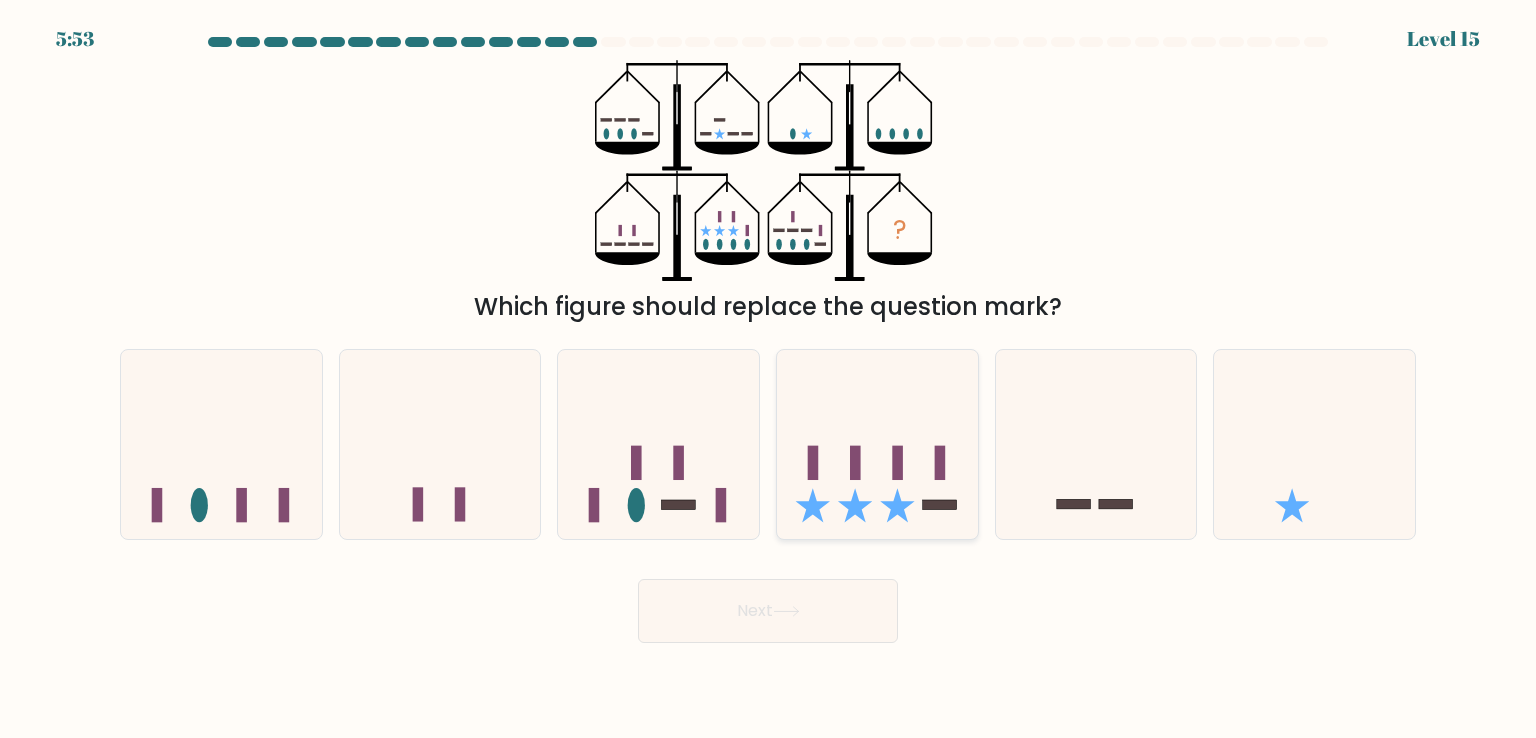 click 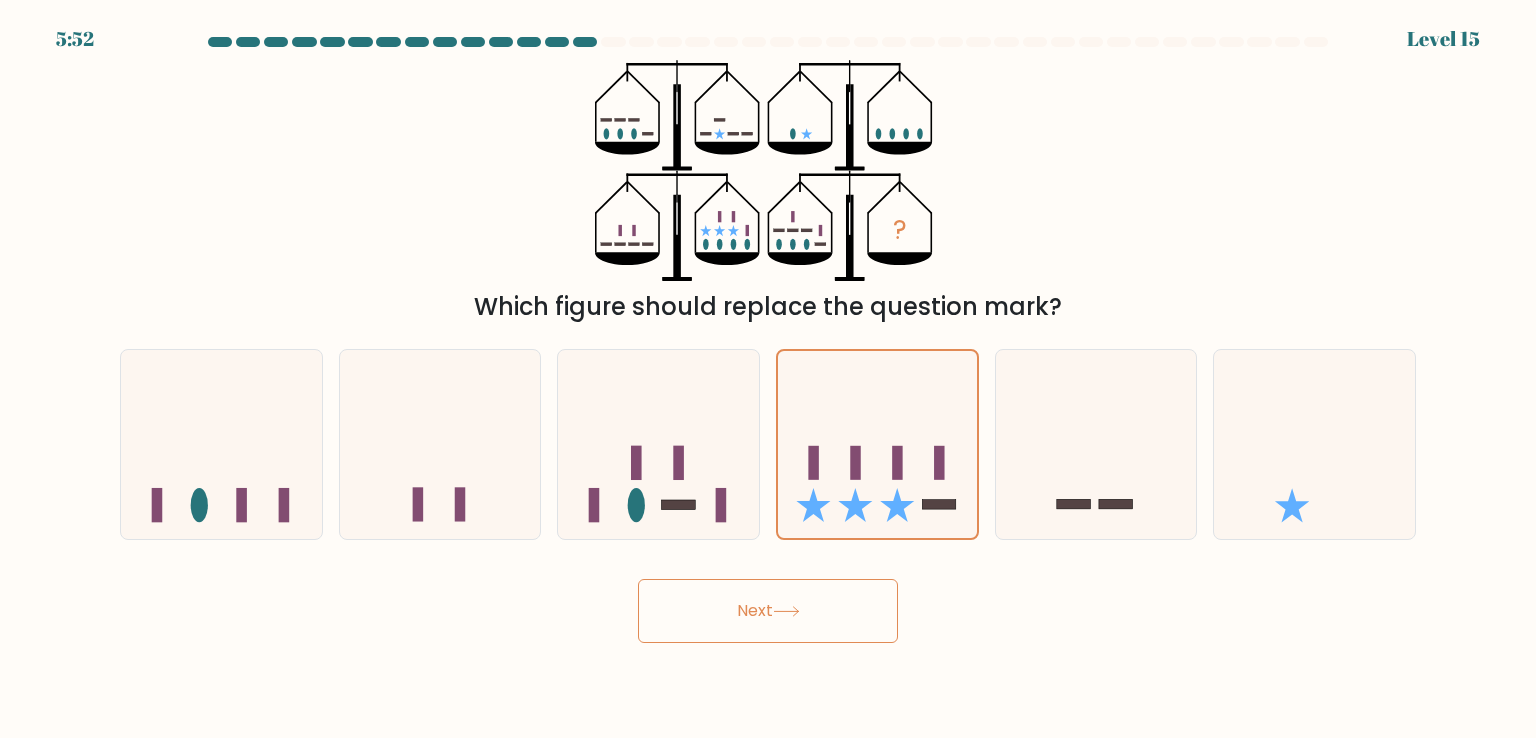click on "Next" at bounding box center (768, 611) 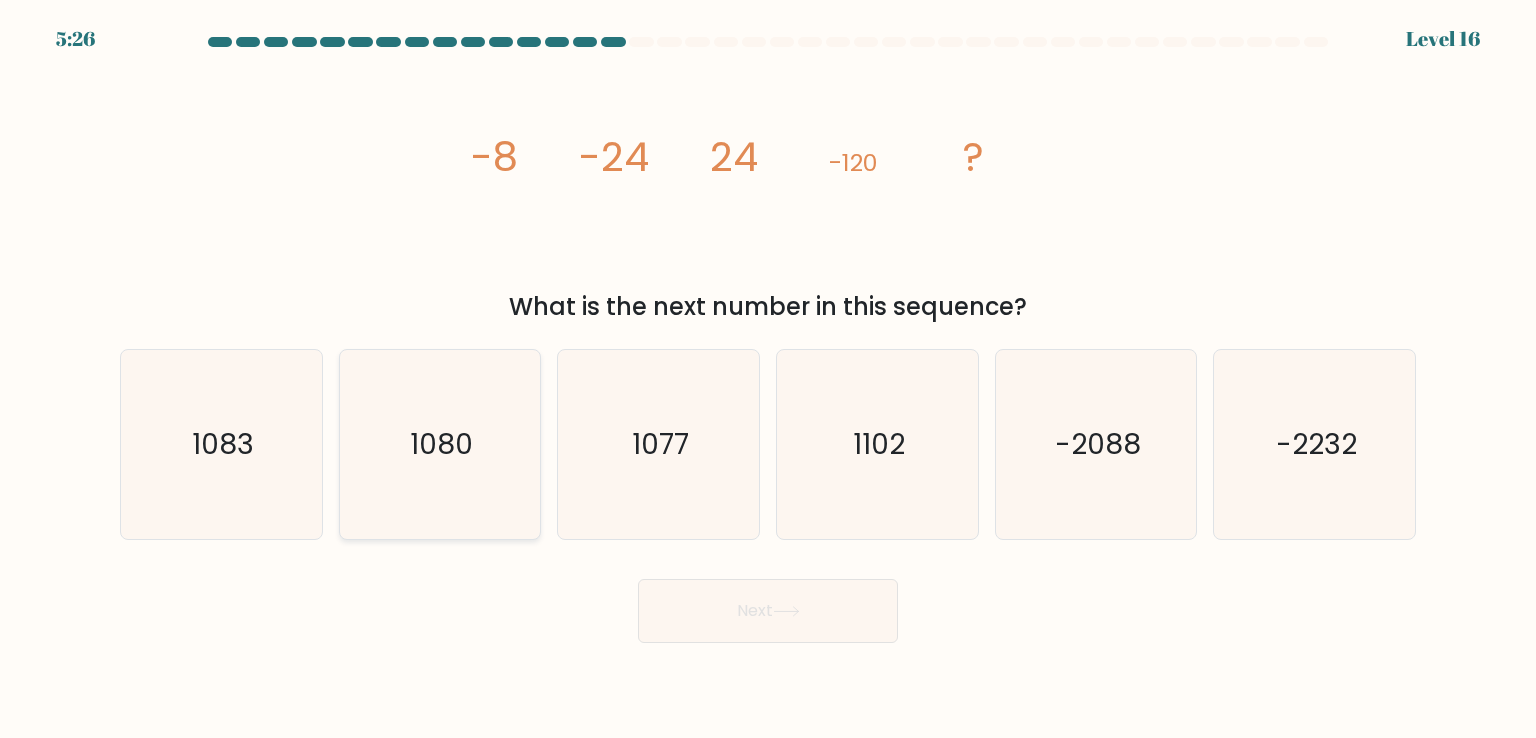 click on "1080" 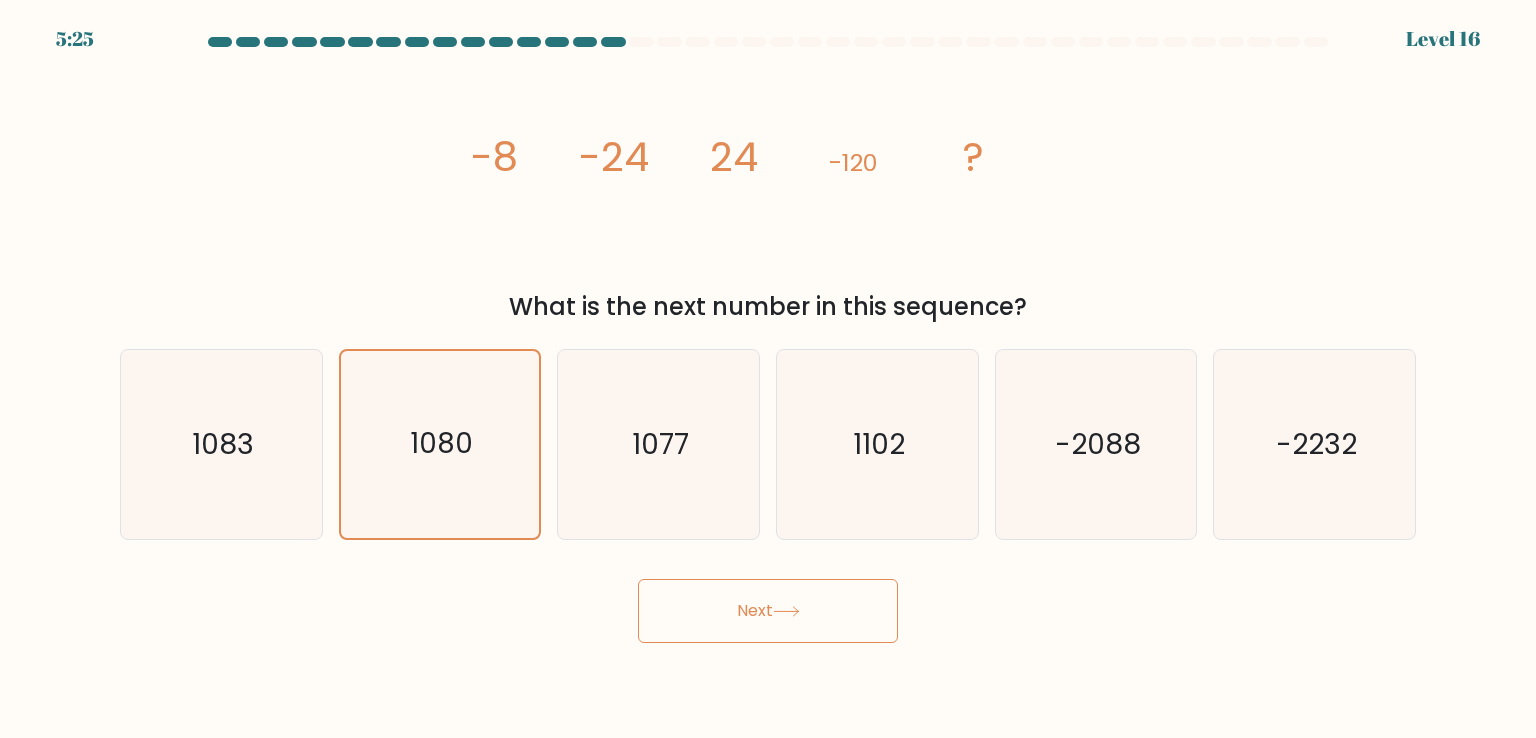 click on "Next" at bounding box center [768, 611] 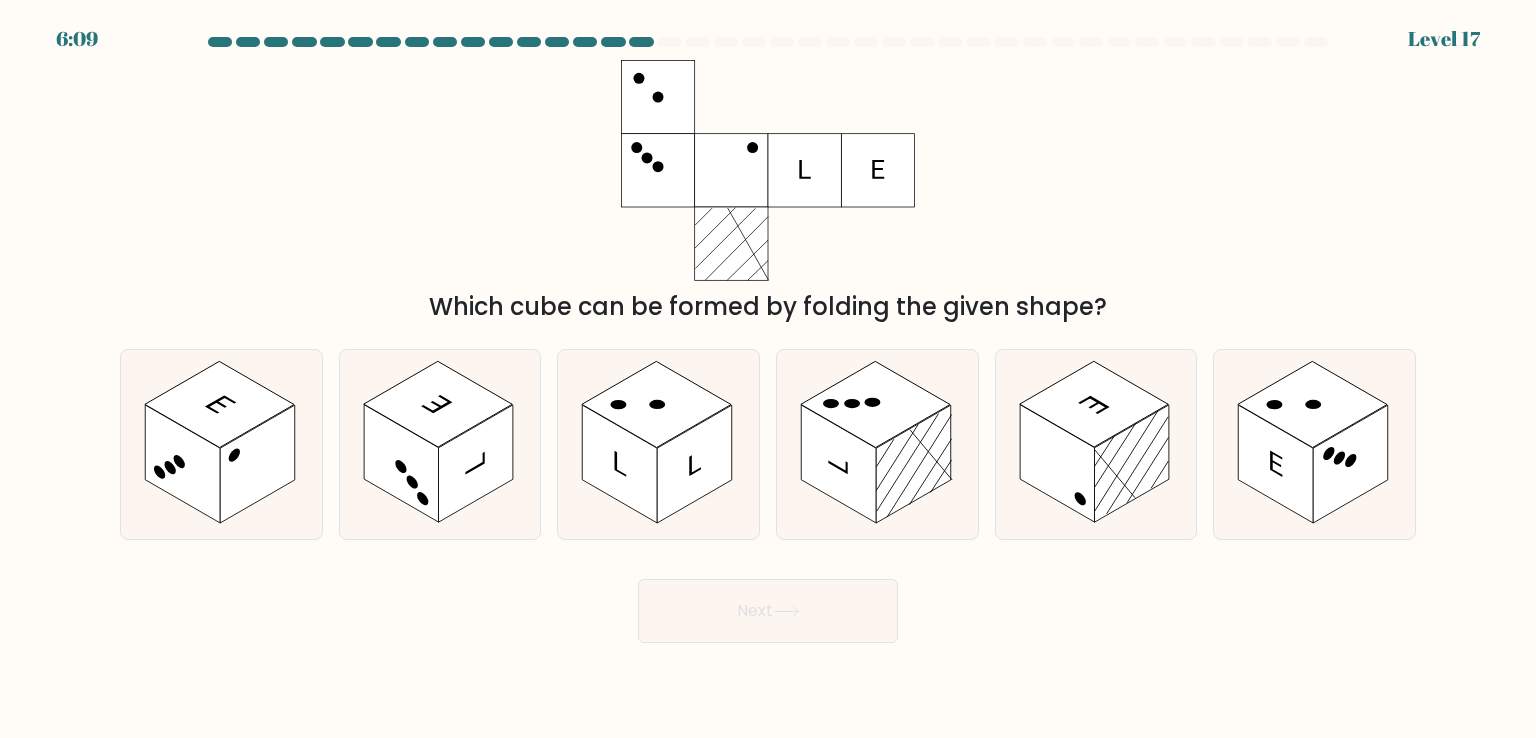 click on "Which cube can be formed by folding the given shape?" at bounding box center [768, 192] 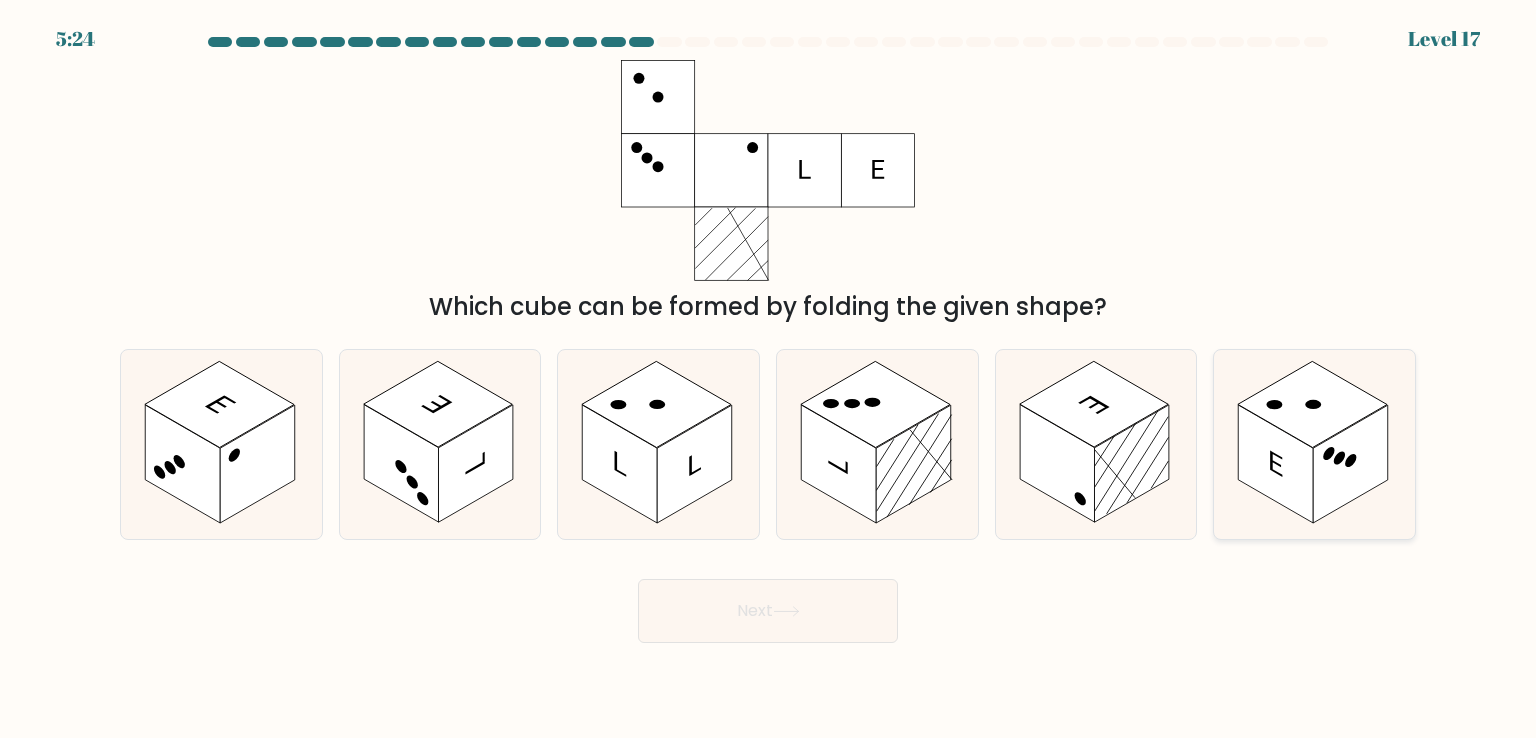 click 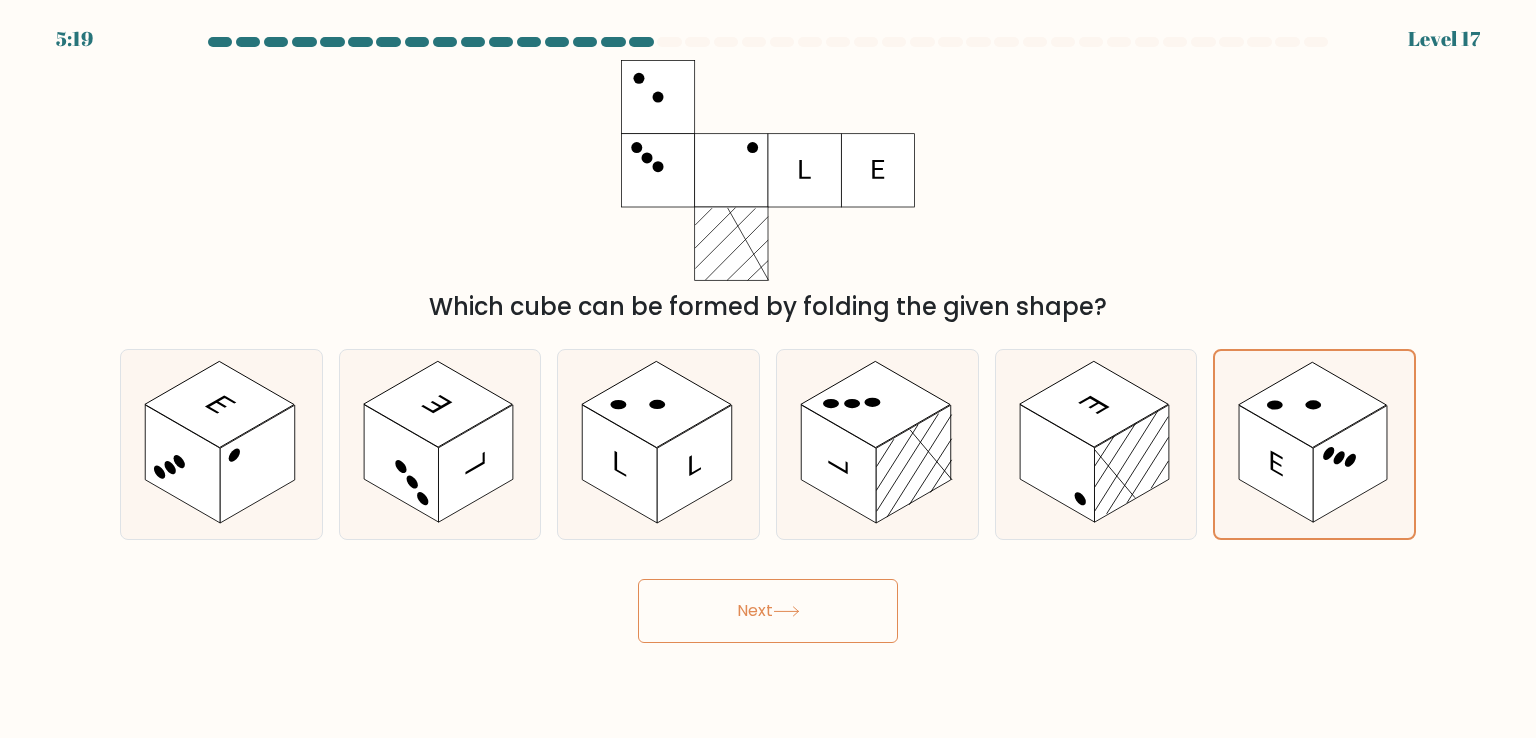 click on "Next" at bounding box center [768, 611] 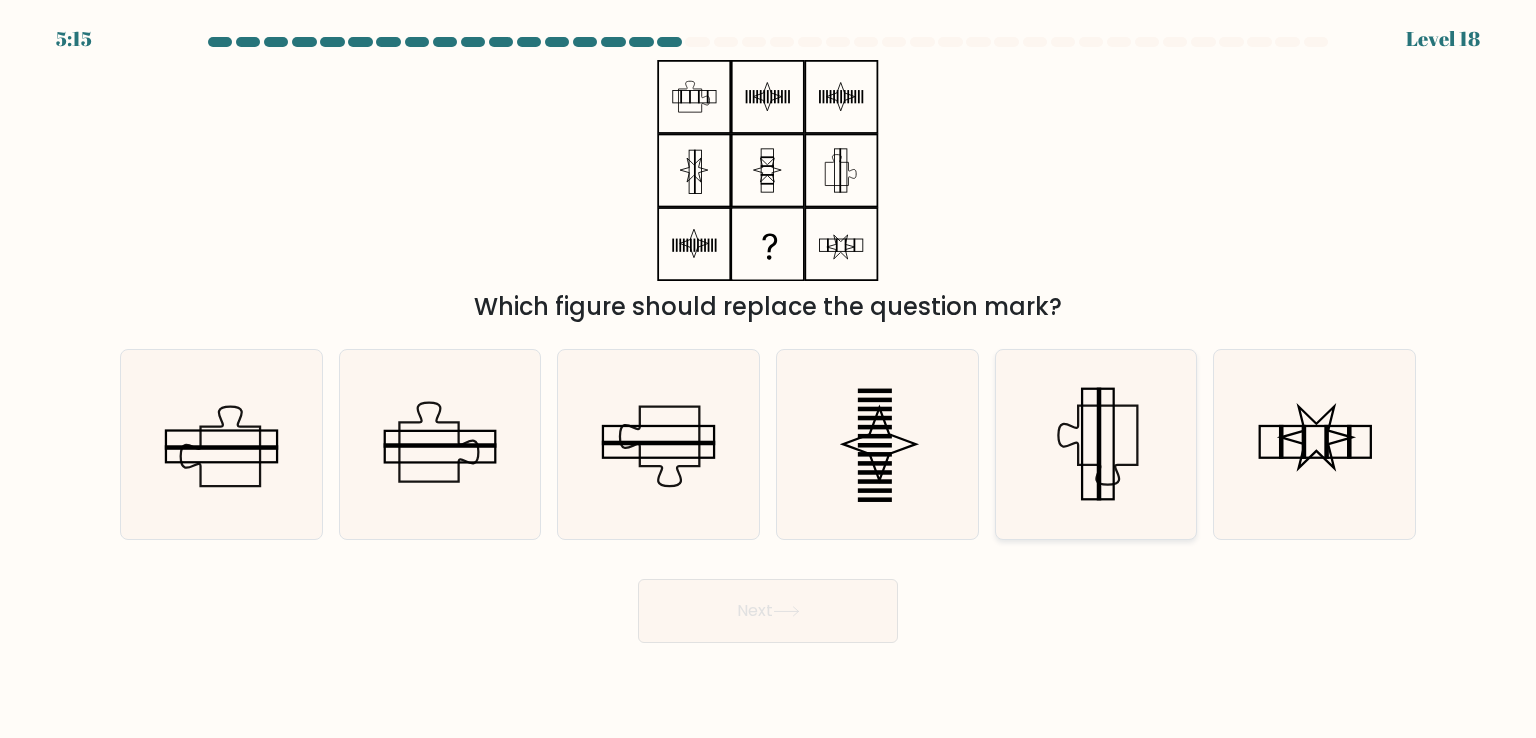 click 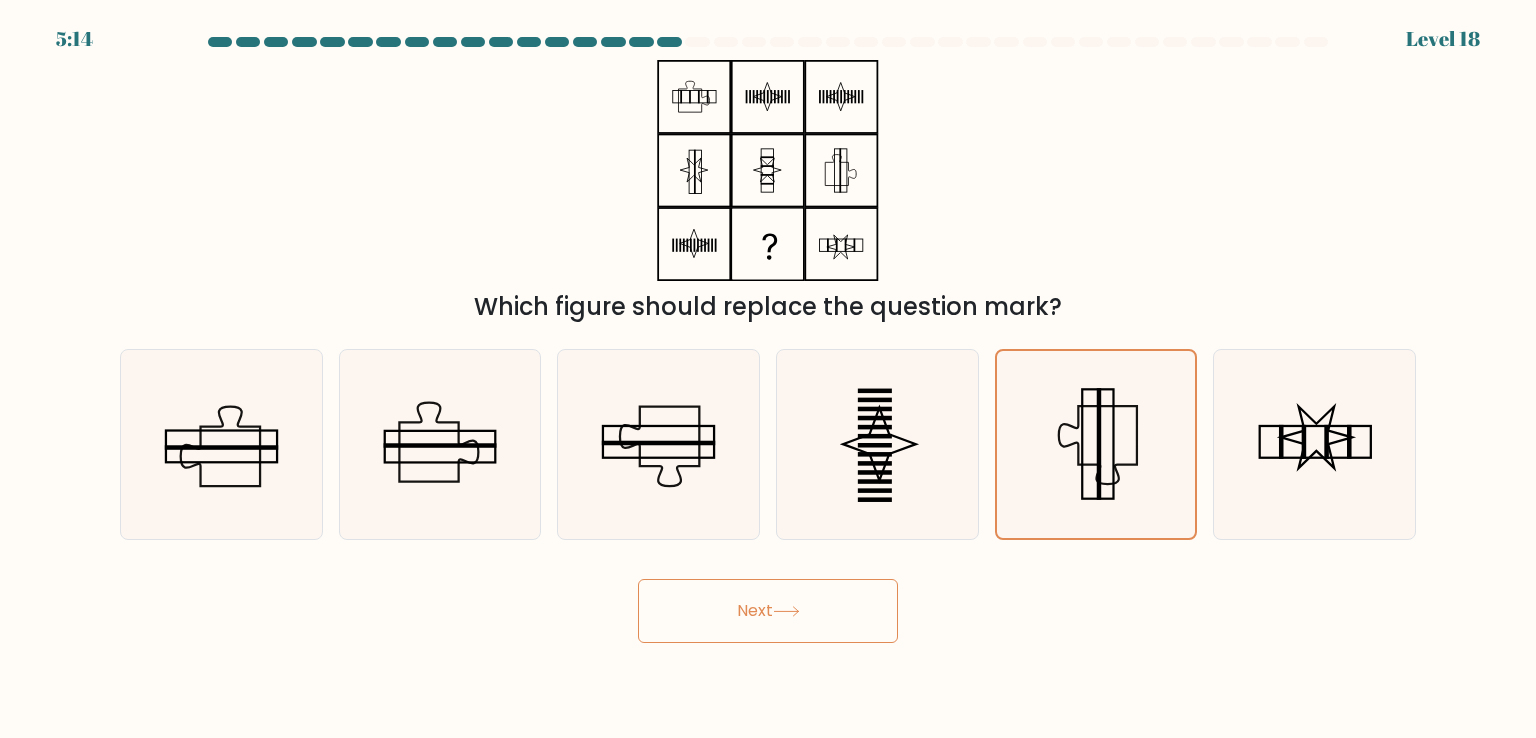 click on "Next" at bounding box center (768, 611) 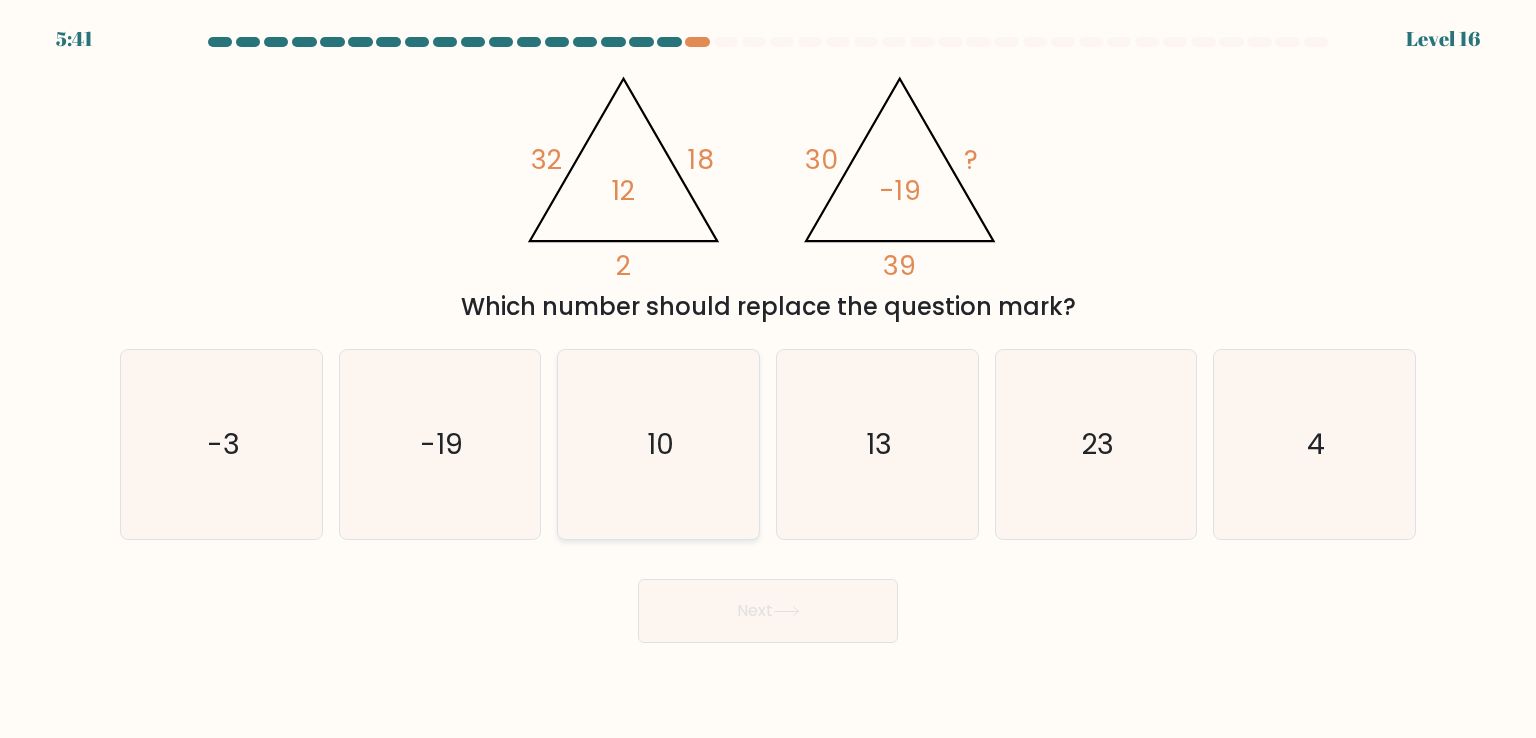 click on "10" 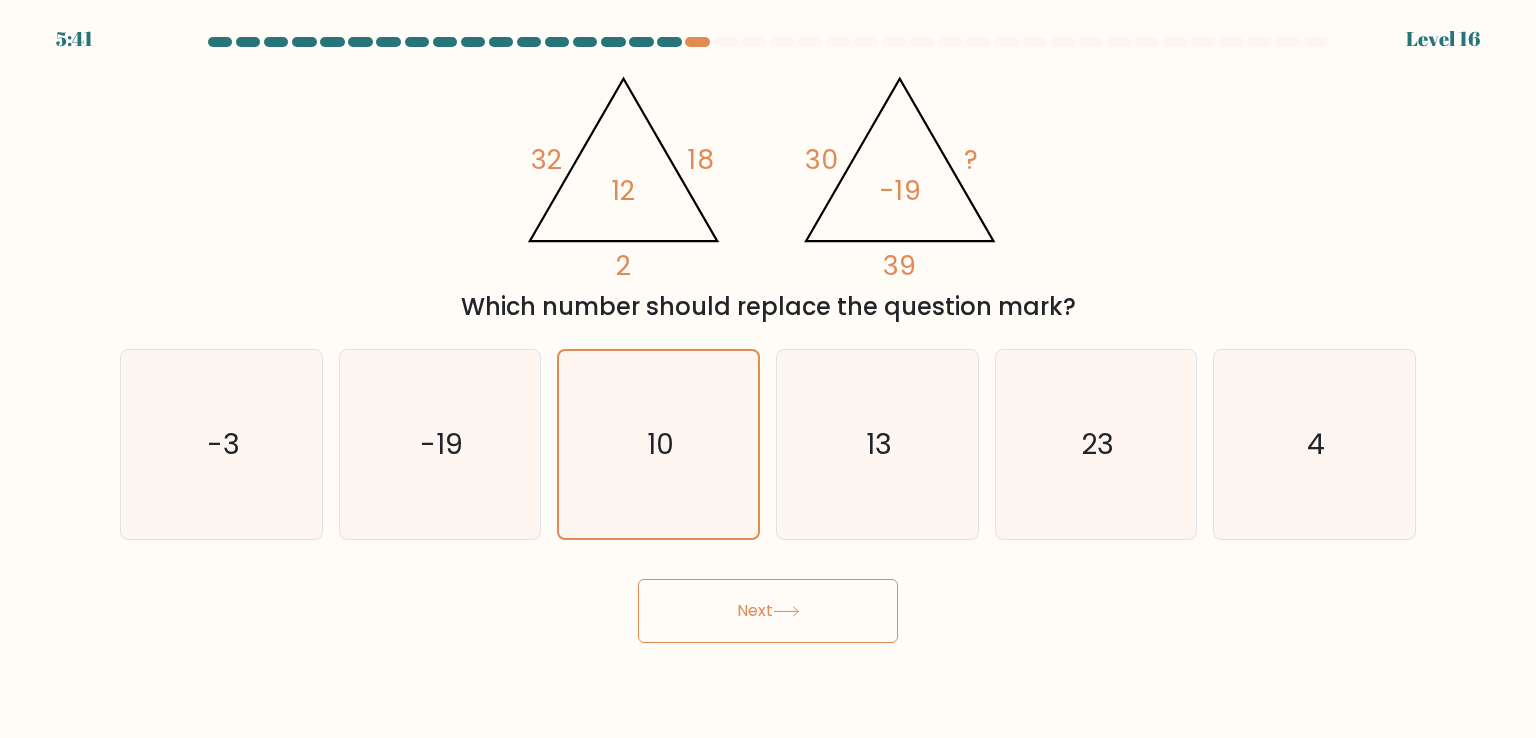 click on "Next" at bounding box center (768, 611) 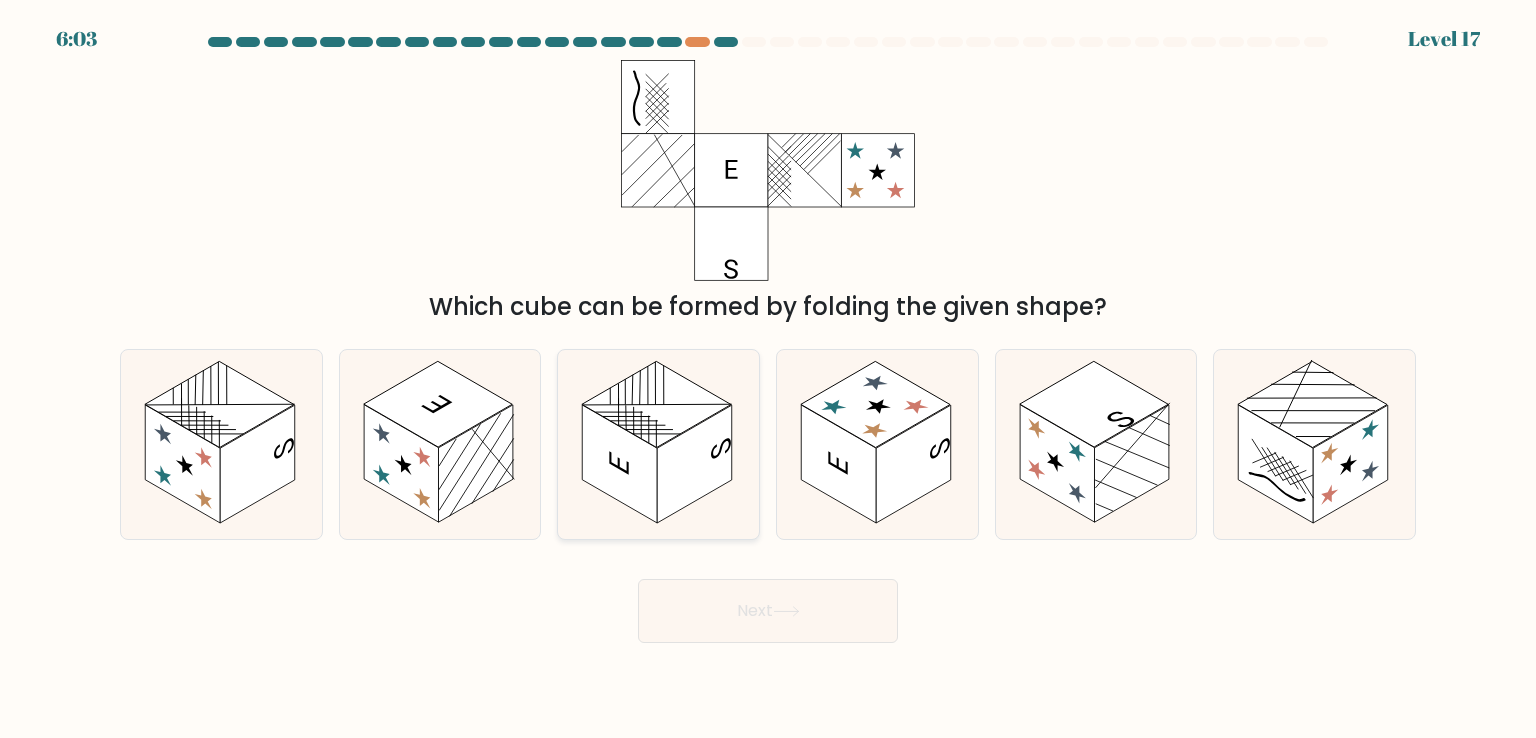 click 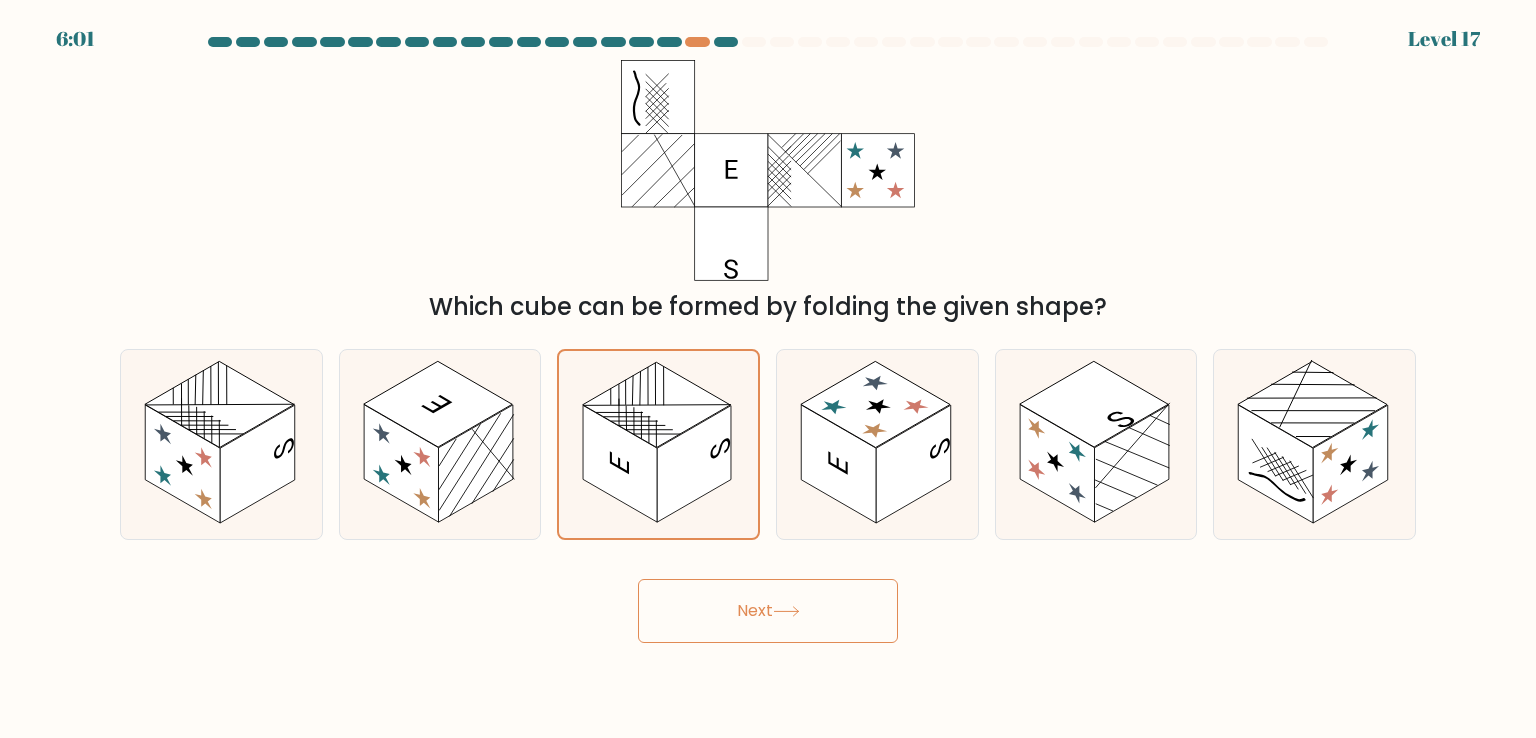 click on "Next" at bounding box center (768, 611) 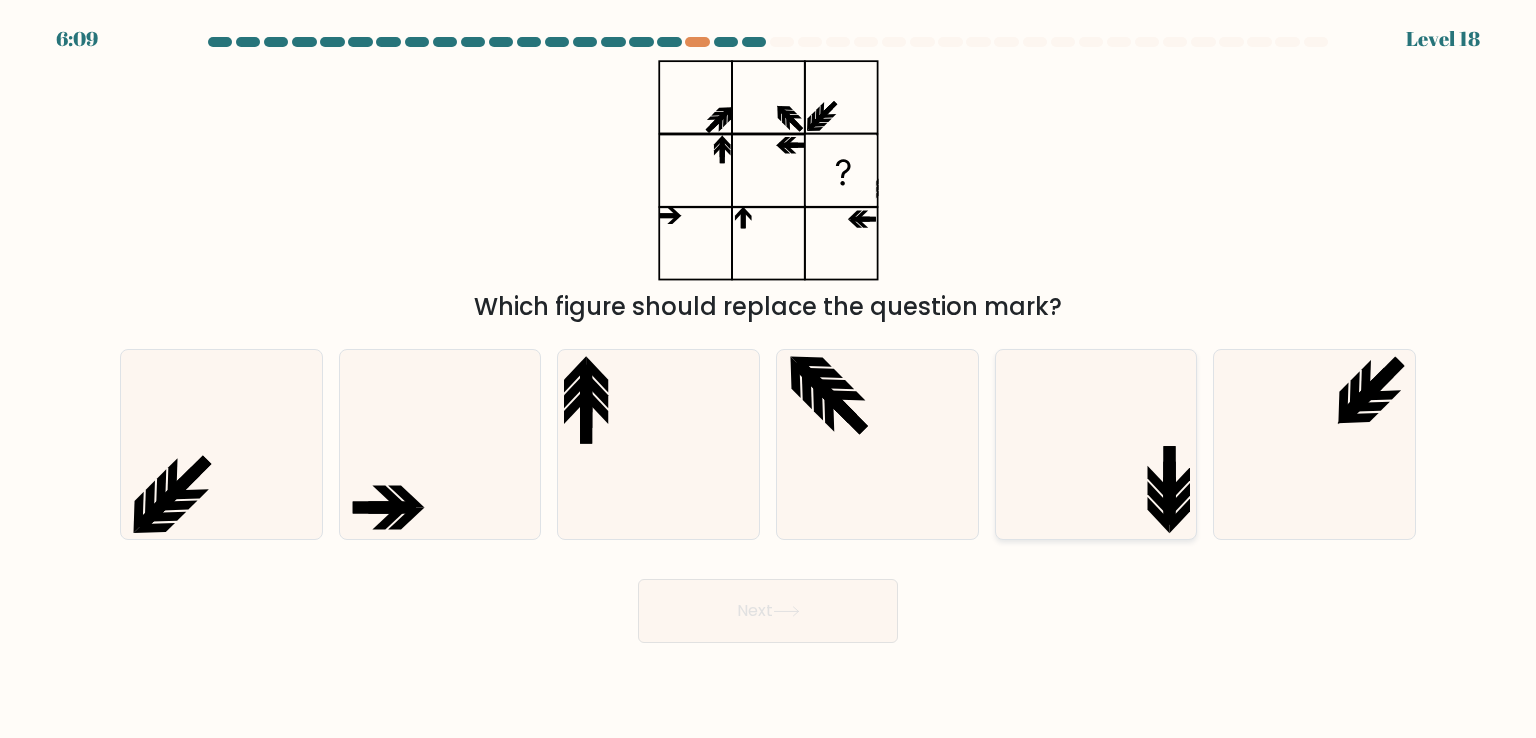 click 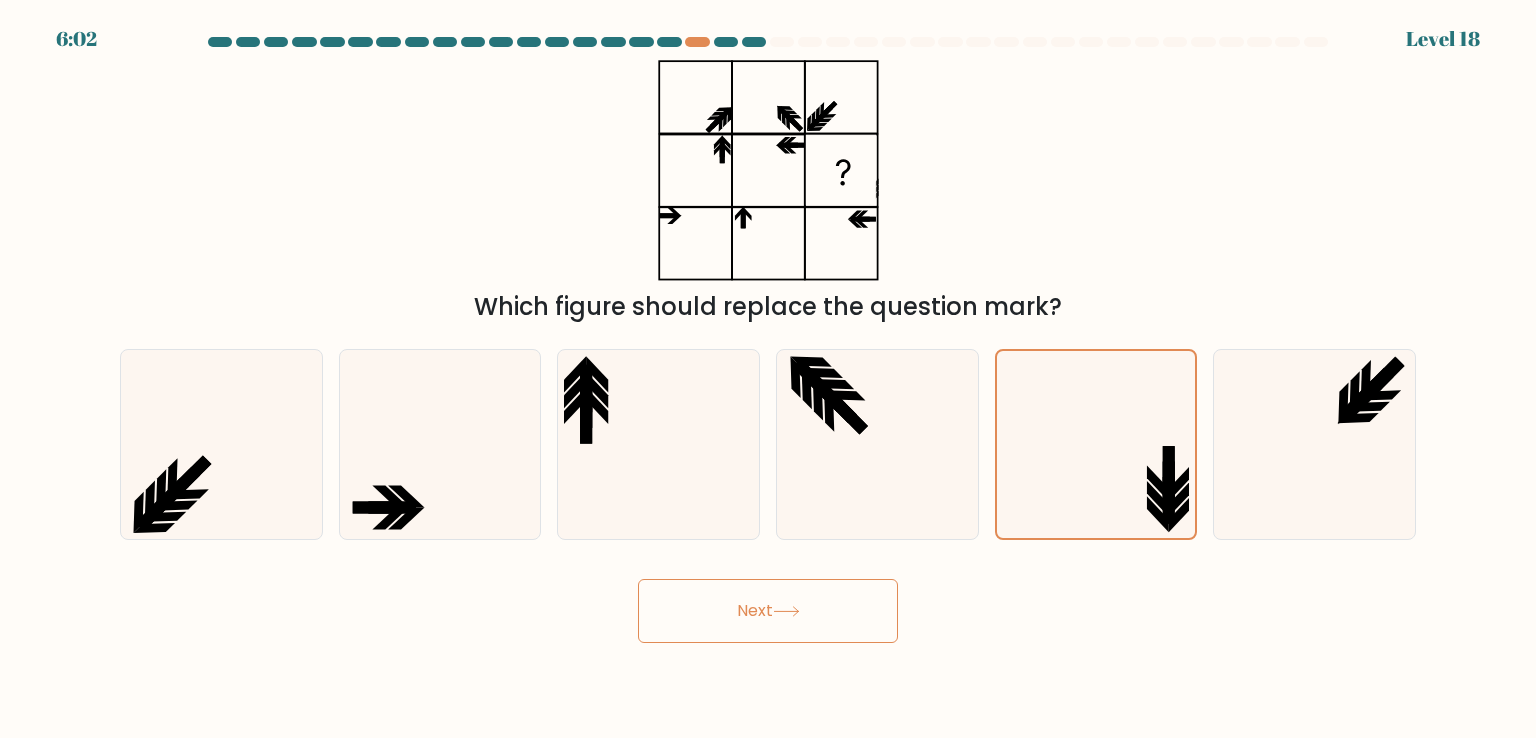click on "Next" at bounding box center (768, 611) 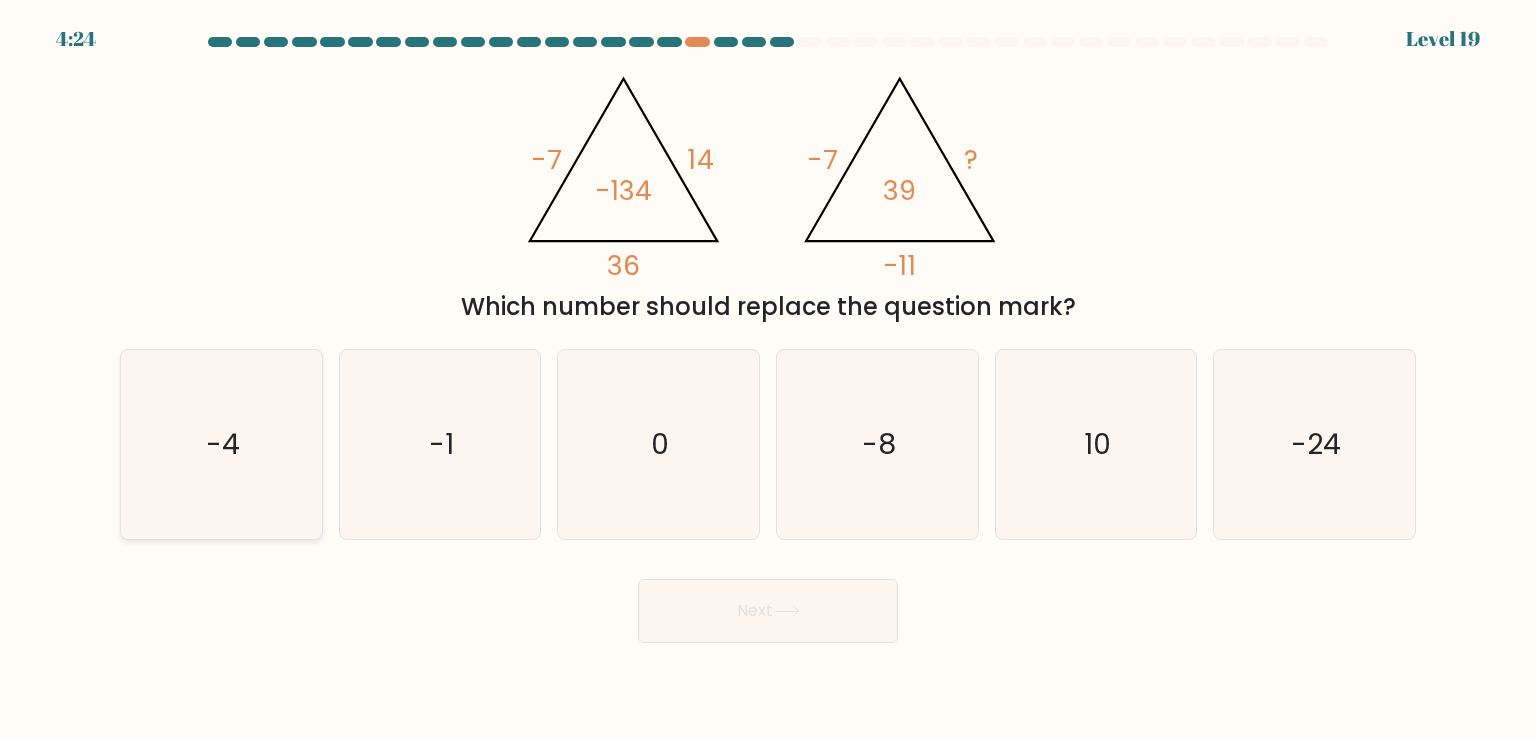 click on "-4" 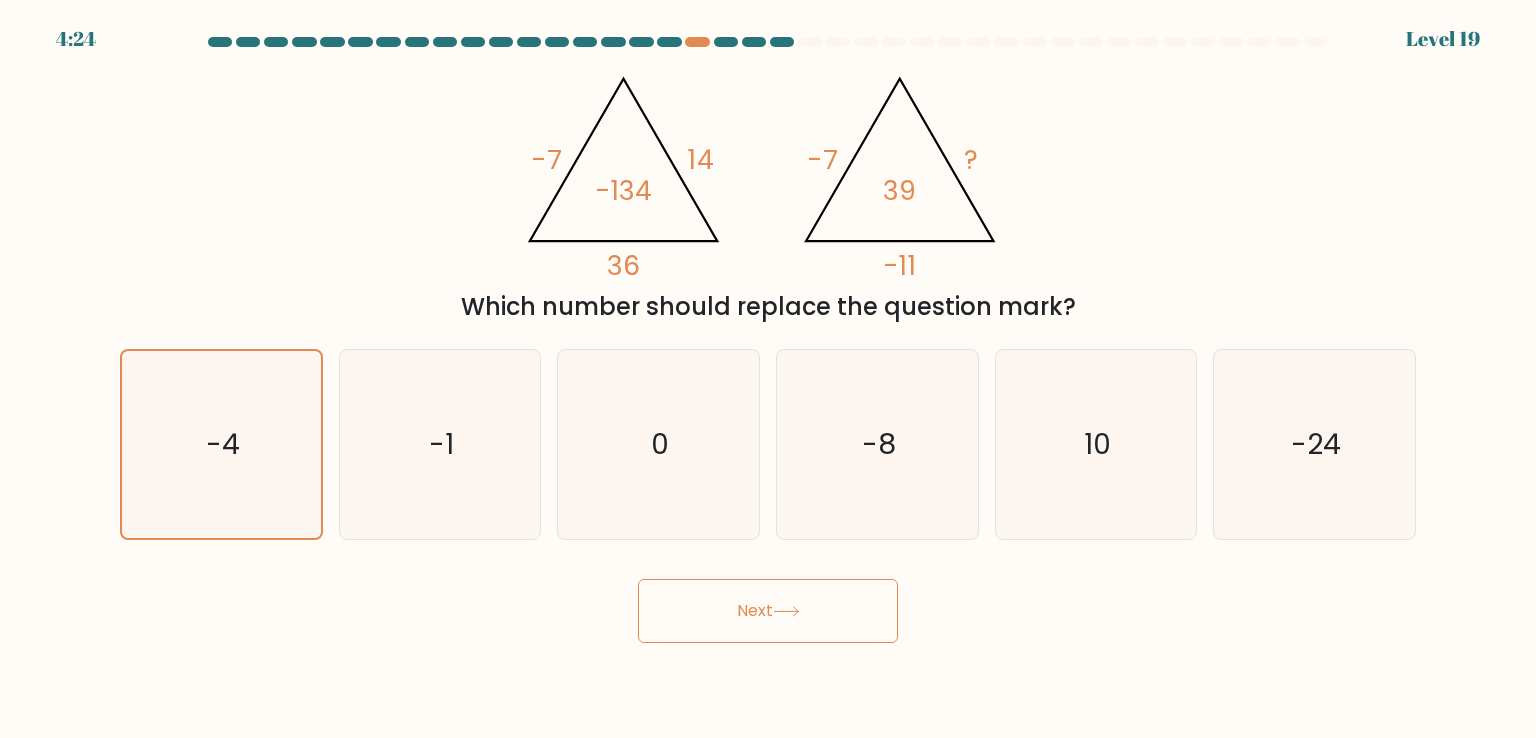 click on "Next" at bounding box center [768, 611] 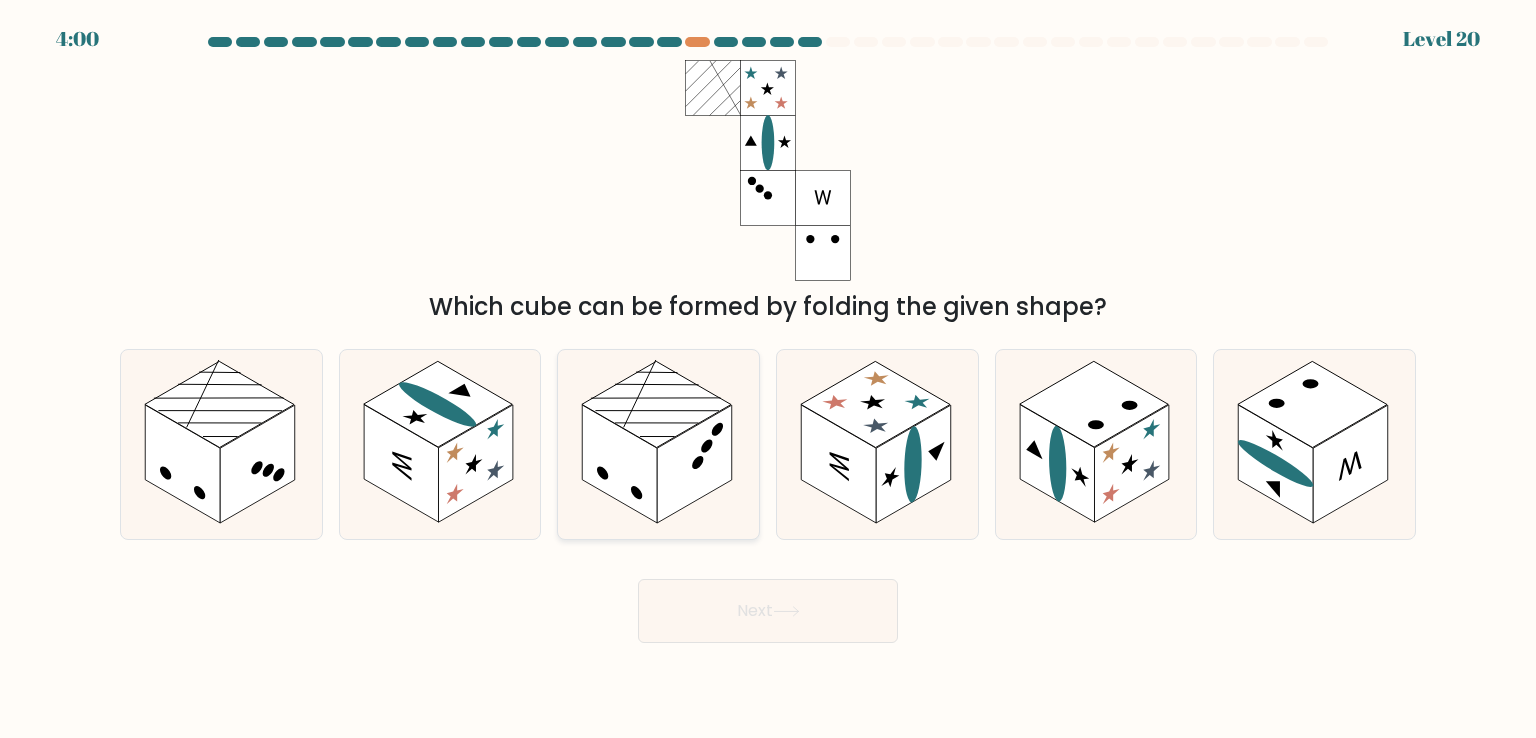 click 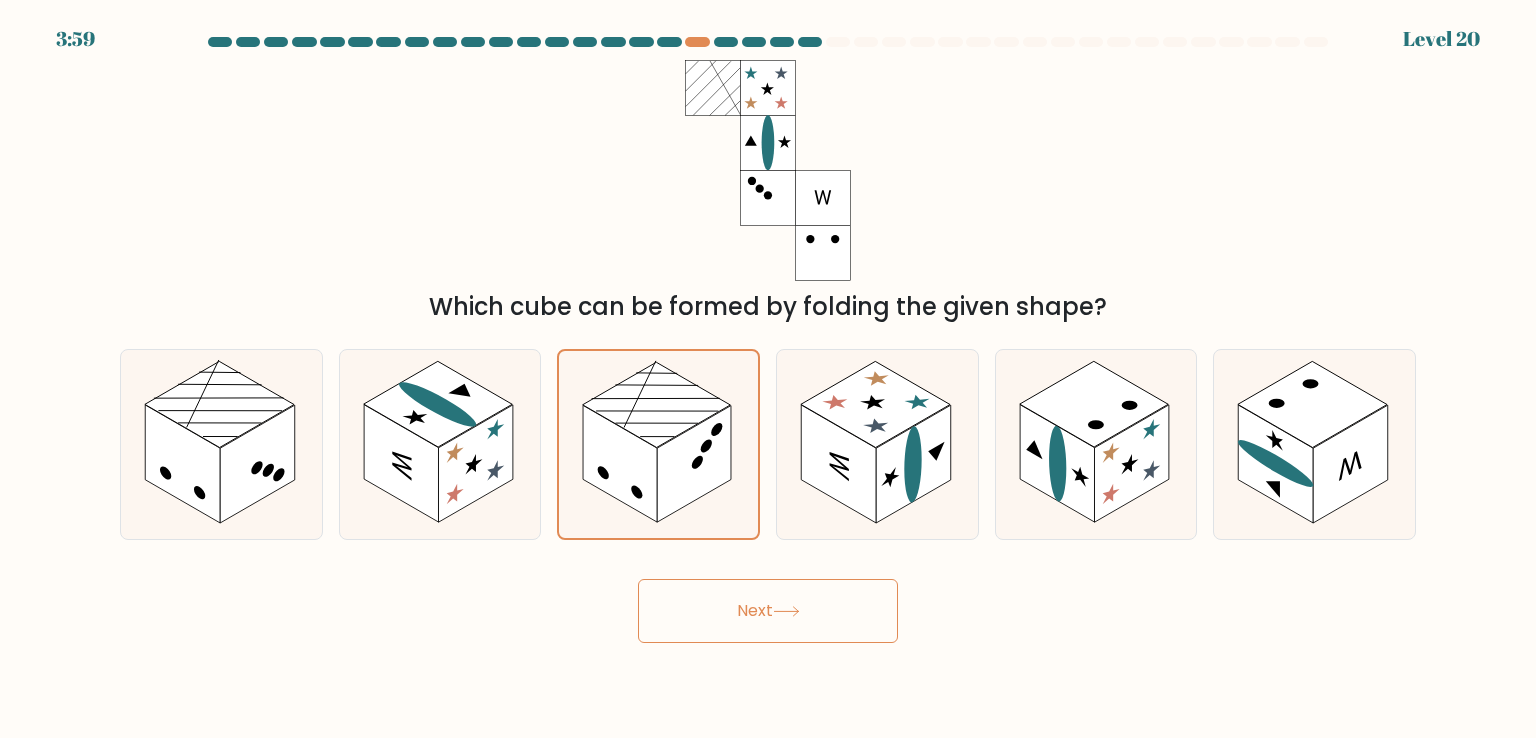 click on "Next" at bounding box center (768, 611) 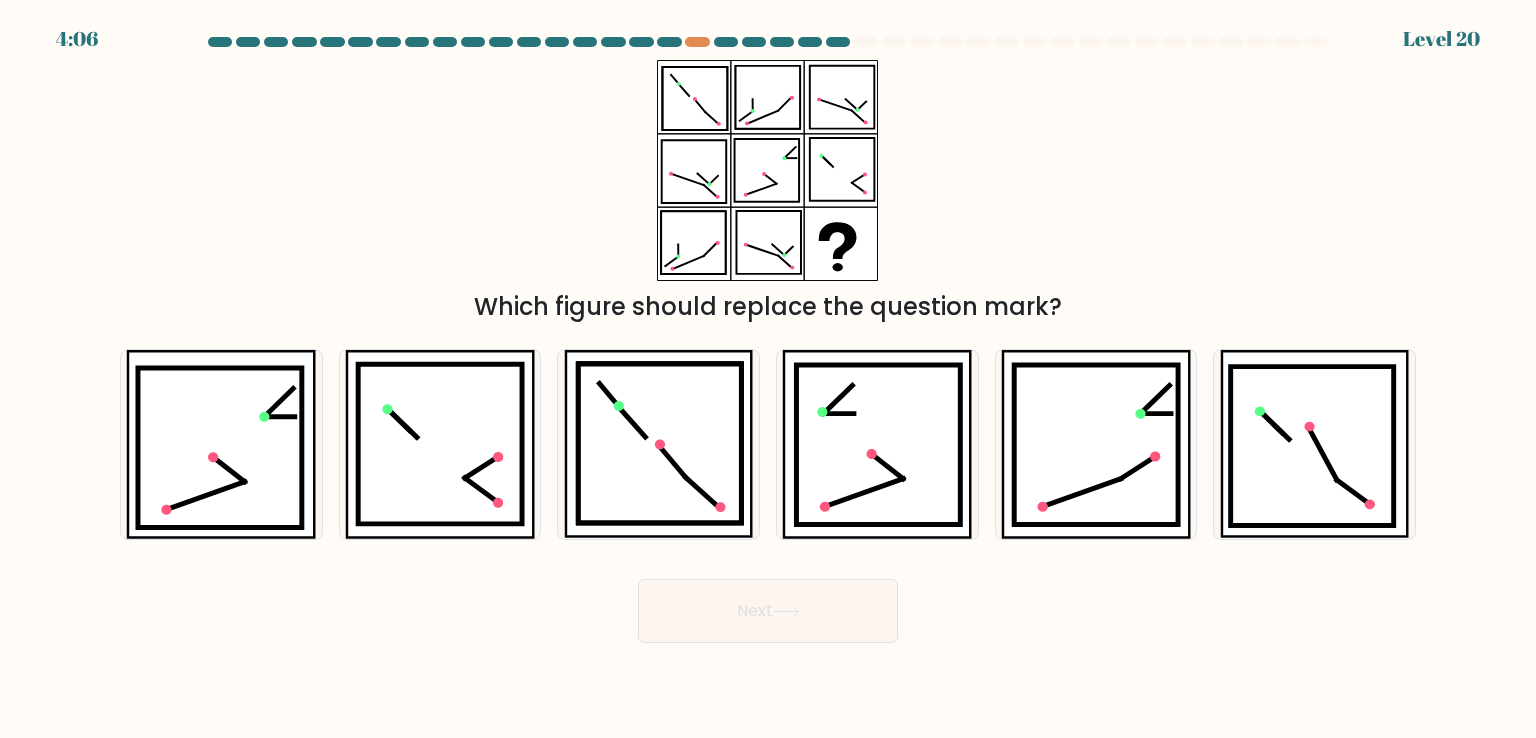 click on "Which figure should replace the question mark?" at bounding box center (768, 192) 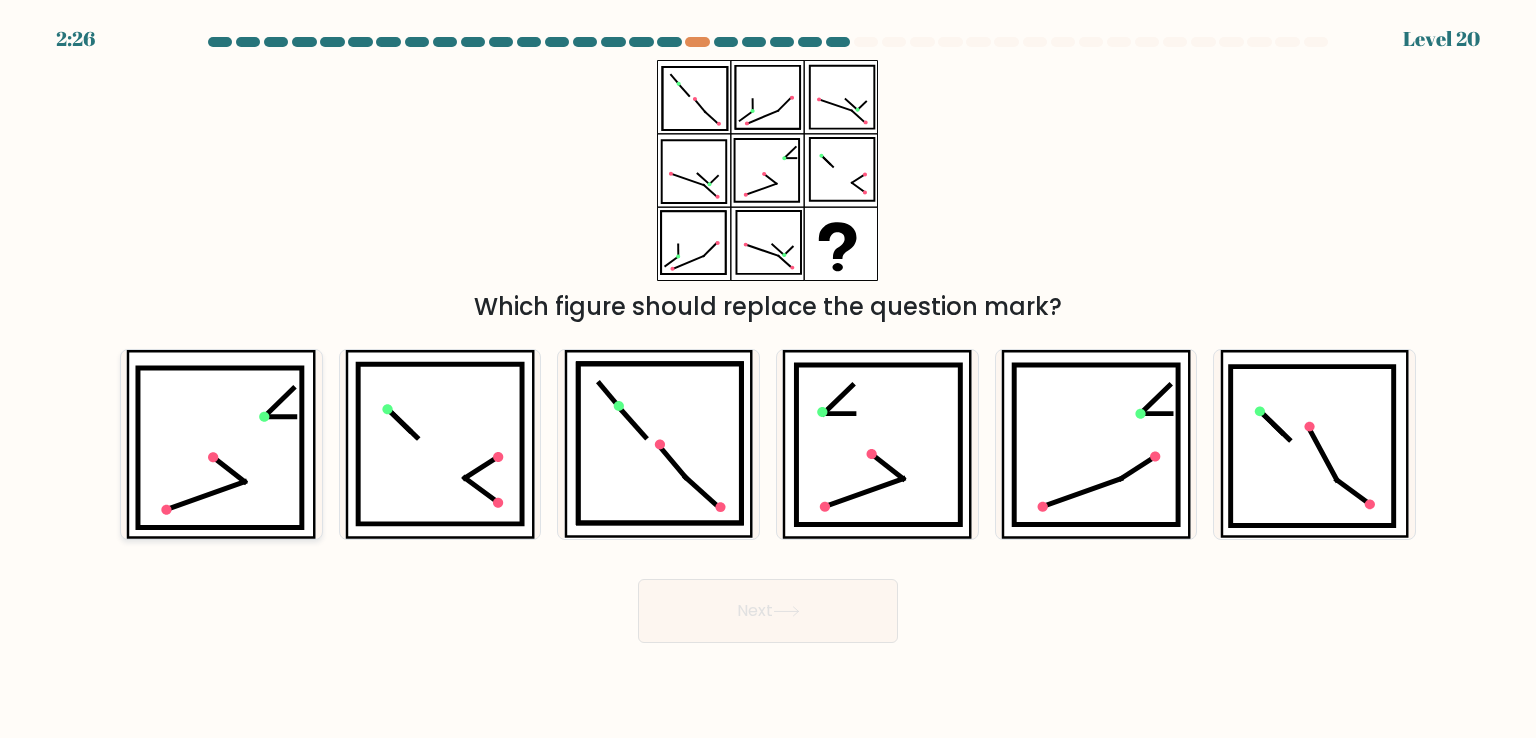 click 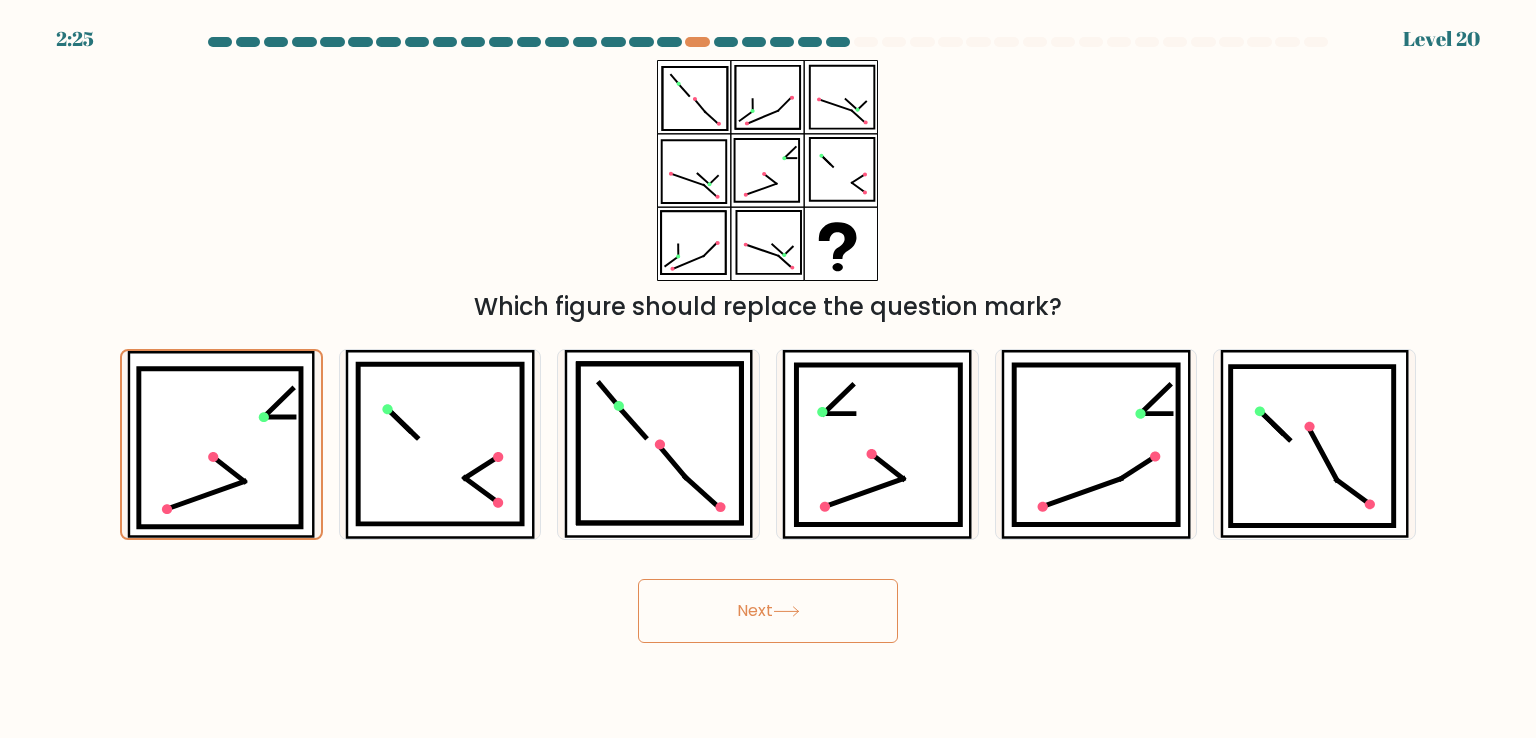 click on "Next" at bounding box center (768, 611) 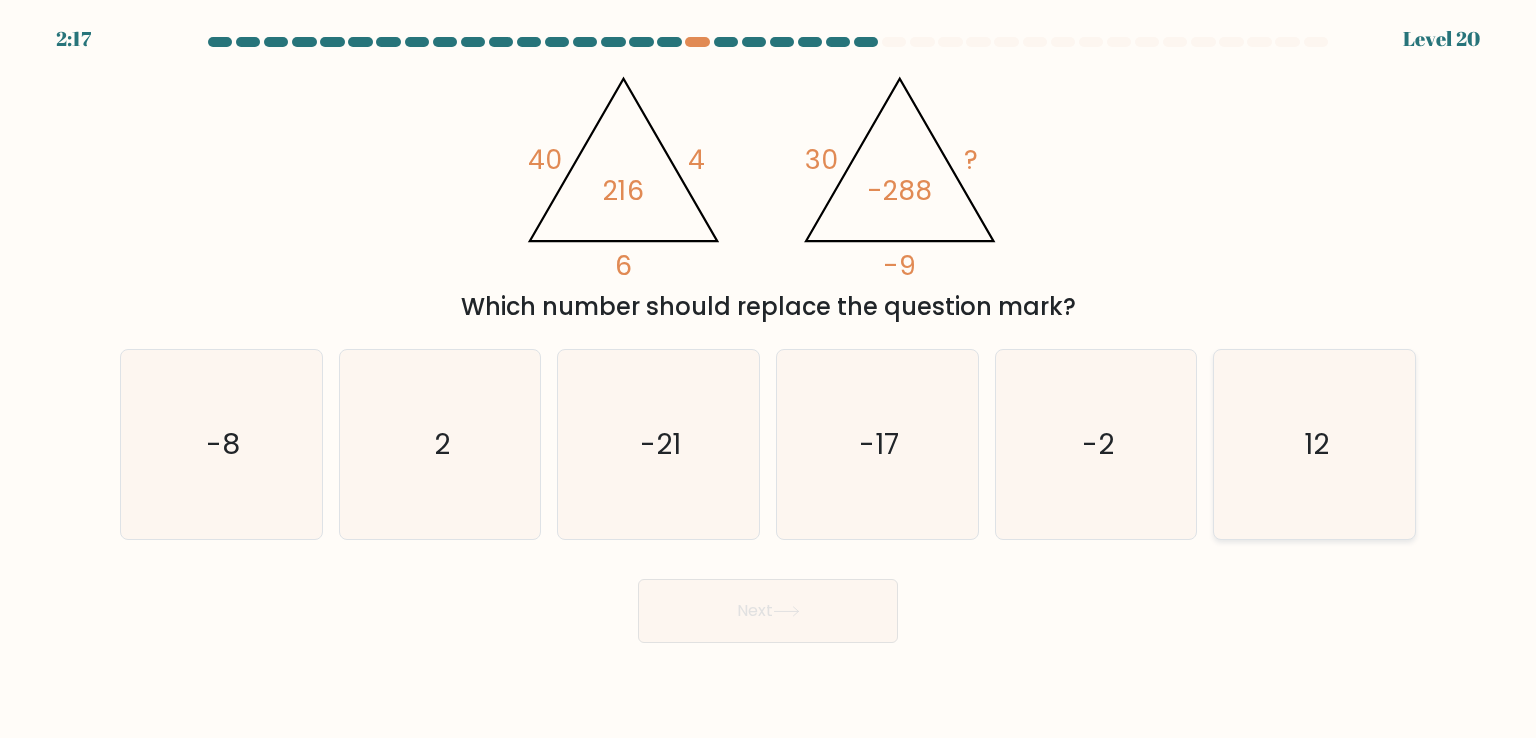 click on "12" 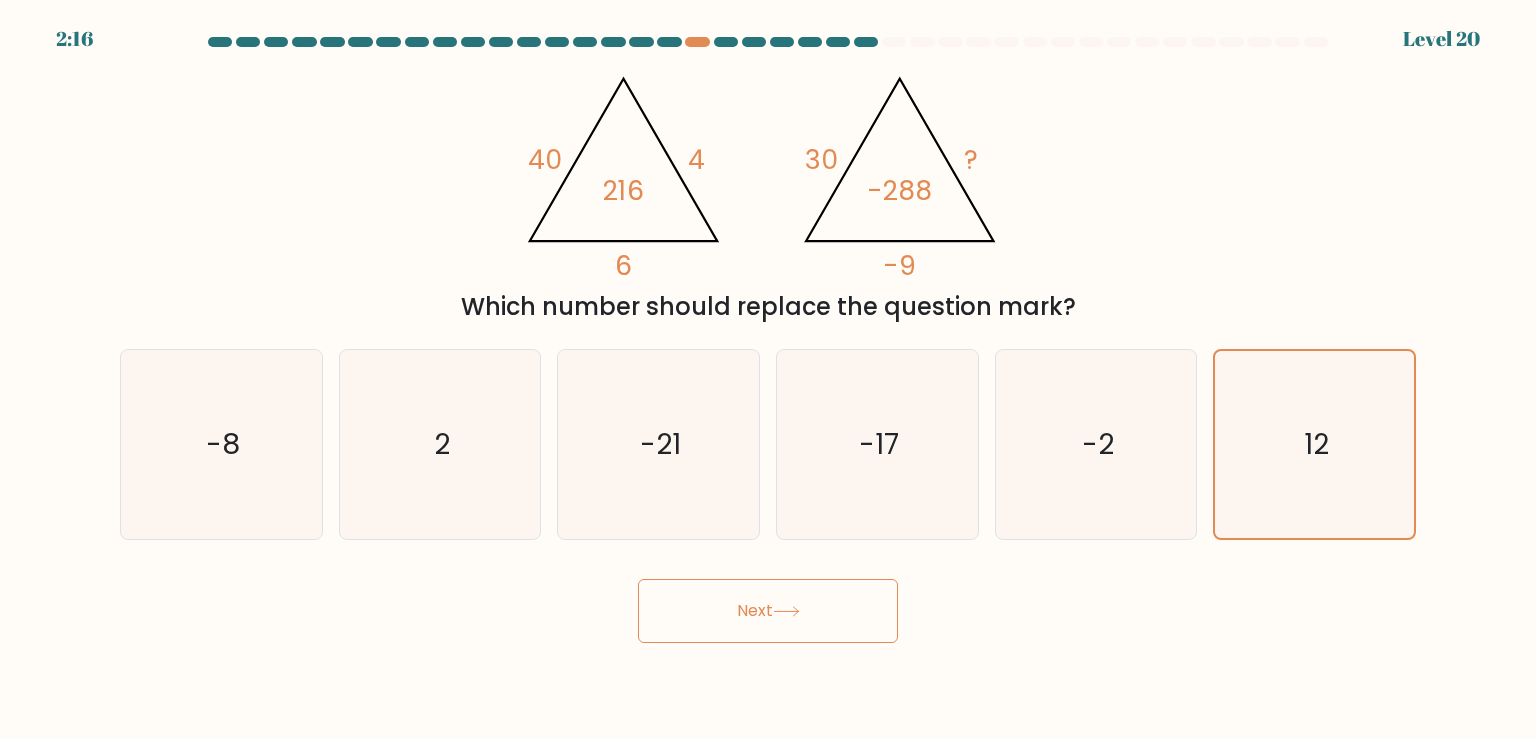 click on "Next" at bounding box center [768, 611] 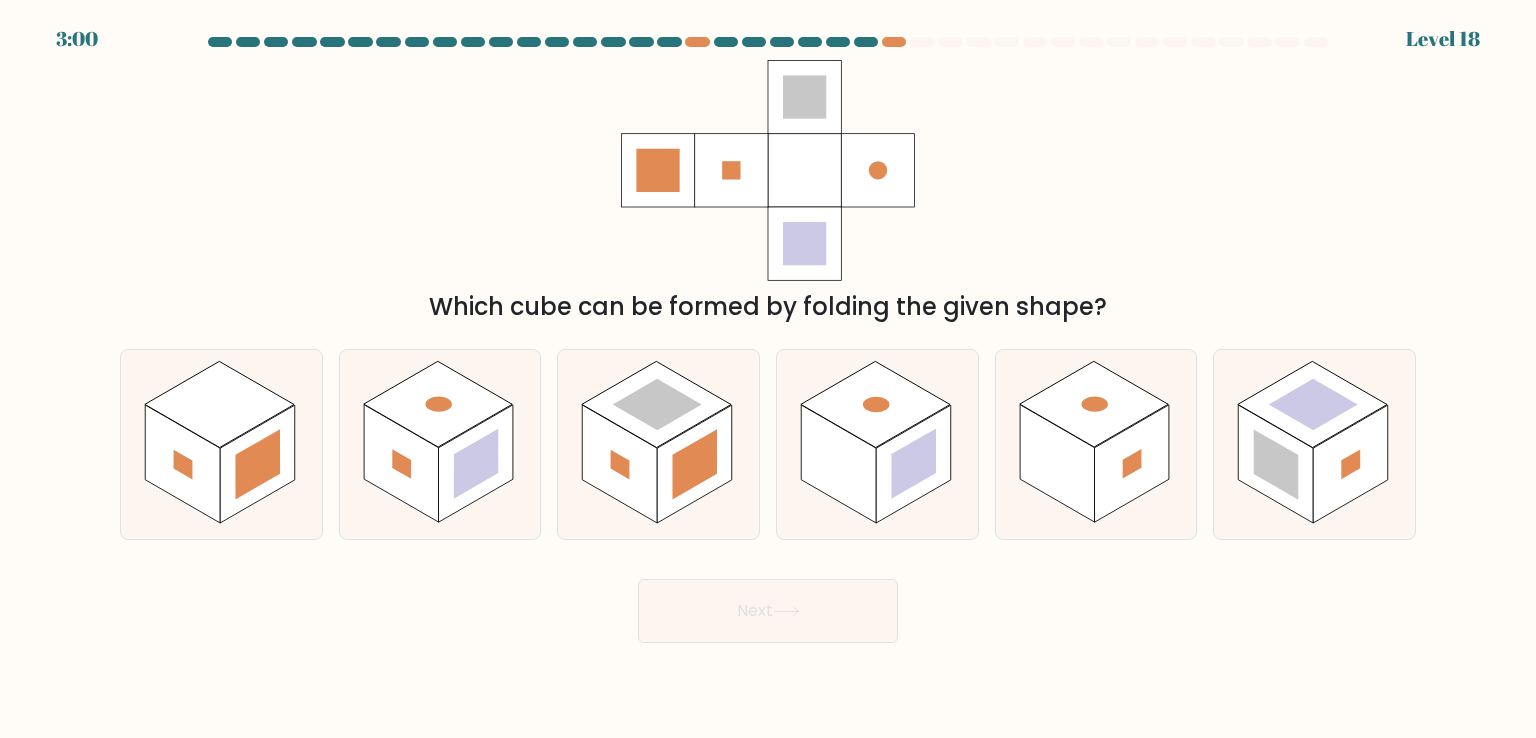click on "Which cube can be formed by folding the given shape?" at bounding box center (768, 192) 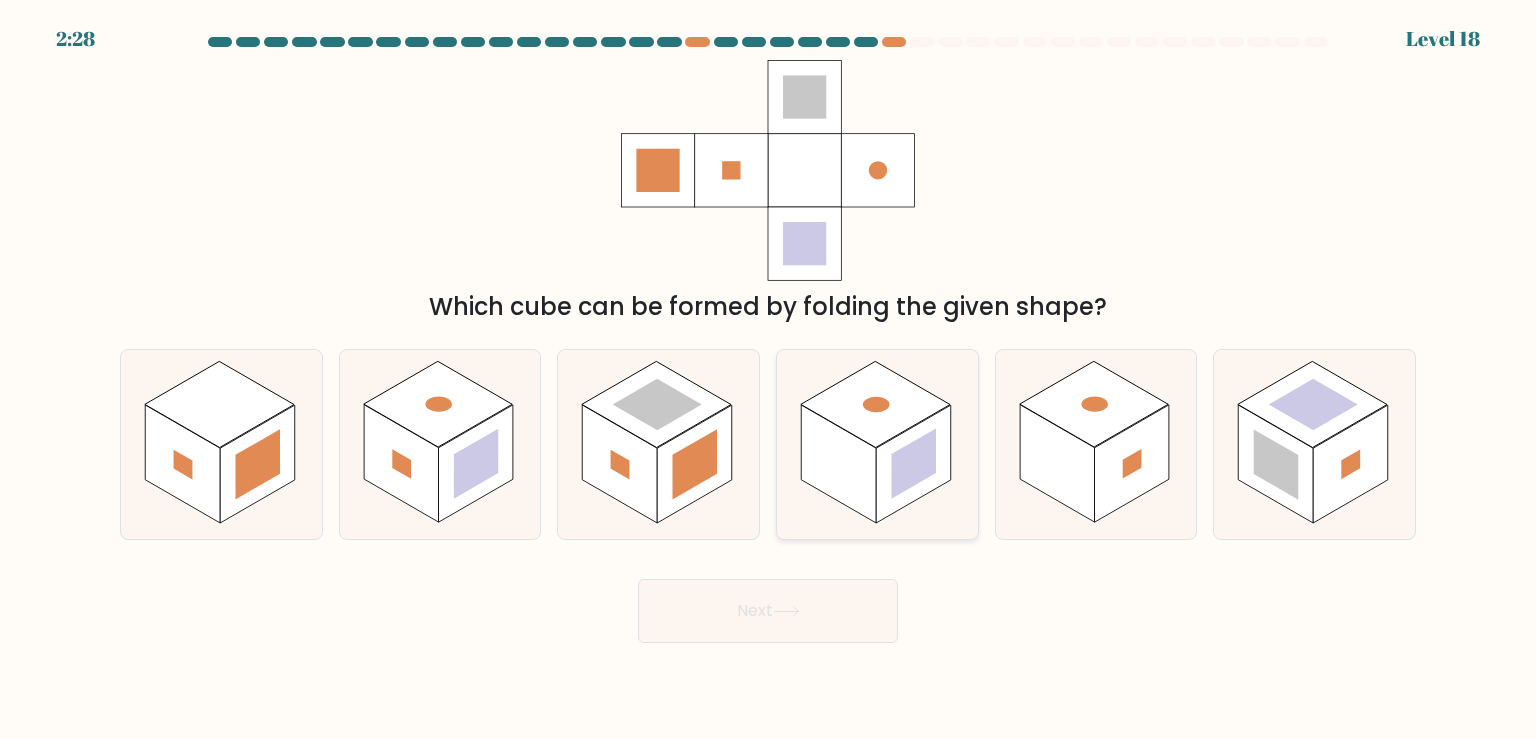 click 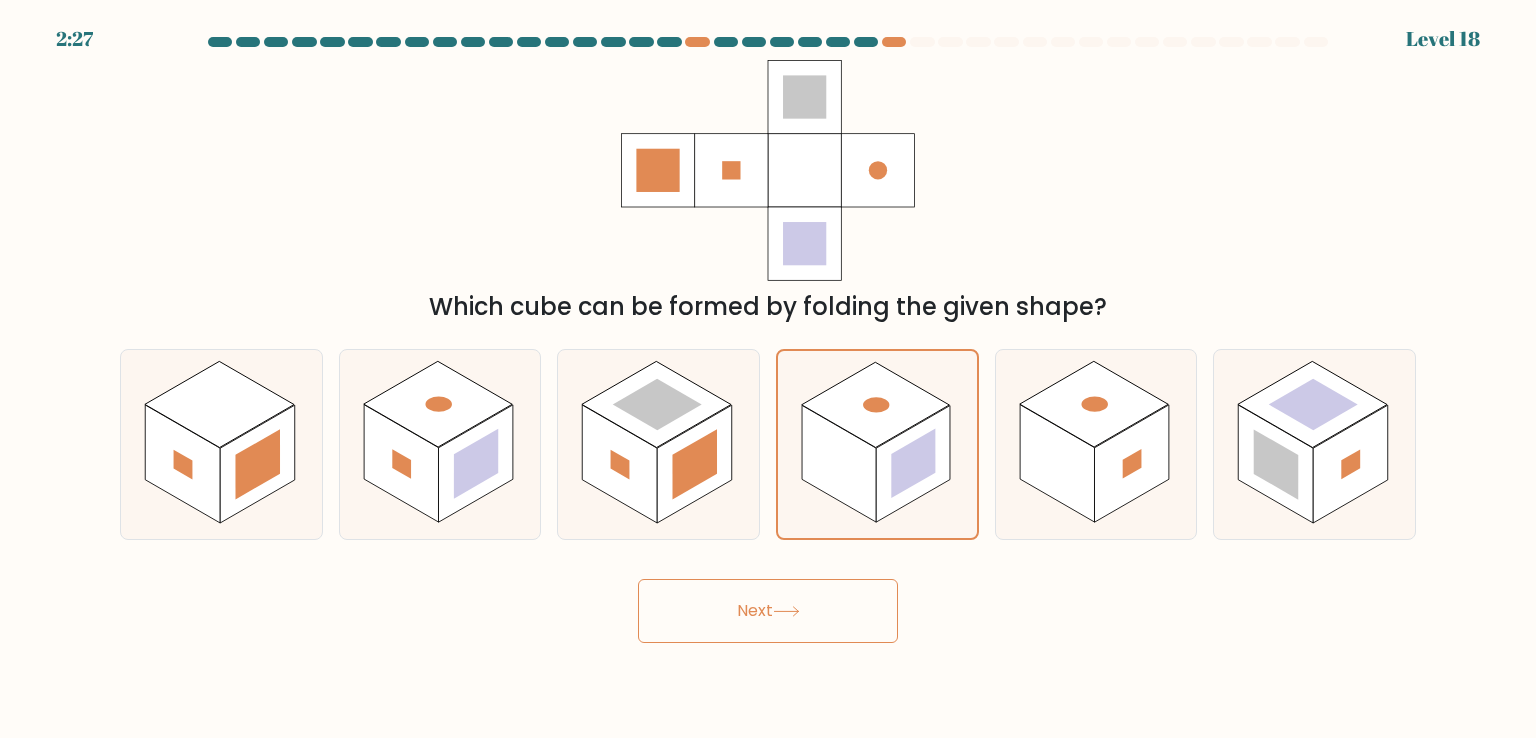 click on "Next" at bounding box center (768, 611) 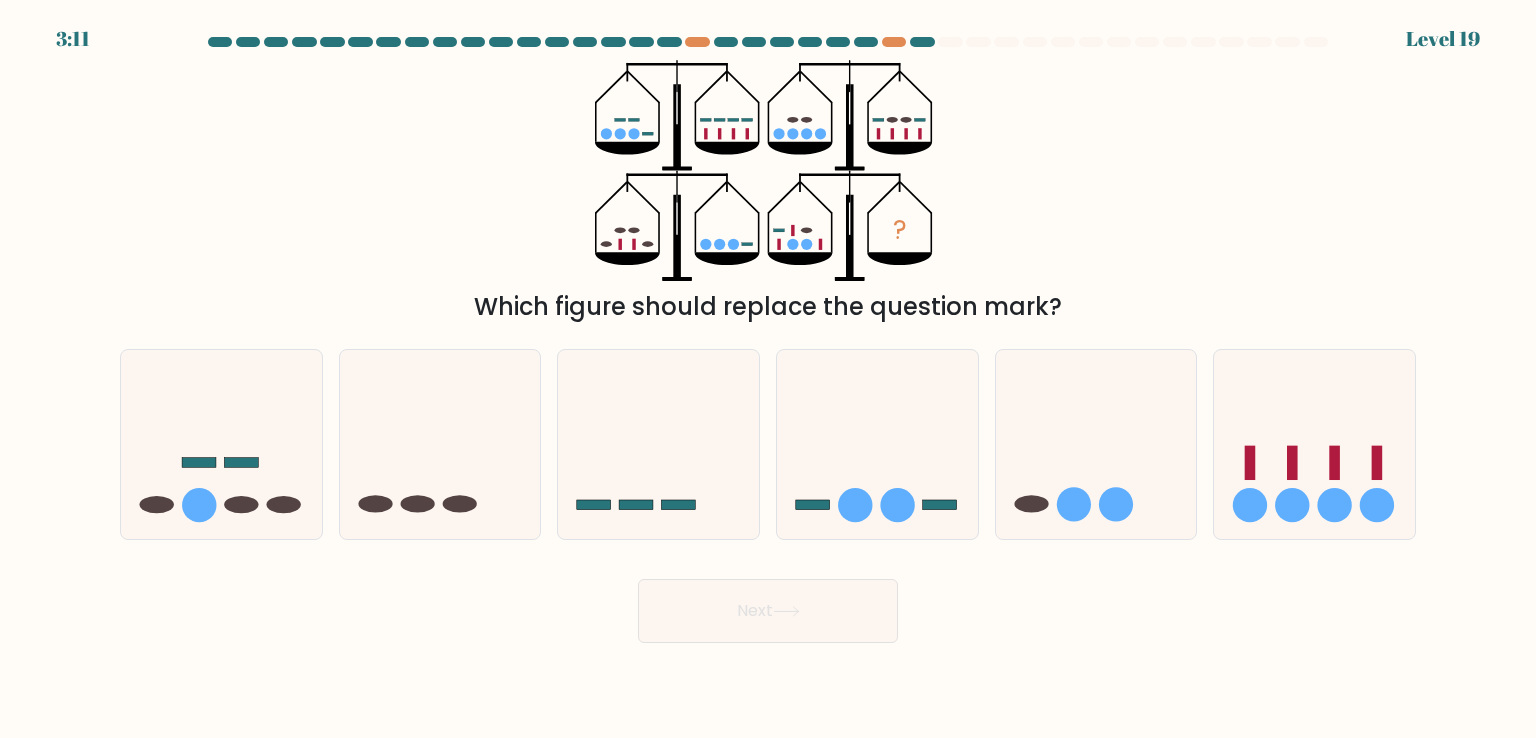 click on "?
Which figure should replace the question mark?" at bounding box center (768, 192) 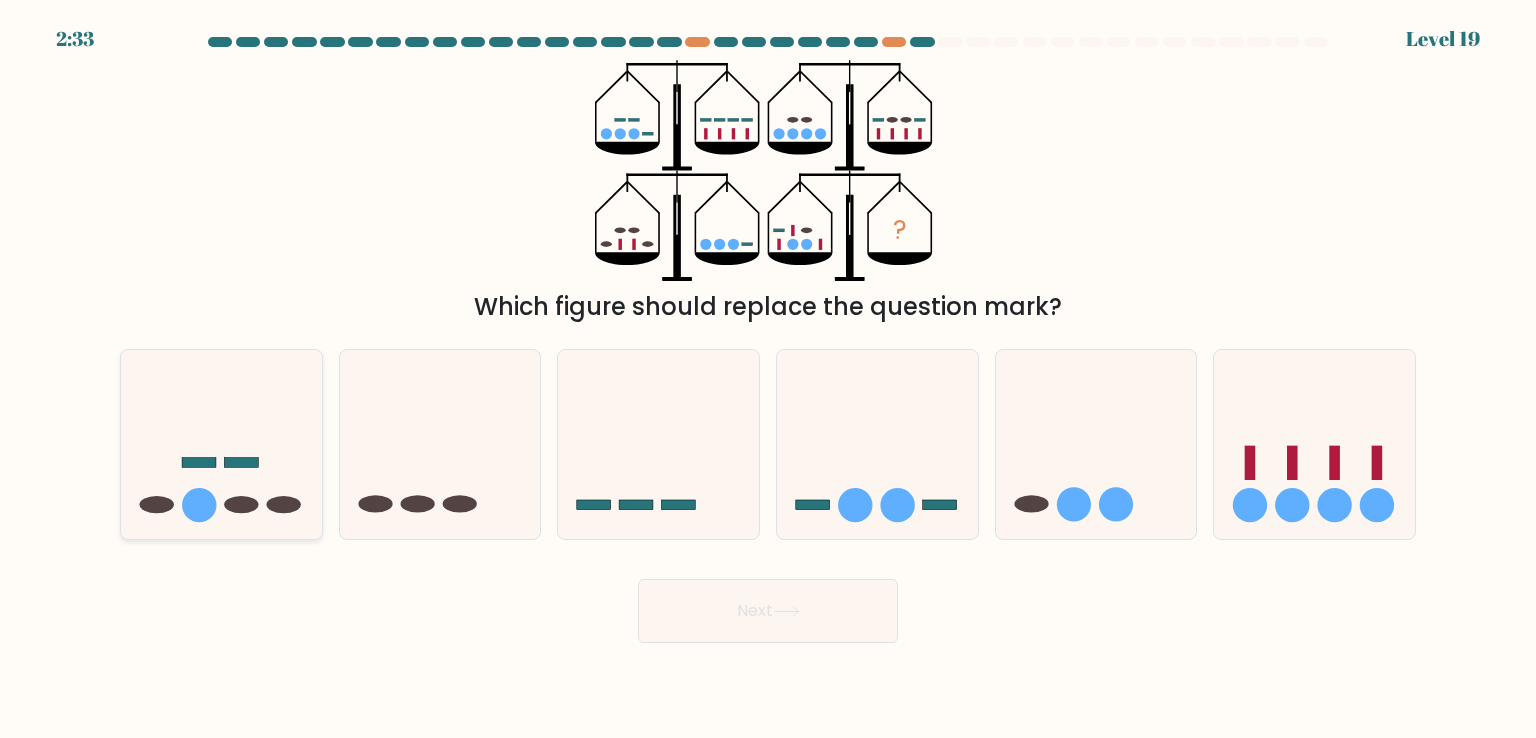 click 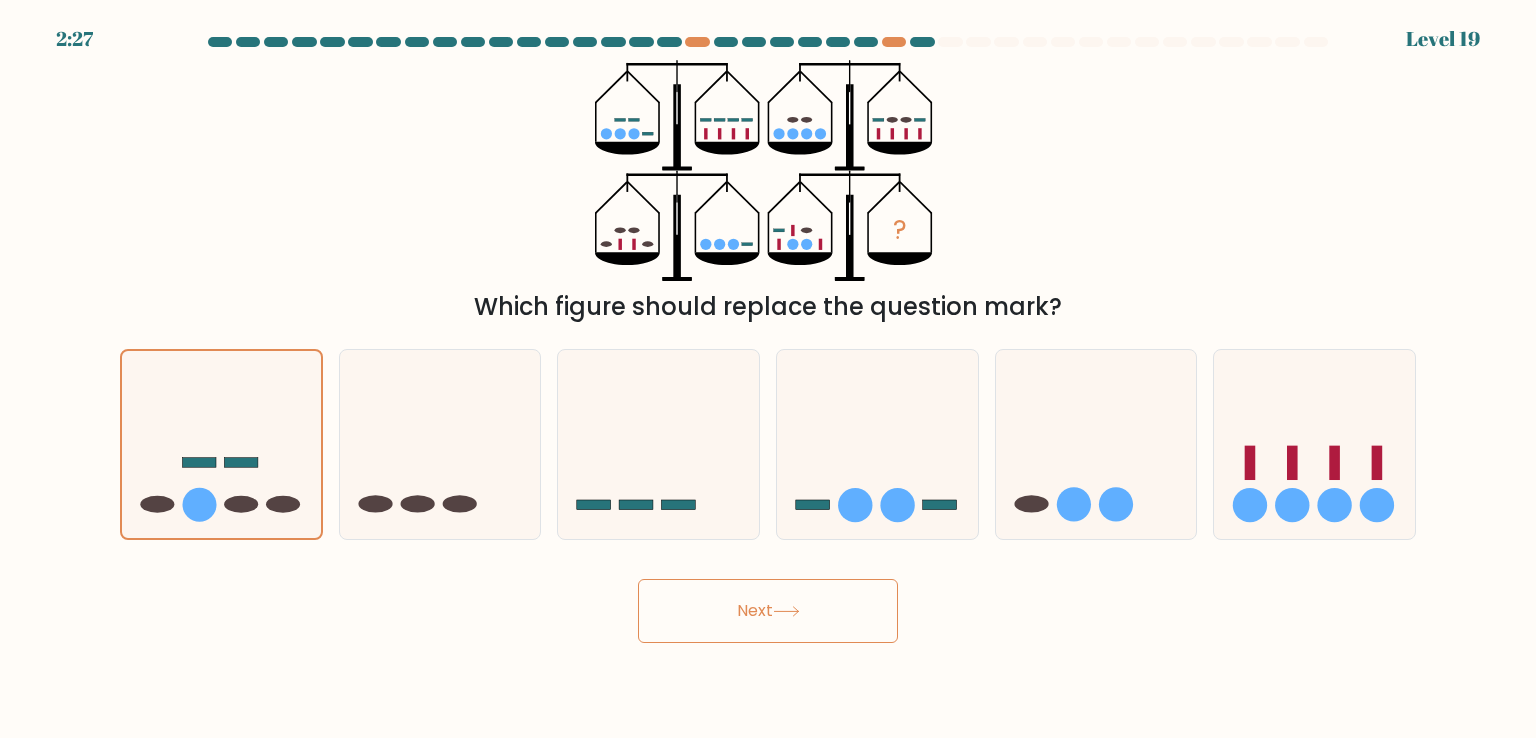 click on "Next" at bounding box center [768, 611] 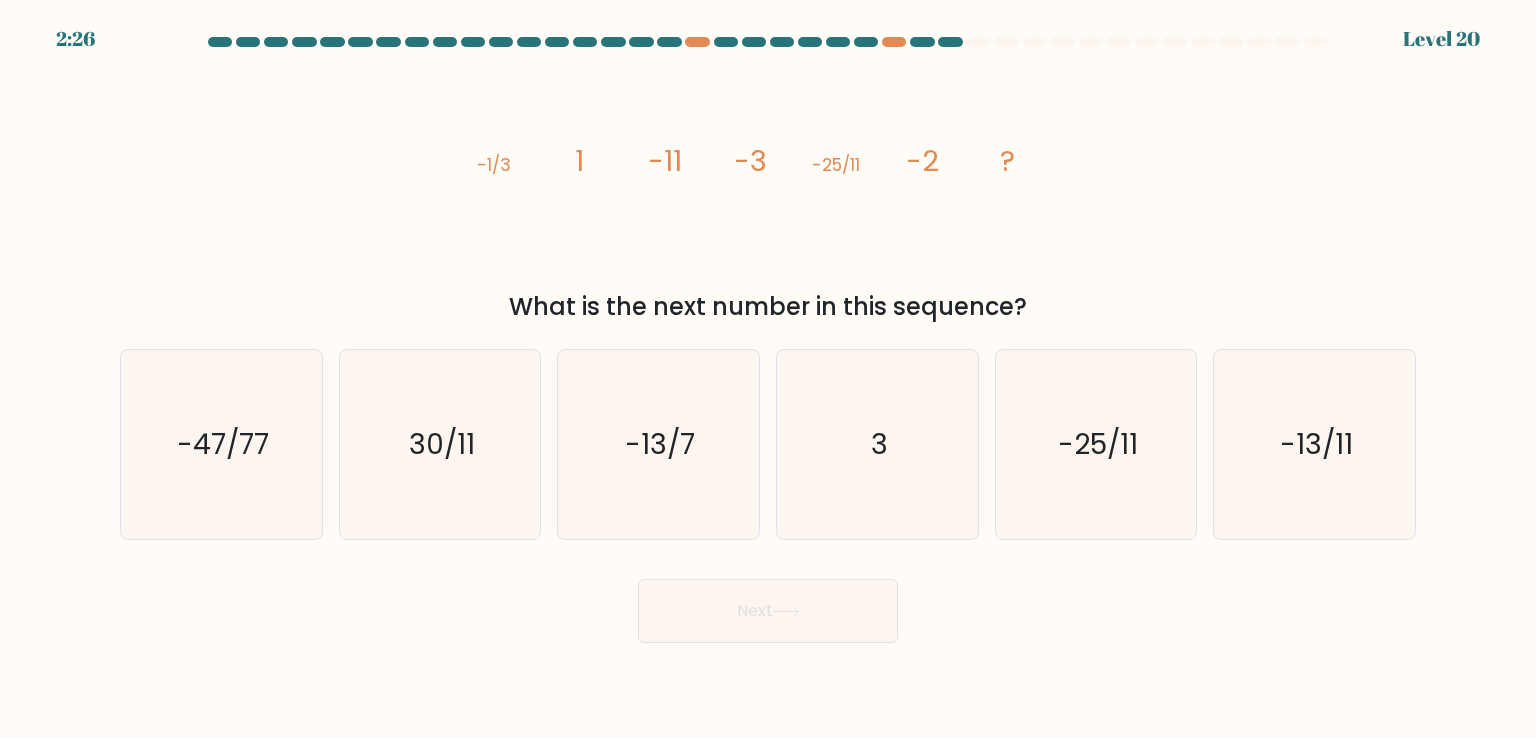 click on "image/svg+xml
-1/3
1
-11
-3
-25/11
-2
?
What is the next number in this sequence?" at bounding box center [768, 192] 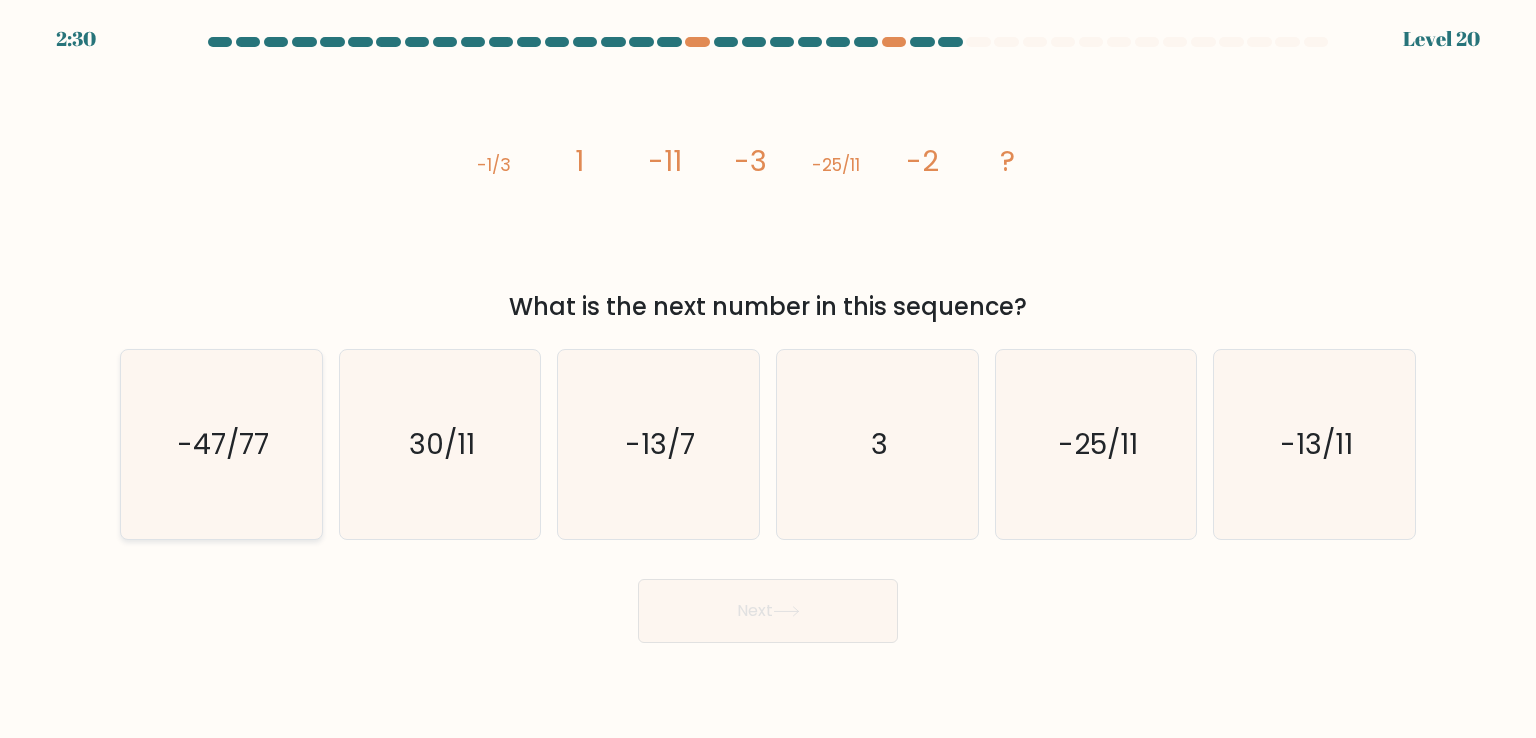 click on "-47/77" 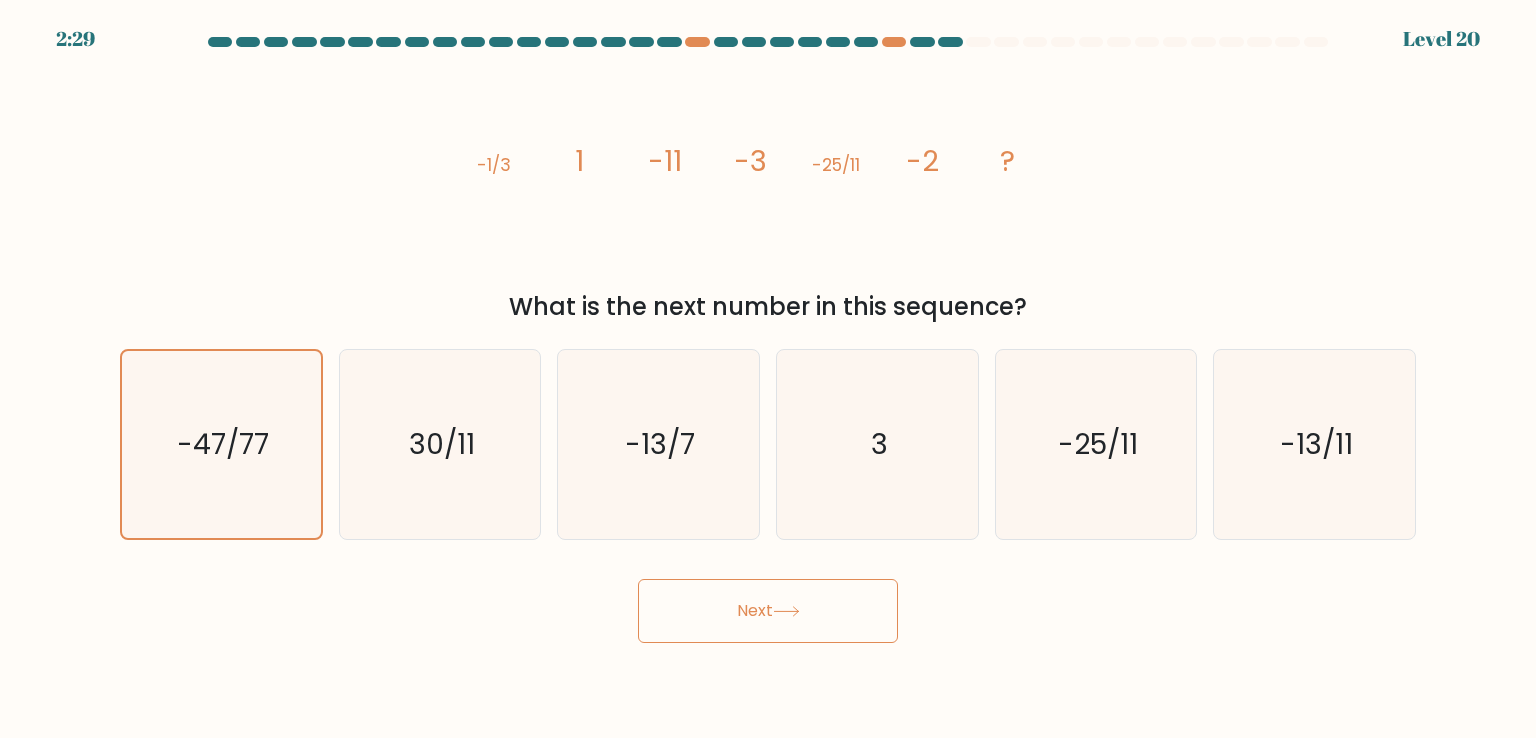 click on "Next" at bounding box center (768, 611) 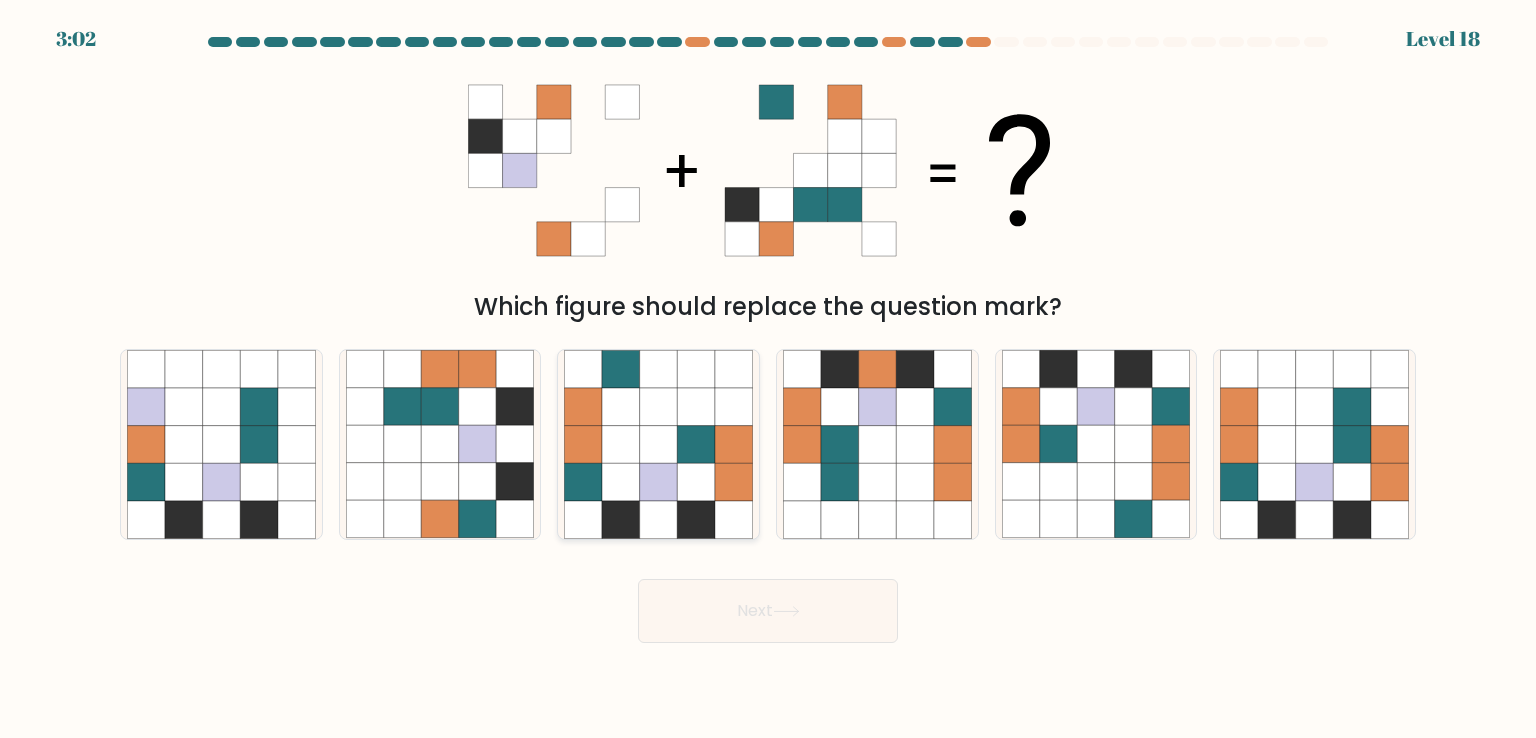 click 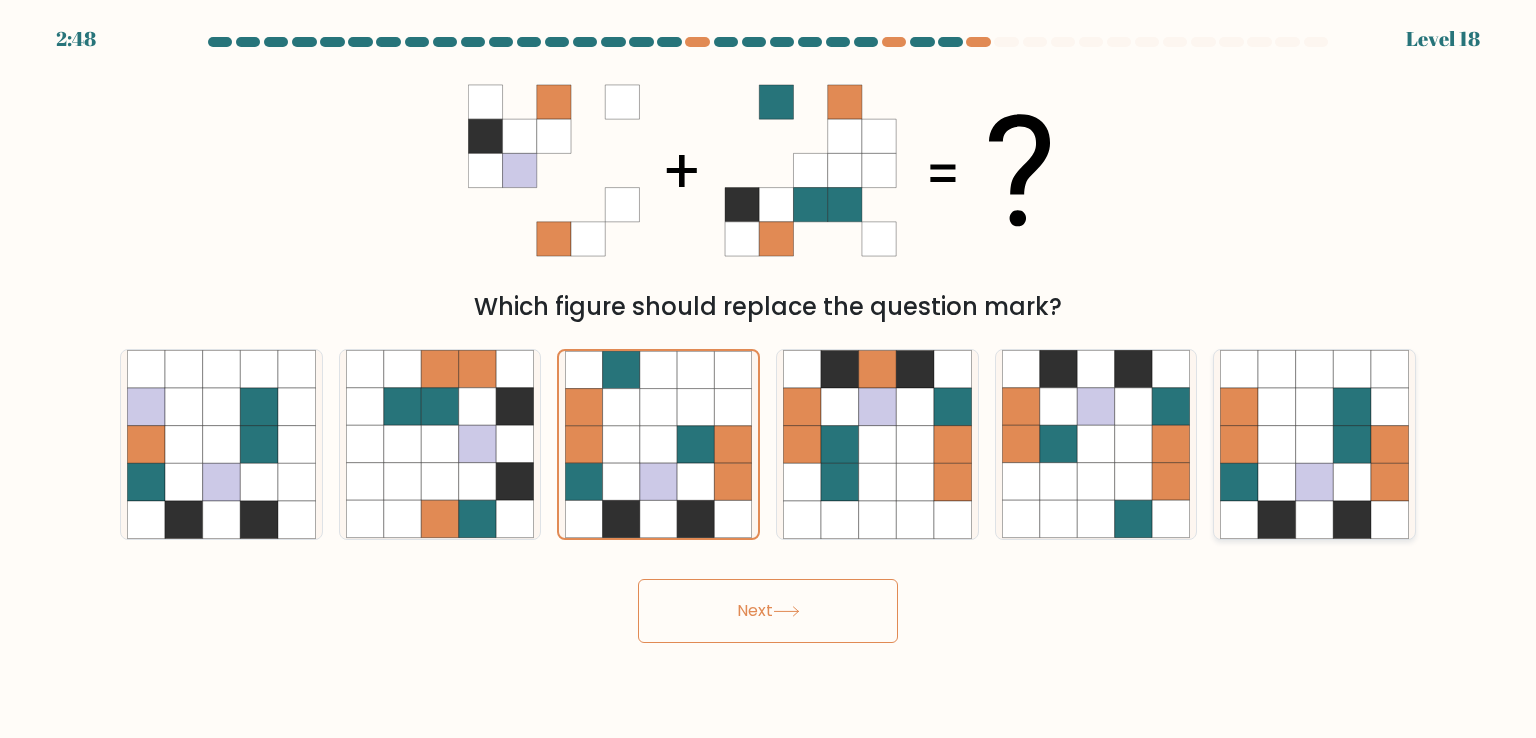 click 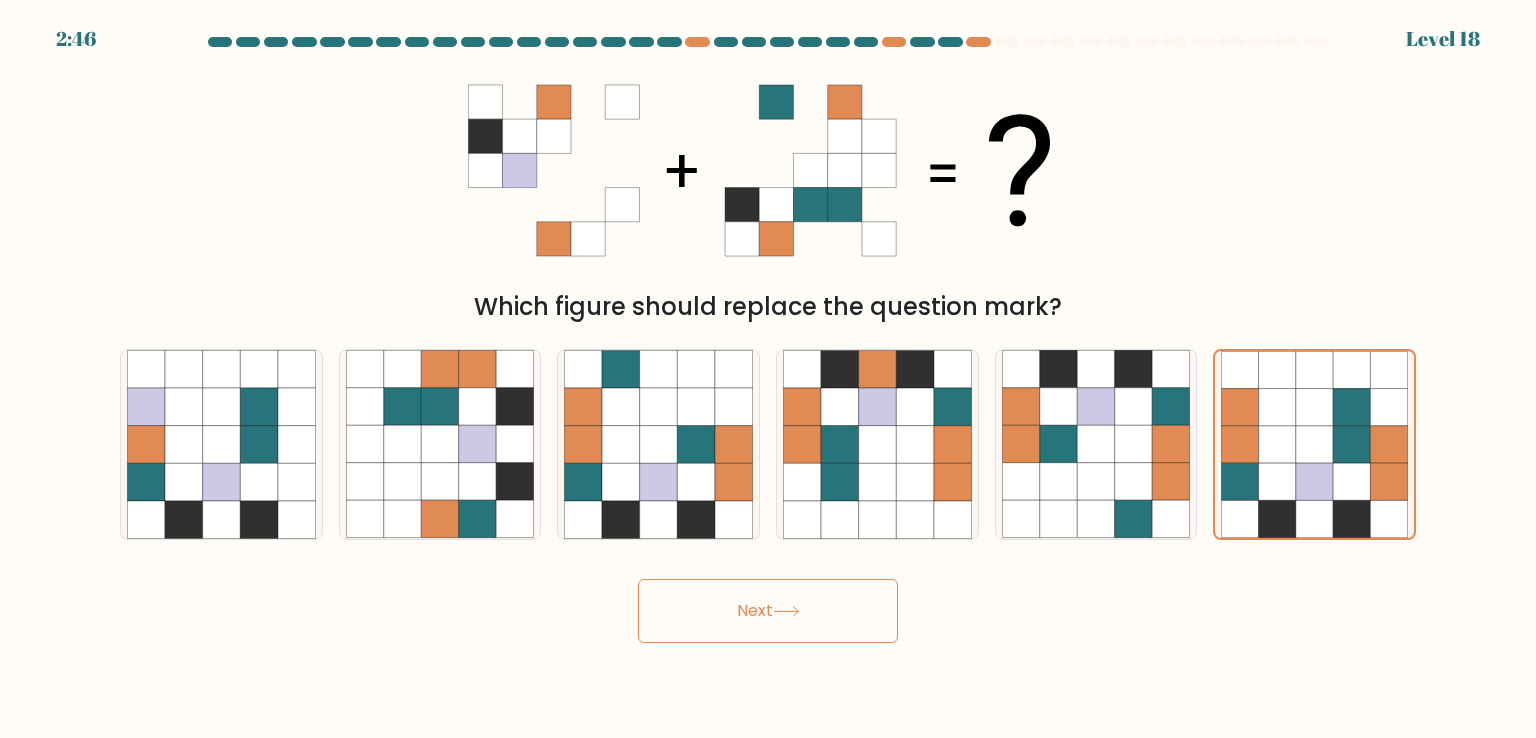 click on "Next" at bounding box center (768, 611) 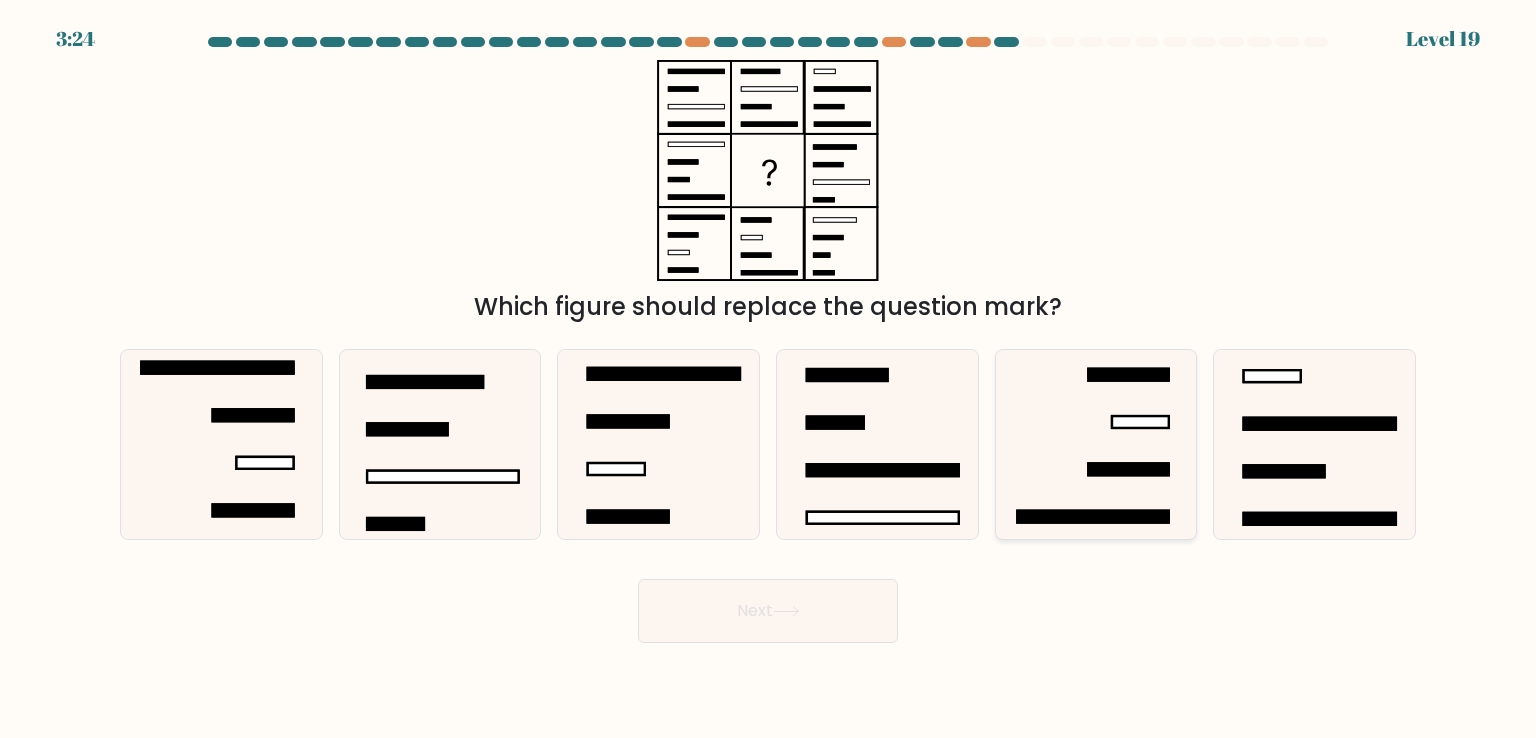 click 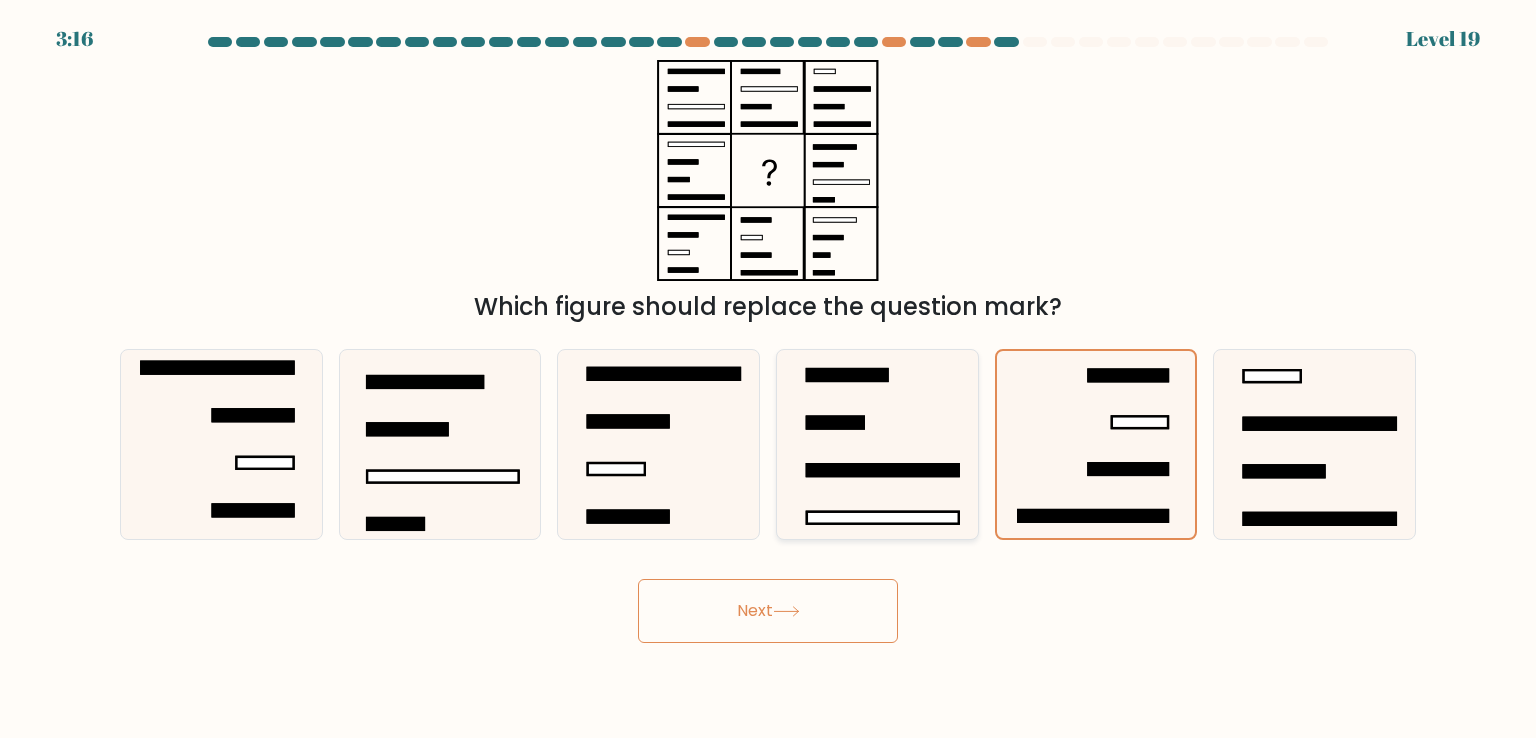 click 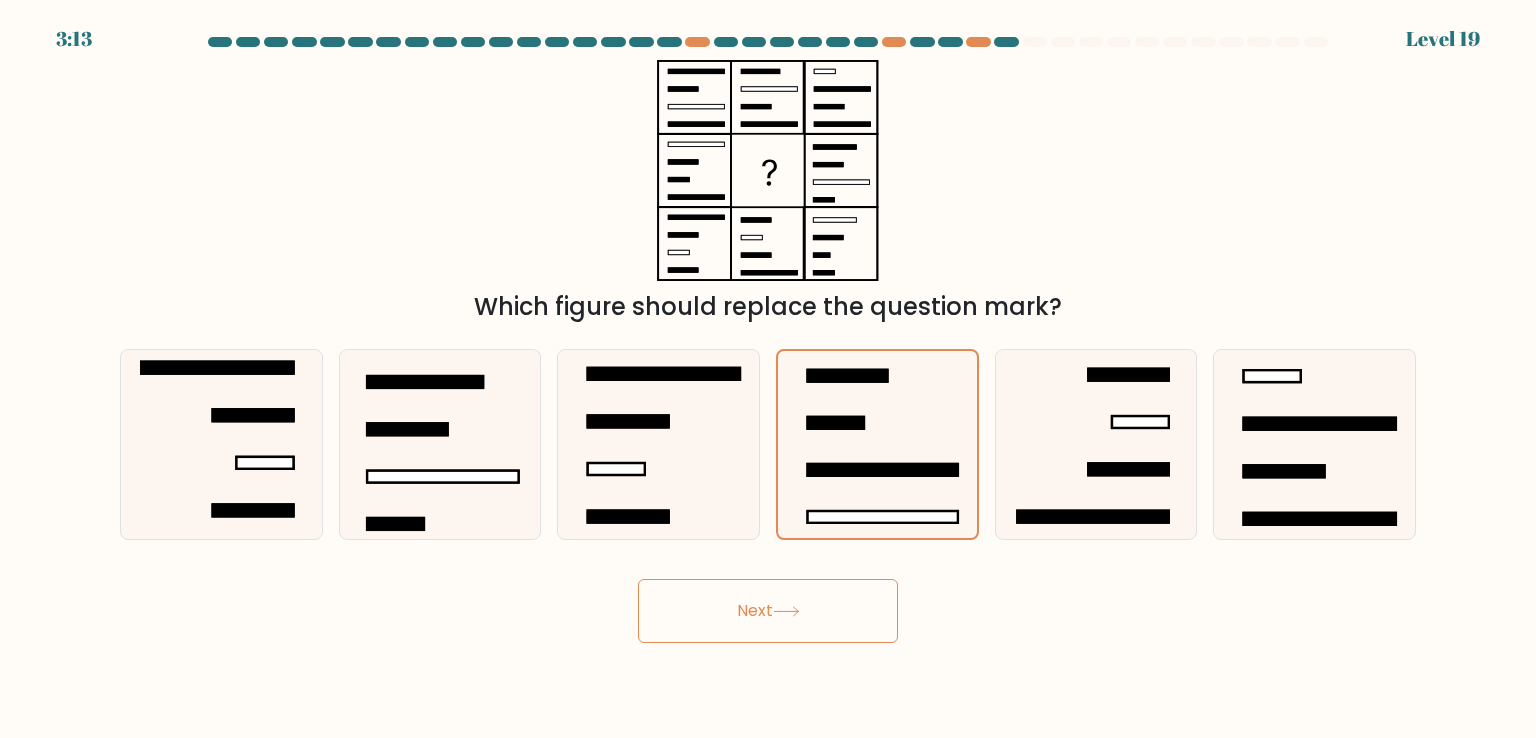 click on "Next" at bounding box center [768, 611] 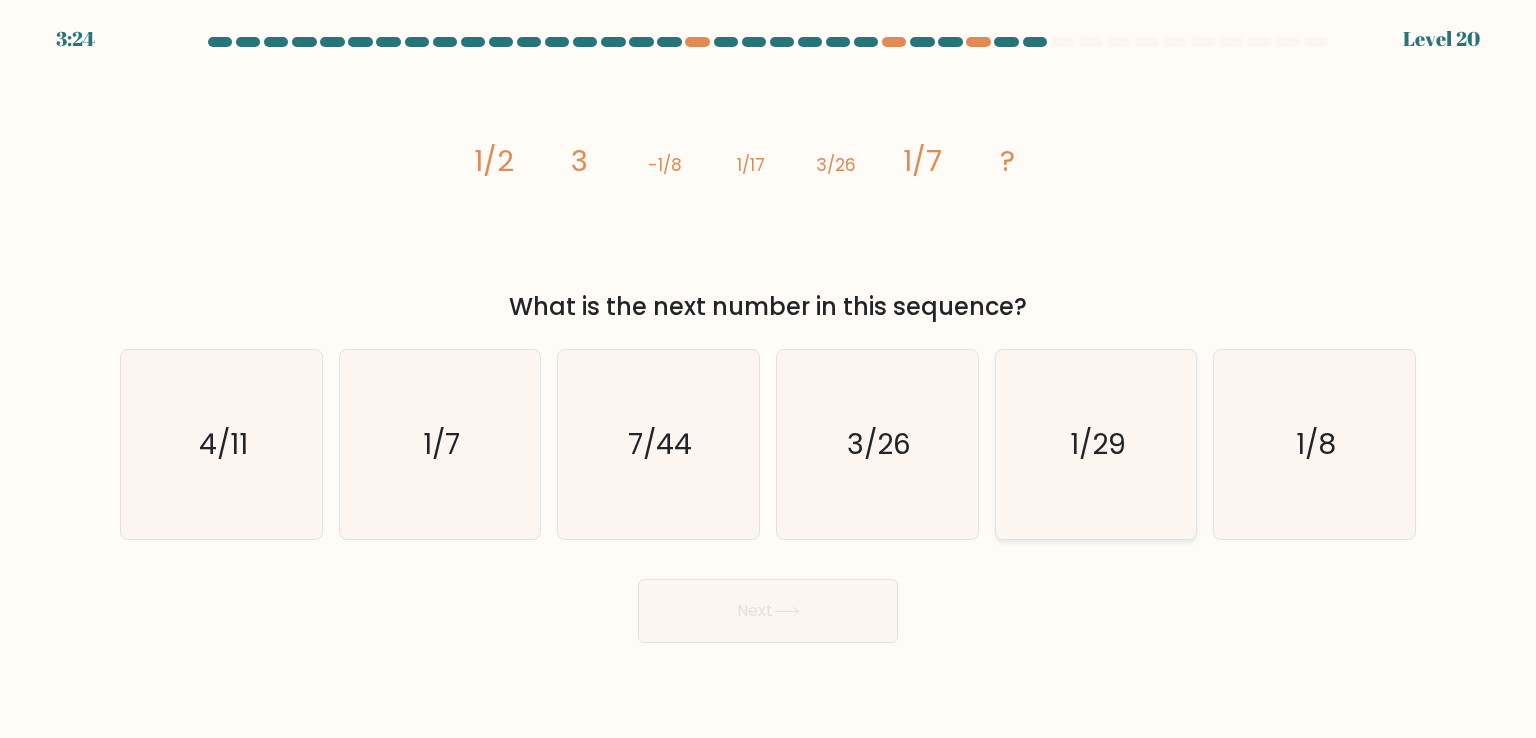 click on "1/29" 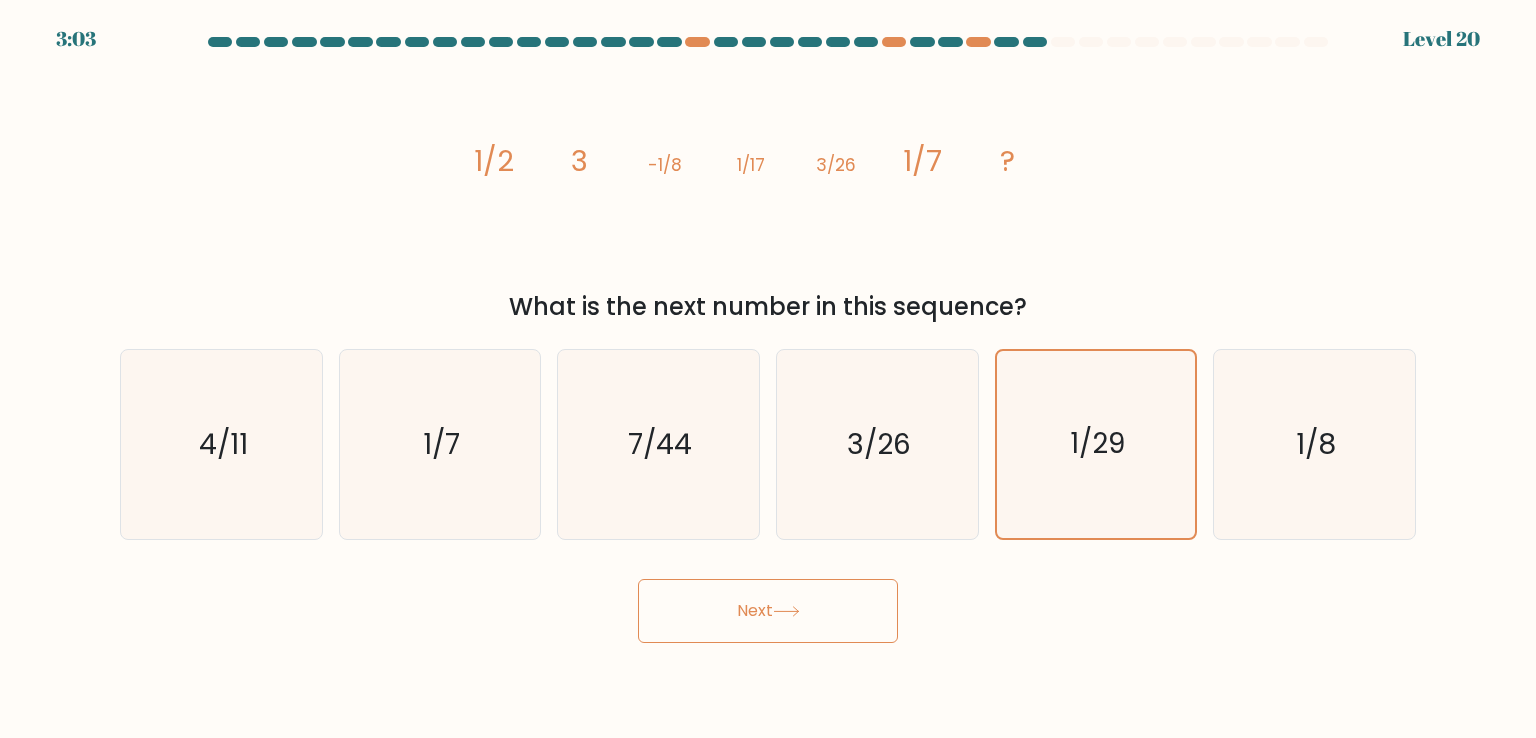 click on "Next" at bounding box center (768, 611) 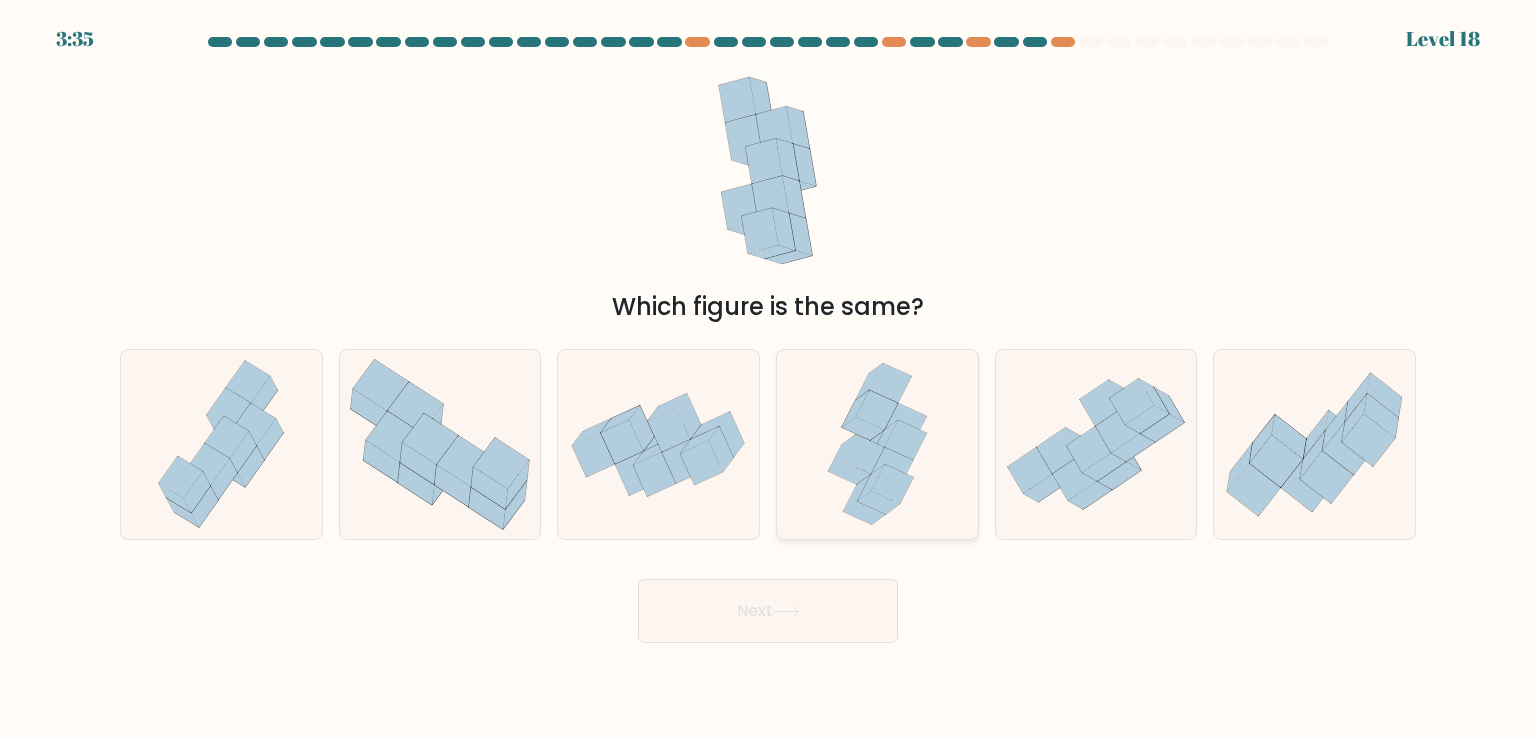 click 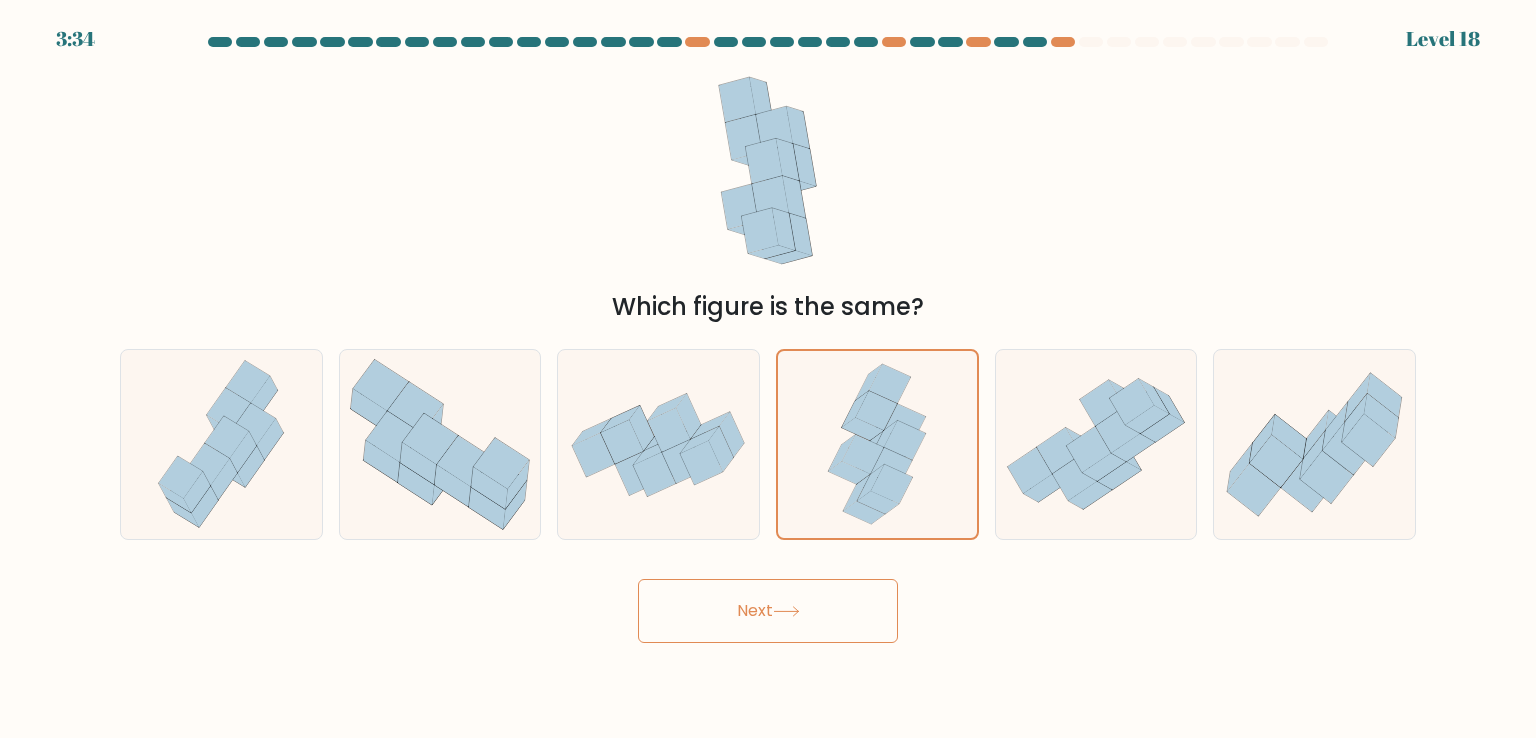 click on "Next" at bounding box center (768, 611) 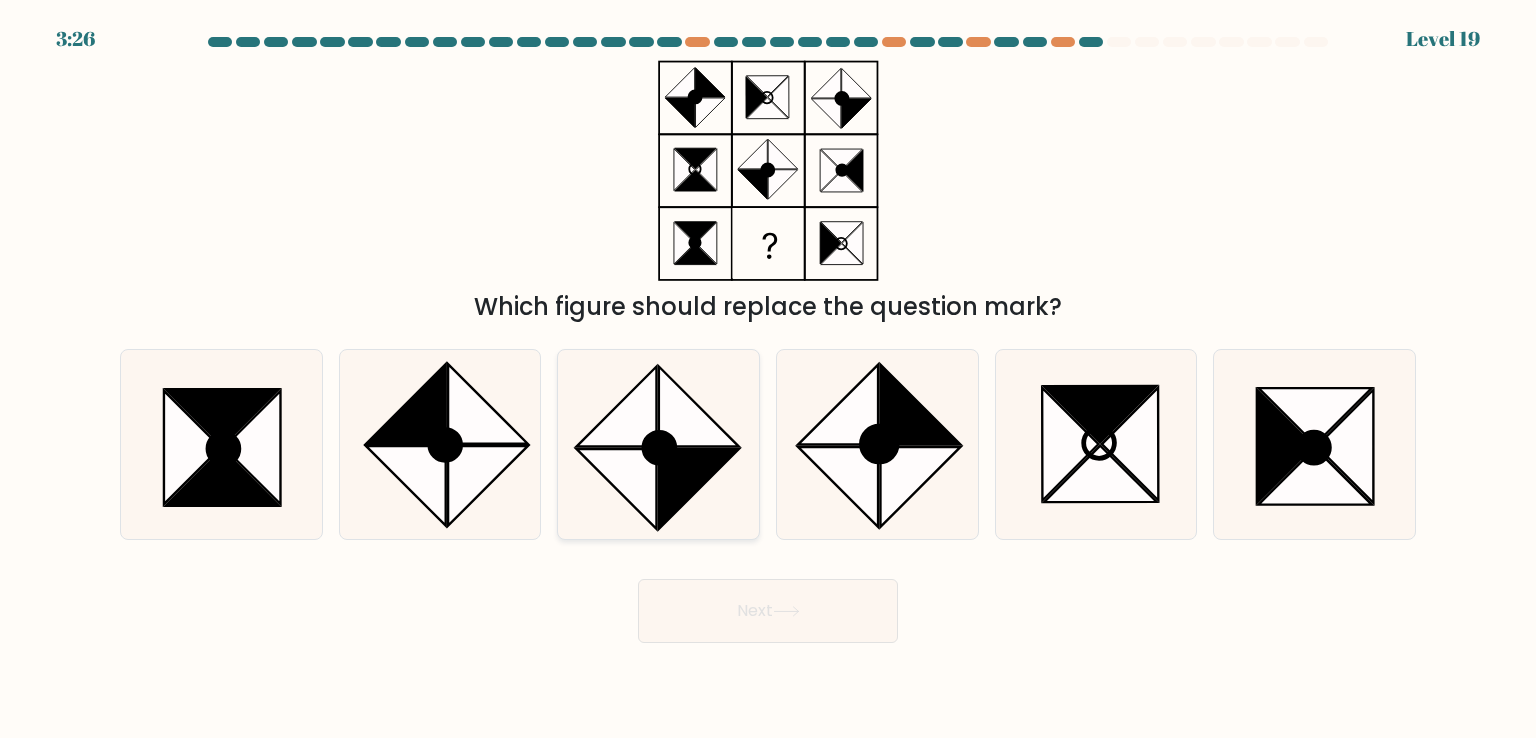 click 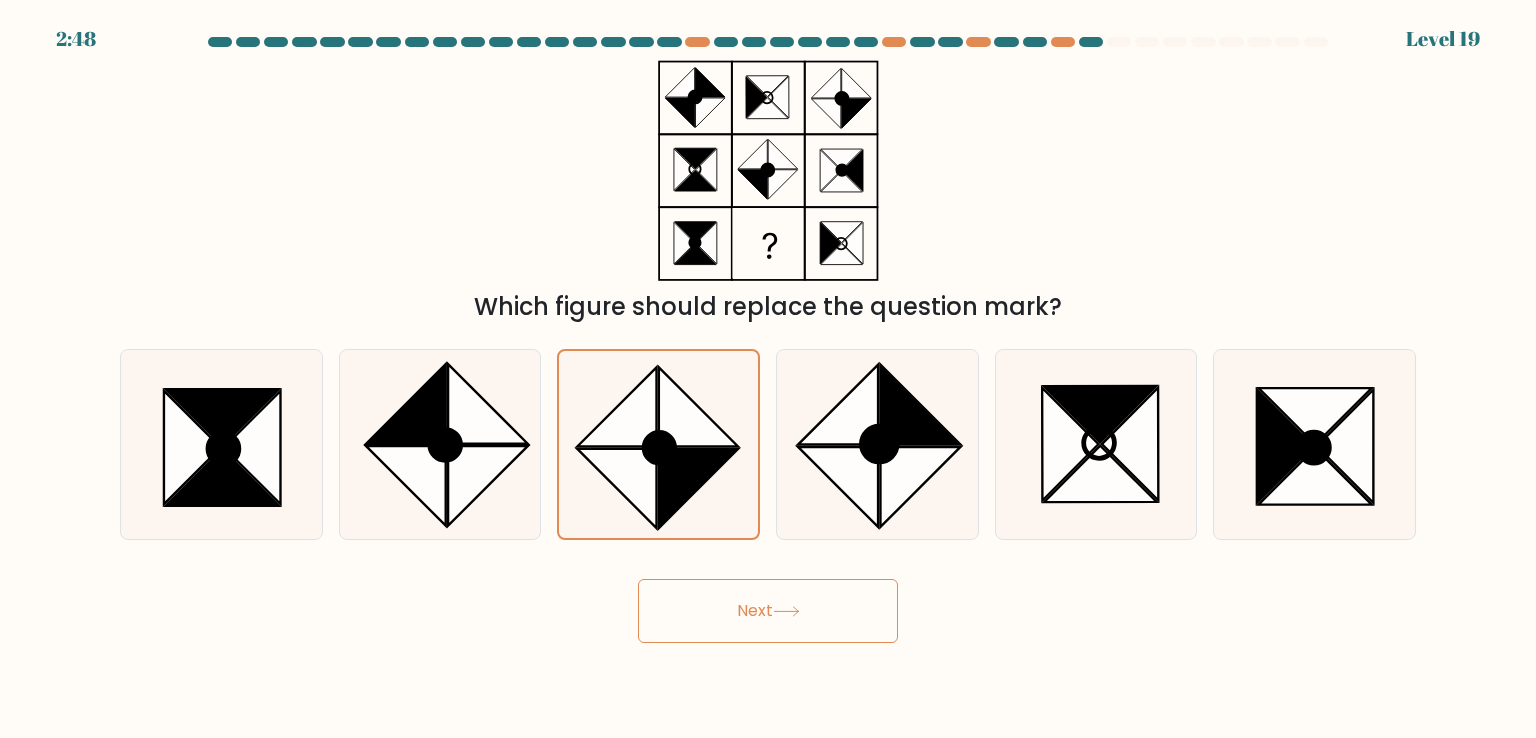 click on "Next" at bounding box center [768, 611] 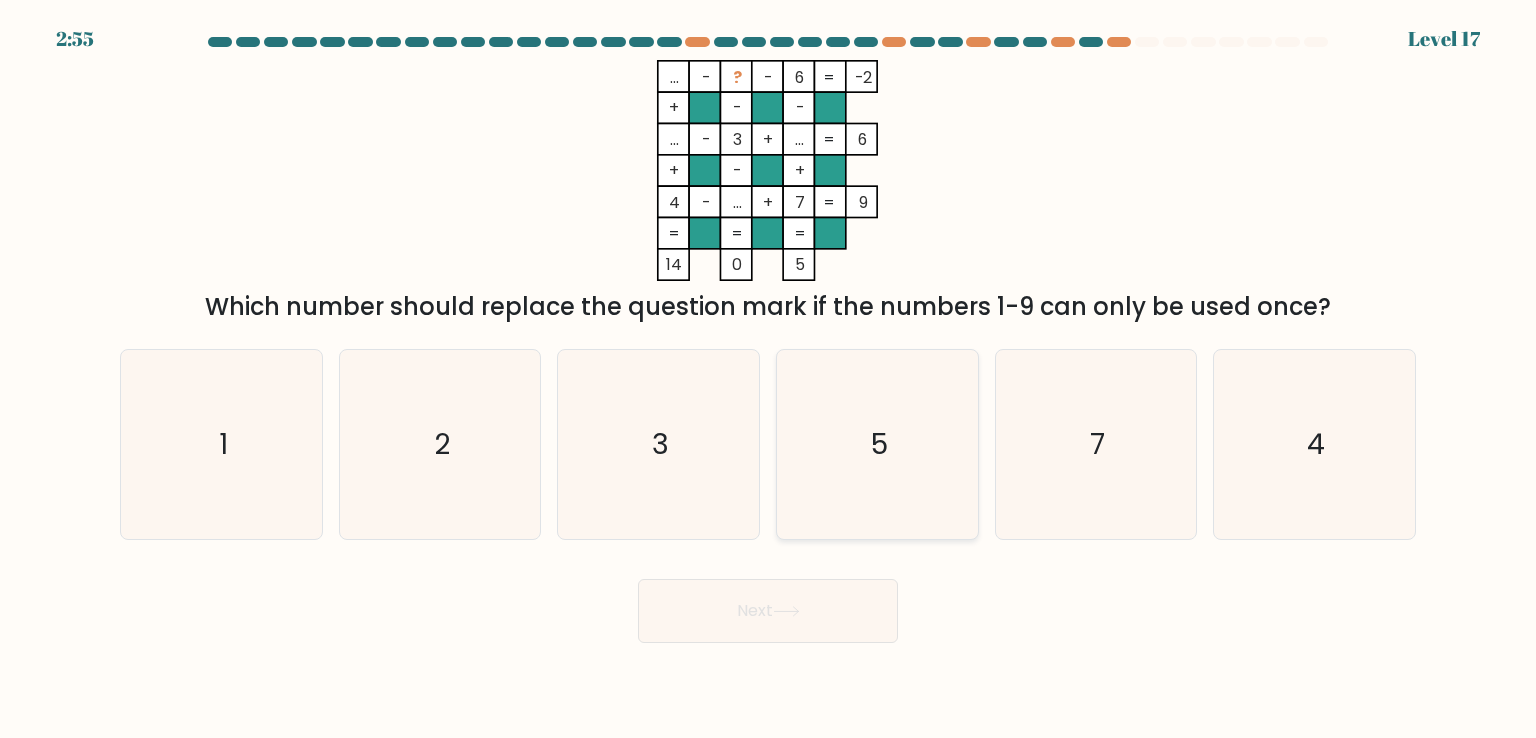 click on "5" 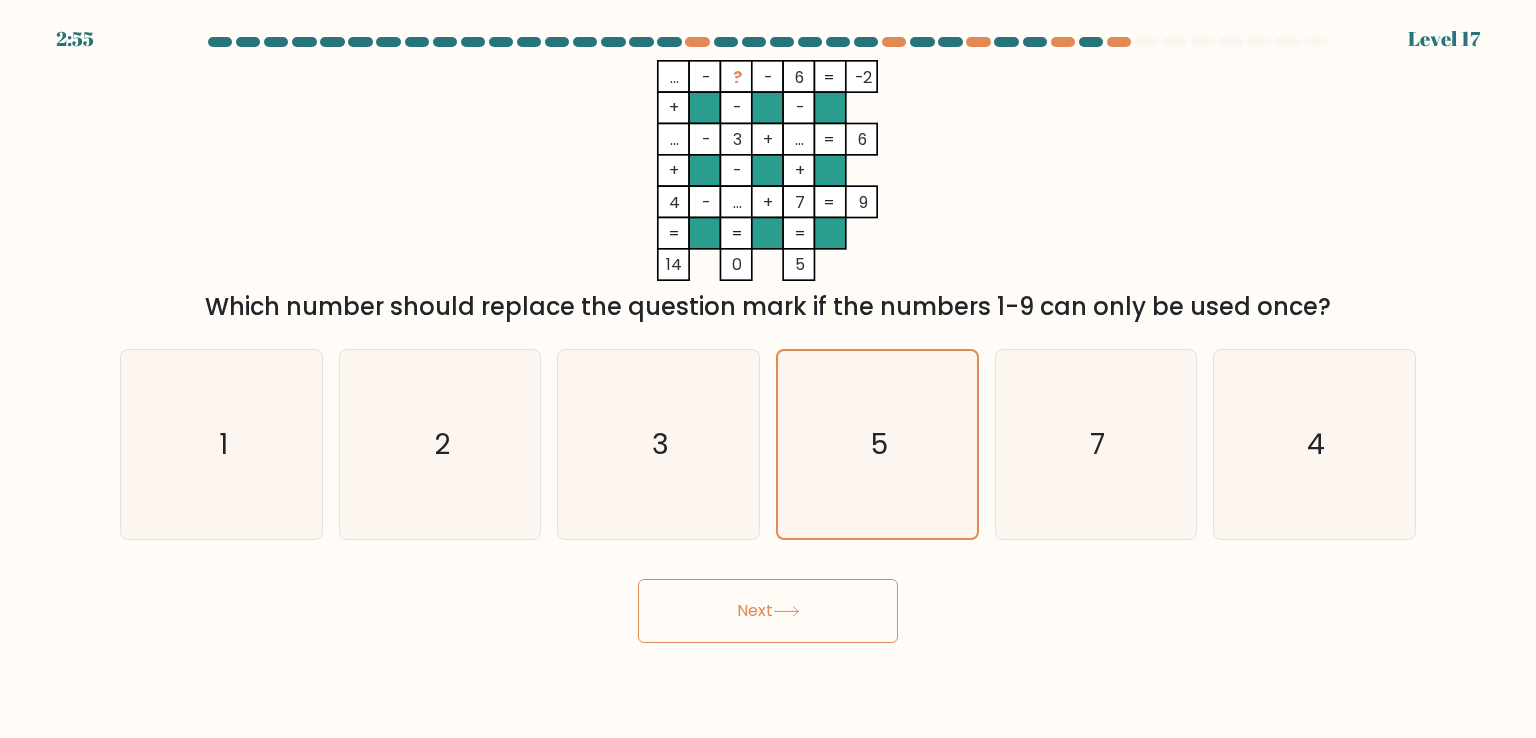 click on "Next" at bounding box center (768, 611) 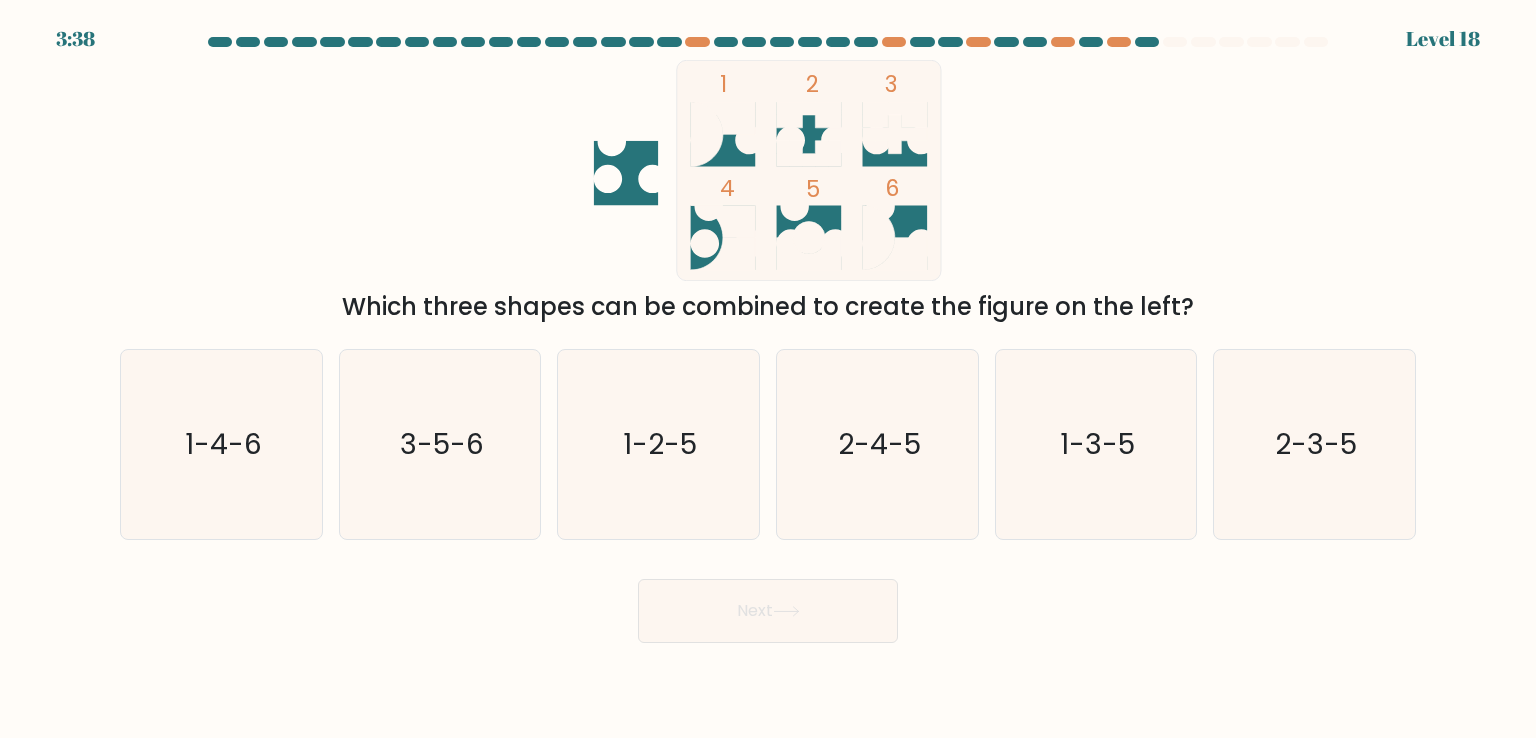click on "1
2
3
4
5
6
Which three shapes can be combined to create the figure on the left?" at bounding box center [768, 192] 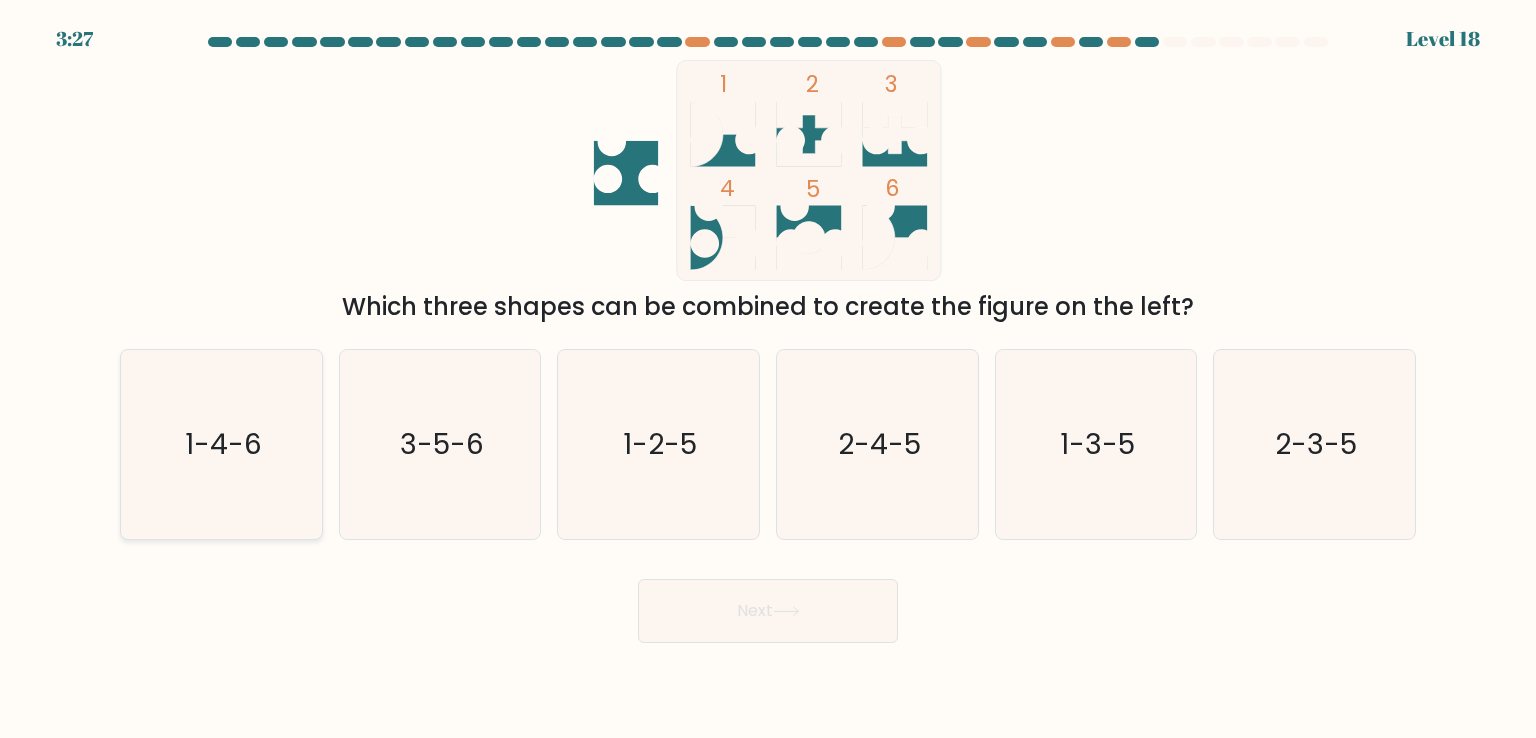 click on "1-4-6" 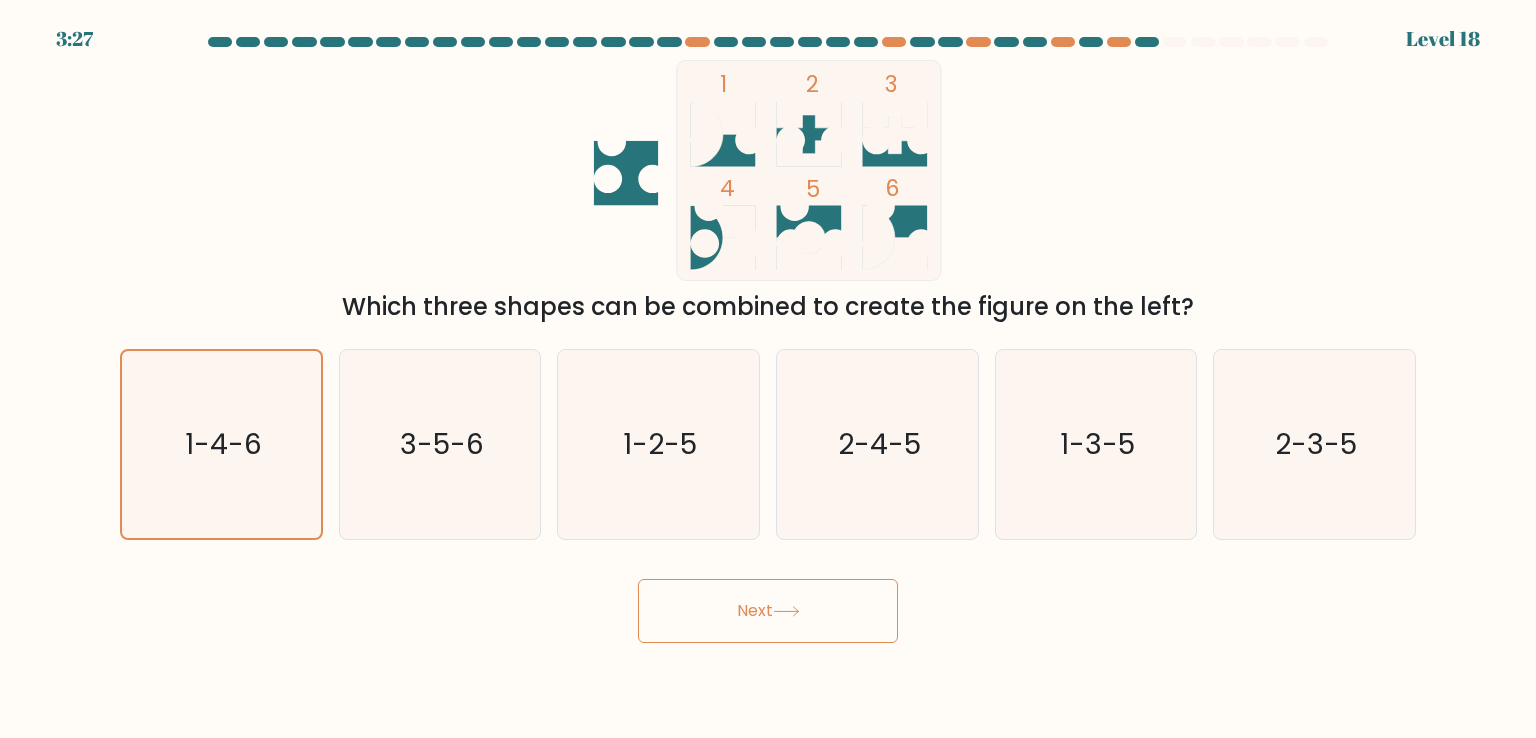 click on "Next" at bounding box center (768, 611) 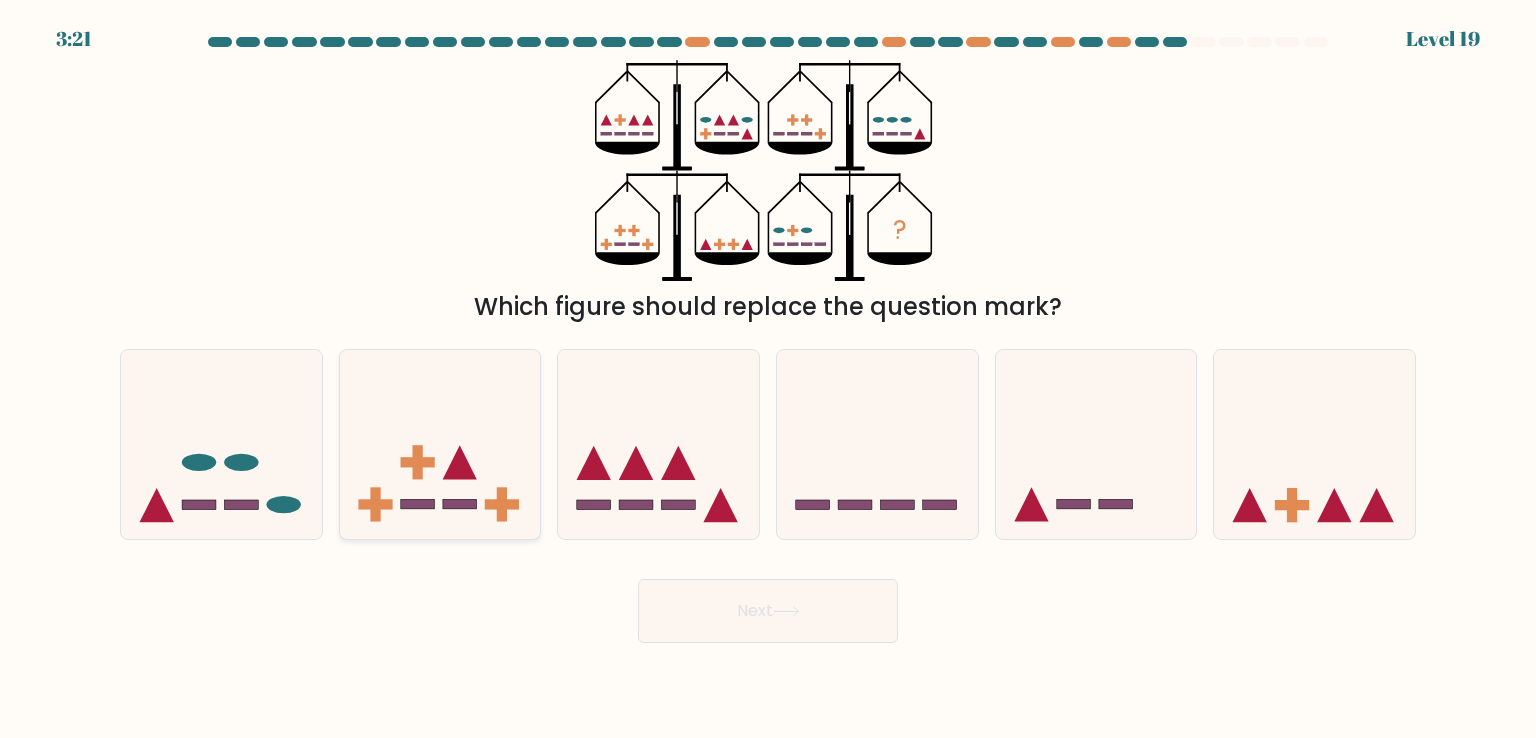 click 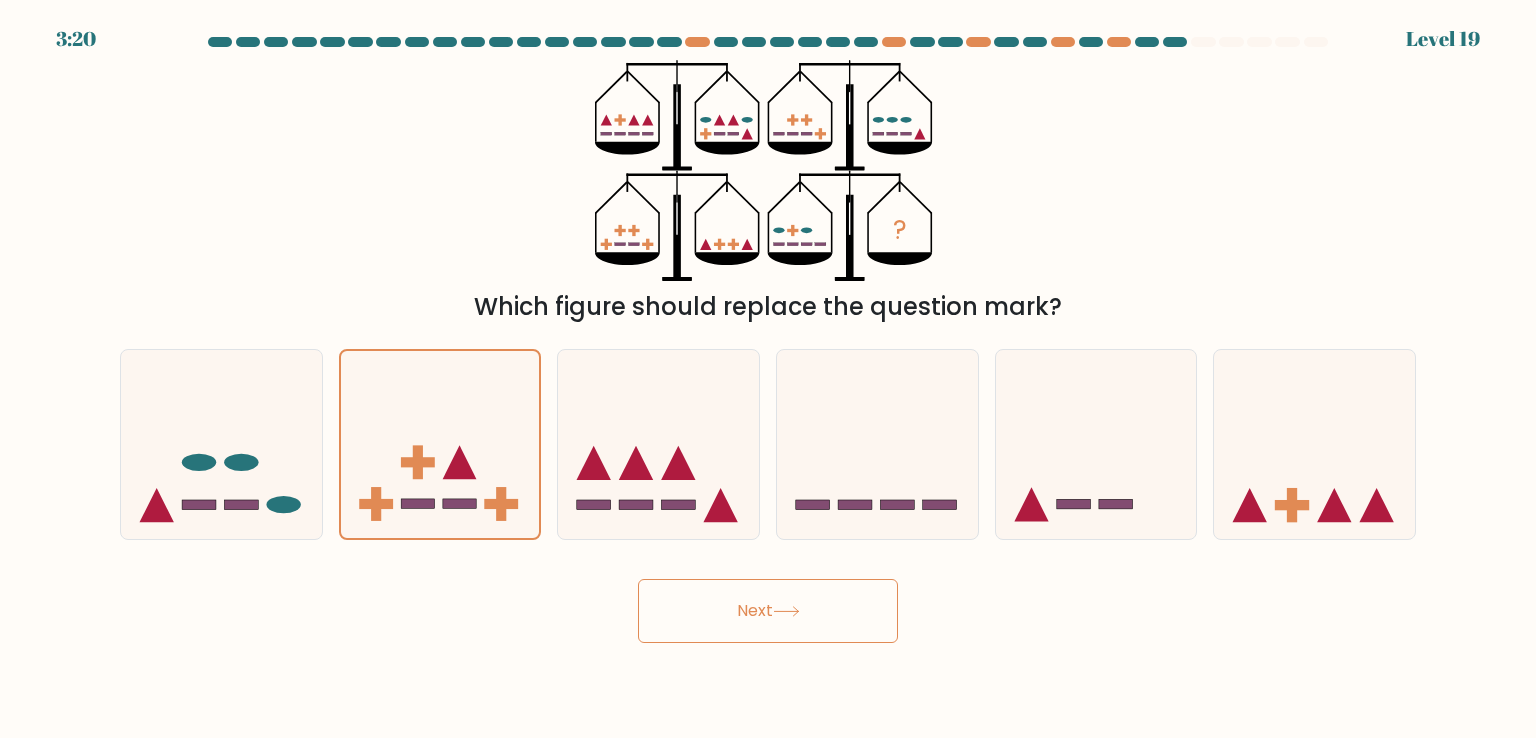 click on "Next" at bounding box center (768, 611) 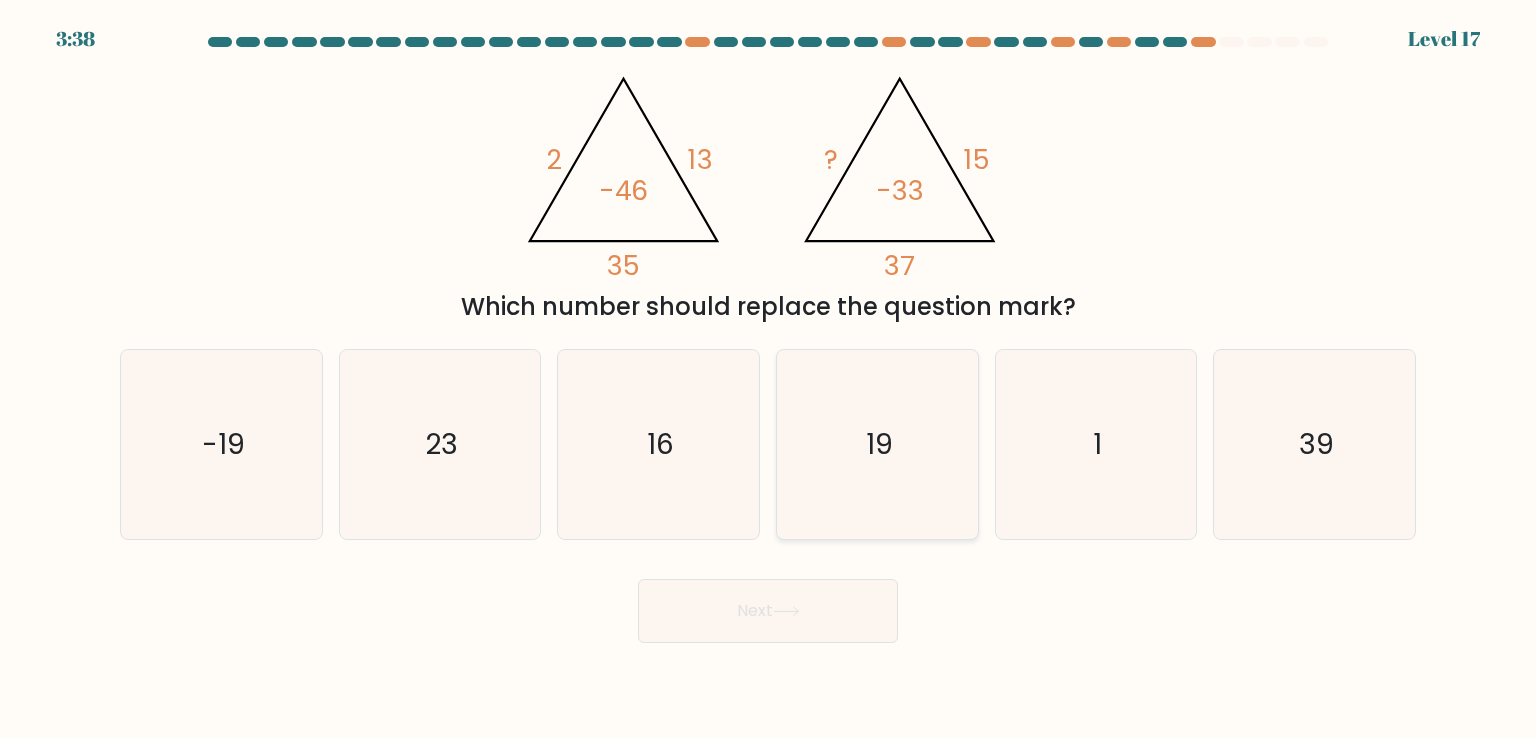 click on "19" 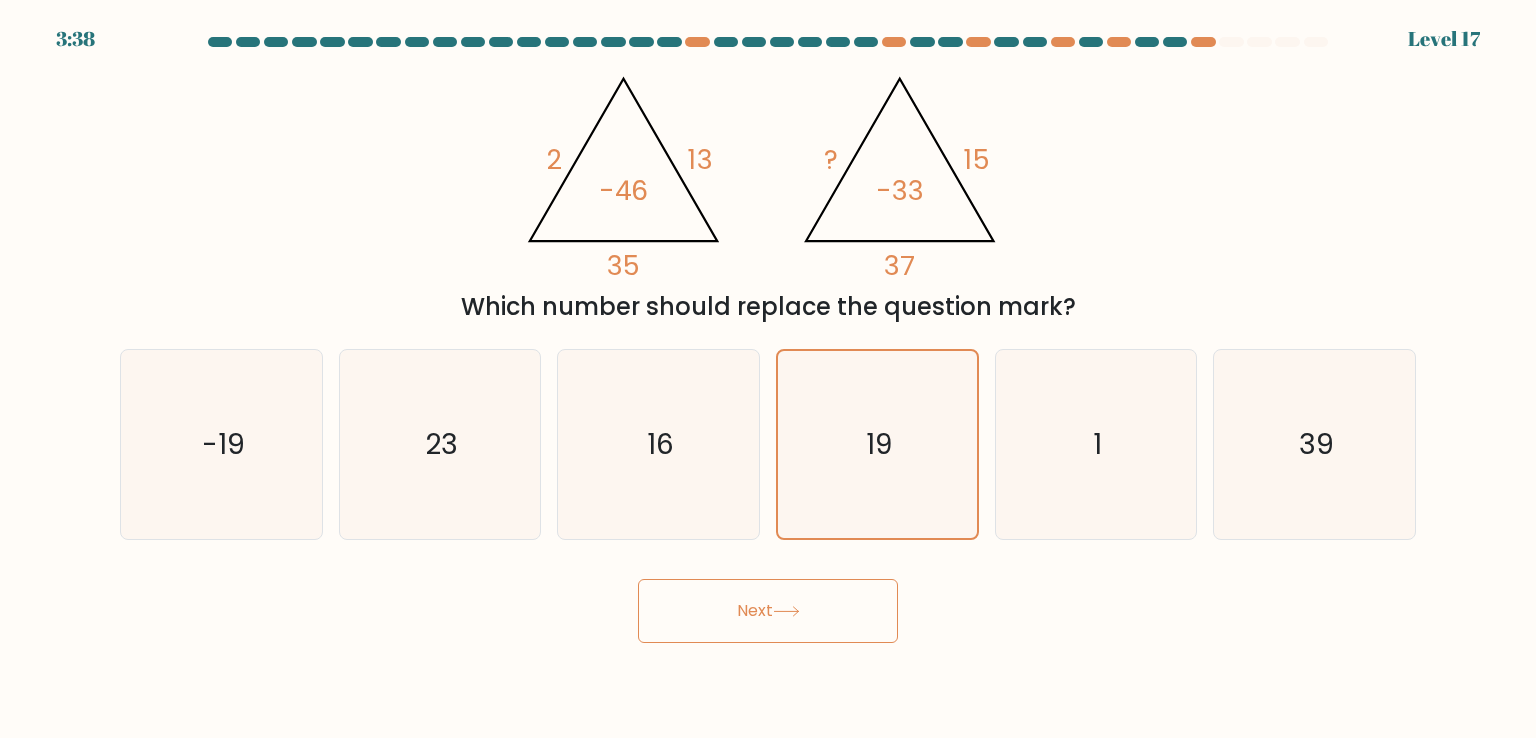click on "Next" at bounding box center (768, 611) 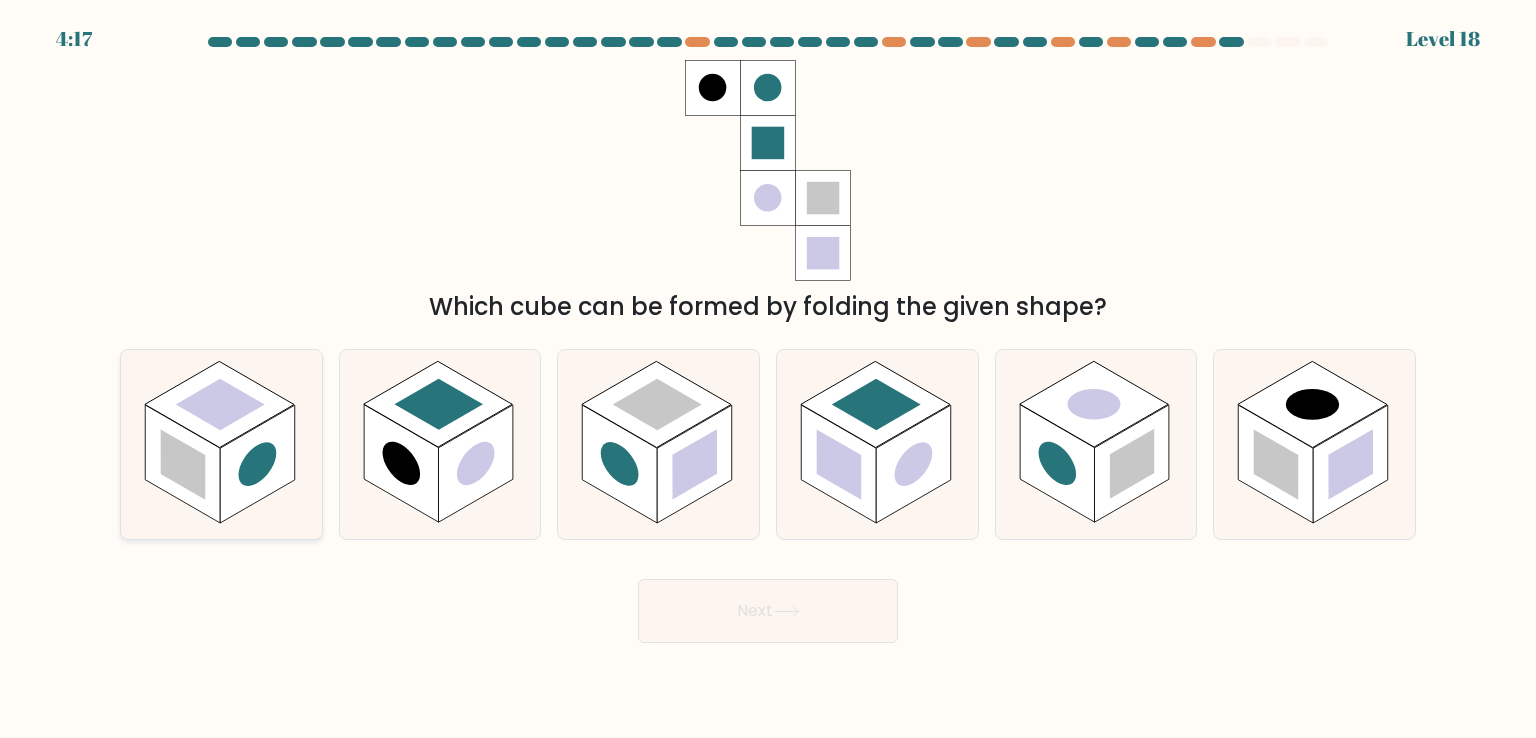 click 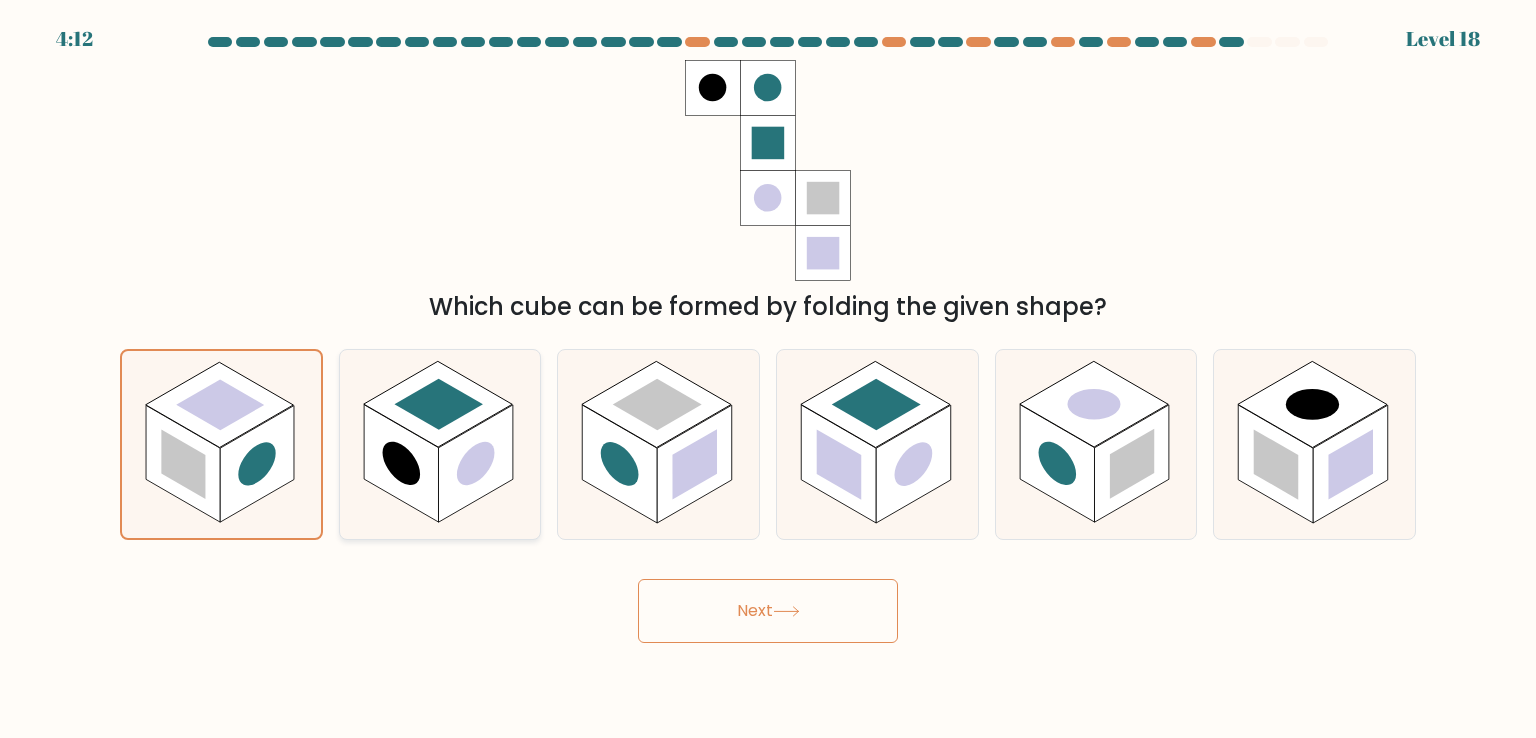 click 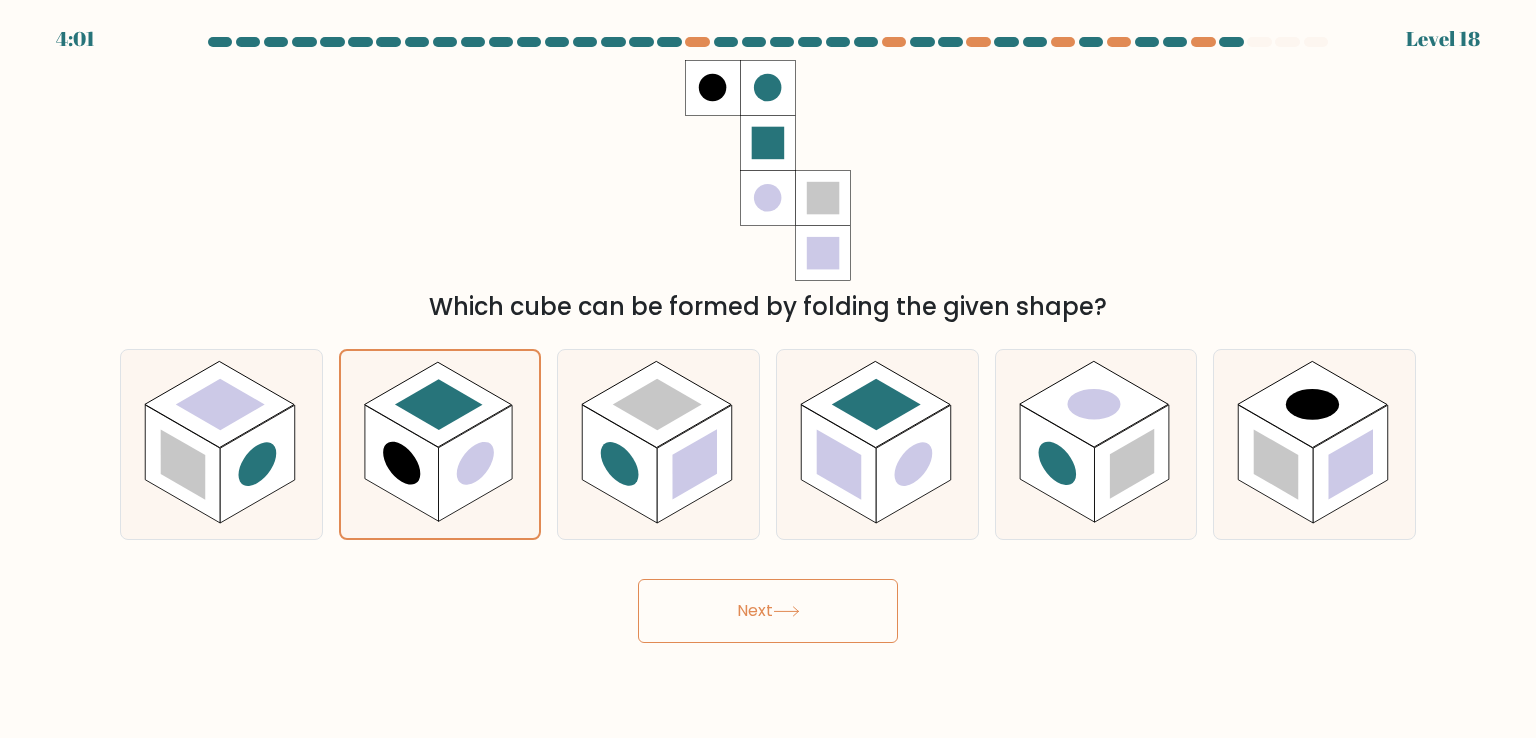 click on "Next" at bounding box center [768, 611] 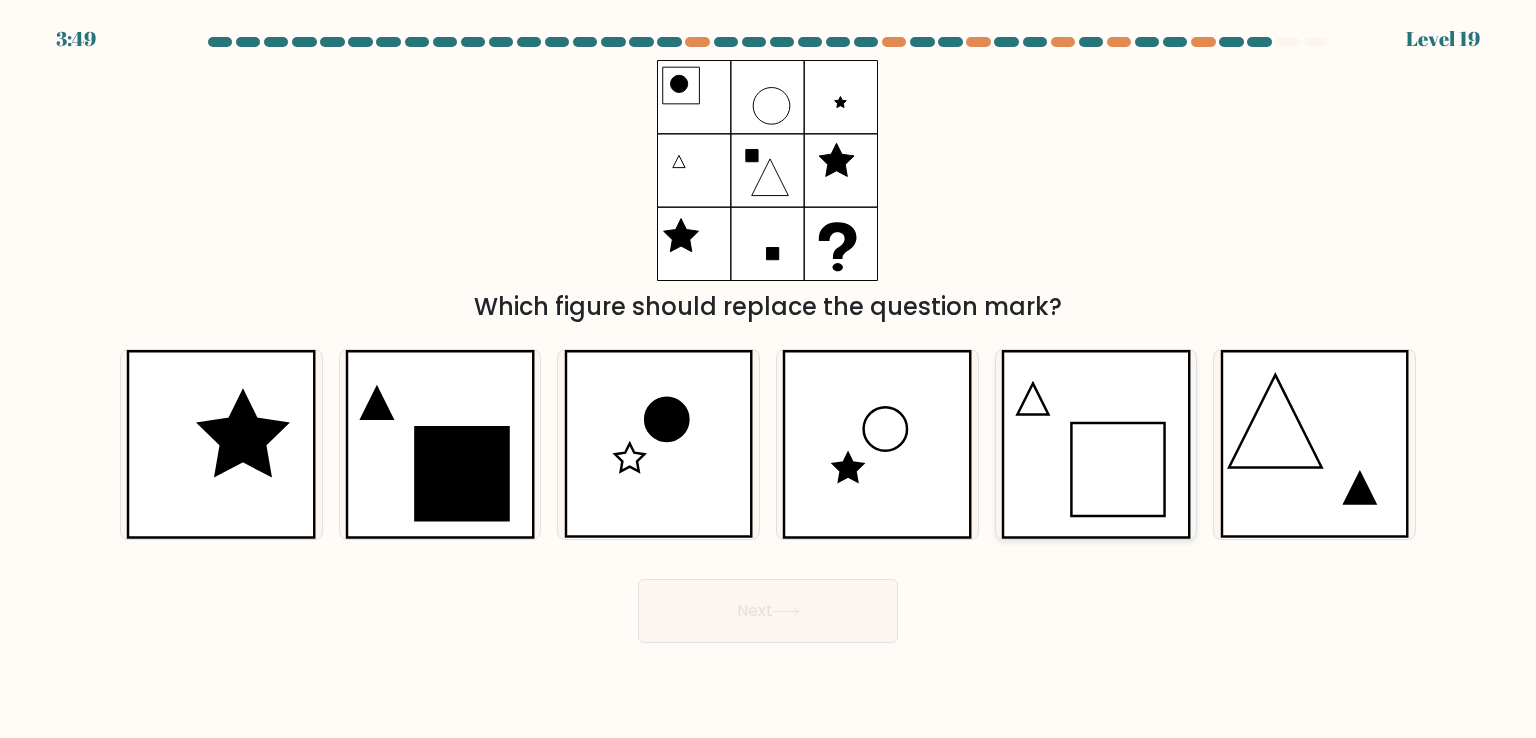 click 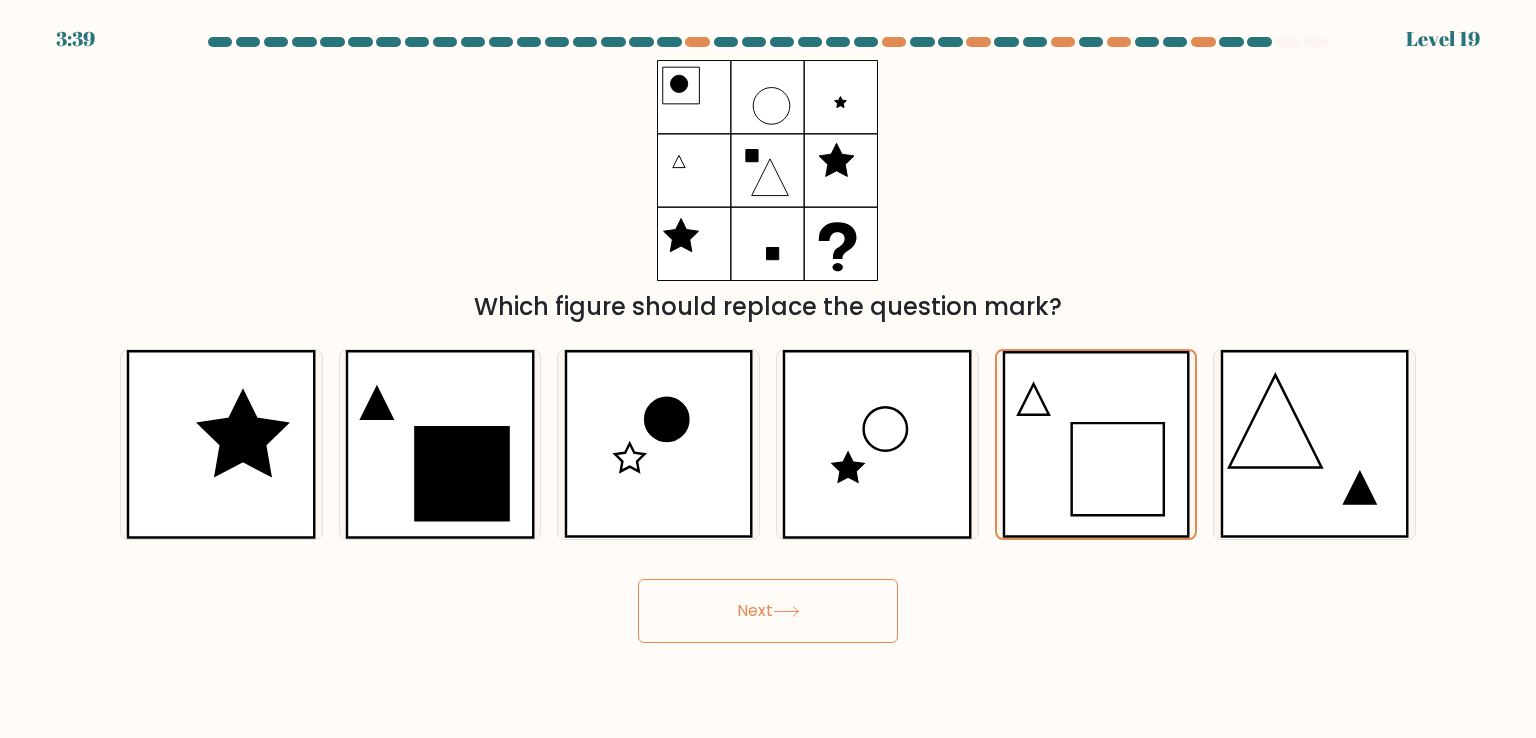 click 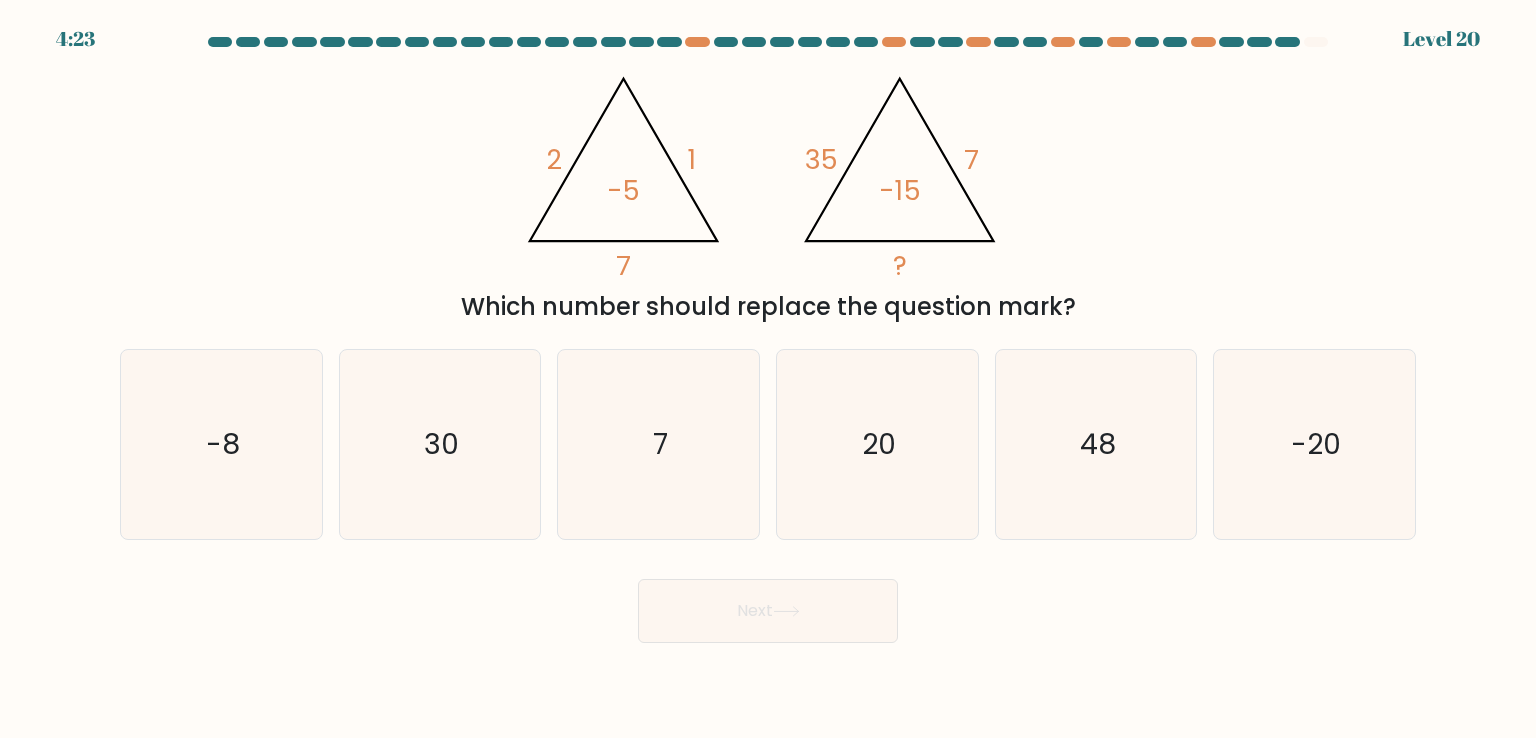 click on "@import url('https://fonts.googleapis.com/css?family=Abril+Fatface:400,100,100italic,300,300italic,400italic,500,500italic,700,700italic,900,900italic');                        2       1       7       -5                                       @import url('https://fonts.googleapis.com/css?family=Abril+Fatface:400,100,100italic,300,300italic,400italic,500,500italic,700,700italic,900,900italic');                        35       7       ?       -15
Which number should replace the question mark?" at bounding box center [768, 192] 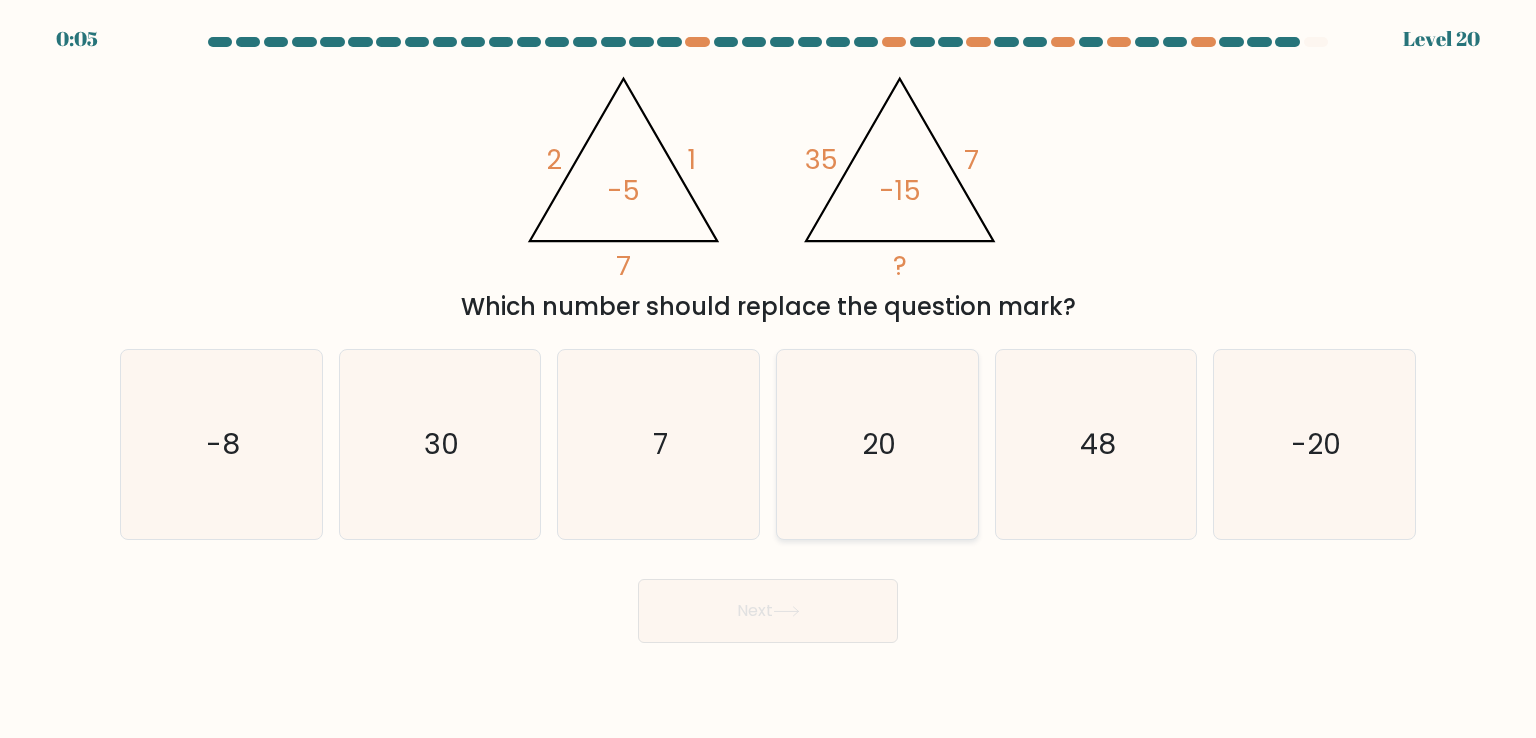 click on "20" 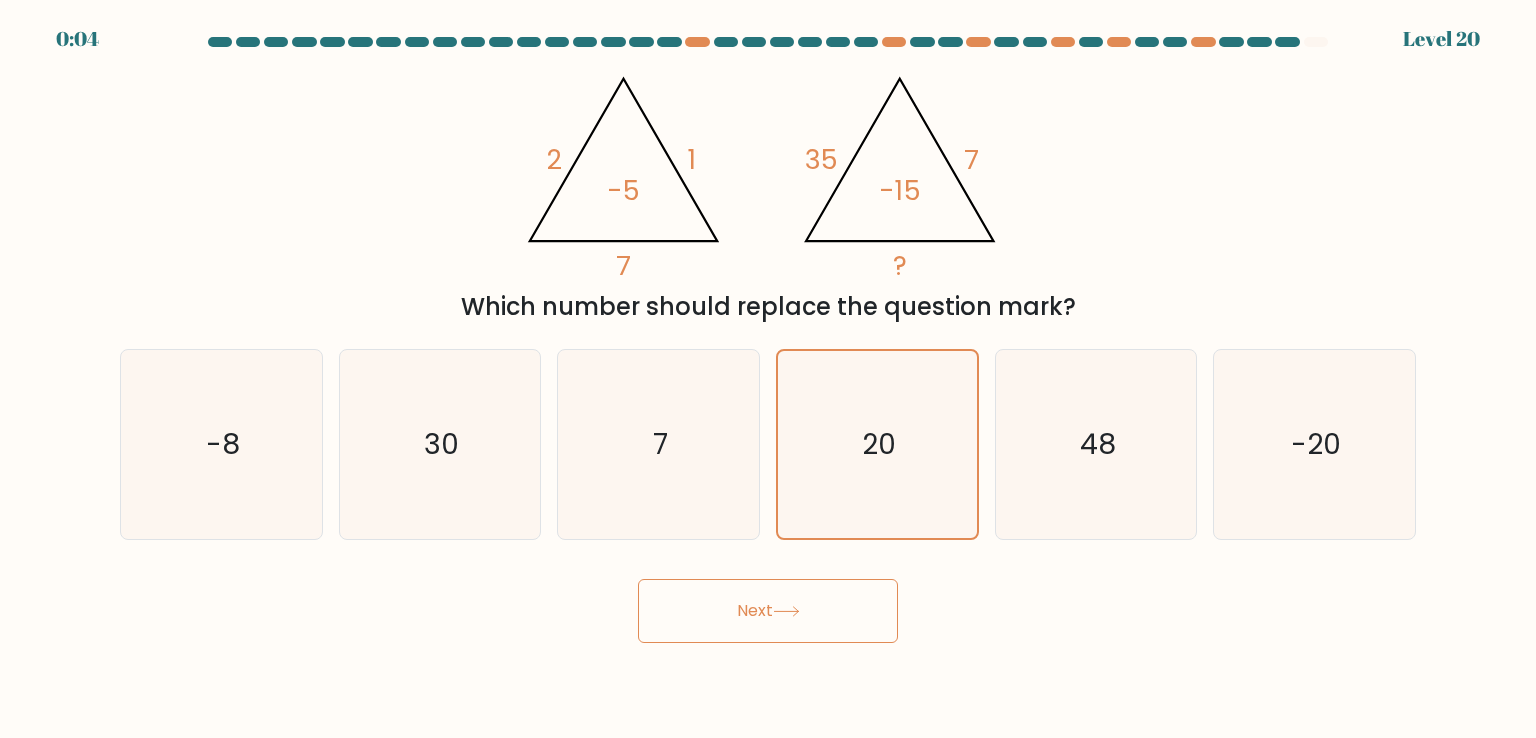 click on "Next" at bounding box center [768, 611] 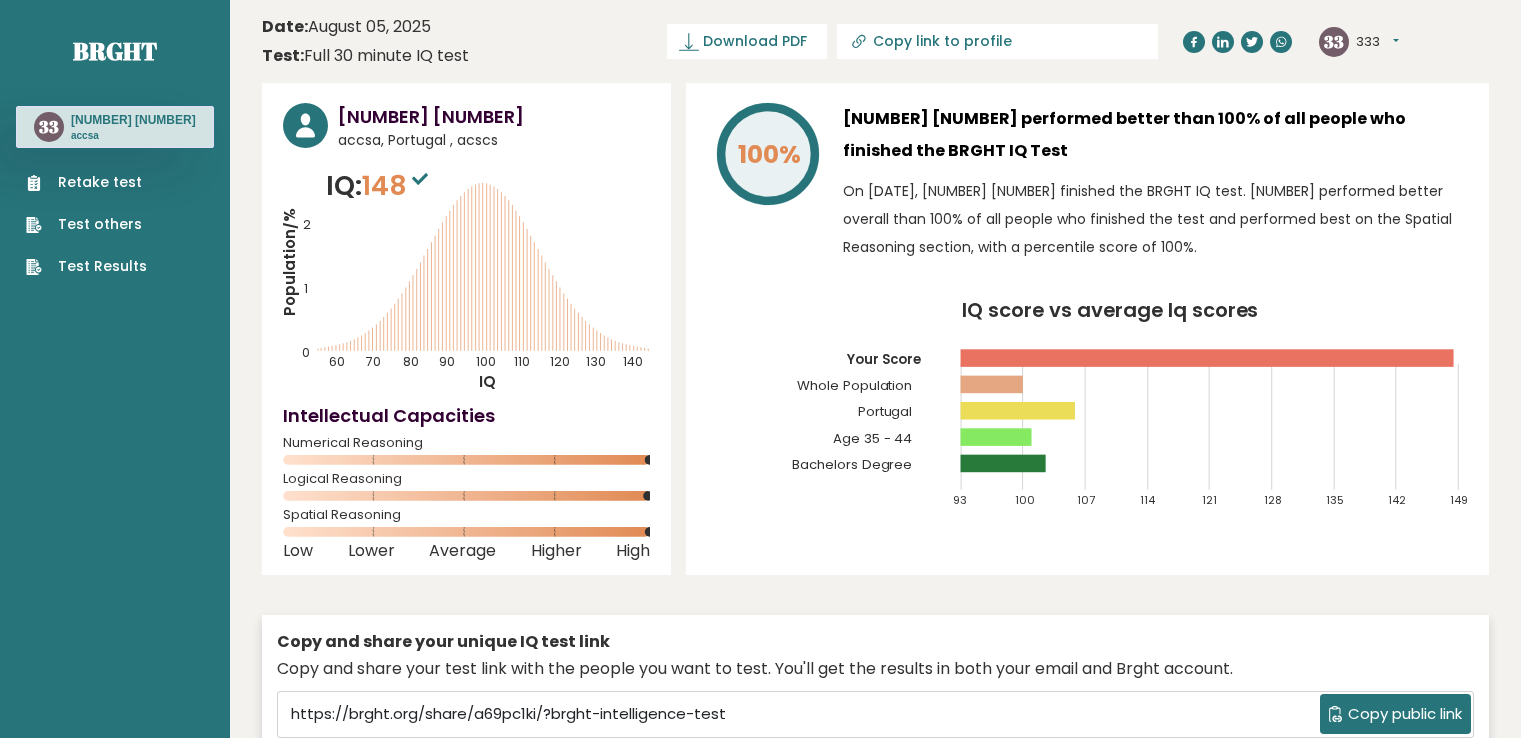 scroll, scrollTop: 0, scrollLeft: 0, axis: both 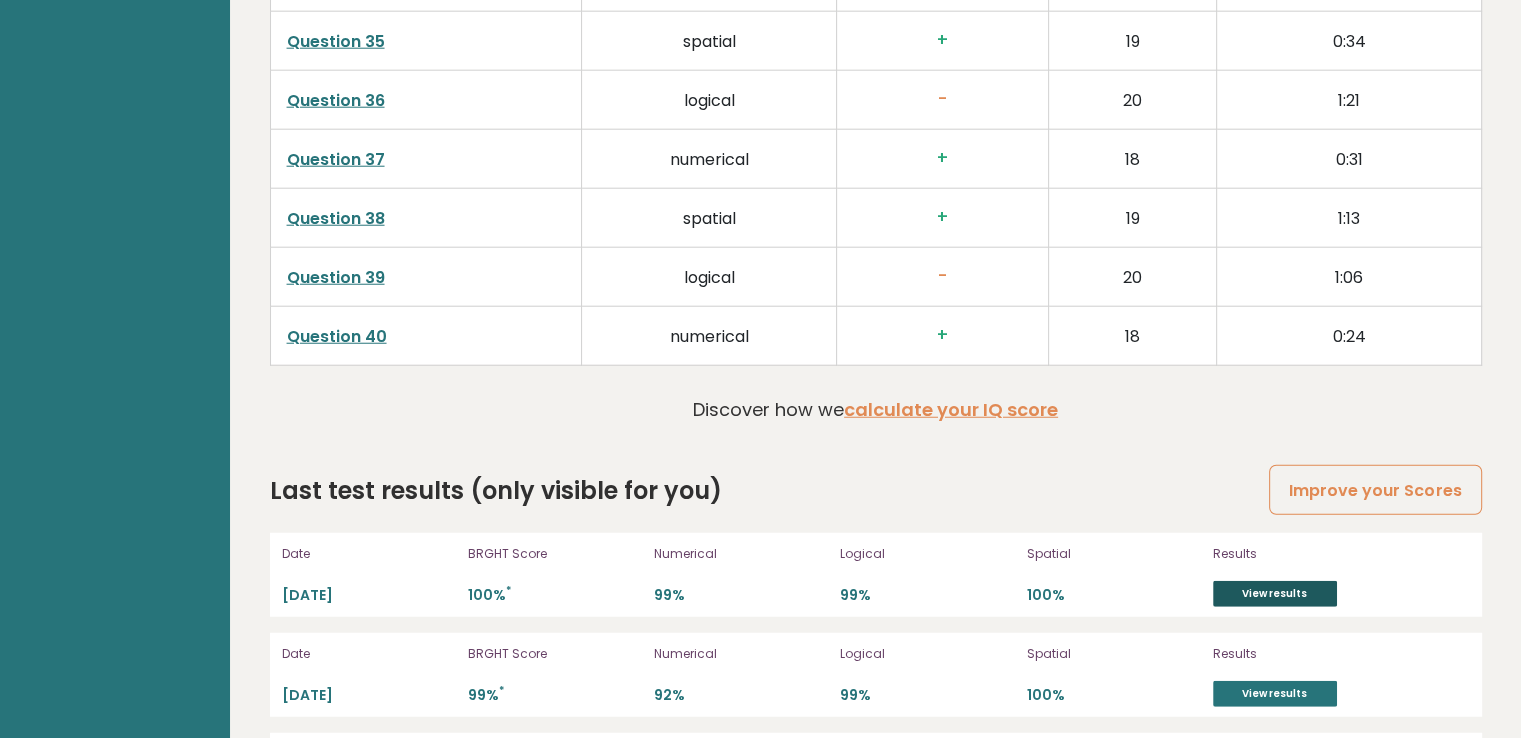 click on "View results" at bounding box center [1275, 594] 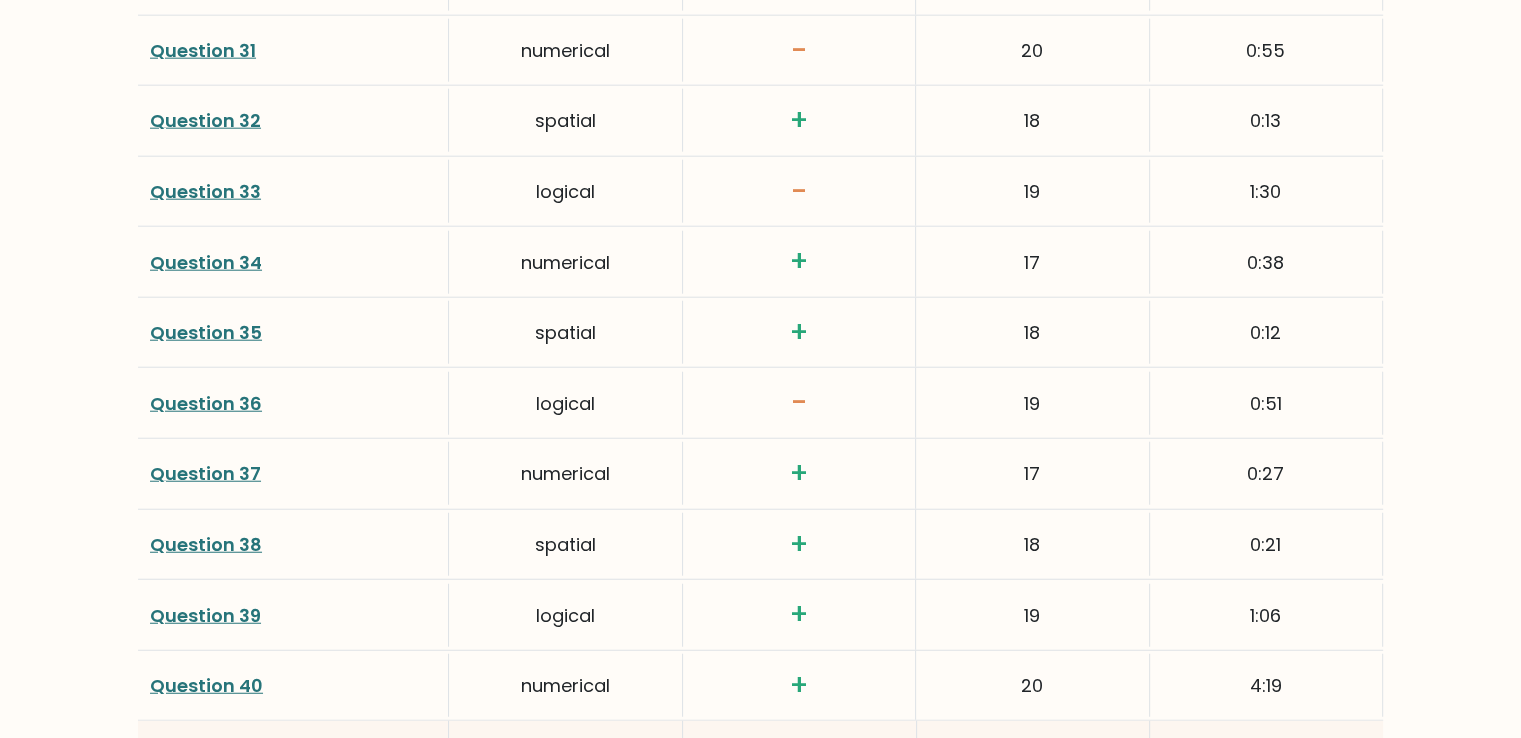 scroll, scrollTop: 5283, scrollLeft: 0, axis: vertical 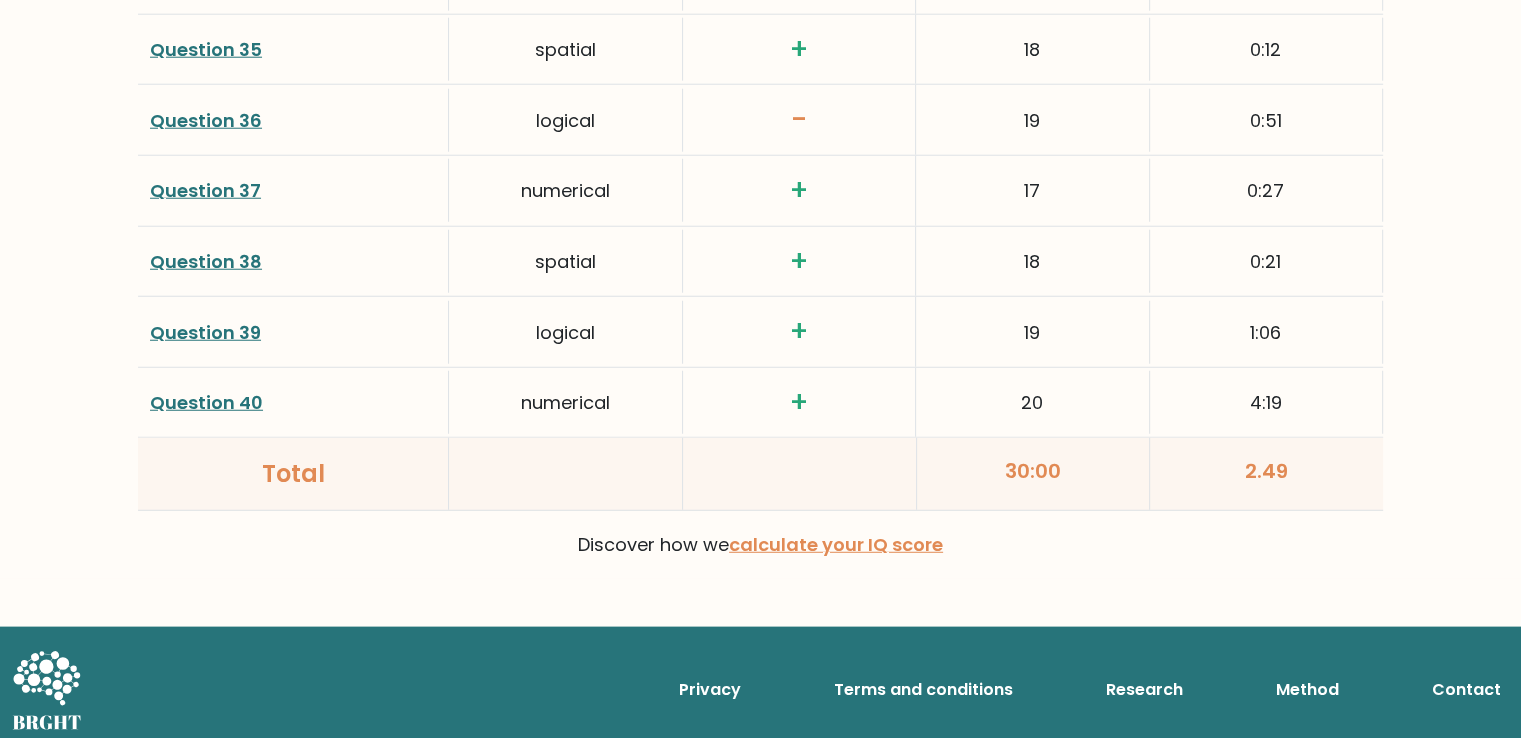 click on "Question 39" at bounding box center [205, 332] 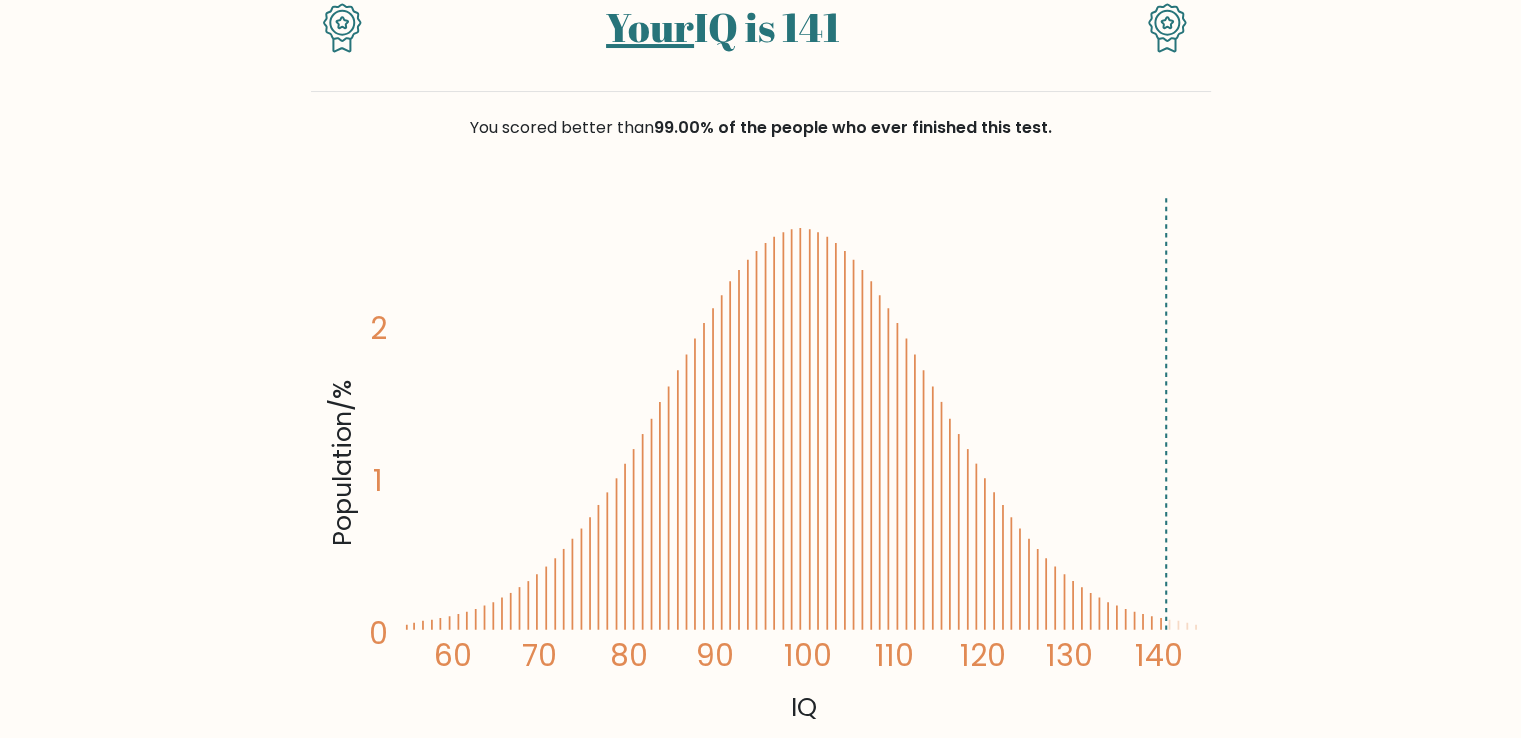 scroll, scrollTop: 0, scrollLeft: 0, axis: both 